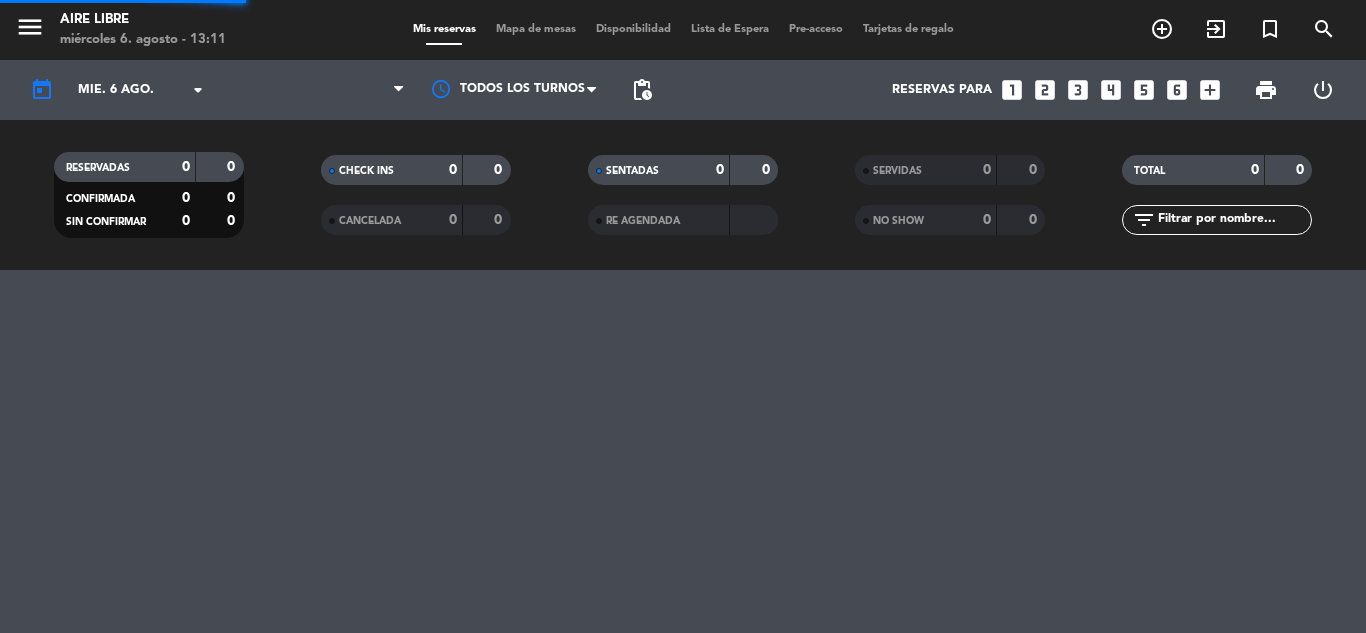 scroll, scrollTop: 0, scrollLeft: 0, axis: both 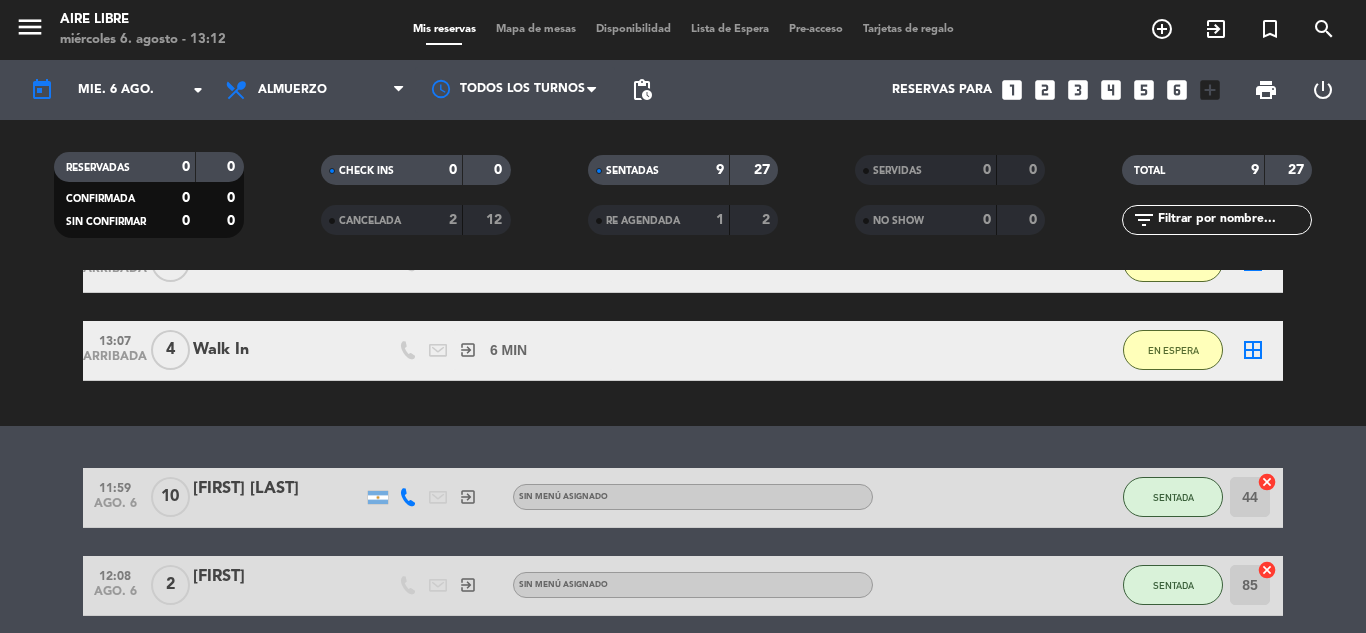 click on "[TIME]   ago. 6   10   [FIRST] [LAST]  exit_to_app  Sin menú asignado SENTADA 44  cancel   [TIME]   ago. 6   2   [FIRST]  exit_to_app  Sin menú asignado SENTADA 85  cancel   [TIME]   ago. 6   2   Walk In   exit_to_app  Sin menú asignado SENTADA 86  cancel   [TIME]   ago. 6   2   Walk In   exit_to_app  Sin menú asignado SENTADA 23  cancel   [TIME]   ago. 6   3   Walk In   exit_to_app  Sin menú asignado SENTADA 73  cancel   [TIME]   ago. 6   2   Walk In   exit_to_app  Sin menú asignado SENTADA 14  cancel   [TIME]   ago. 6   2   Walk In   exit_to_app  Sin menú asignado SENTADA 22  cancel   [TIME]   ago. 6   2   Walk In   exit_to_app  Sin menú asignado SENTADA 42B  cancel   [TIME]   ago. 6   2   [FIRST]  exit_to_app  Sin menú asignado SENTADA 87  cancel" 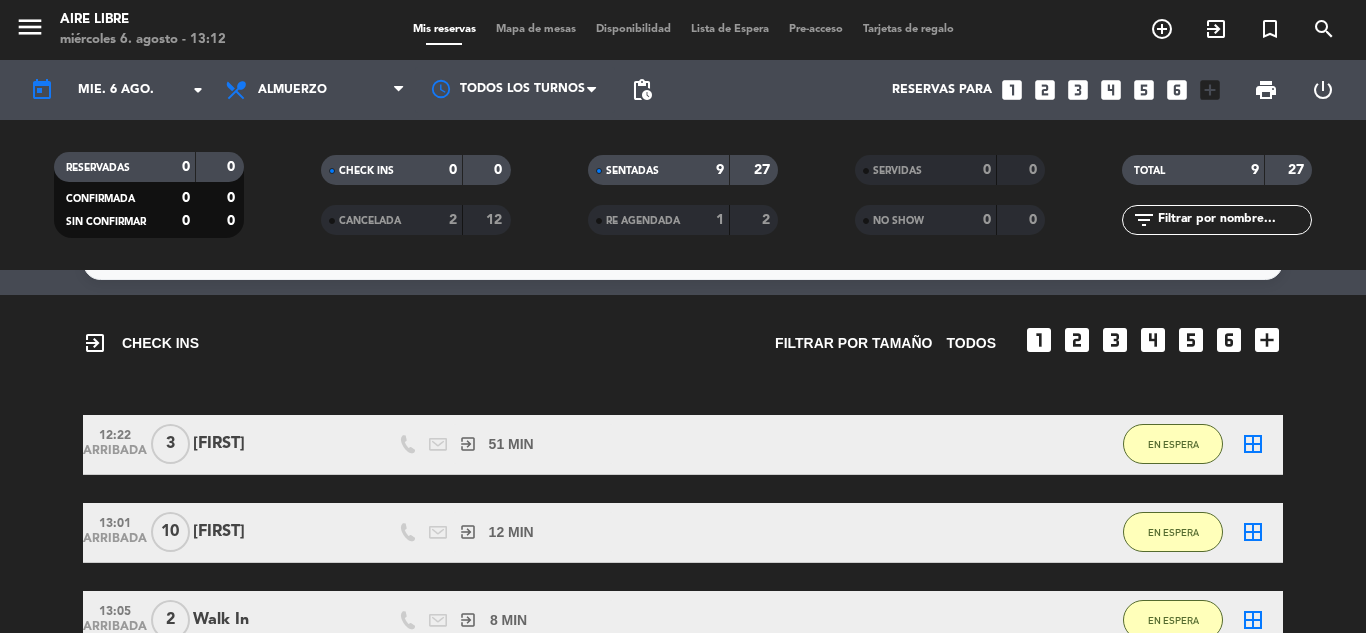 scroll, scrollTop: 53, scrollLeft: 0, axis: vertical 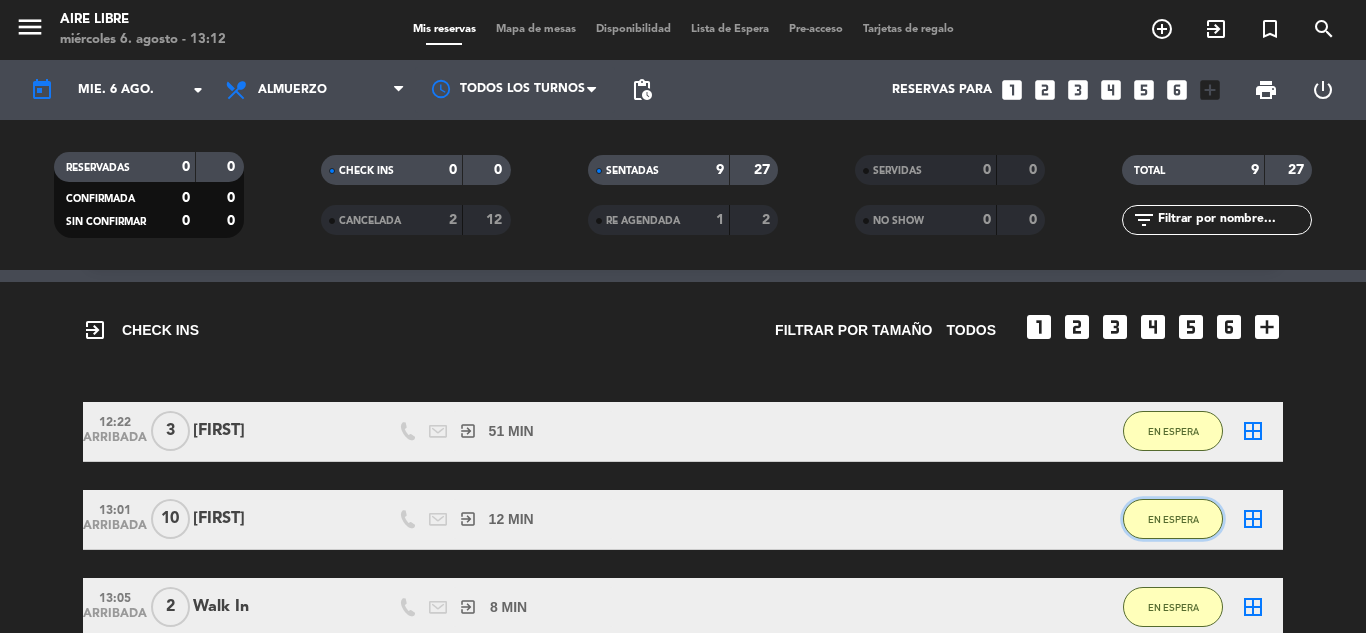 click on "EN ESPERA" 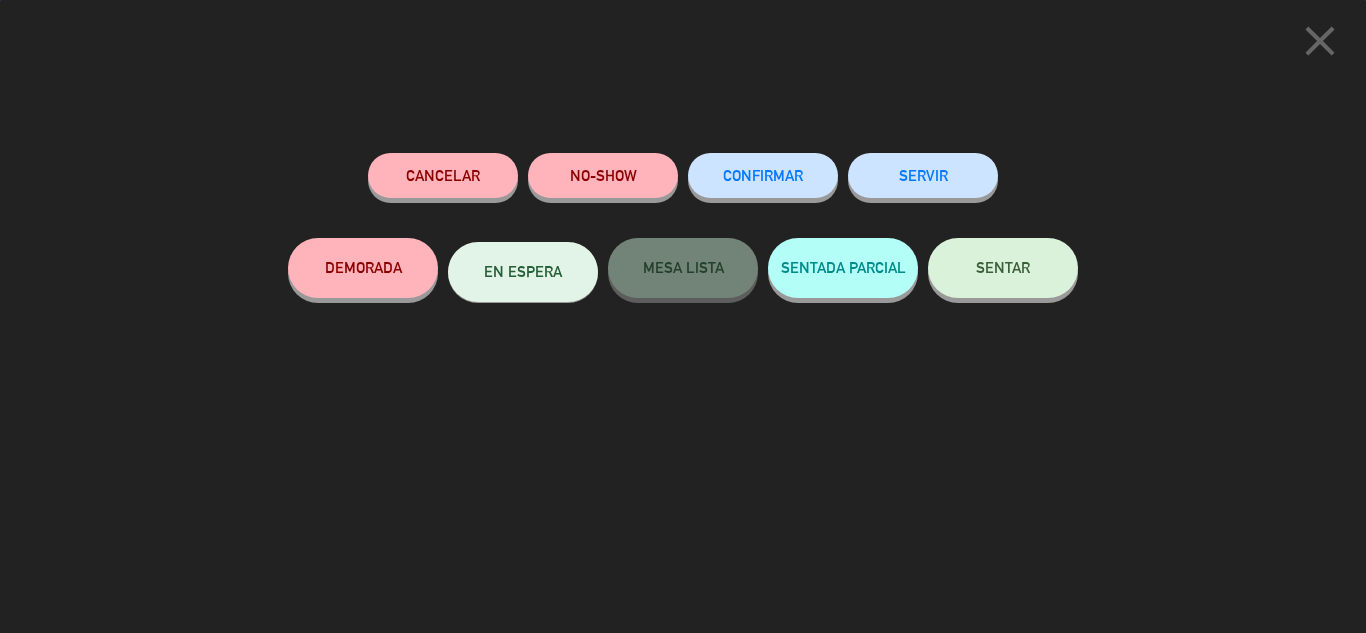 click on "SENTAR" 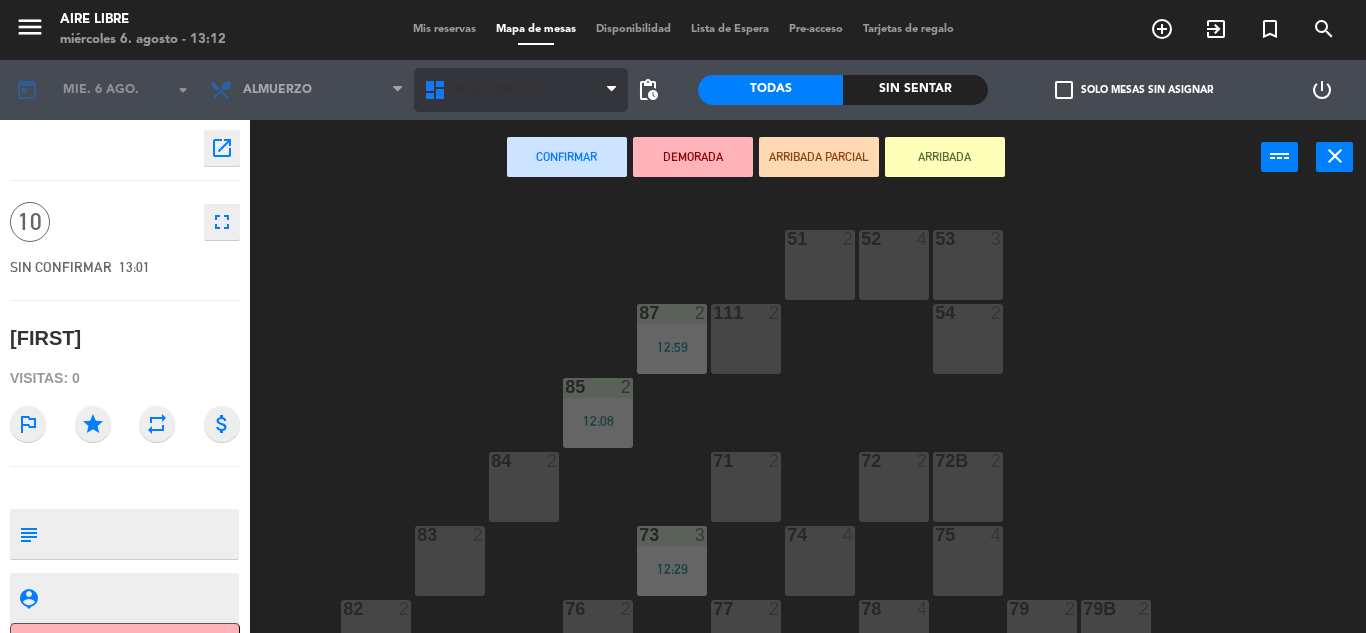 click at bounding box center [611, 90] 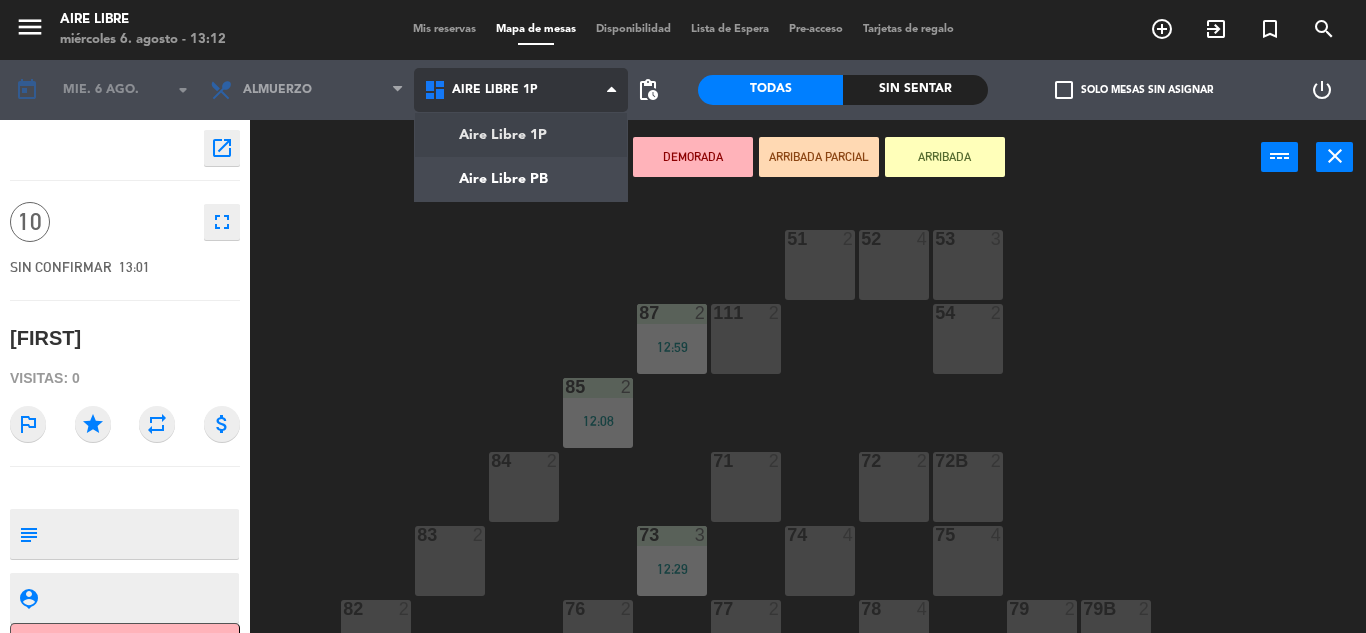click on "menu  Aire Libre   [DAY] [NUMBER]. [MONTH] - [TIME]   Mis reservas   Mapa de mesas   Disponibilidad   Lista de Espera   Pre-acceso   Tarjetas de regalo  add_circle_outline exit_to_app turned_in_not search today    mié. 6 ago. arrow_drop_down  Desayuno  Brunch  Almuerzo  Cena  Almuerzo  Desayuno  Brunch  Almuerzo  Cena  Aire Libre 1P   Aire Libre PB   Aire Libre 1P   Aire Libre 1P   Aire Libre PB  pending_actions  Todas  Sin sentar  check_box_outline_blank   Solo mesas sin asignar   power_settings_new    open_in_new 10    fullscreen  SIN CONFIRMAR   [TIME]   [FIRST]  Visitas: 0 outlined_flag star repeat attach_money subject                              person_pin                              Cancelar   Confirmar   DEMORADA   ARRIBADA PARCIAL   ARRIBADA  power_input close 51  2  52  4  53  3  111  2  54  2  87  2   [TIME]  85  2   [TIME]  72  2  84  2  71  2  72B  2  83  2  73  3   [TIME]  74  4  75  4  82  2  76  2  78  4  77  2  79  2  79B  2  113  2  112  2  81  5  81b  2  86 lock  2   [TIME]  62  2  61  4  67  2  62B" 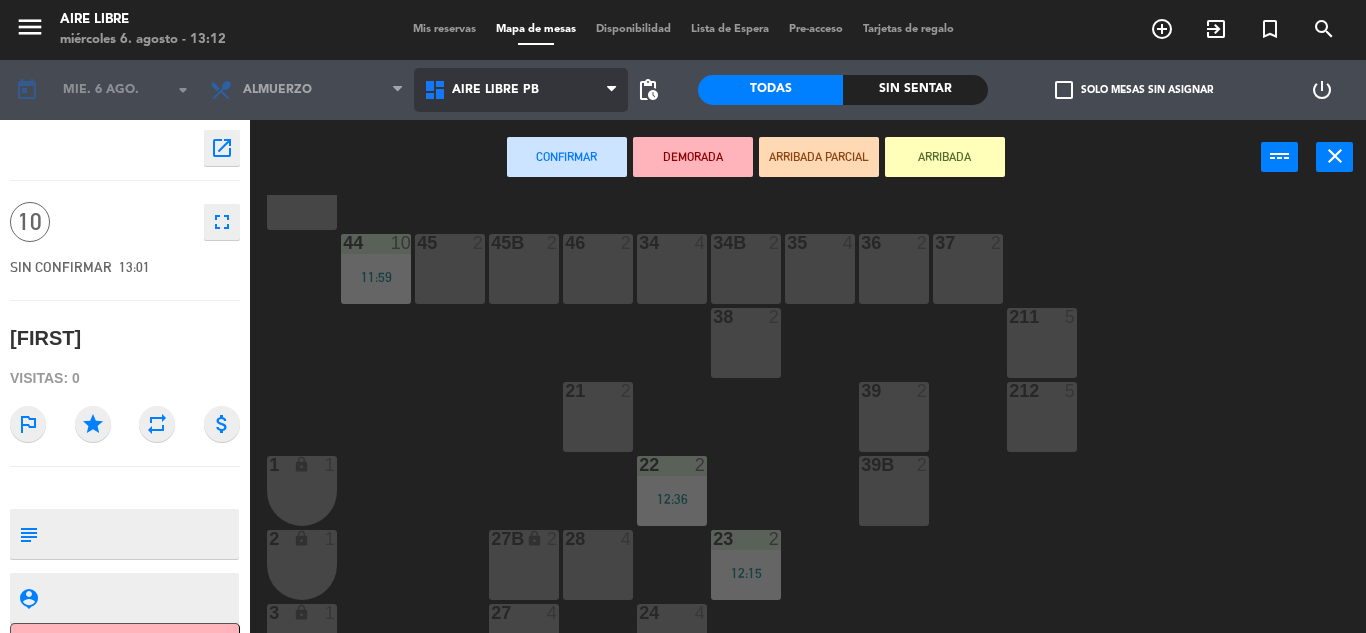scroll, scrollTop: 136, scrollLeft: 0, axis: vertical 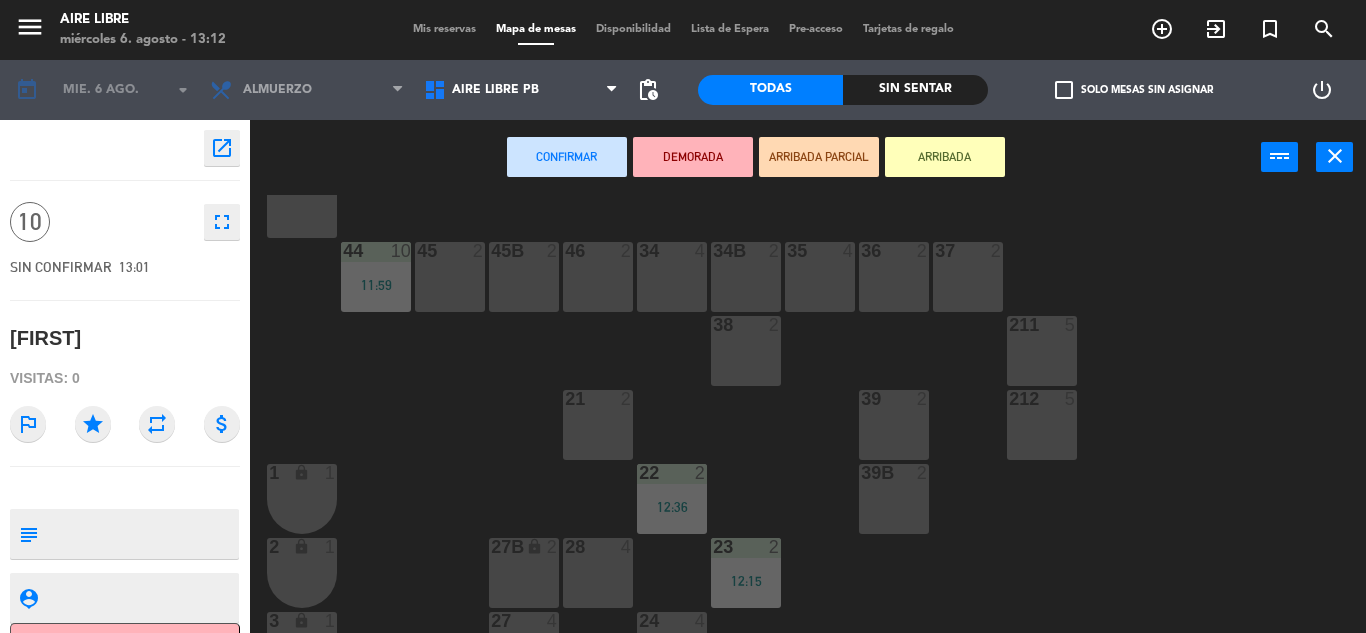 click on "36  2" at bounding box center [894, 277] 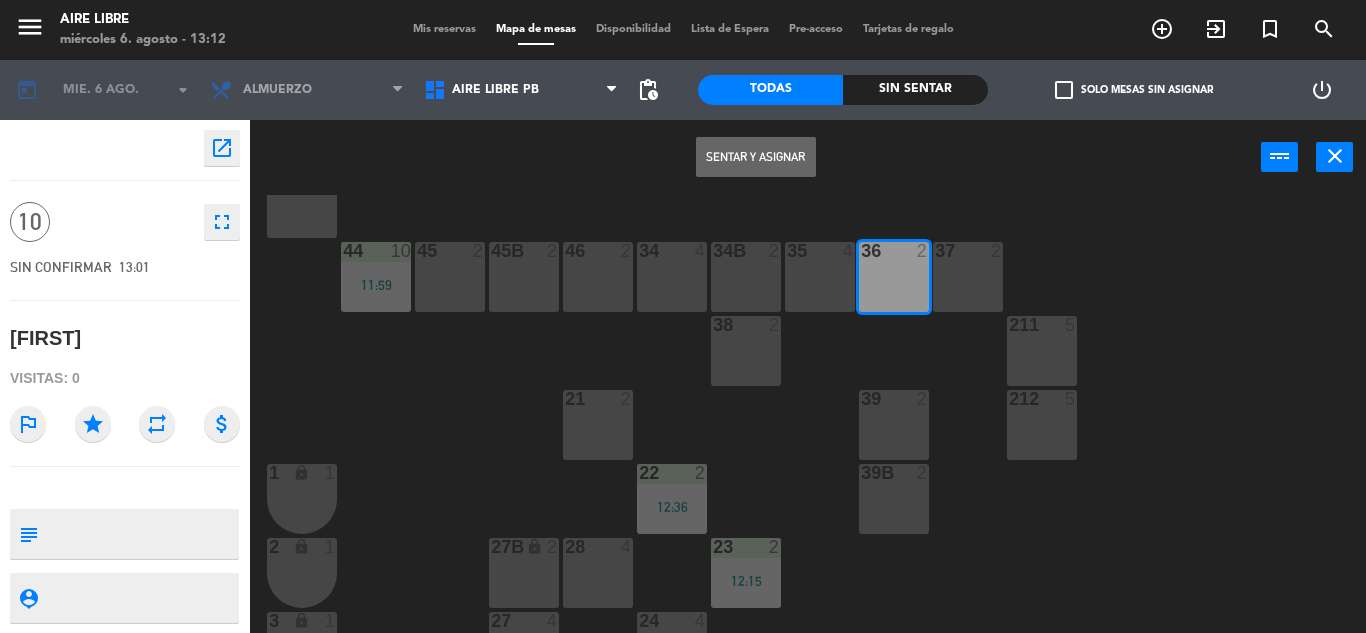 click on "Sentar y Asignar" at bounding box center [756, 157] 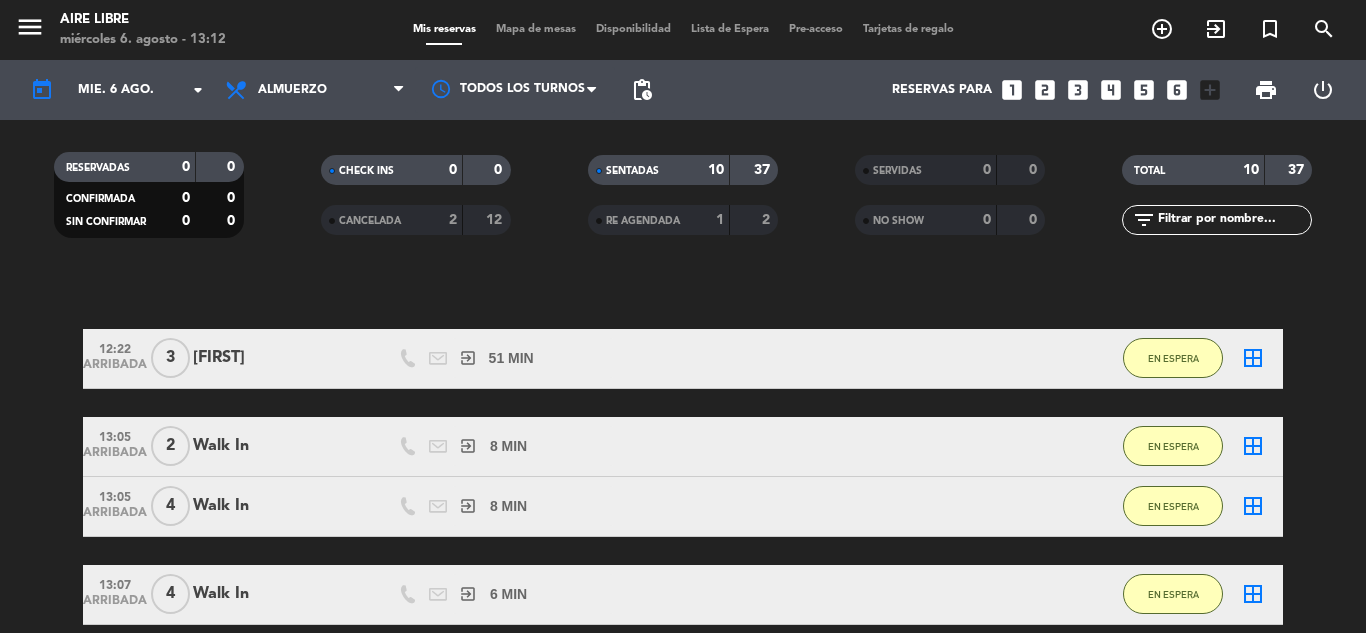 scroll, scrollTop: 171, scrollLeft: 0, axis: vertical 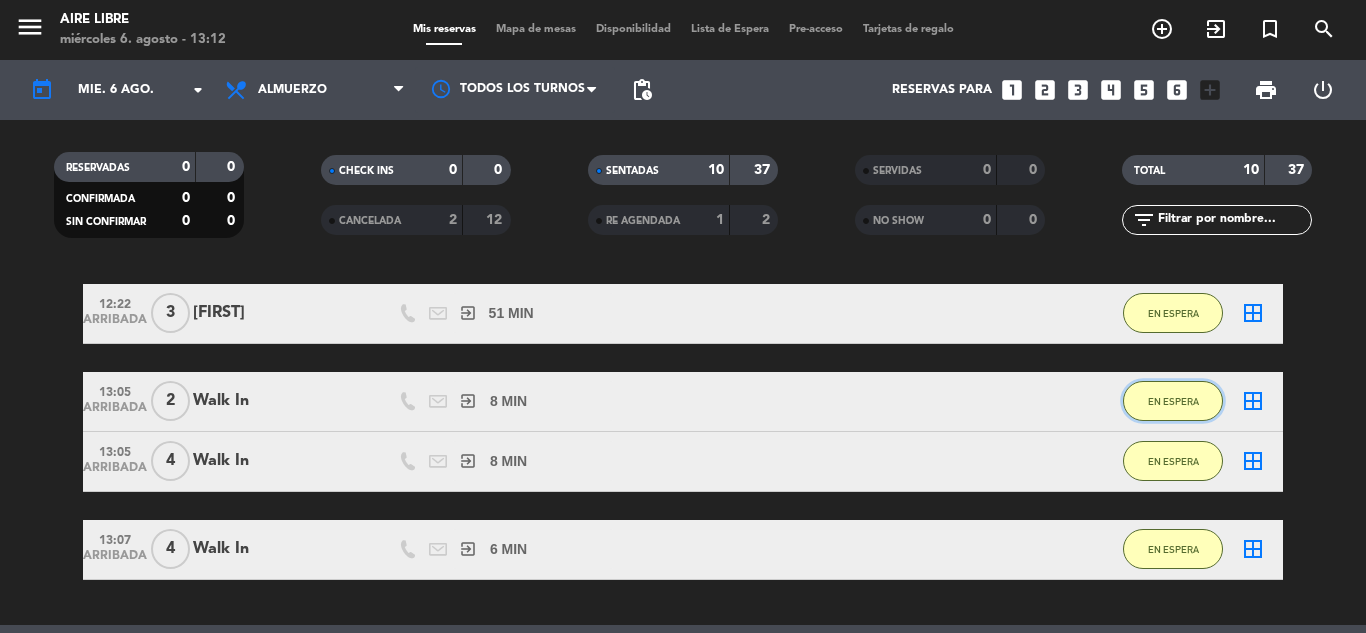 click on "EN ESPERA" 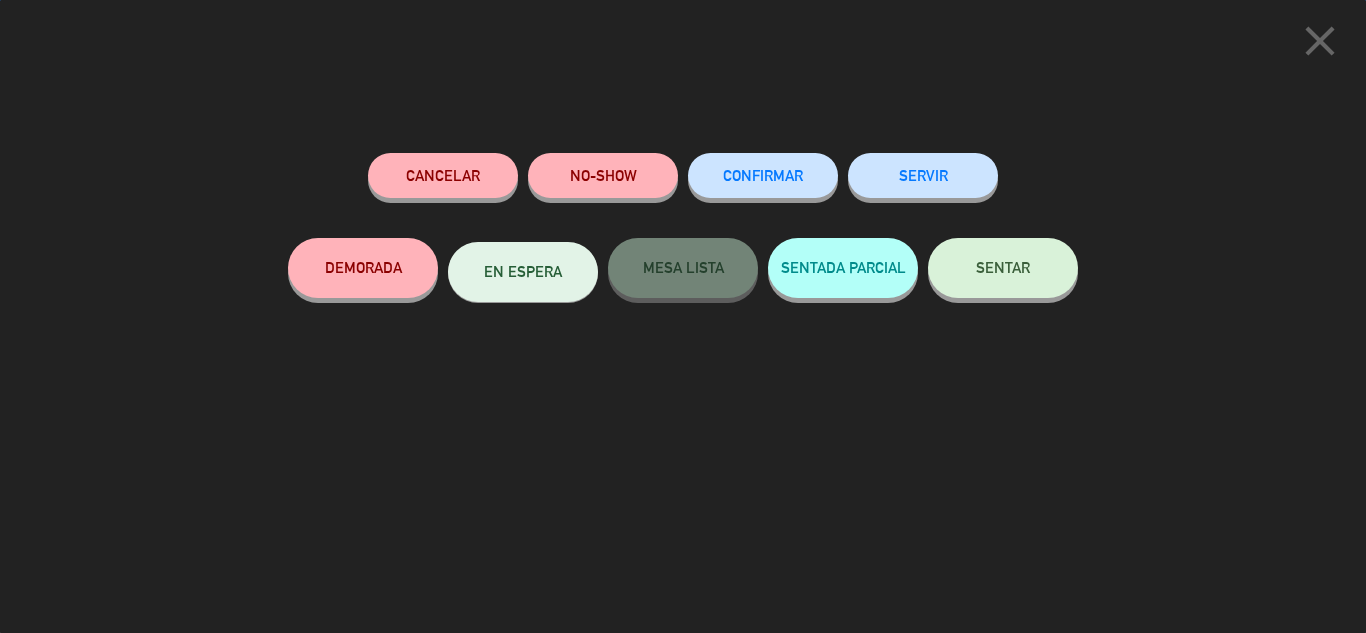 click on "SENTAR" 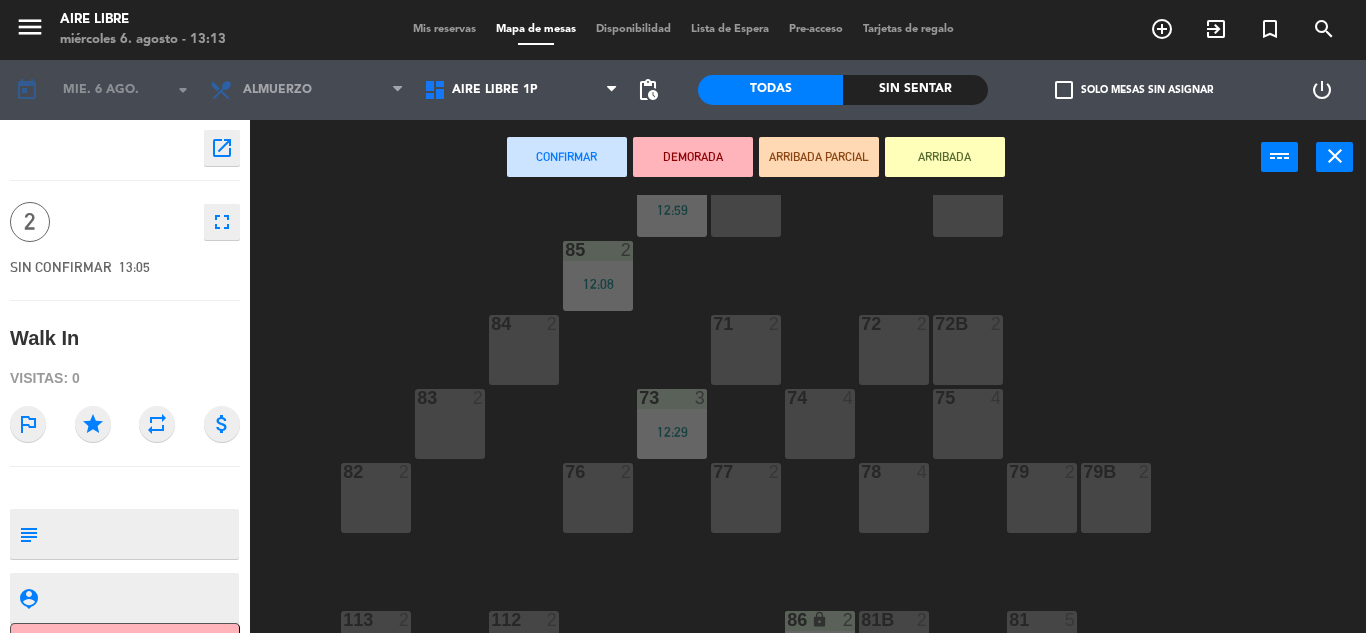 scroll, scrollTop: 142, scrollLeft: 0, axis: vertical 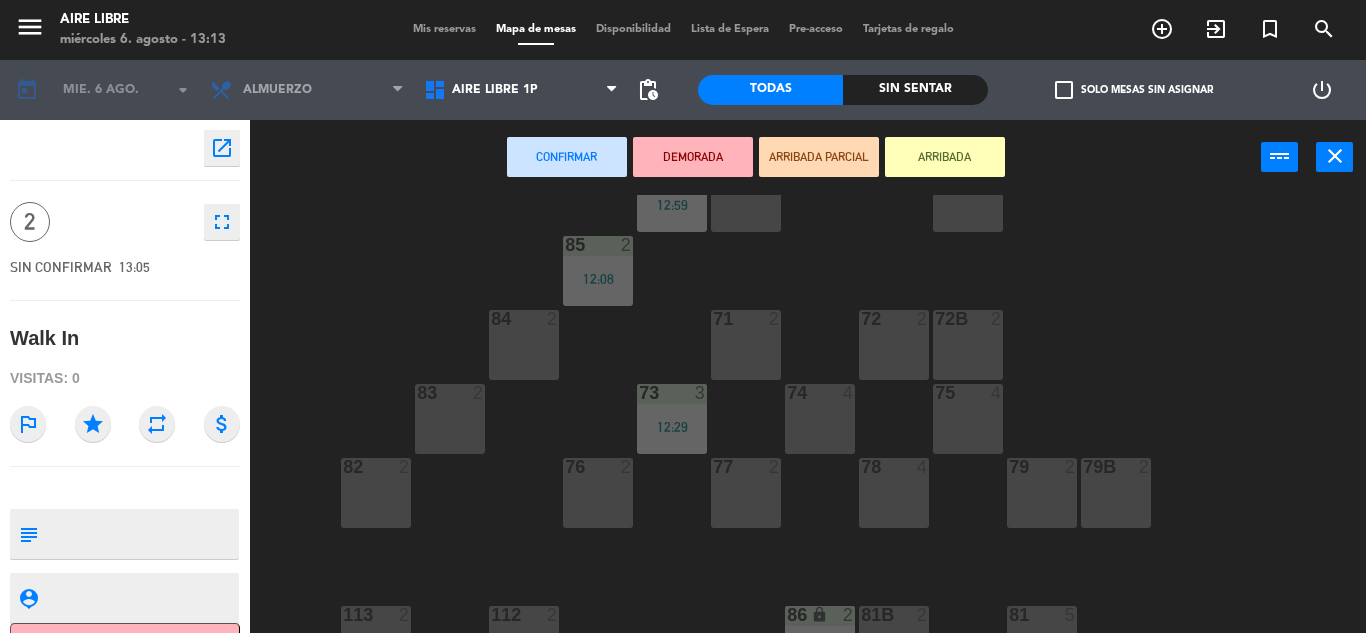 click on "84  2" at bounding box center (524, 345) 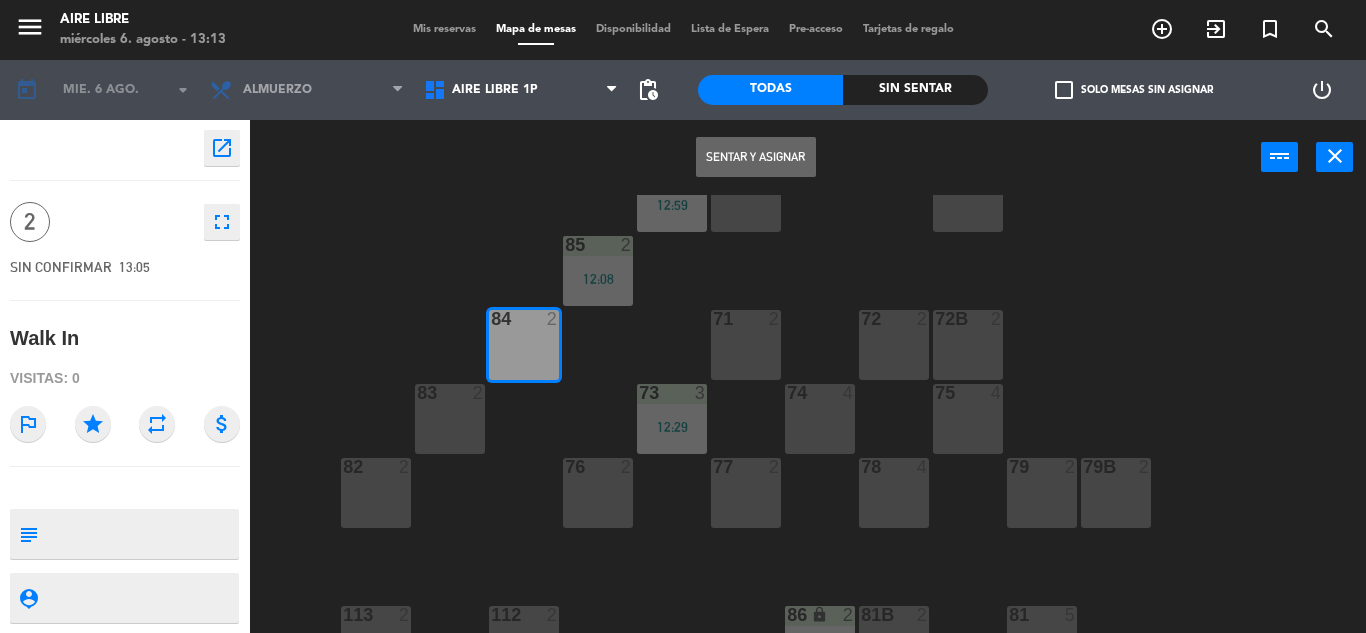 click on "Sentar y Asignar" at bounding box center (756, 157) 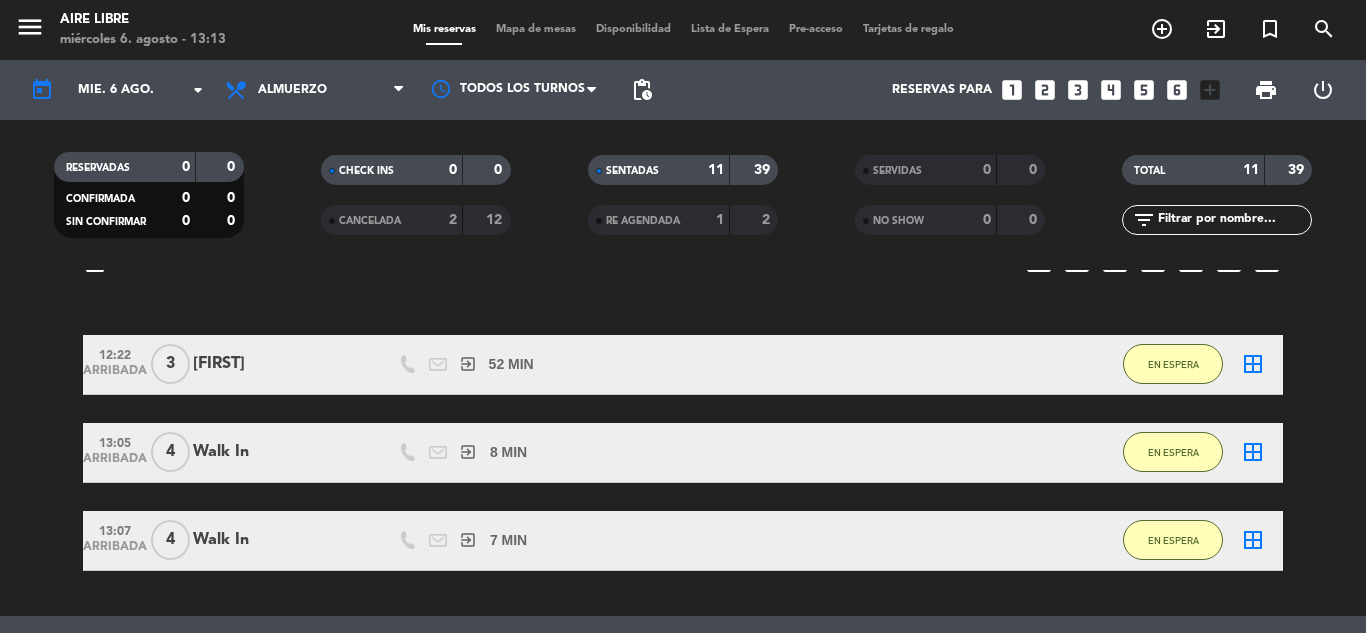 scroll, scrollTop: 149, scrollLeft: 0, axis: vertical 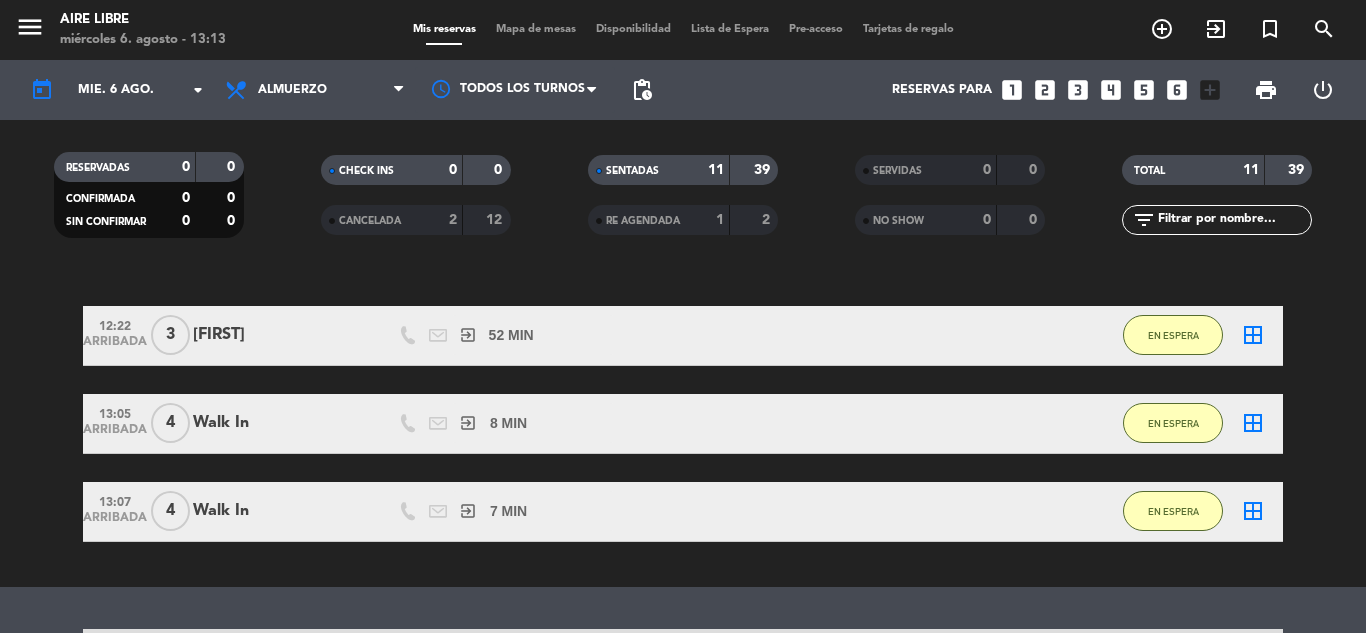 click on "EN ESPERA" 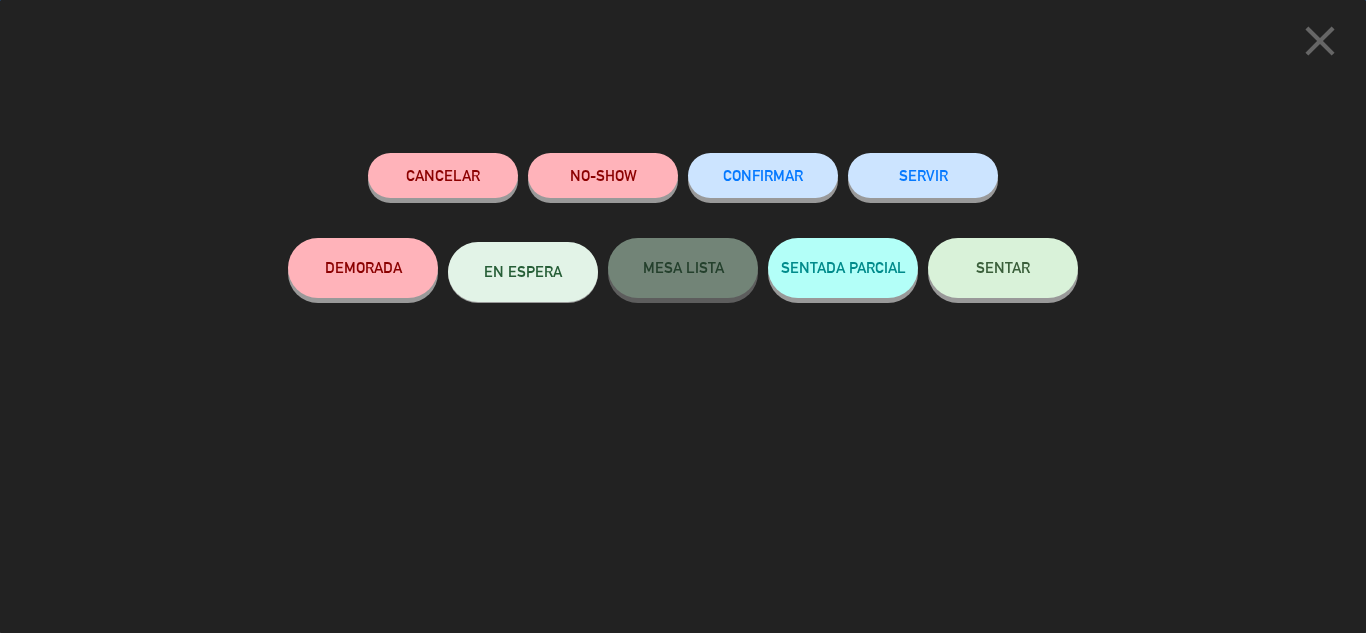 click on "SENTAR" 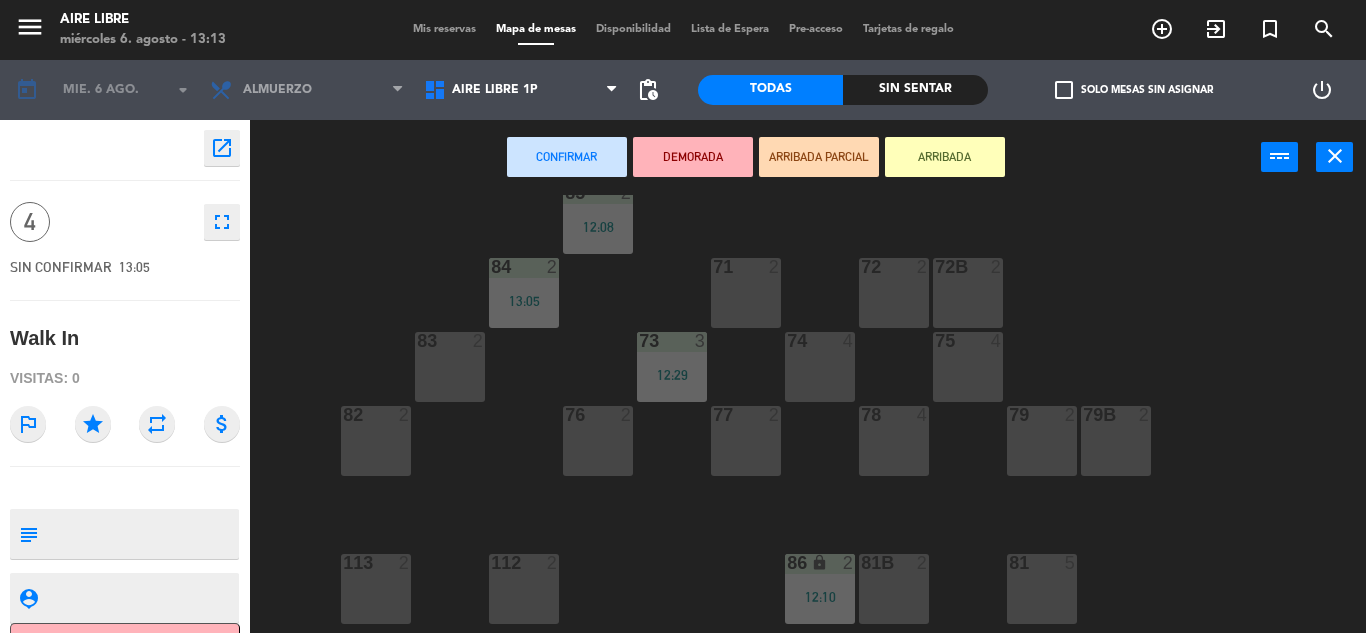 scroll, scrollTop: 182, scrollLeft: 0, axis: vertical 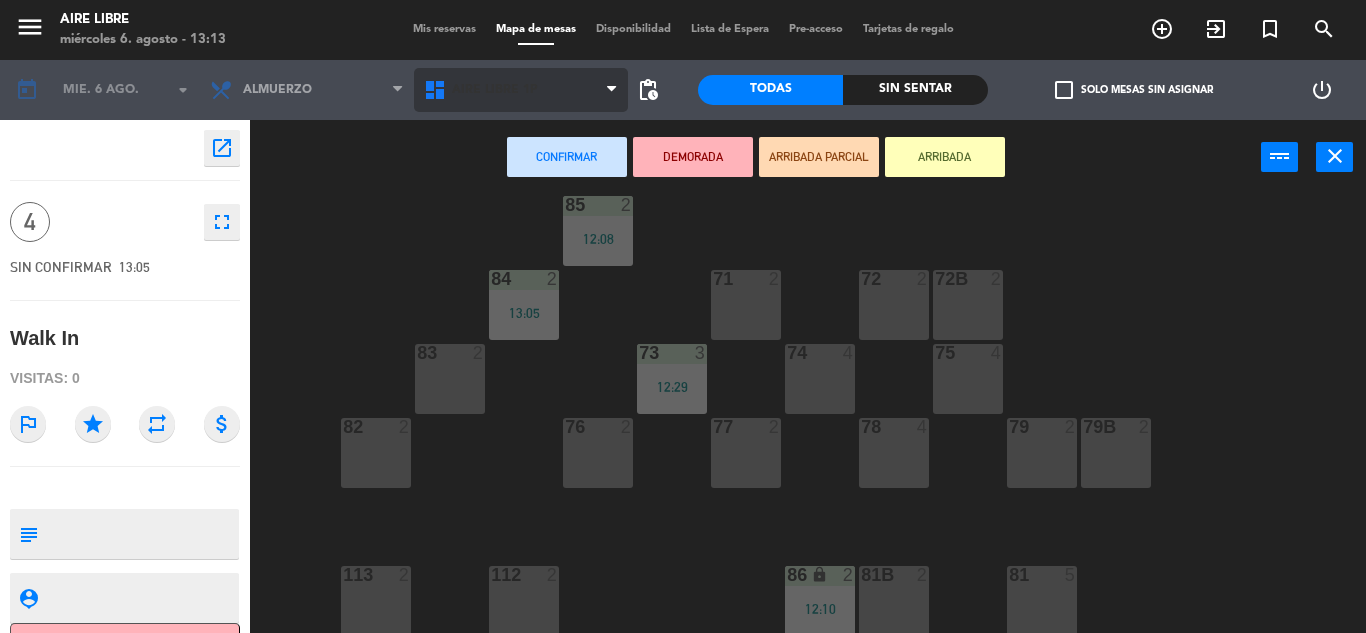 click on "Aire Libre 1P" at bounding box center (521, 90) 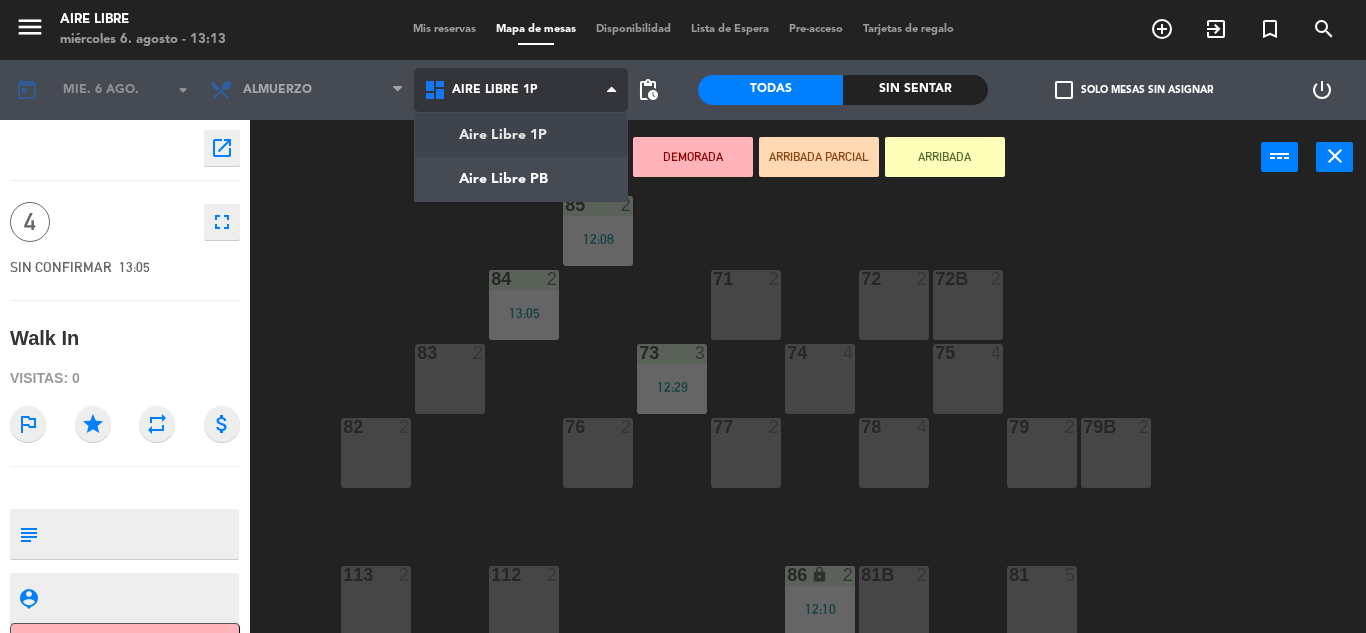click on "menu  Aire Libre   miércoles 6. agosto - 13:13   Mis reservas   Mapa de mesas   Disponibilidad   Lista de Espera   Pre-acceso   Tarjetas de regalo  add_circle_outline exit_to_app turned_in_not search today    mié. 6 ago. arrow_drop_down  Desayuno  Brunch  Almuerzo  Cena  Almuerzo  Desayuno  Brunch  Almuerzo  Cena  Aire Libre 1P   Aire Libre PB   Aire Libre 1P   Aire Libre 1P   Aire Libre PB  pending_actions  Todas  Sin sentar  check_box_outline_blank   Solo mesas sin asignar   power_settings_new    open_in_new 4    fullscreen  SIN CONFIRMAR   13:05   Walk In  Visitas: 0 outlined_flag star repeat attach_money subject                              person_pin                              Cancelar   Confirmar   DEMORADA   ARRIBADA PARCIAL   ARRIBADA  power_input close 51  2  52  4  53  3  111  2  54  2  87  2   12:59  85  2   12:08  72  2  84  2   13:05  71  2  72B  2  83  2  73  3   12:29  74  4  75  4  82  2  76  2  78  4  77  2  79  2  79B  2  113  2  112  2  81  5  81b  2  86 lock  2   12:10  62  2  61  4" 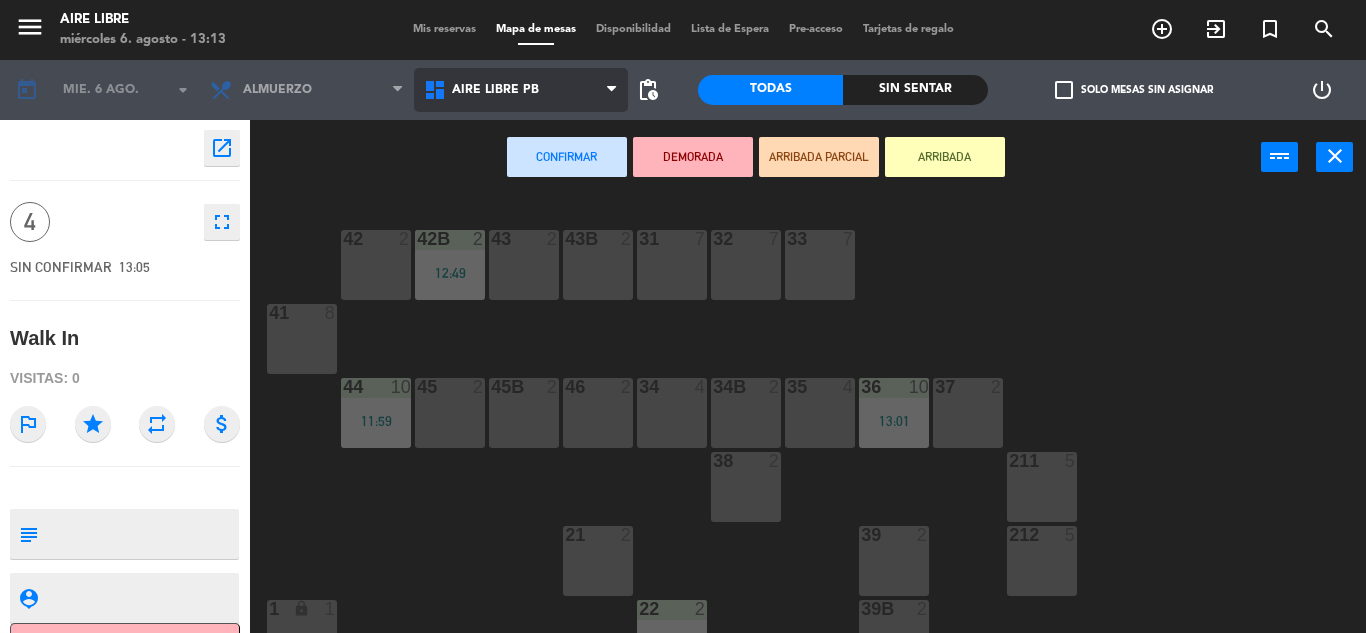 click on "Aire Libre PB" at bounding box center [521, 90] 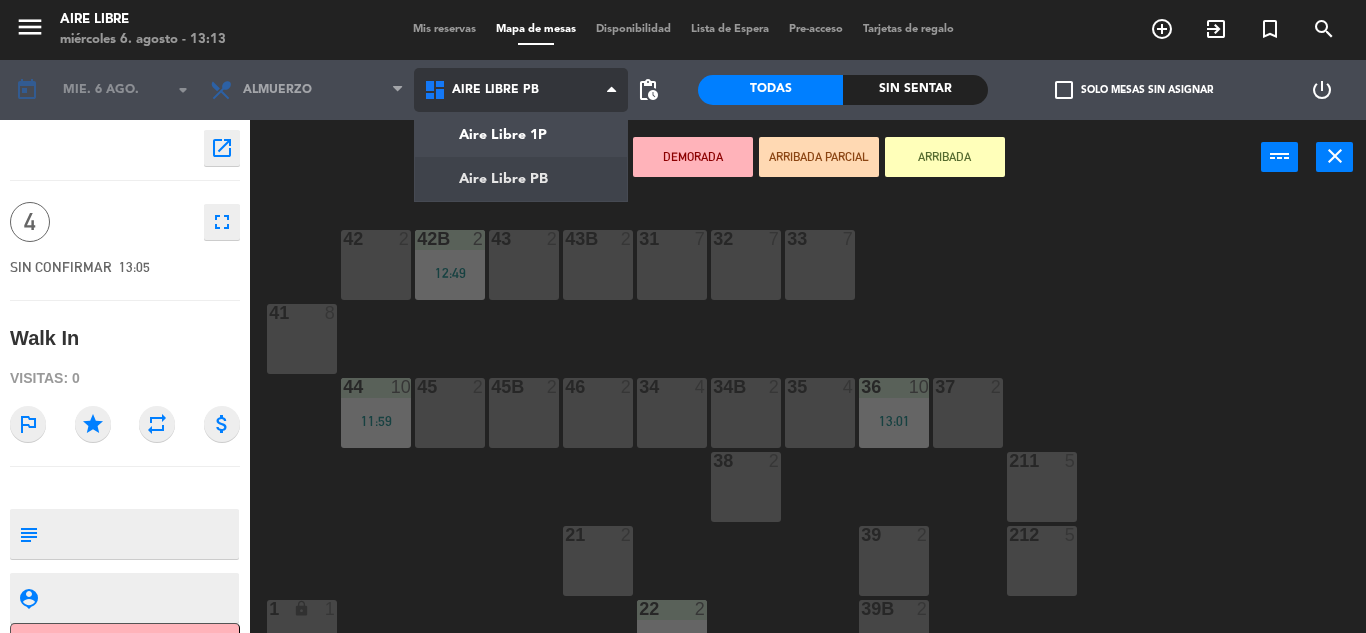 click on "menu  Aire Libre   [DAY] [NUMBER]. [MONTH] - [TIME]   Mis reservas   Mapa de mesas   Disponibilidad   Lista de Espera   Pre-acceso   Tarjetas de regalo  add_circle_outline exit_to_app turned_in_not search today    mié. 6 ago. arrow_drop_down  Desayuno  Brunch  Almuerzo  Cena  Almuerzo  Desayuno  Brunch  Almuerzo  Cena  Aire Libre 1P   Aire Libre PB   Aire Libre PB   Aire Libre 1P   Aire Libre PB  pending_actions  Todas  Sin sentar  check_box_outline_blank   Solo mesas sin asignar   power_settings_new    open_in_new 4    fullscreen  SIN CONFIRMAR   [TIME]   Walk In  Visitas: 0 outlined_flag star repeat attach_money subject                              person_pin                              Cancelar   Confirmar   DEMORADA   ARRIBADA PARCIAL   ARRIBADA  power_input close 42  2  43  2  31  7  32  7  33  7  42B  2   [TIME]  43B  2  41  8  44  10   [TIME]  45  2  46  2  35  4  34  4  36  10   [TIME]  45B  2  34B  2  37  2  211  5  38  2  212  5  39  2  21  2  39B  2  22  2   [TIME]  1 lock  1  27B lock  2  23  2   [TIME]" 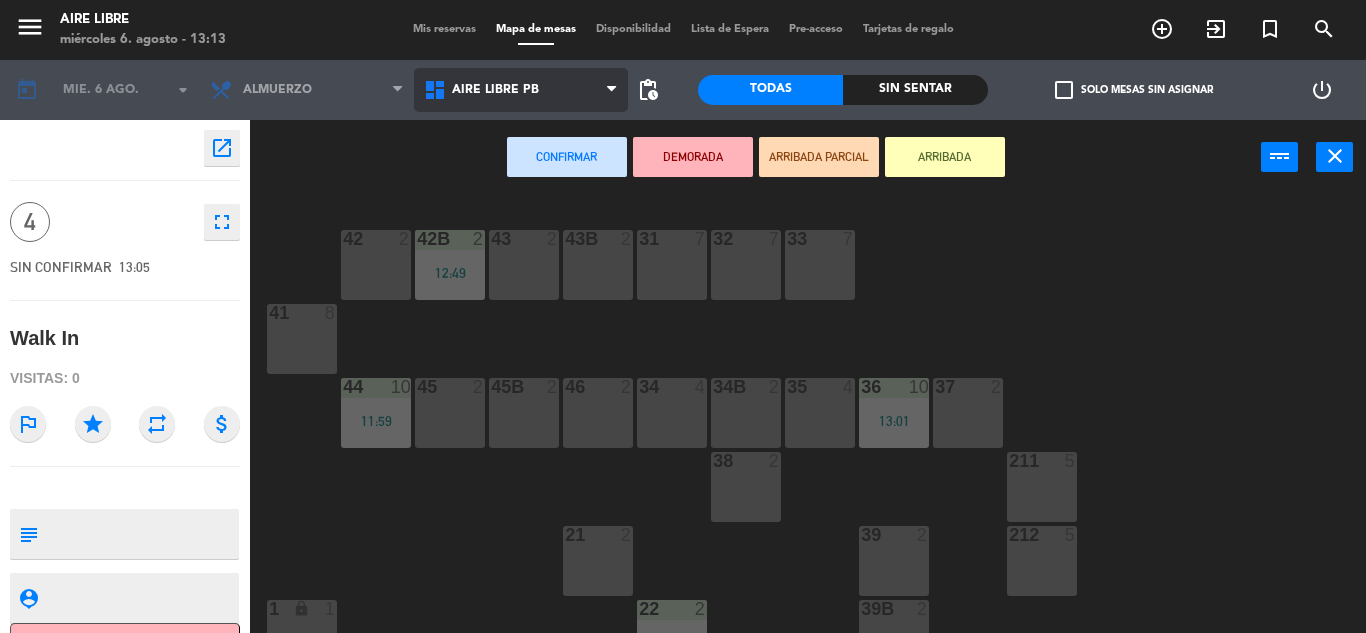 click on "Aire Libre PB" at bounding box center (521, 90) 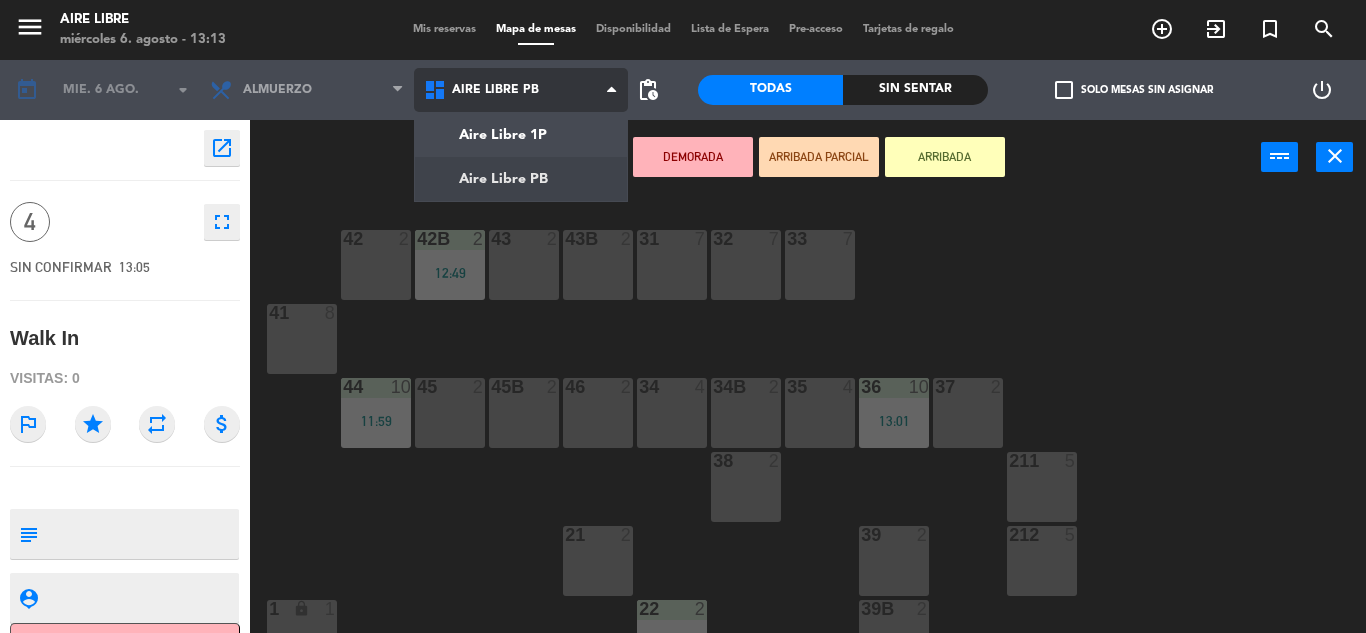 click on "menu  Aire Libre   [DAY] [NUMBER]. [MONTH] - [TIME]   Mis reservas   Mapa de mesas   Disponibilidad   Lista de Espera   Pre-acceso   Tarjetas de regalo  add_circle_outline exit_to_app turned_in_not search today    mié. 6 ago. arrow_drop_down  Desayuno  Brunch  Almuerzo  Cena  Almuerzo  Desayuno  Brunch  Almuerzo  Cena  Aire Libre 1P   Aire Libre PB   Aire Libre PB   Aire Libre 1P   Aire Libre PB  pending_actions  Todas  Sin sentar  check_box_outline_blank   Solo mesas sin asignar   power_settings_new    open_in_new 4    fullscreen  SIN CONFIRMAR   [TIME]   Walk In  Visitas: 0 outlined_flag star repeat attach_money subject                              person_pin                              Cancelar   Confirmar   DEMORADA   ARRIBADA PARCIAL   ARRIBADA  power_input close 42  2  43  2  31  7  32  7  33  7  42B  2   [TIME]  43B  2  41  8  44  10   [TIME]  45  2  46  2  35  4  34  4  36  10   [TIME]  45B  2  34B  2  37  2  211  5  38  2  212  5  39  2  21  2  39B  2  22  2   [TIME]  1 lock  1  27B lock  2  23  2   [TIME]" 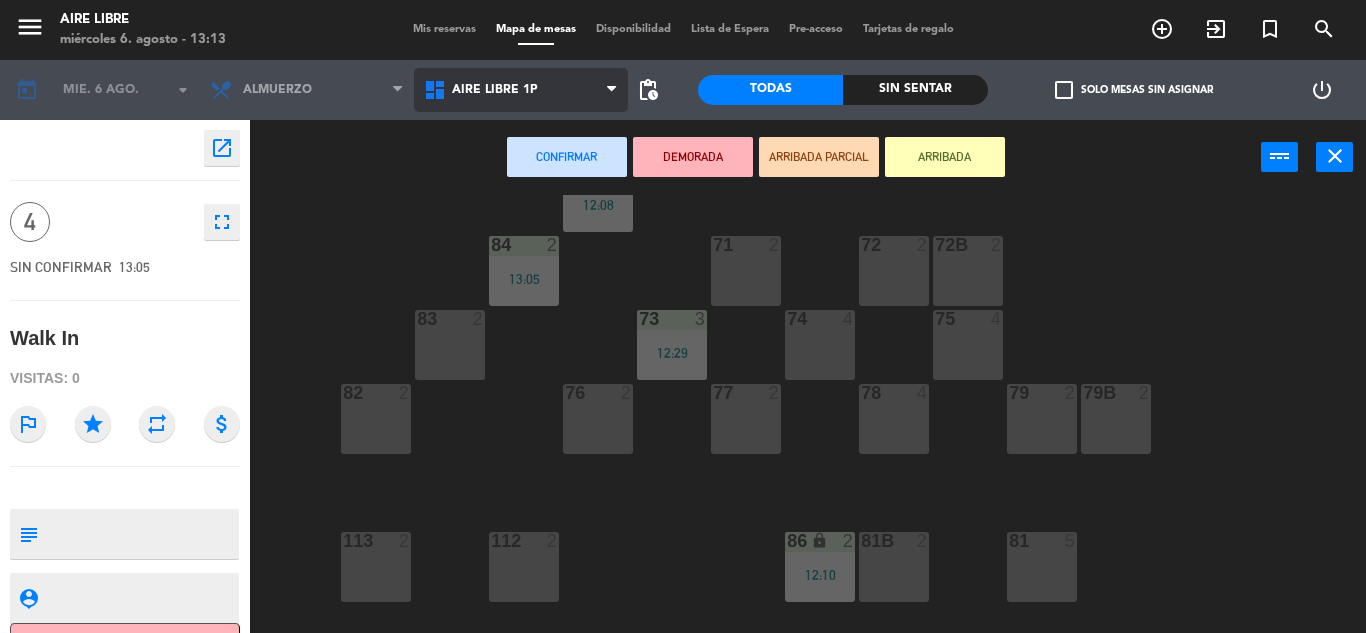 scroll, scrollTop: 207, scrollLeft: 0, axis: vertical 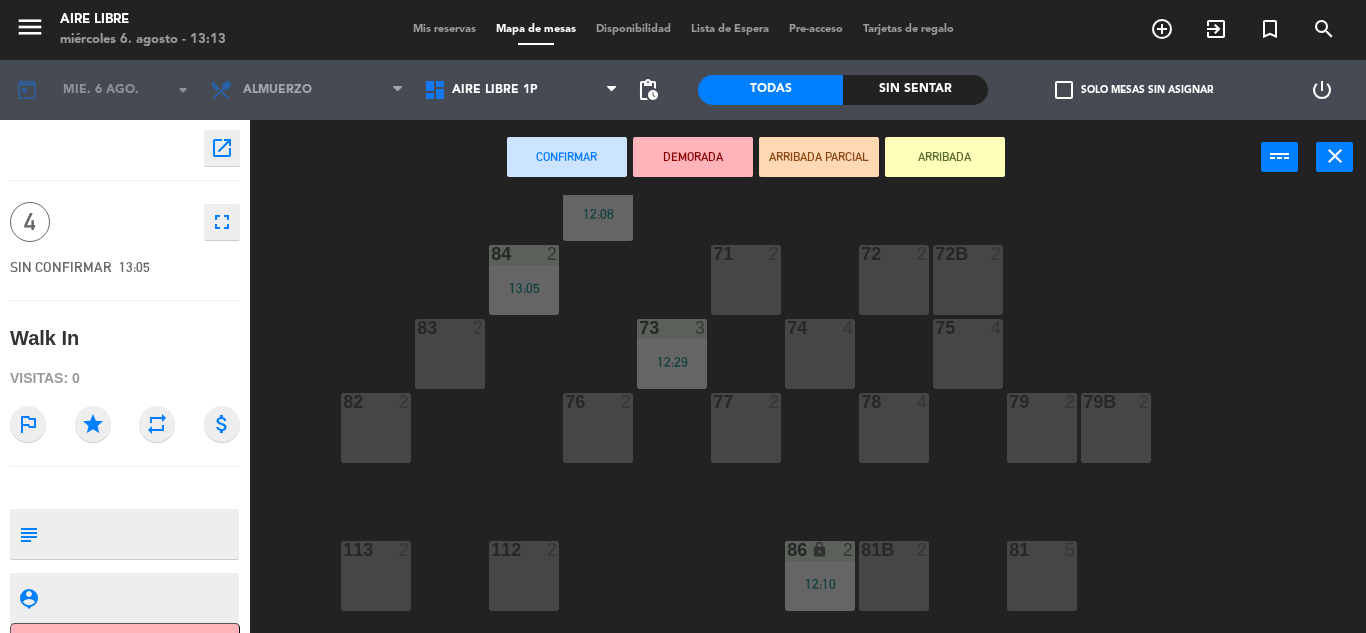 click on "83  2" at bounding box center [450, 354] 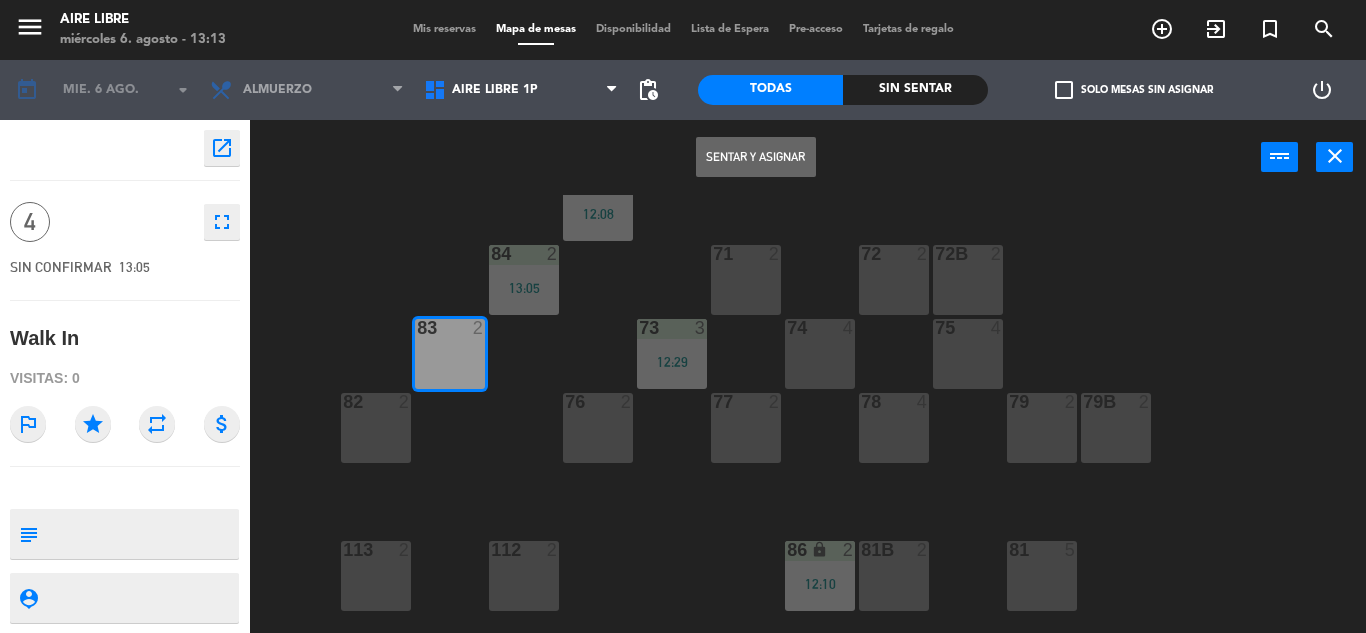 click on "Sentar y Asignar" at bounding box center [756, 157] 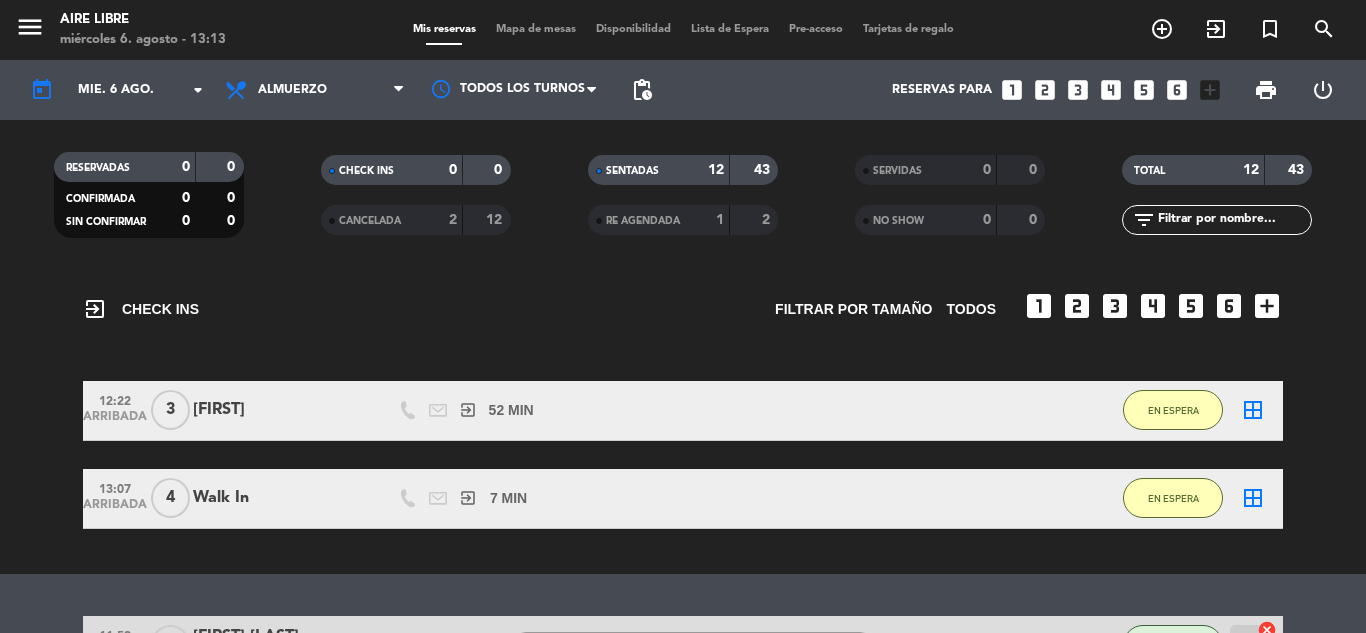 scroll, scrollTop: 82, scrollLeft: 0, axis: vertical 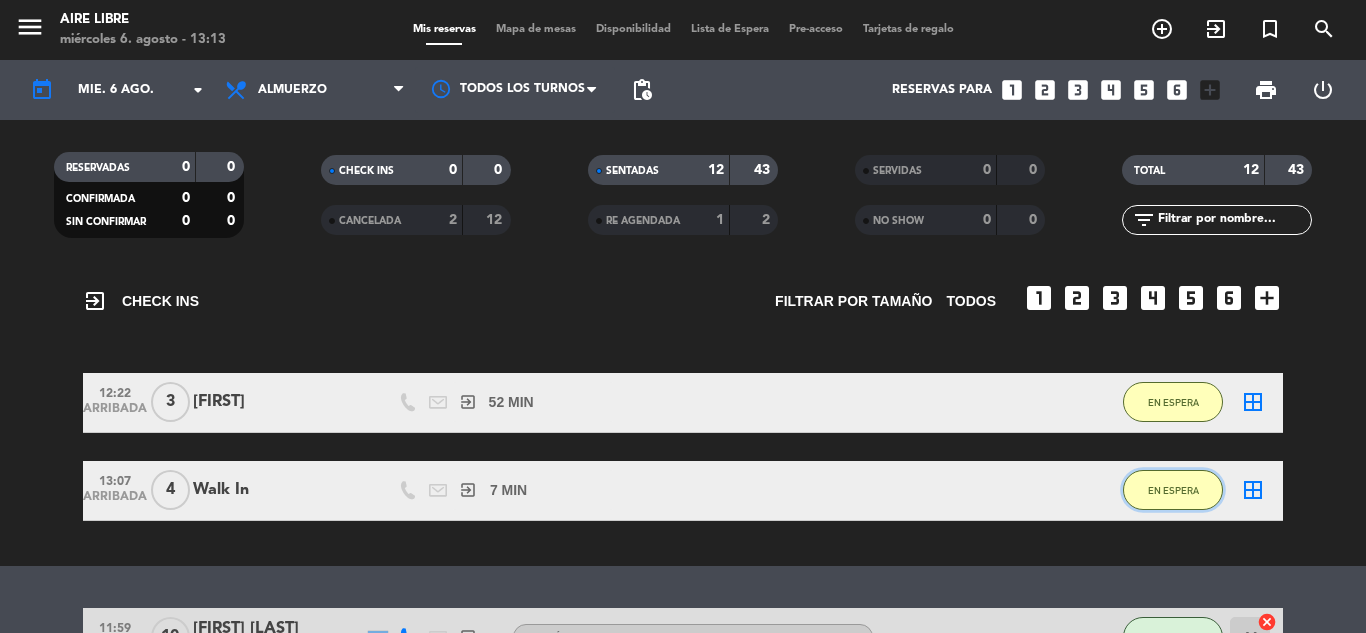 click on "EN ESPERA" 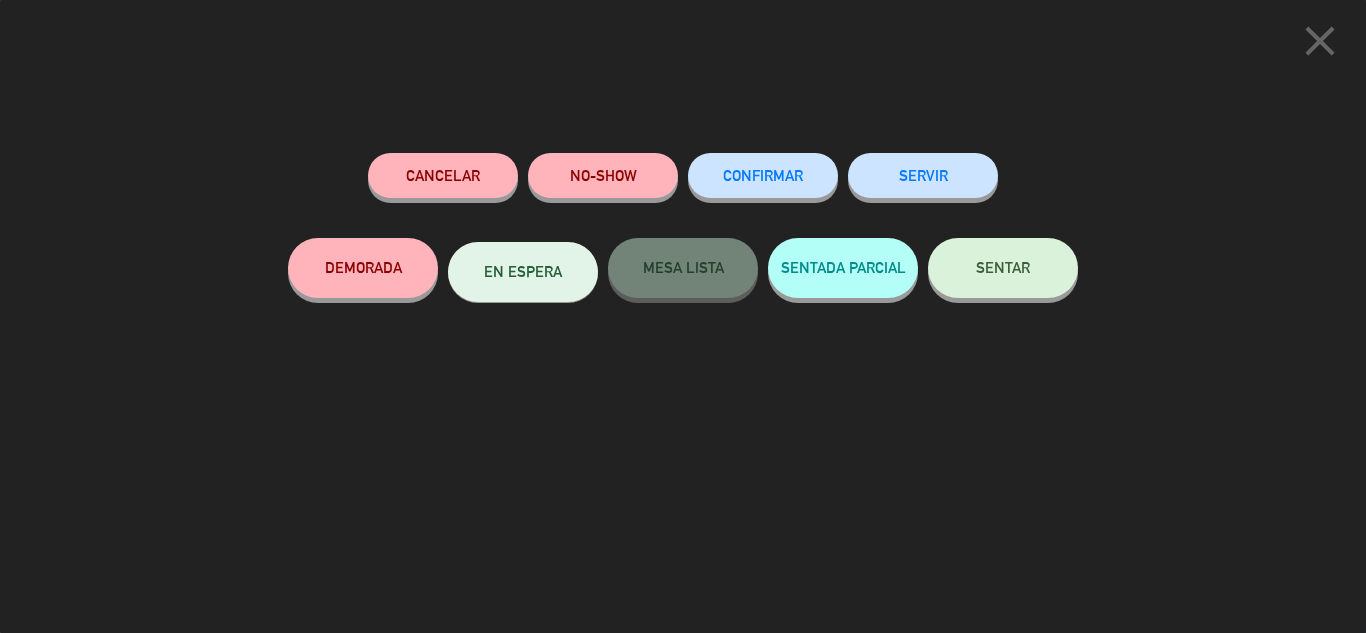 click on "SENTAR" 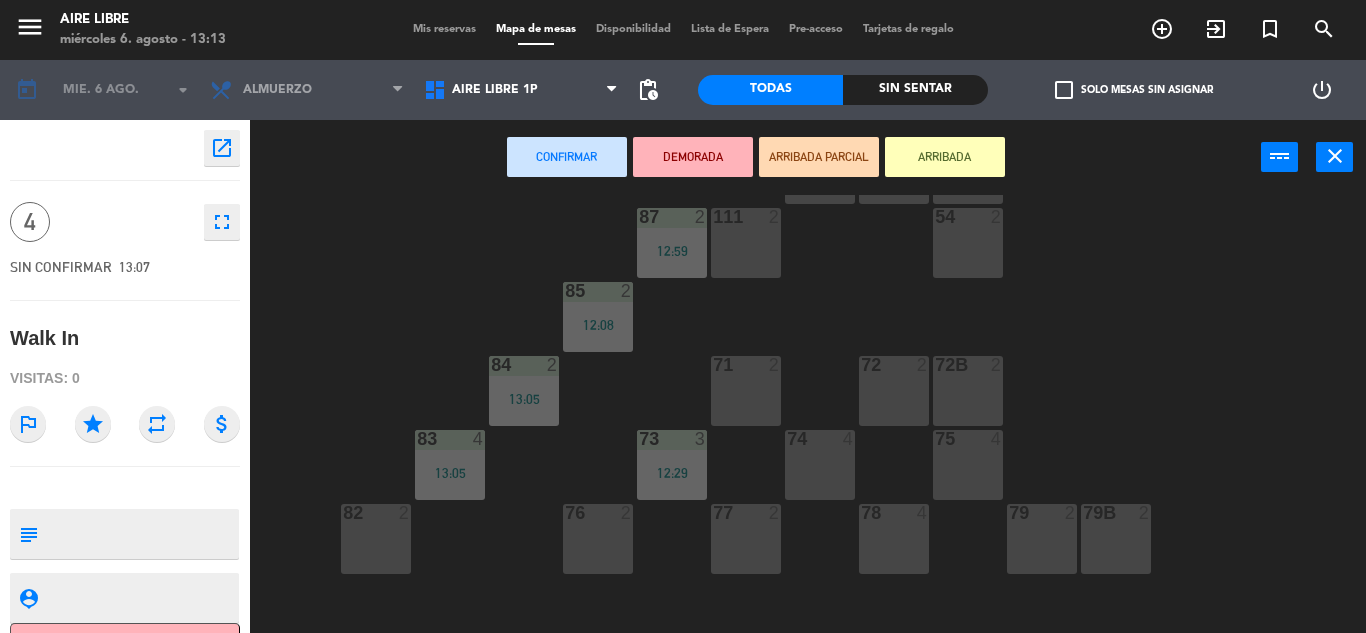 scroll, scrollTop: 151, scrollLeft: 0, axis: vertical 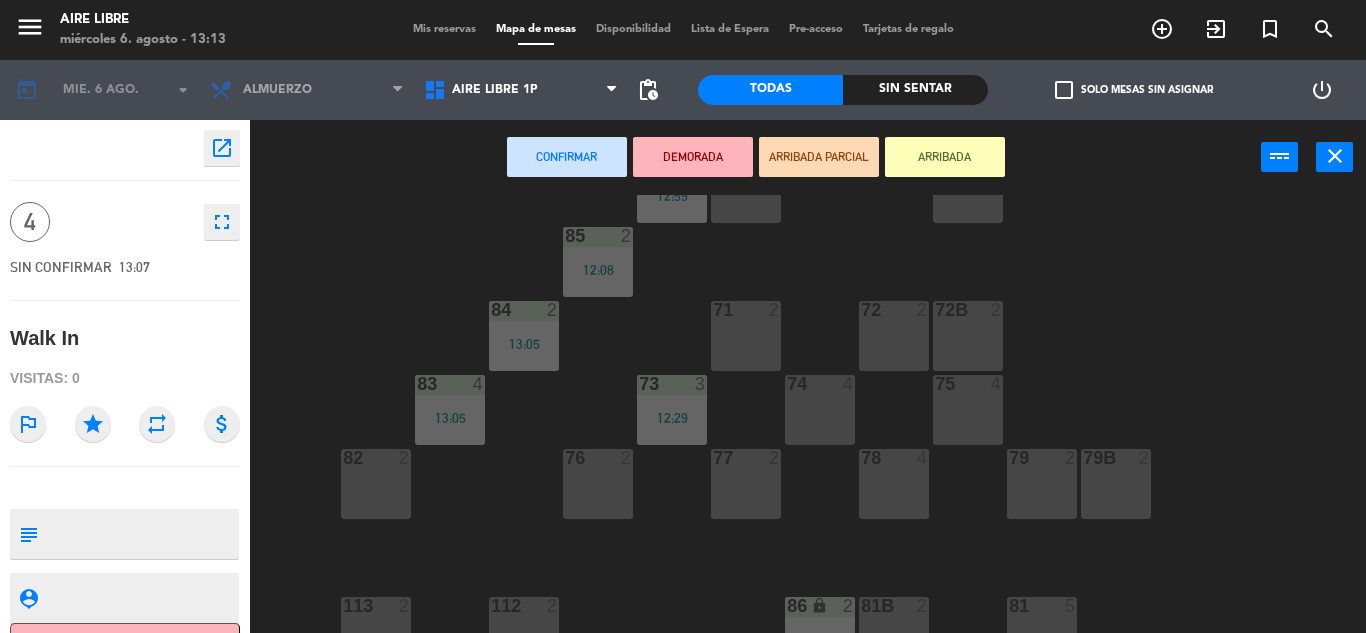 click on "78  4" at bounding box center [894, 484] 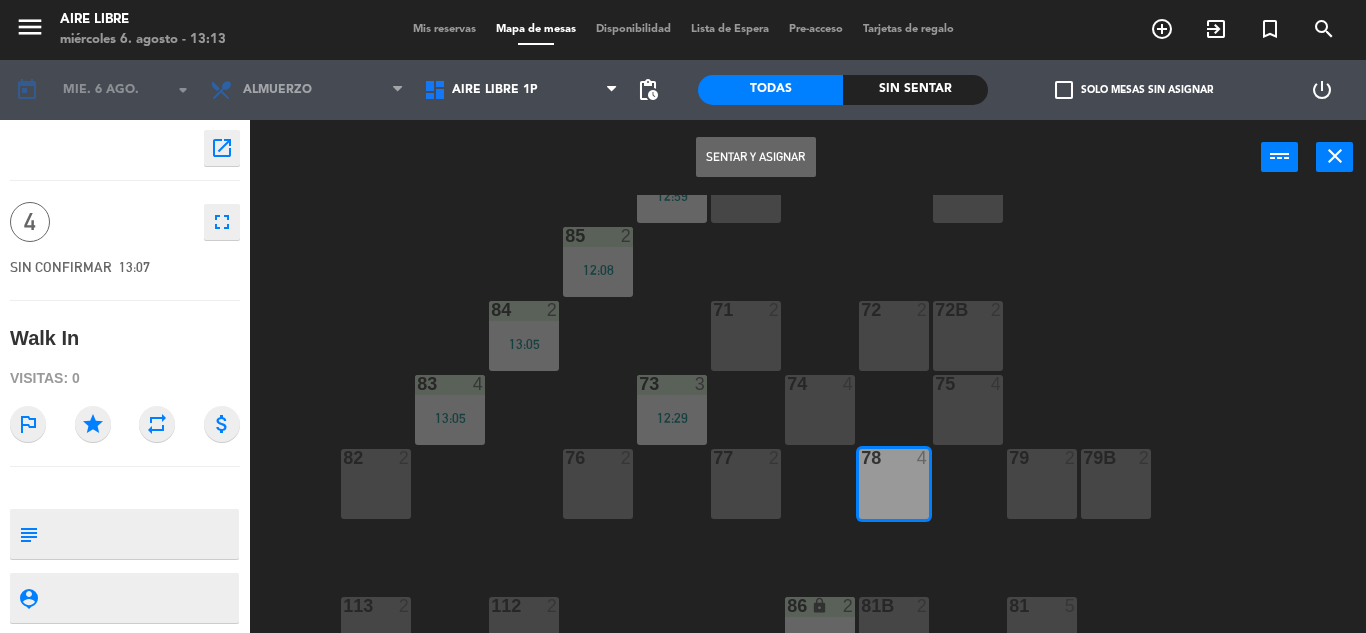 click on "Sentar y Asignar" at bounding box center (756, 157) 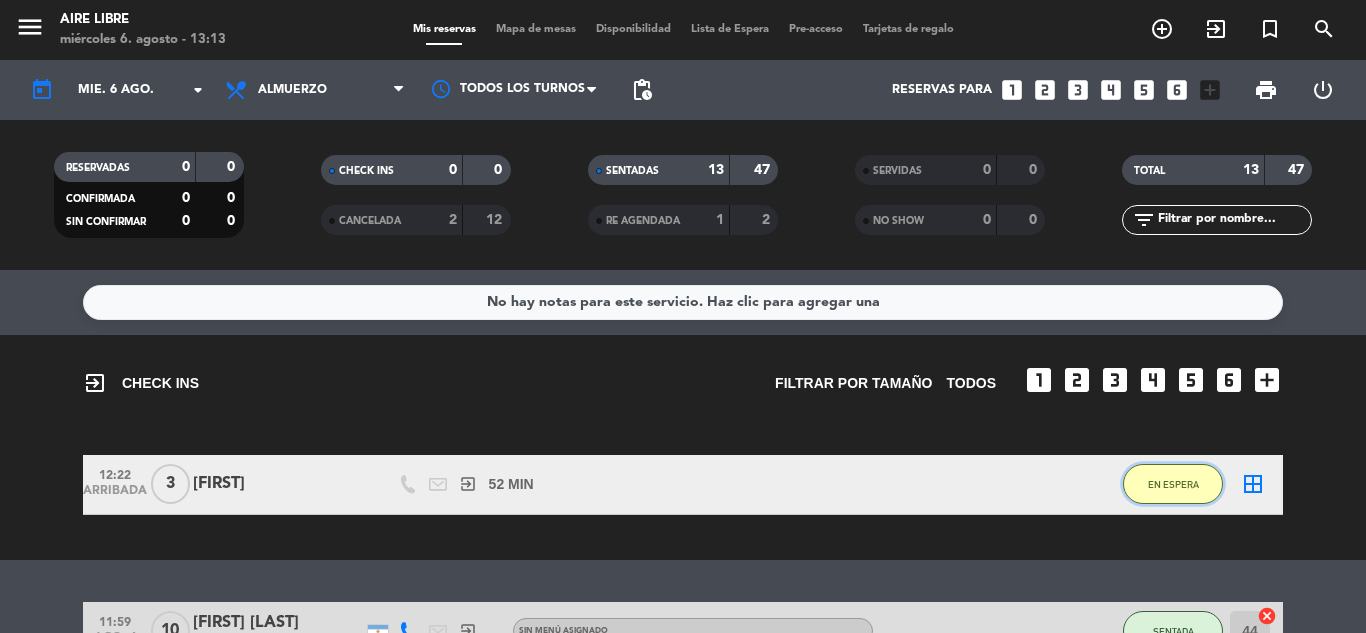 click on "EN ESPERA" 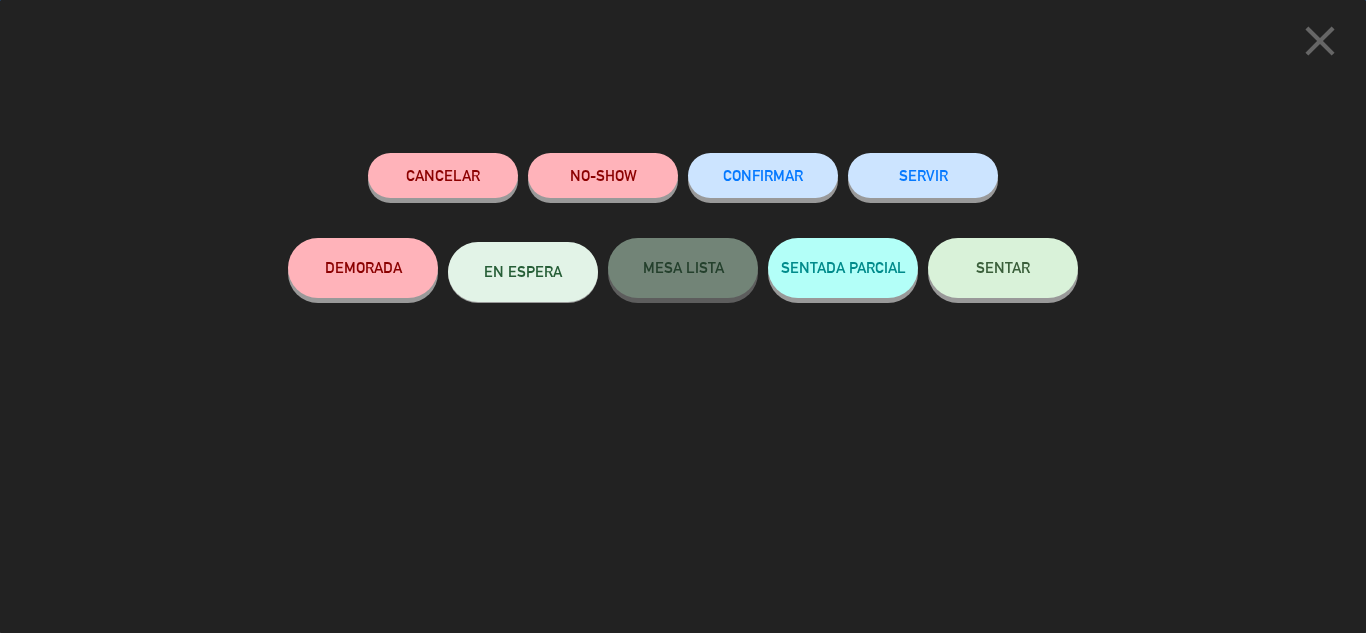 click on "close" 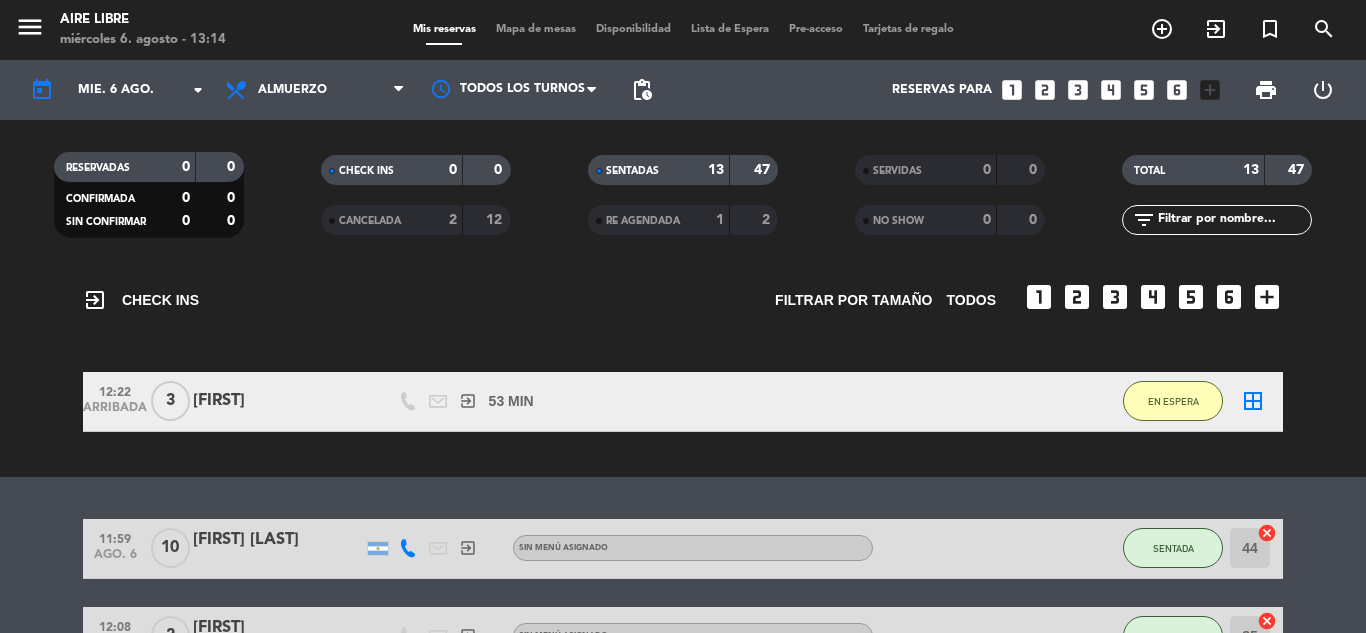 scroll, scrollTop: 0, scrollLeft: 0, axis: both 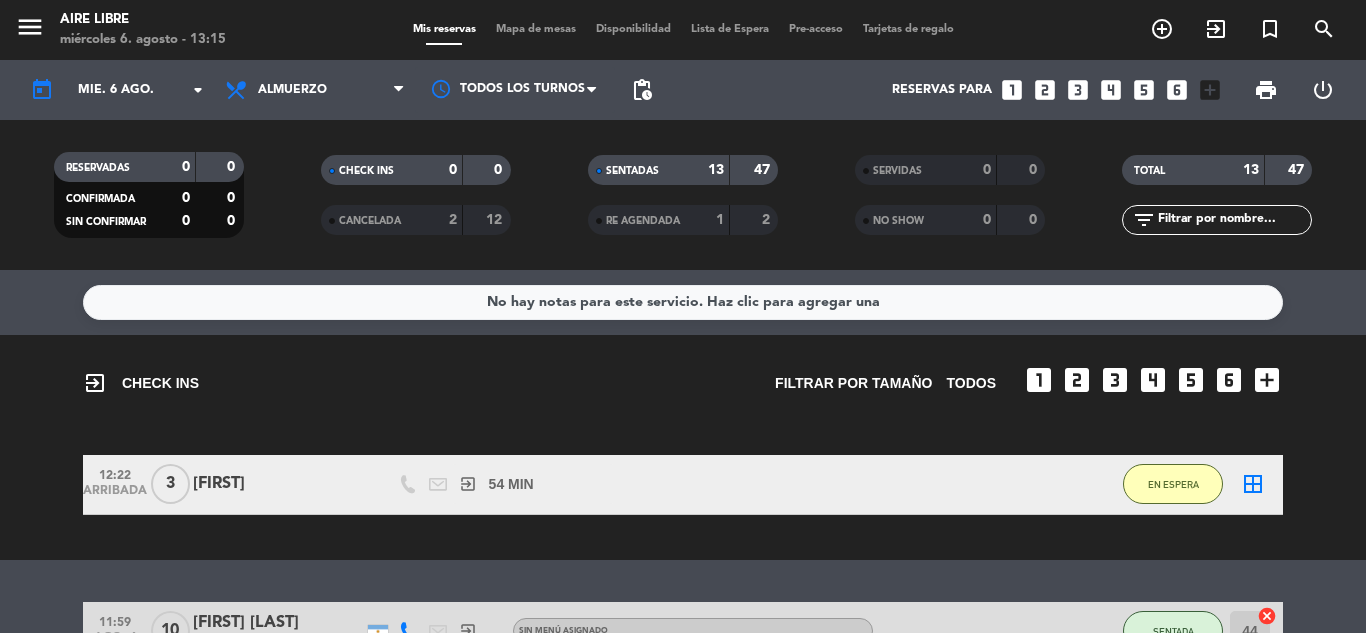 click on "add_circle_outline" at bounding box center (1162, 29) 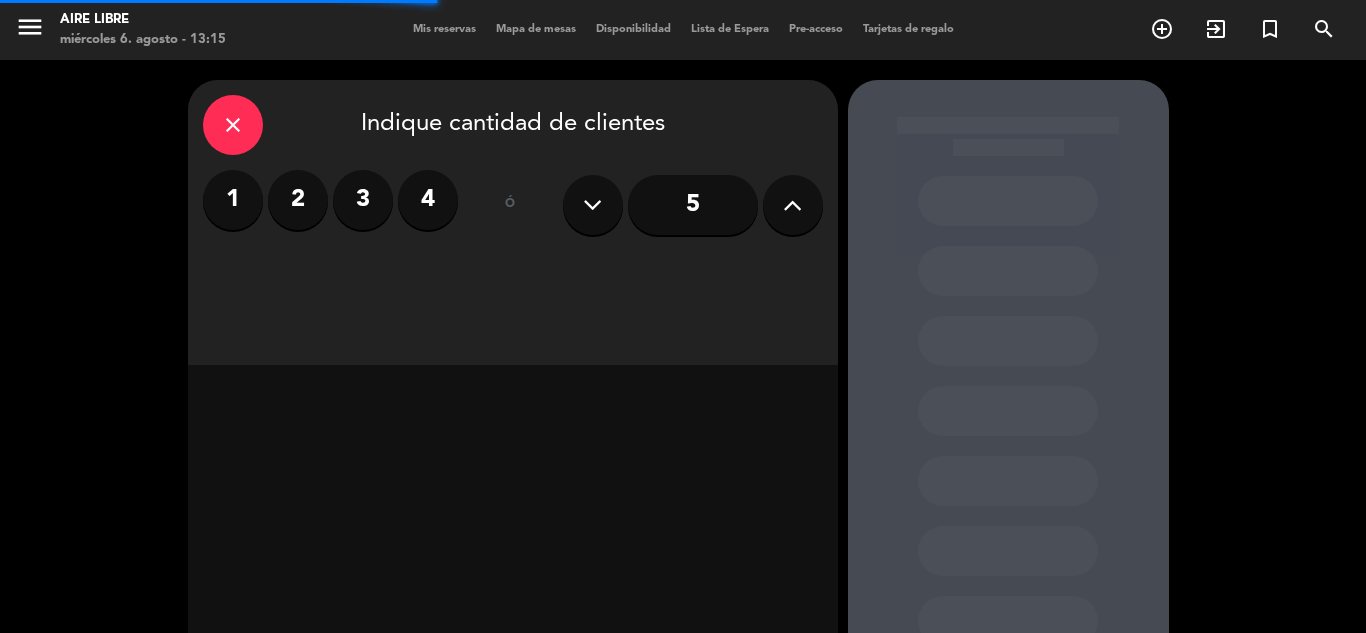 click on "4" at bounding box center [428, 200] 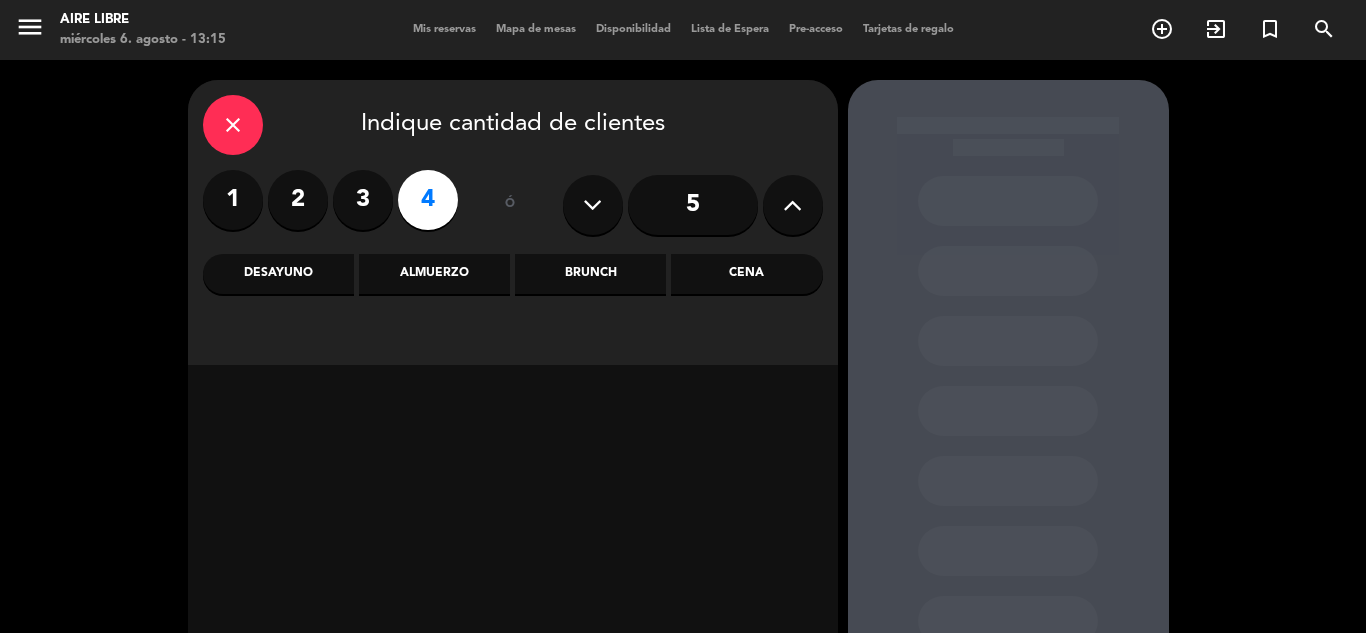 click on "Cena" at bounding box center [746, 274] 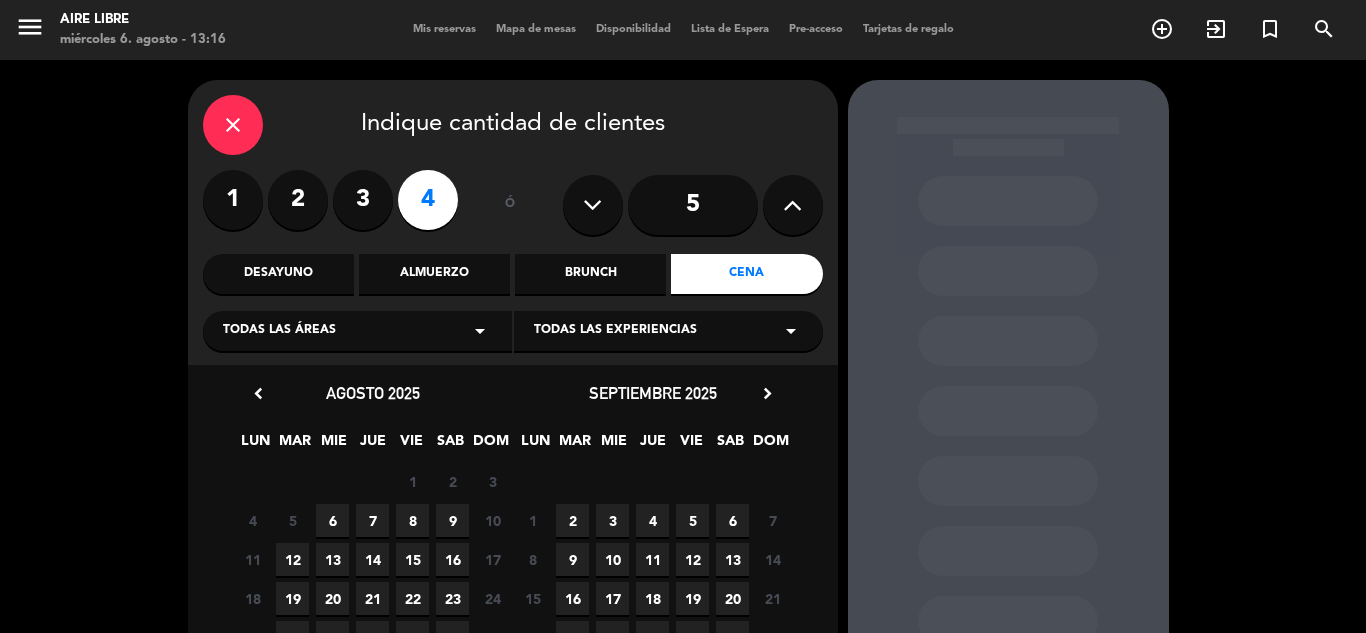 click on "6" at bounding box center [332, 520] 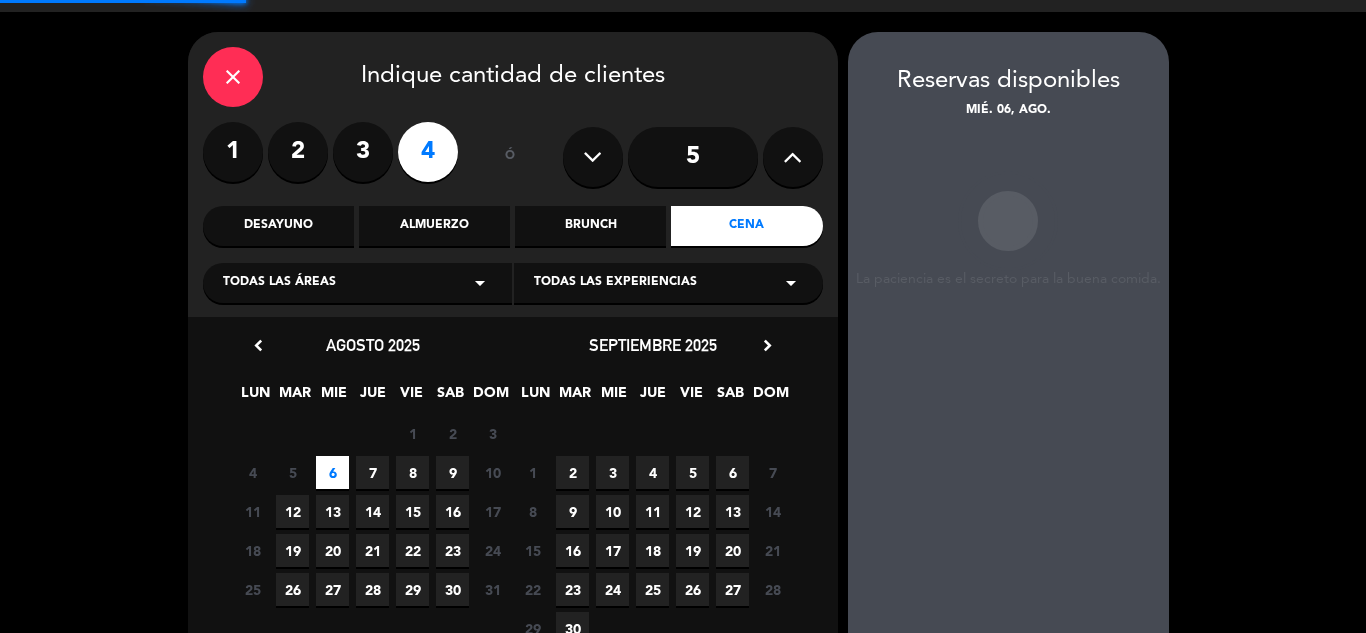 scroll, scrollTop: 80, scrollLeft: 0, axis: vertical 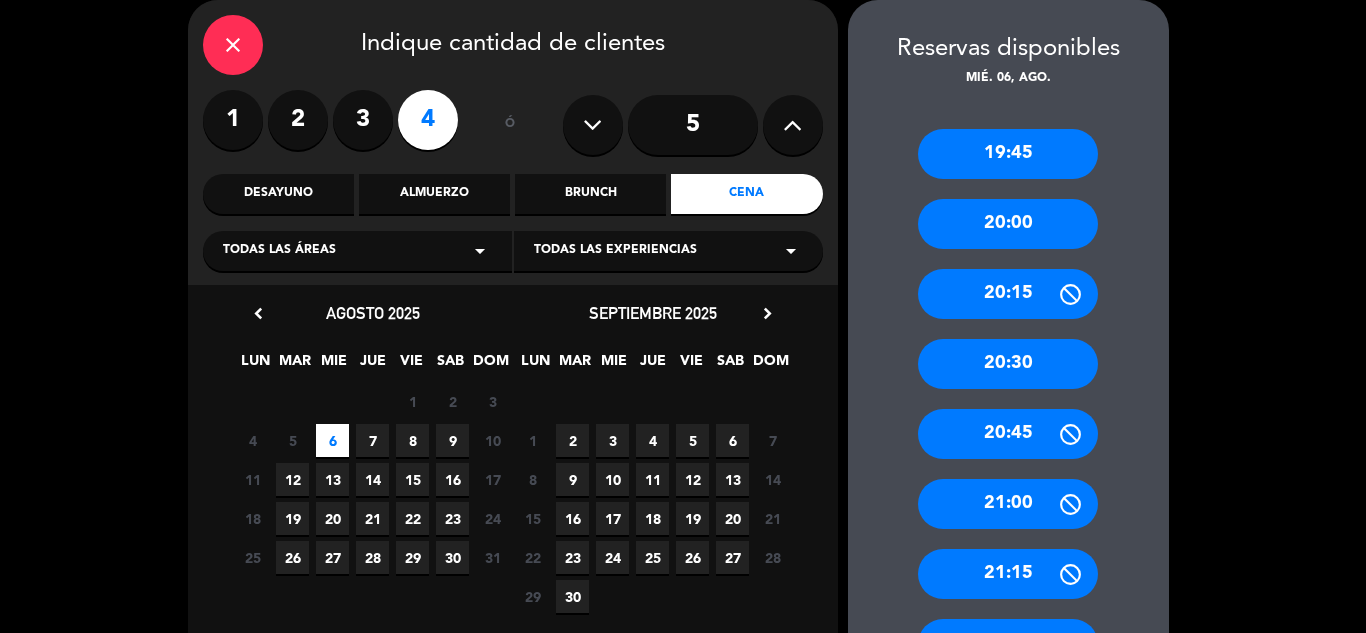 click on "20:30" at bounding box center [1008, 364] 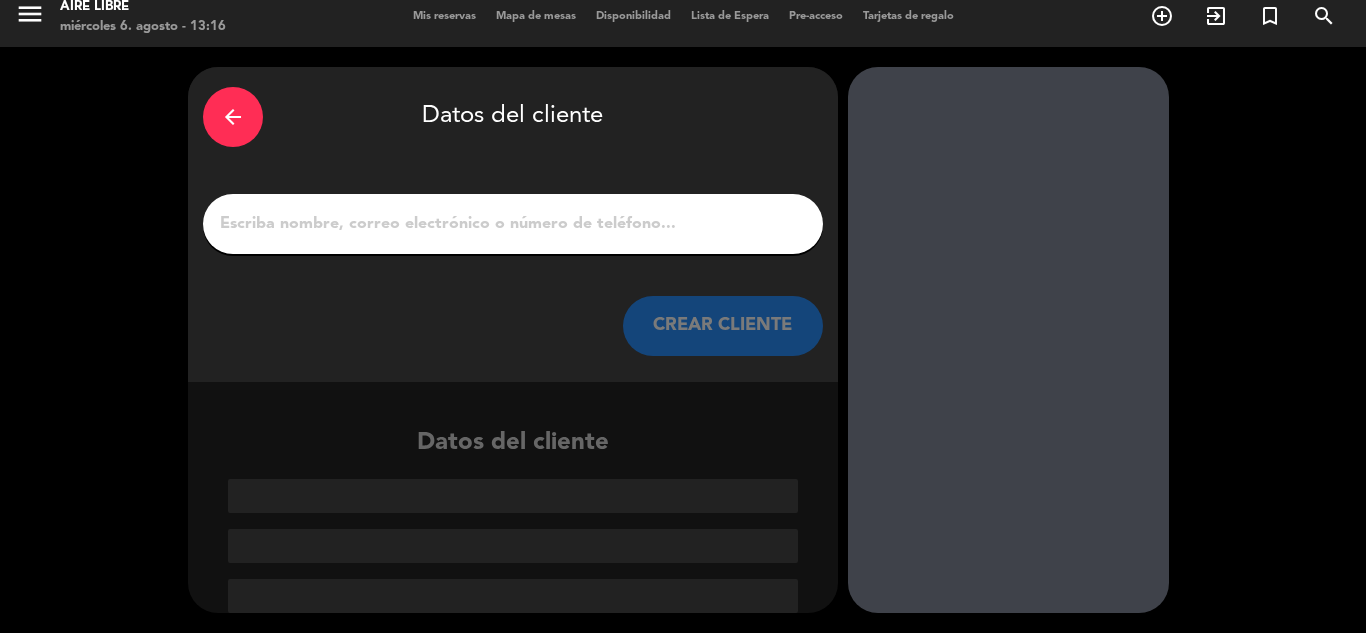 scroll, scrollTop: 13, scrollLeft: 0, axis: vertical 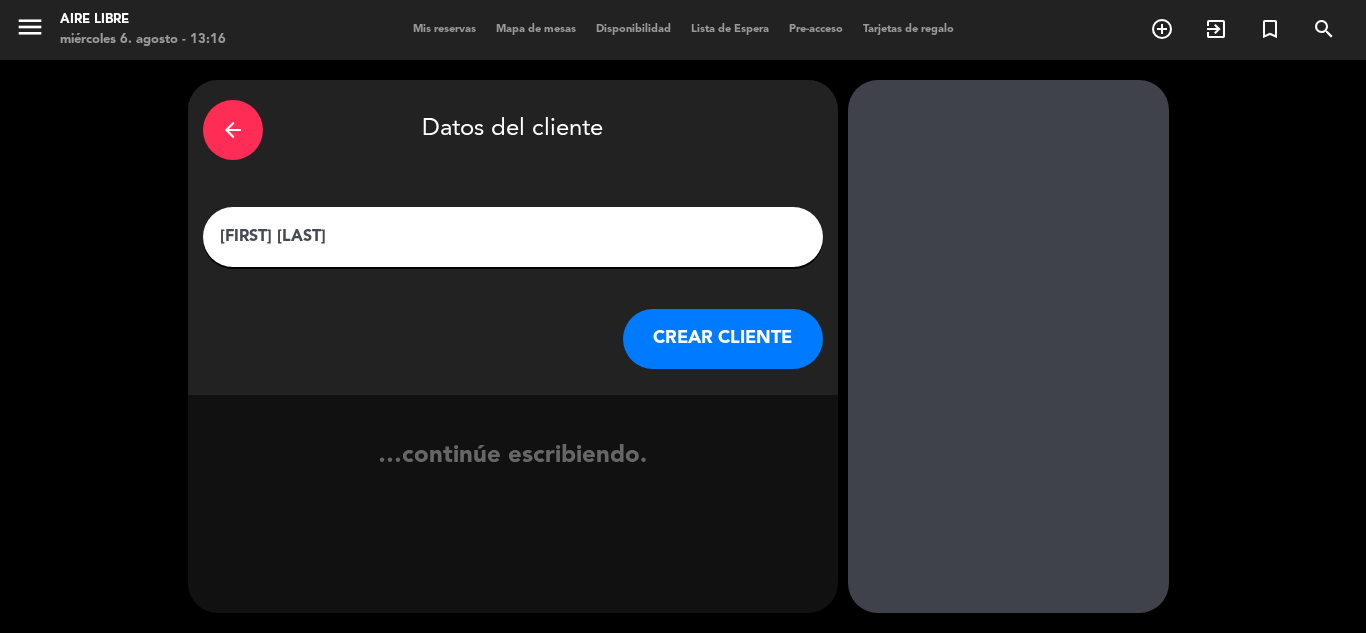 type on "[FIRST] [LAST]" 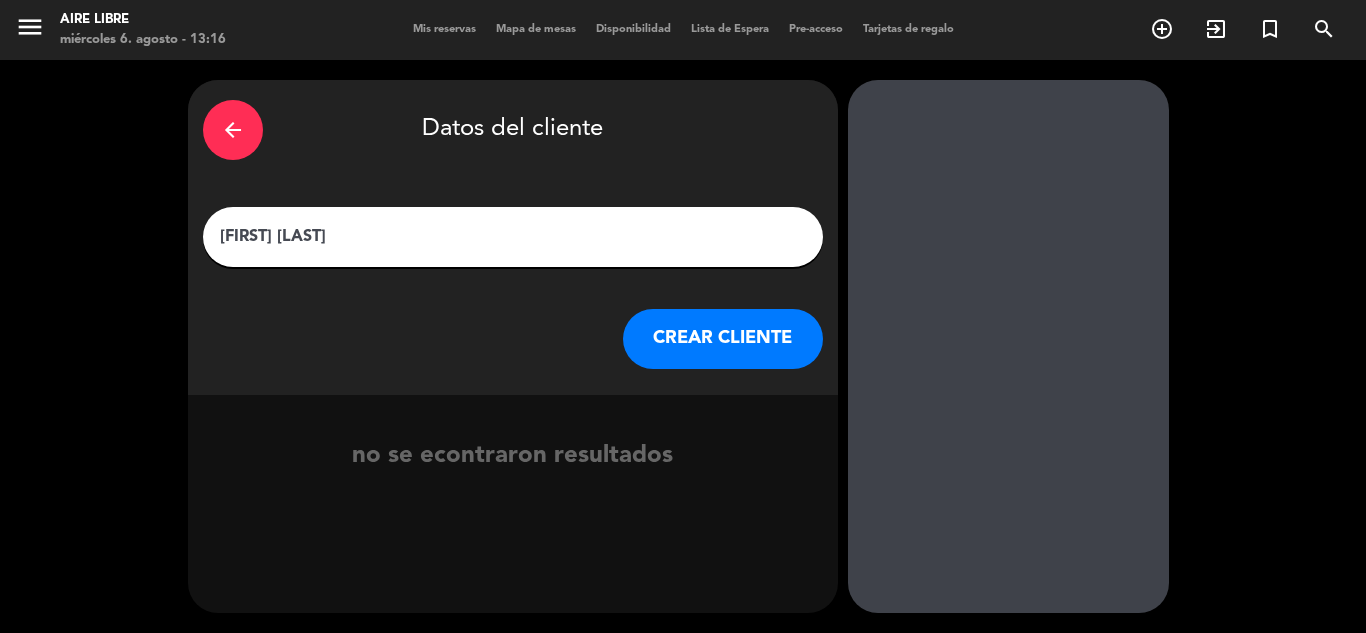 click on "CREAR CLIENTE" at bounding box center (723, 339) 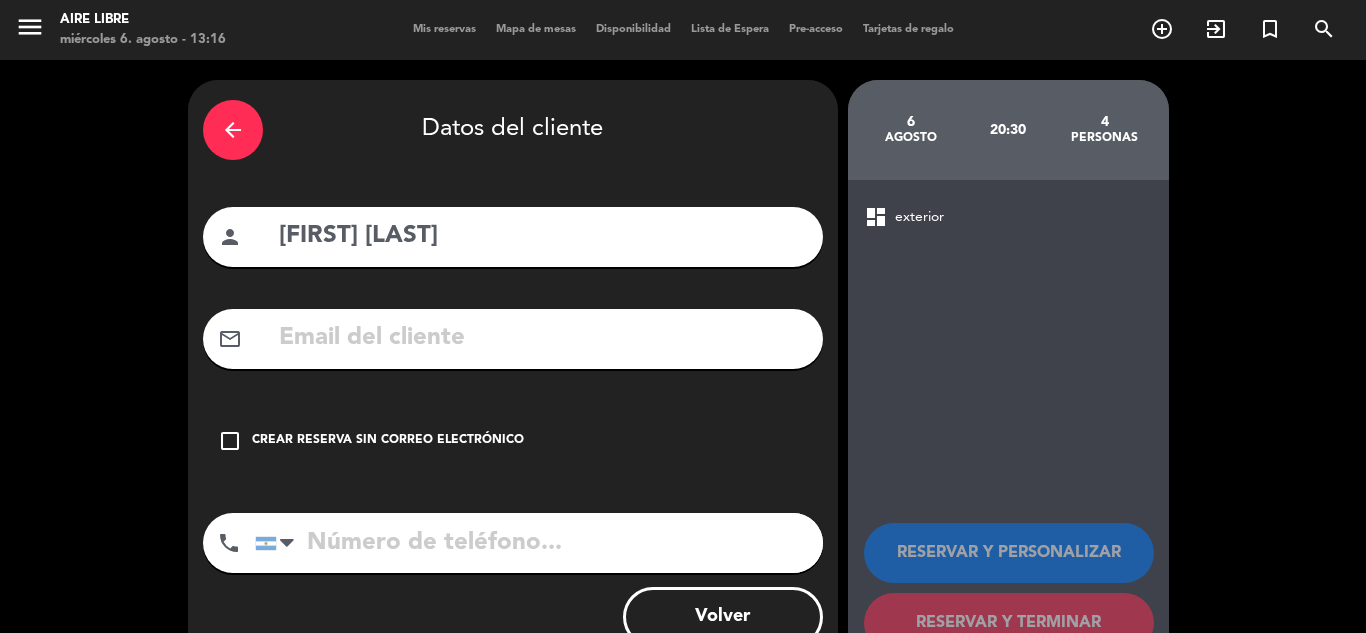 click at bounding box center [542, 338] 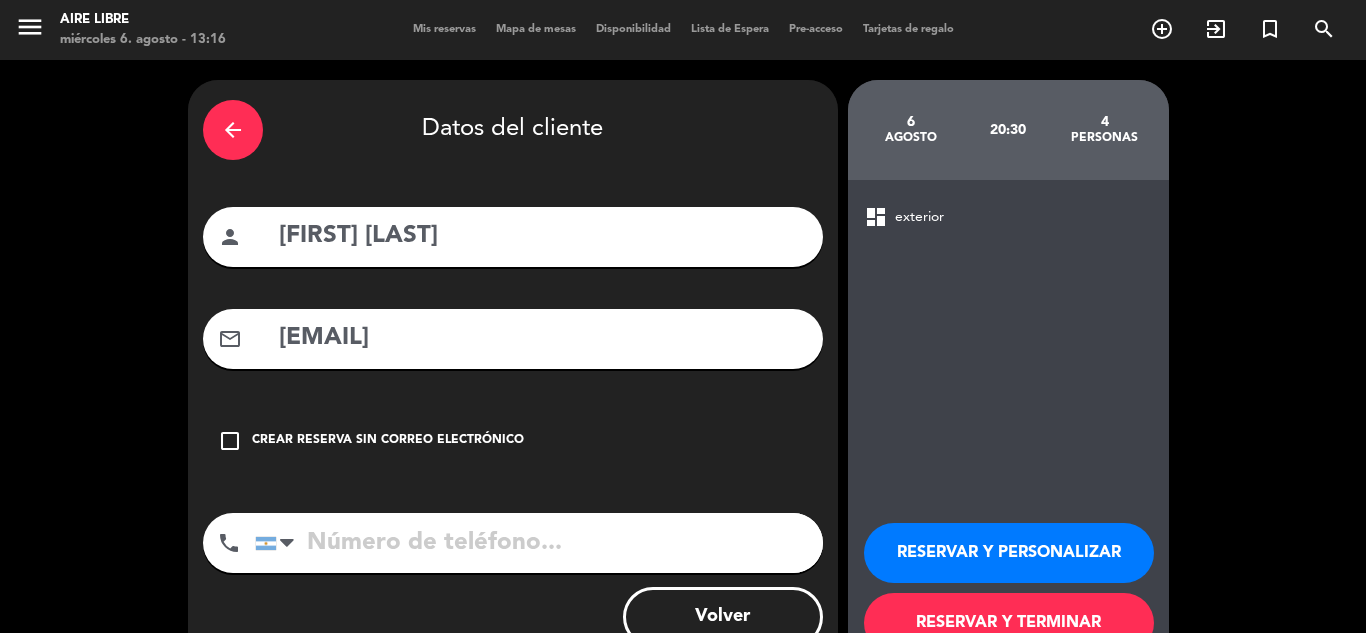 type on "[EMAIL]" 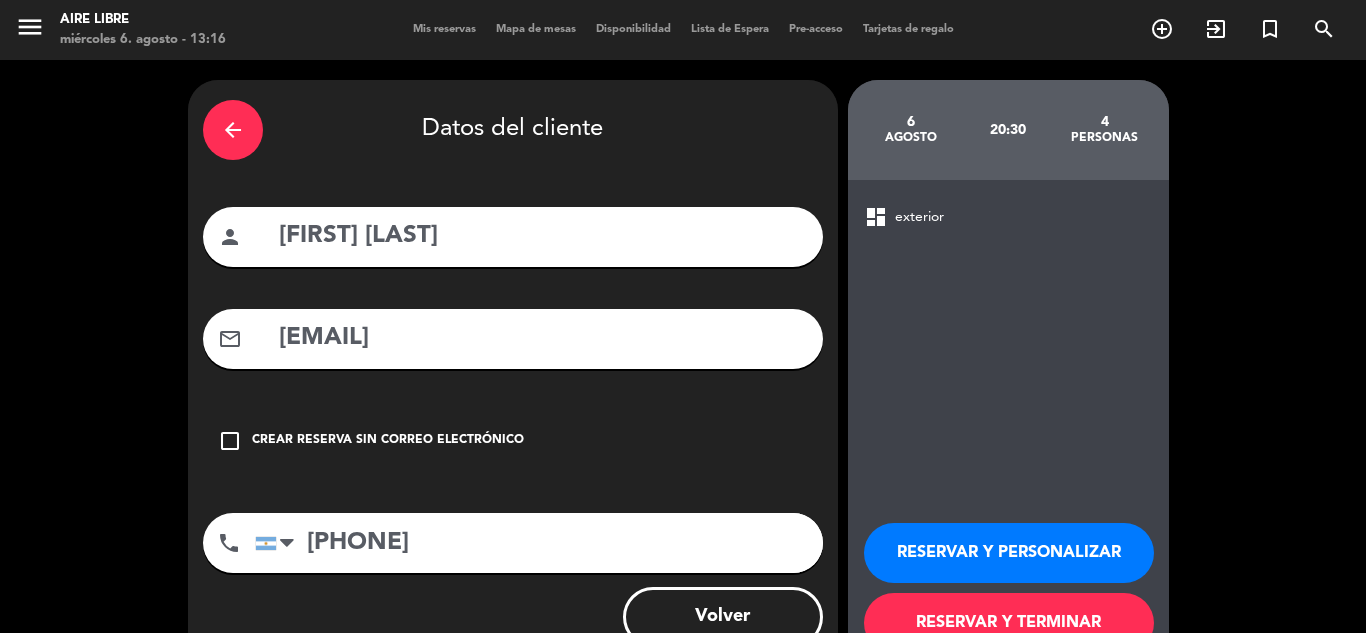 type on "[PHONE]" 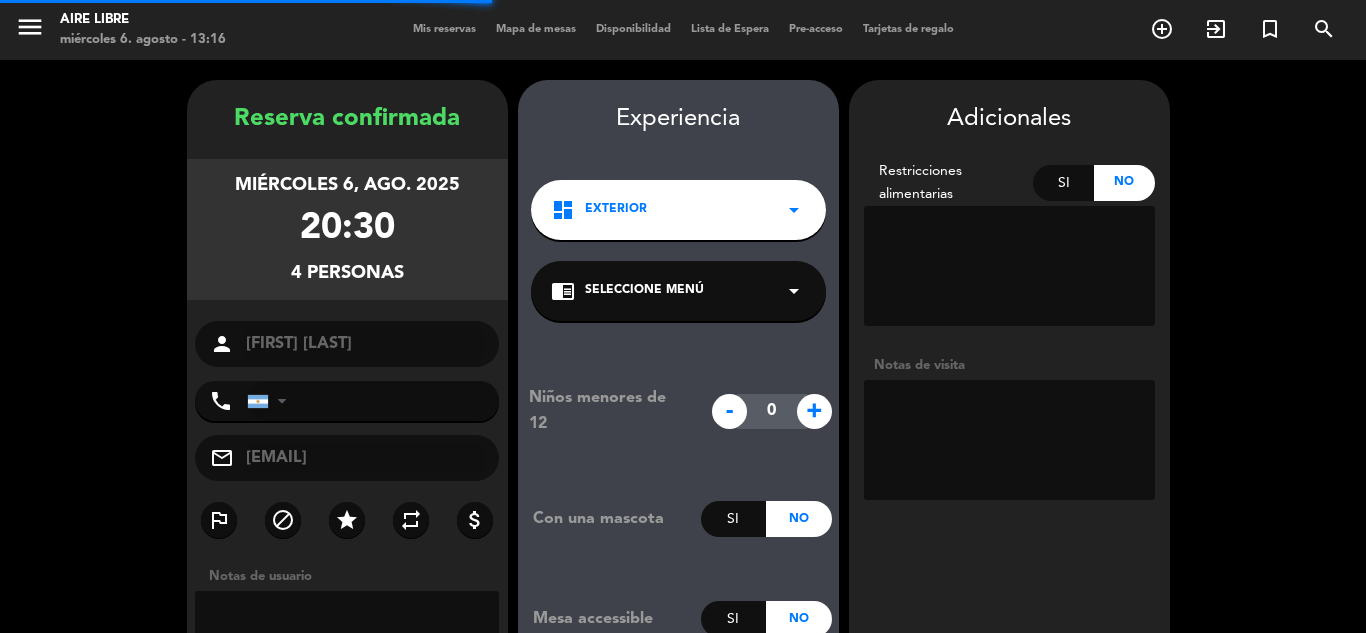 type on "[PHONE]" 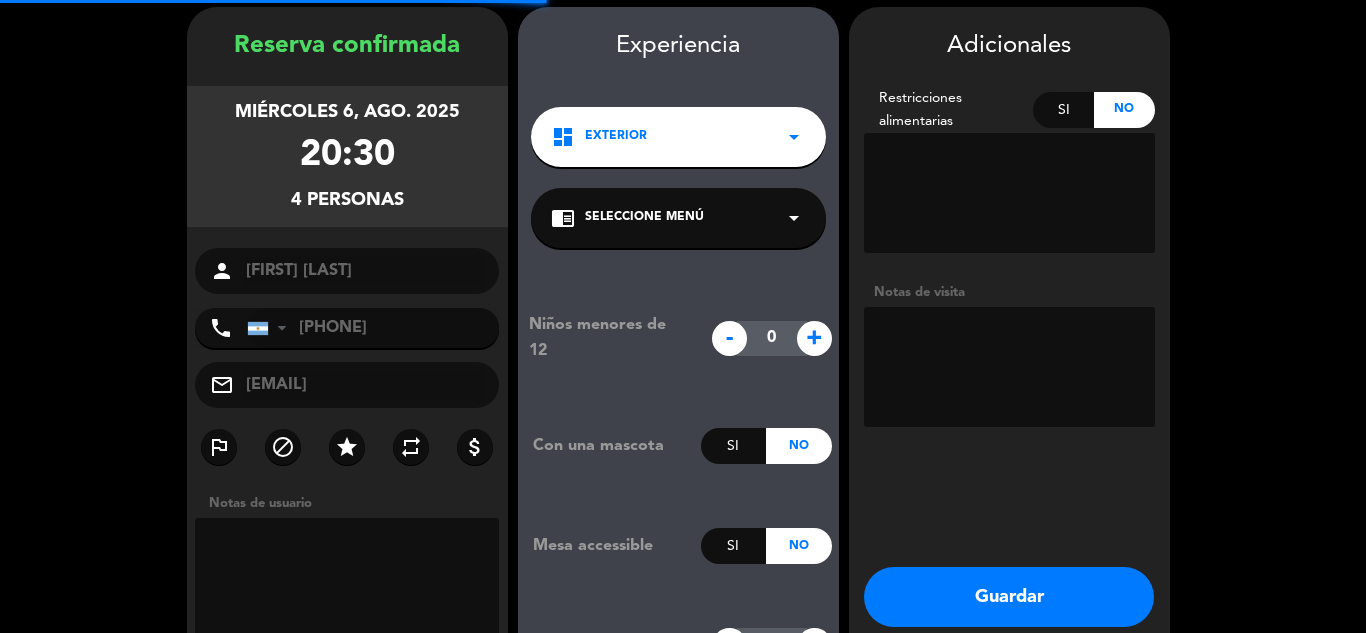 scroll, scrollTop: 80, scrollLeft: 0, axis: vertical 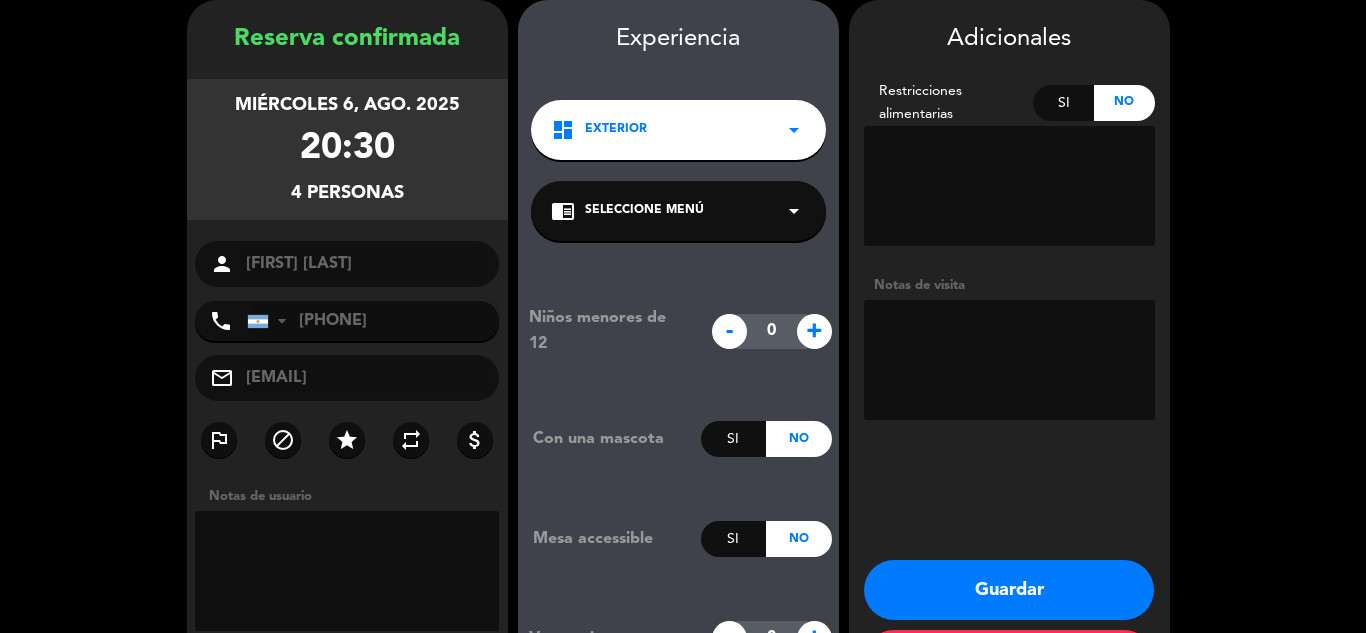 click at bounding box center (1009, 360) 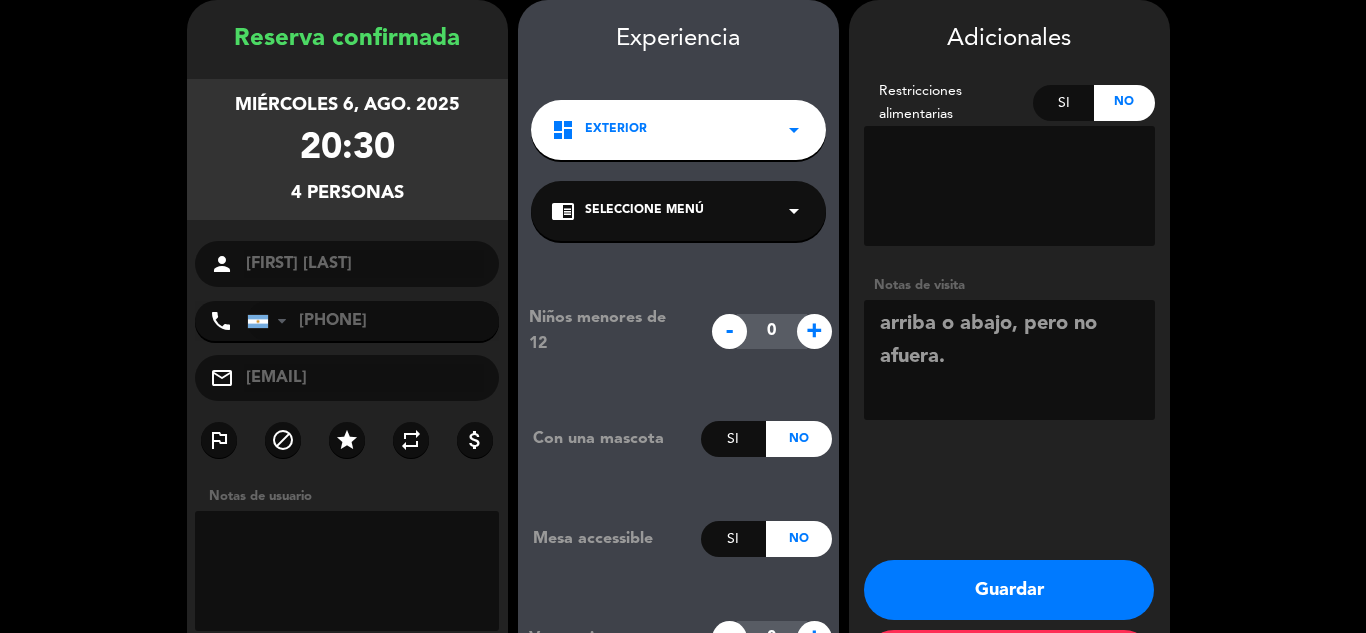 type on "arriba o abajo, pero no afuera." 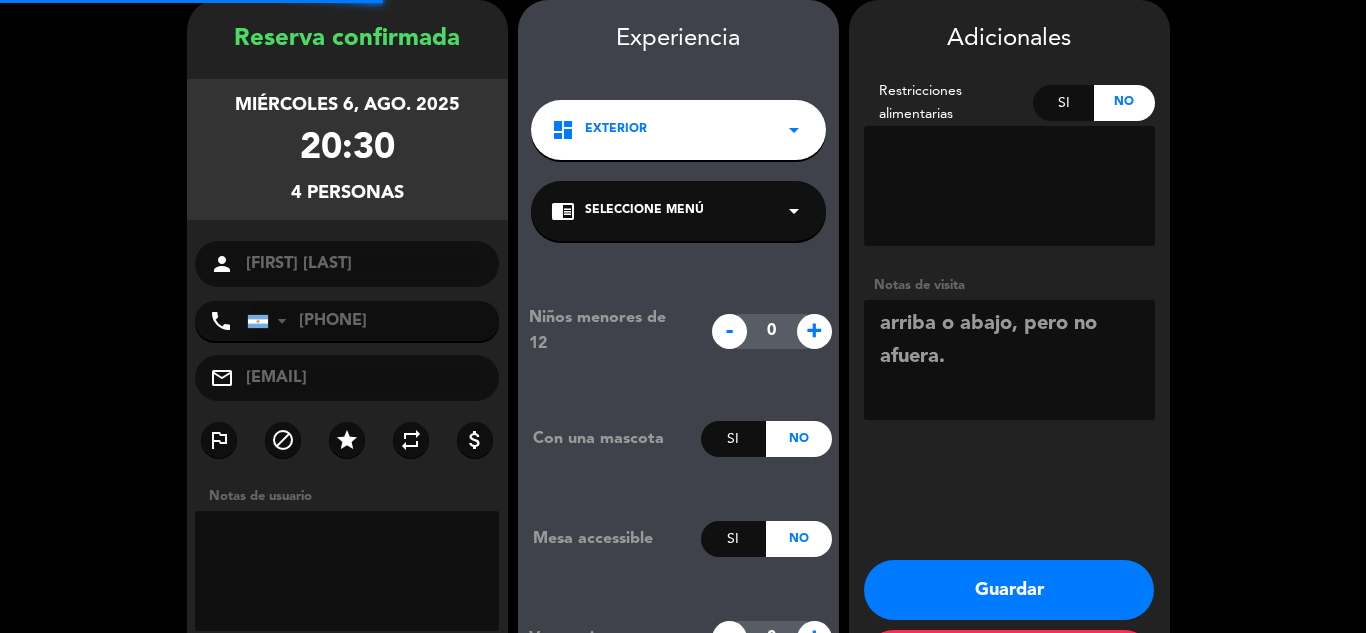 scroll, scrollTop: 0, scrollLeft: 0, axis: both 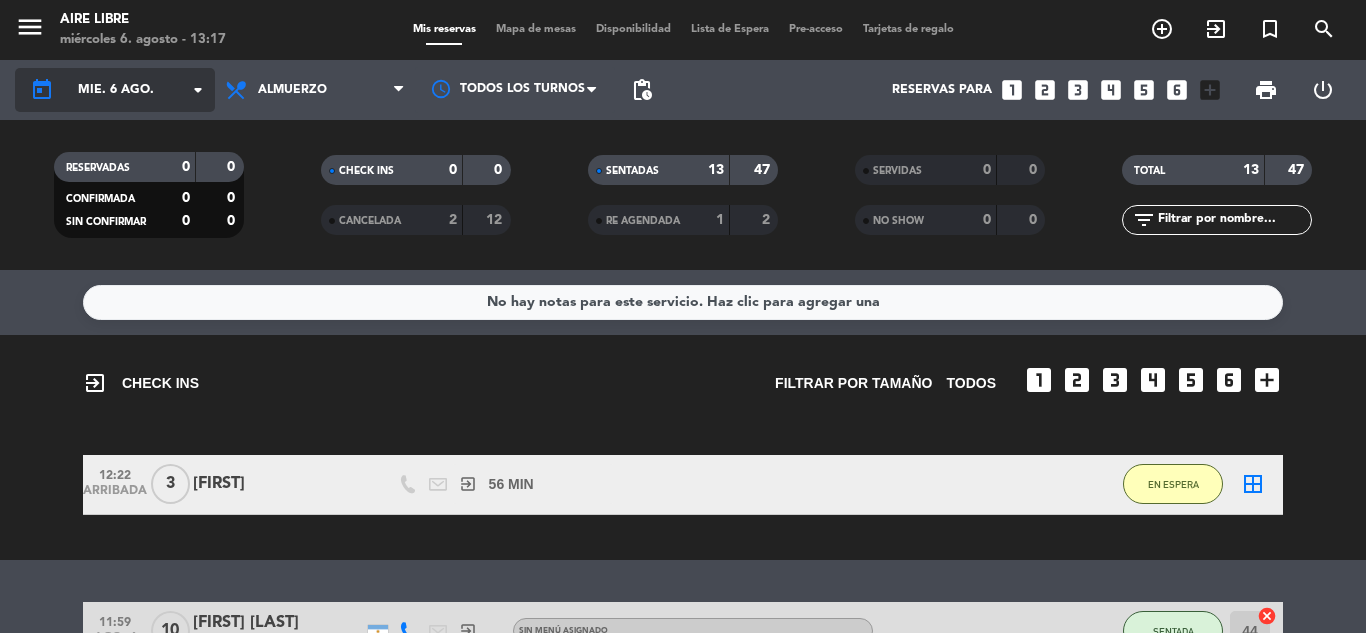 click on "mié. 6 ago." 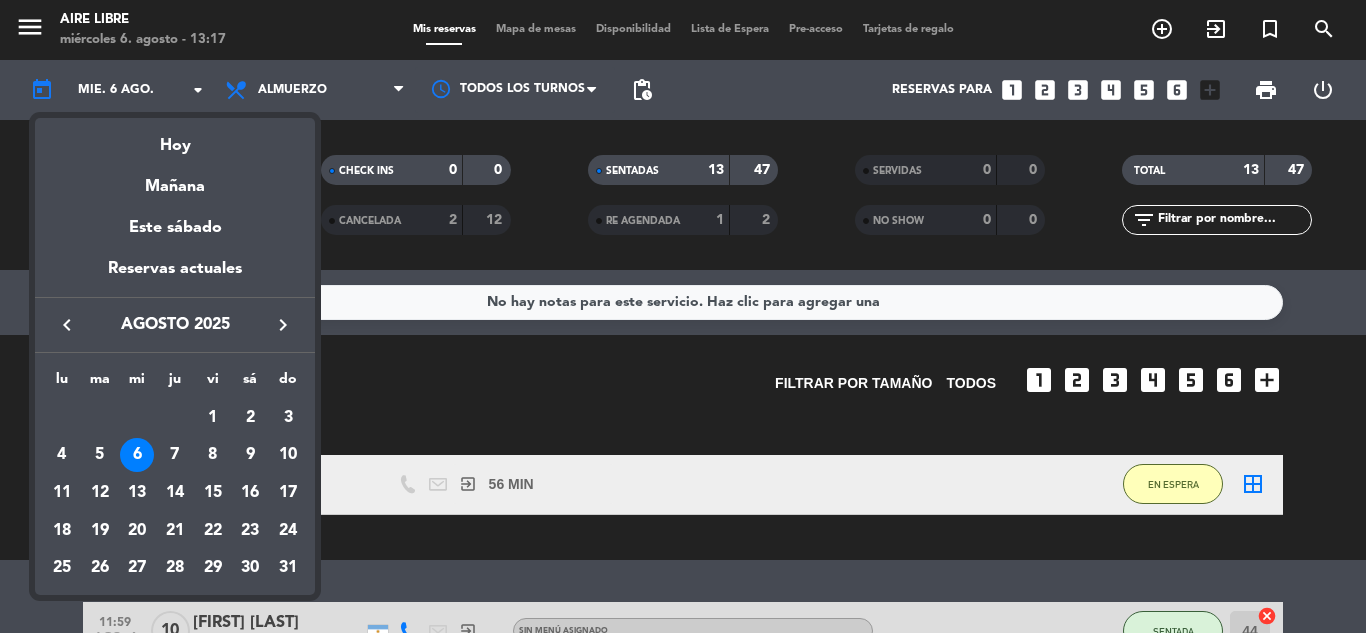 click at bounding box center [683, 316] 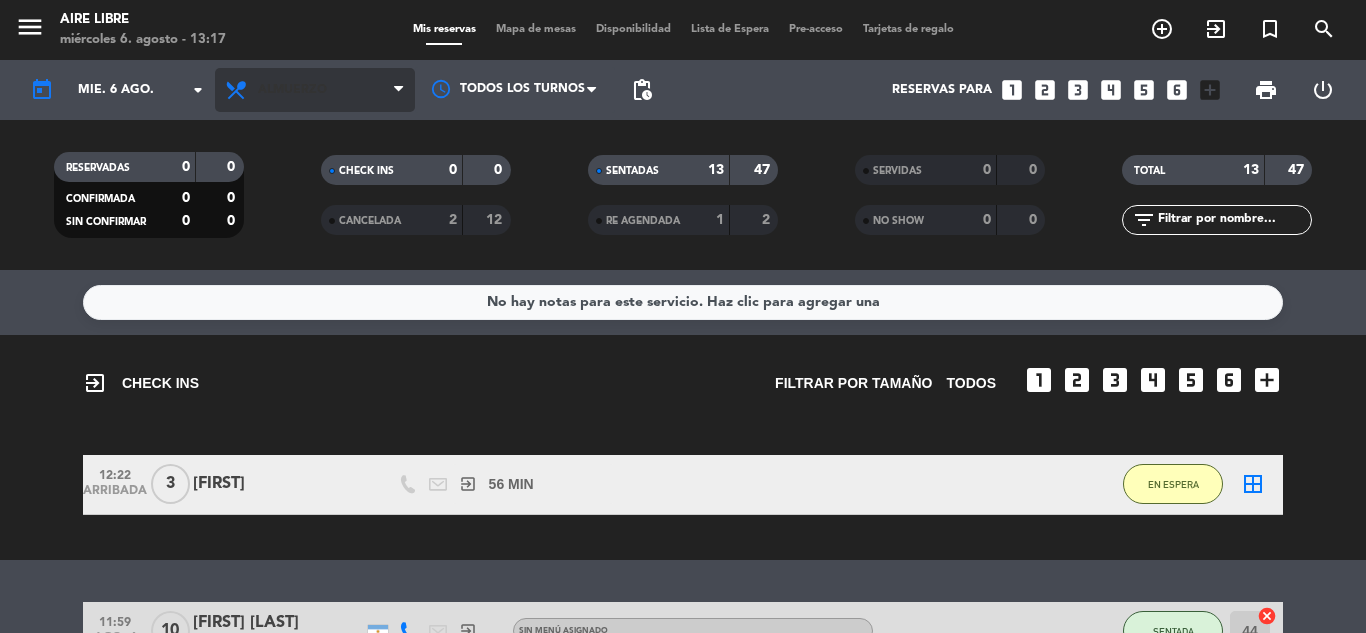 click on "Almuerzo" at bounding box center (315, 90) 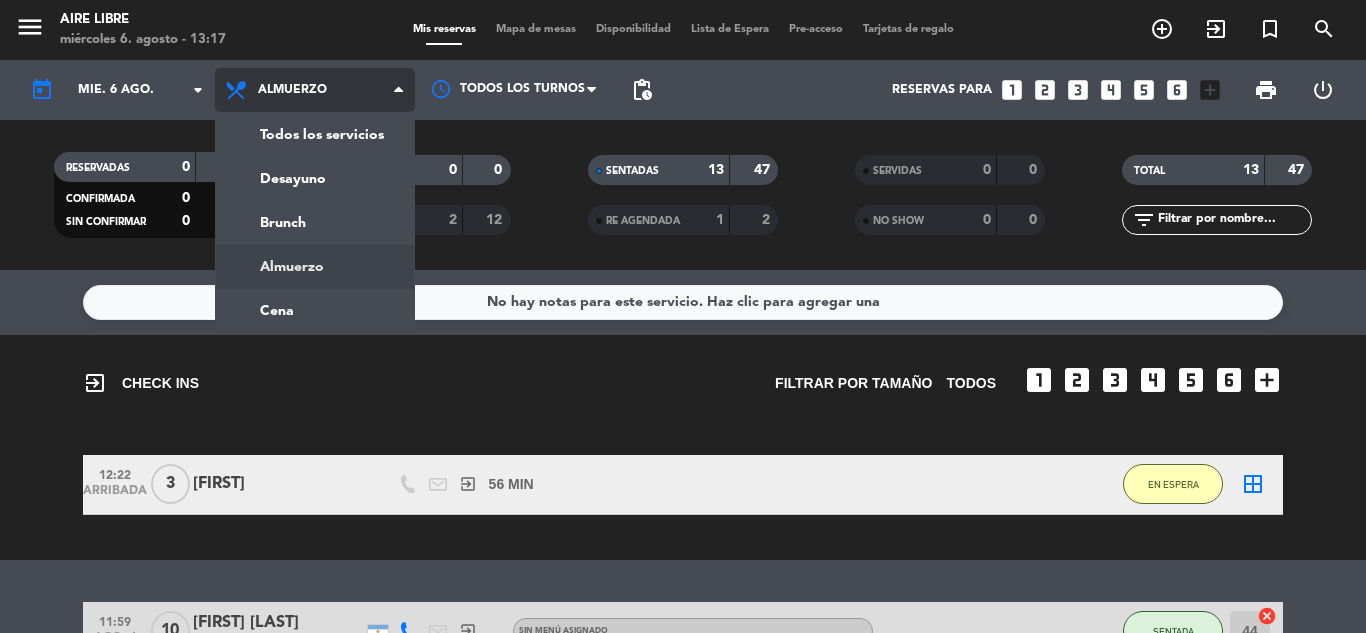 click on "menu  Aire Libre   [DAY] [NUMBER]. [MONTH] - [TIME]   Mis reservas   Mapa de mesas   Disponibilidad   Lista de Espera   Pre-acceso   Tarjetas de regalo  add_circle_outline exit_to_app turned_in_not search today    mié. 6 ago. arrow_drop_down  Todos los servicios  Desayuno  Brunch  Almuerzo  Cena  Almuerzo  Todos los servicios  Desayuno  Brunch  Almuerzo  Cena Todos los turnos pending_actions  Reservas para   looks_one   looks_two   looks_3   looks_4   looks_5   looks_6   add_box  print  power_settings_new   RESERVADAS   0   0   CONFIRMADA   0   0   SIN CONFIRMAR   0   0   CHECK INS   0   0   CANCELADA   2   12   SENTADAS   13   47   RE AGENDADA   1   2   SERVIDAS   0   0   NO SHOW   0   0   TOTAL   13   47  filter_list  No hay notas para este servicio. Haz clic para agregar una   exit_to_app  CHECK INS   Filtrar por tamaño  TODOS  looks_one   looks_two   looks_3   looks_4   looks_5   looks_6  add_box  [TIME]   ARRIBADA   3   [FIRST]  exit_to_app  56 MIN  /  0 MIN sms    EN ESPERA  border_all   [TIME]  ago. 6  44" 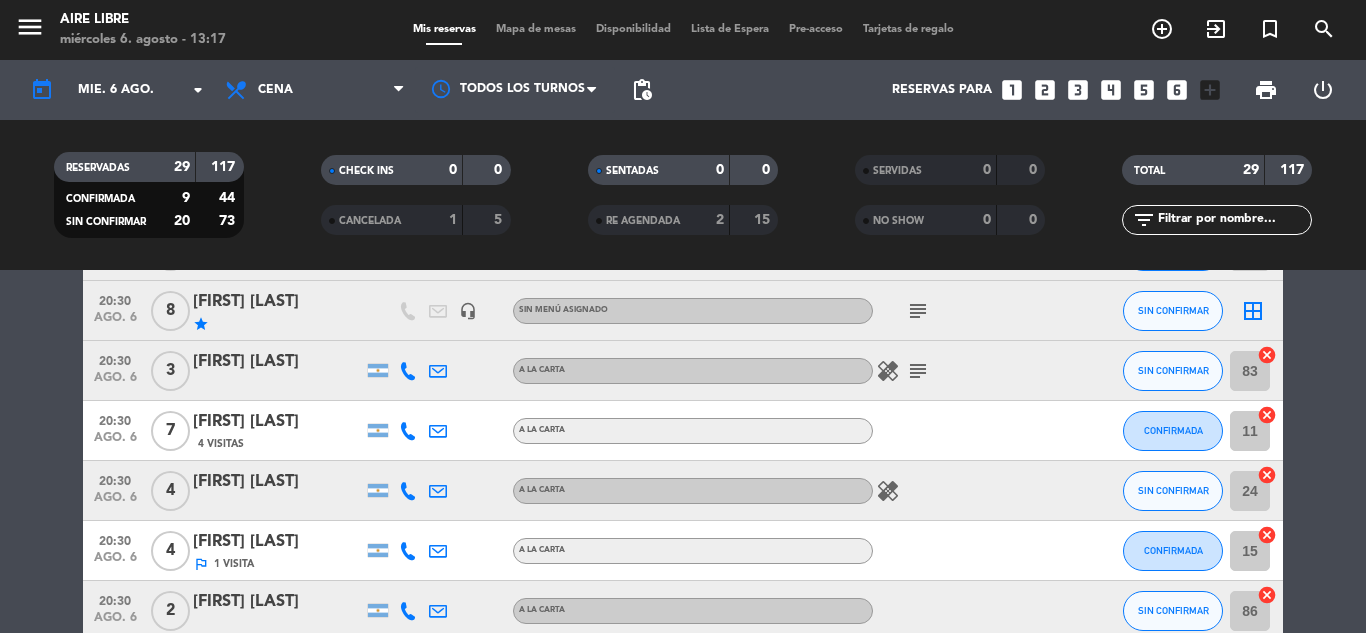 scroll, scrollTop: 586, scrollLeft: 0, axis: vertical 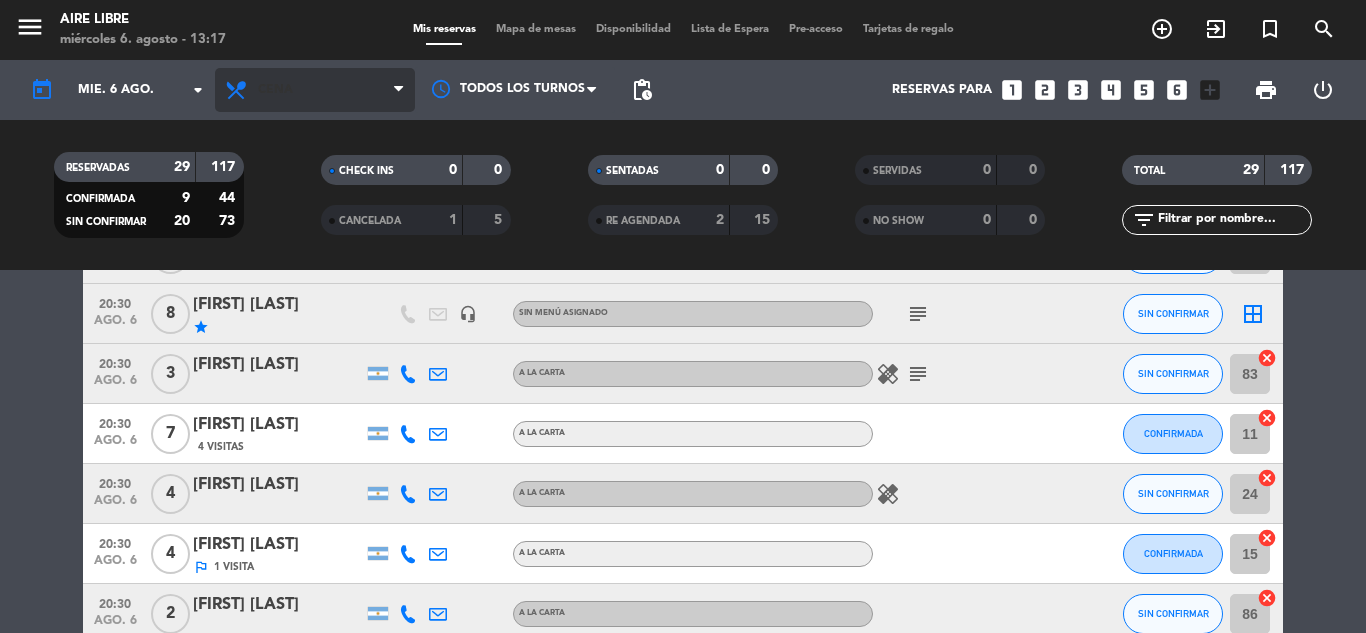 click on "Cena" at bounding box center (315, 90) 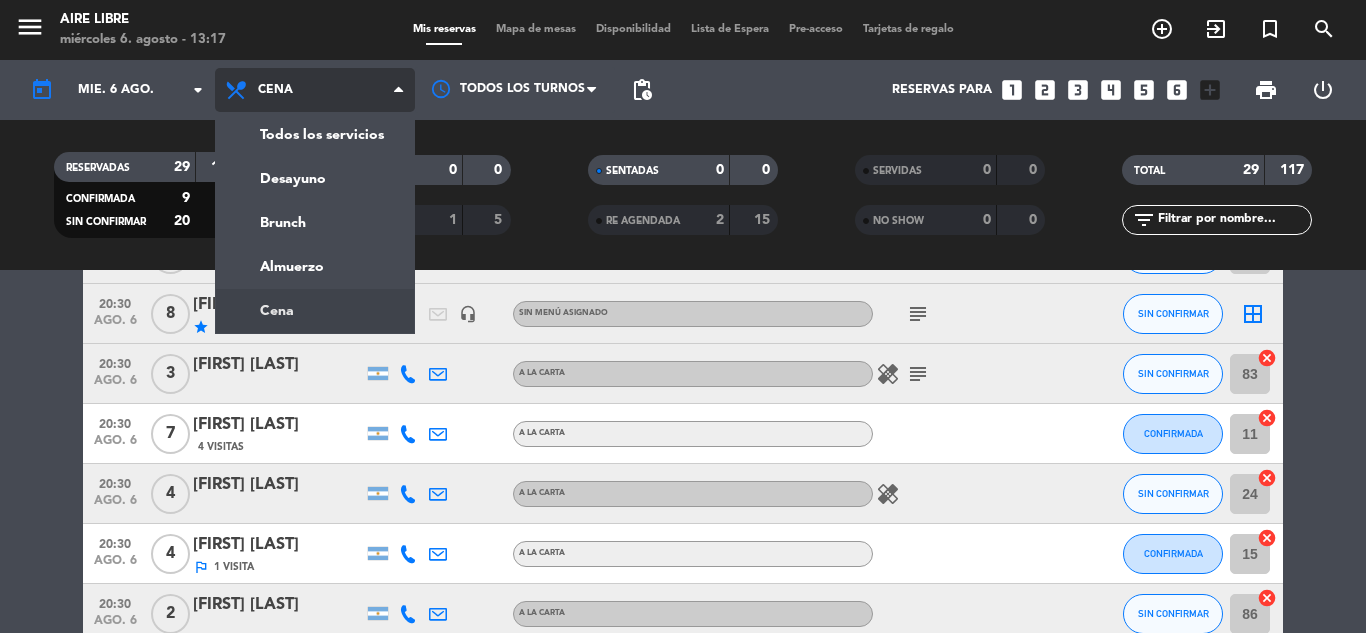 click on "menu  Aire Libre   [DAY] [NUMBER]. [MONTH] - [TIME]   Mis reservas   Mapa de mesas   Disponibilidad   Lista de Espera   Pre-acceso   Tarjetas de regalo  add_circle_outline exit_to_app turned_in_not search today    mié. 6 ago. arrow_drop_down  Desayuno  Brunch  Almuerzo  Cena  Cena  Todos los servicios  Desayuno  Brunch  Almuerzo  Cena Todos los turnos pending_actions  Reservas para   looks_one   looks_two   looks_3   looks_4   looks_5   looks_6   add_box  print  power_settings_new   RESERVADAS   29   117   CONFIRMADA   9   44   SIN CONFIRMAR   20   73   CHECK INS   0   0   CANCELADA   1   5   SENTADAS   0   0   RE AGENDADA   2   15   SERVIDAS   0   0   NO SHOW   0   0   TOTAL   29   117  filter_list  No hay notas para este servicio. Haz clic para agregar una   [TIME]   ago. 6   4   [FIRST] [LAST]   1 Visita   A LA CARTA  subject  CONFIRMADA 34  cancel   [TIME]   ago. 6   2   [FIRST] [LAST]   A LA CARTA  healing  SIN CONFIRMAR 23  cancel   [TIME]   ago. 6   3   [FIRST]   1 Visita  check" 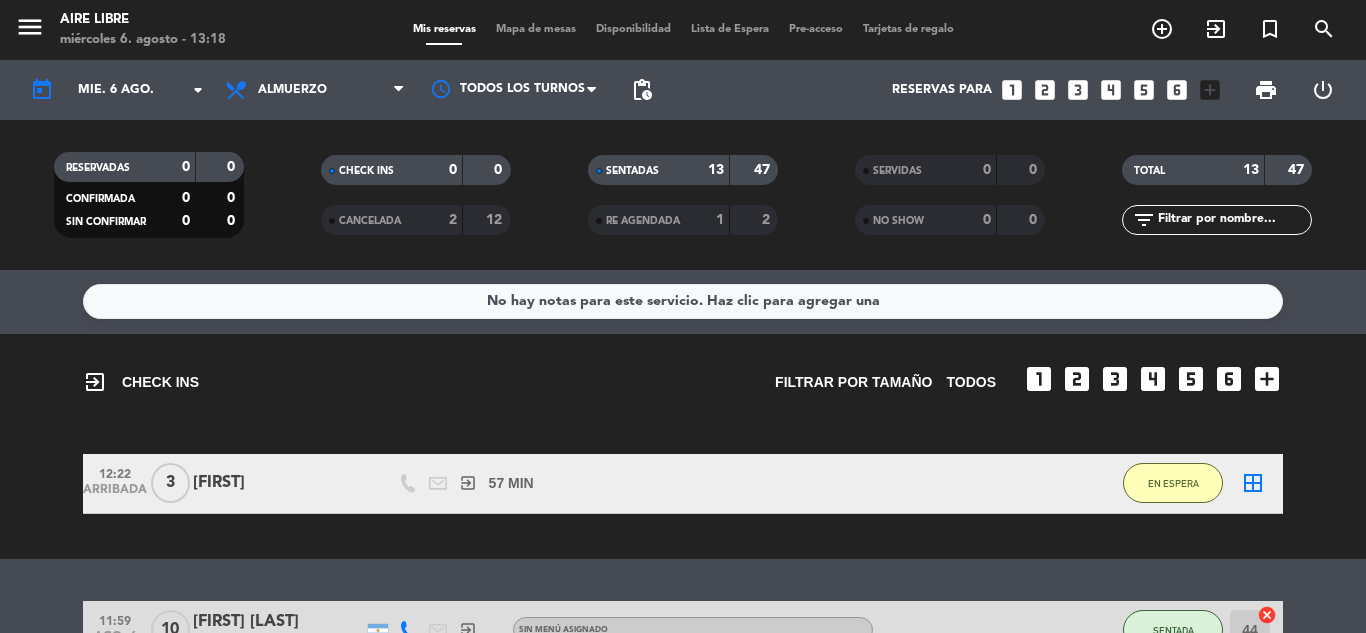 scroll, scrollTop: 0, scrollLeft: 0, axis: both 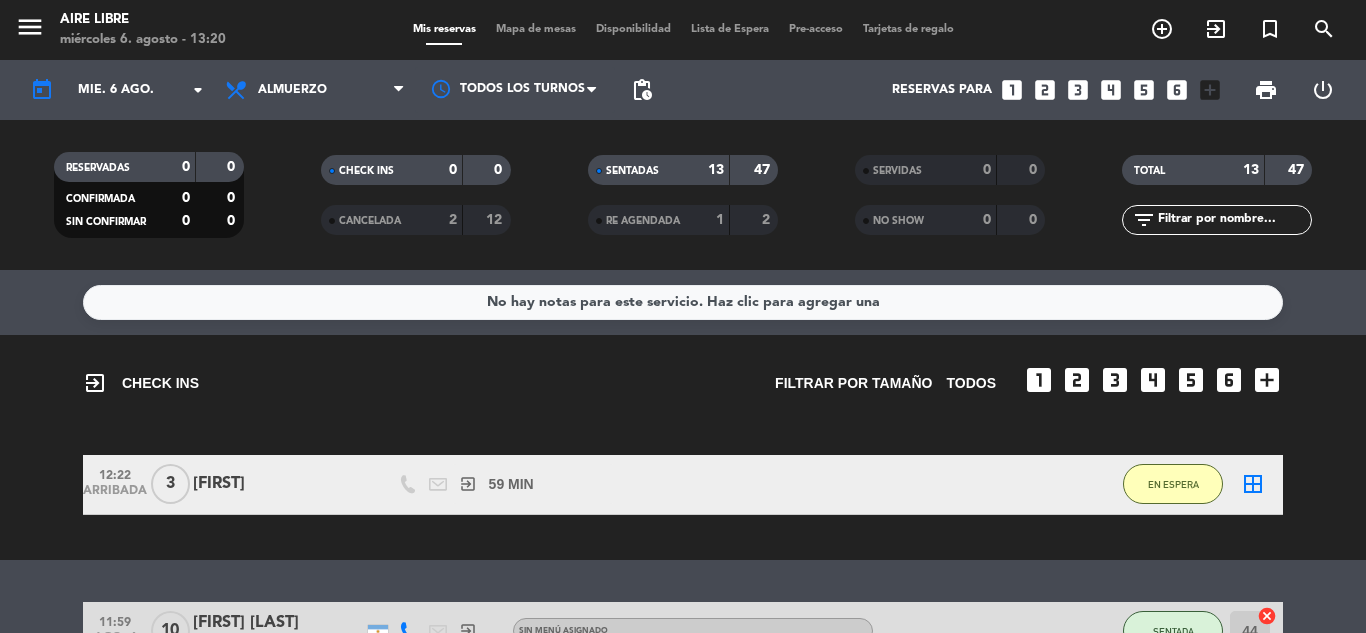 click on "exit_to_app" at bounding box center (1162, 29) 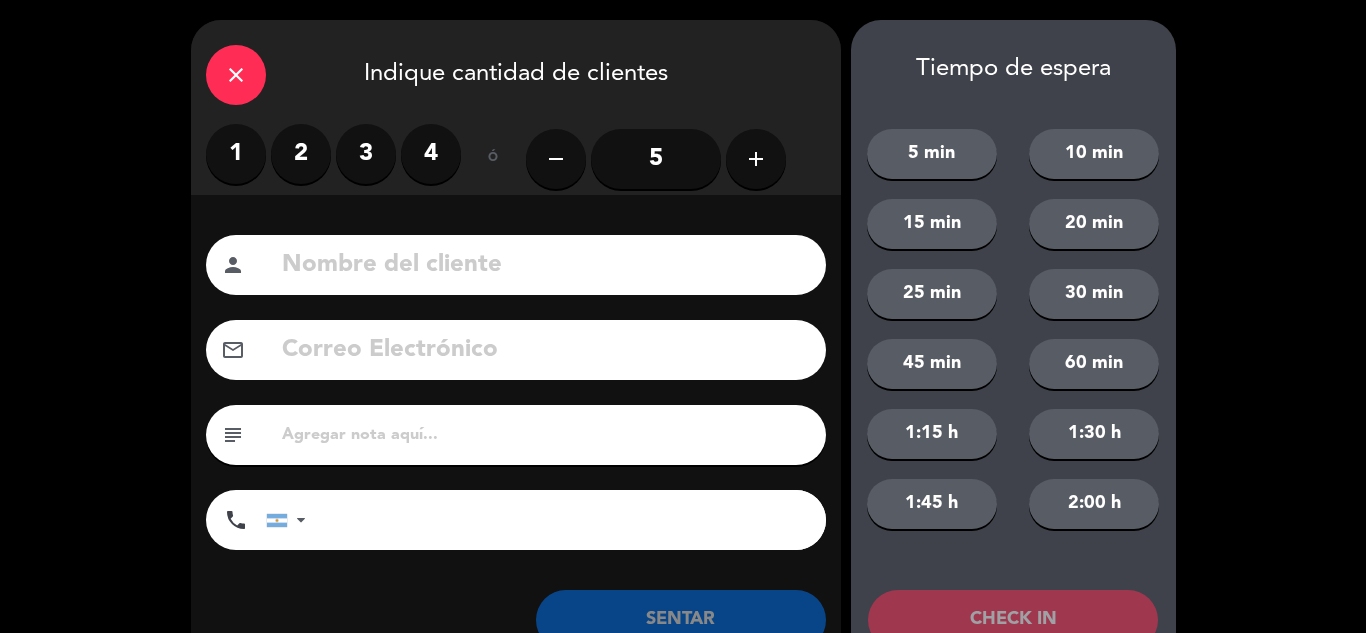 click on "2" at bounding box center (301, 154) 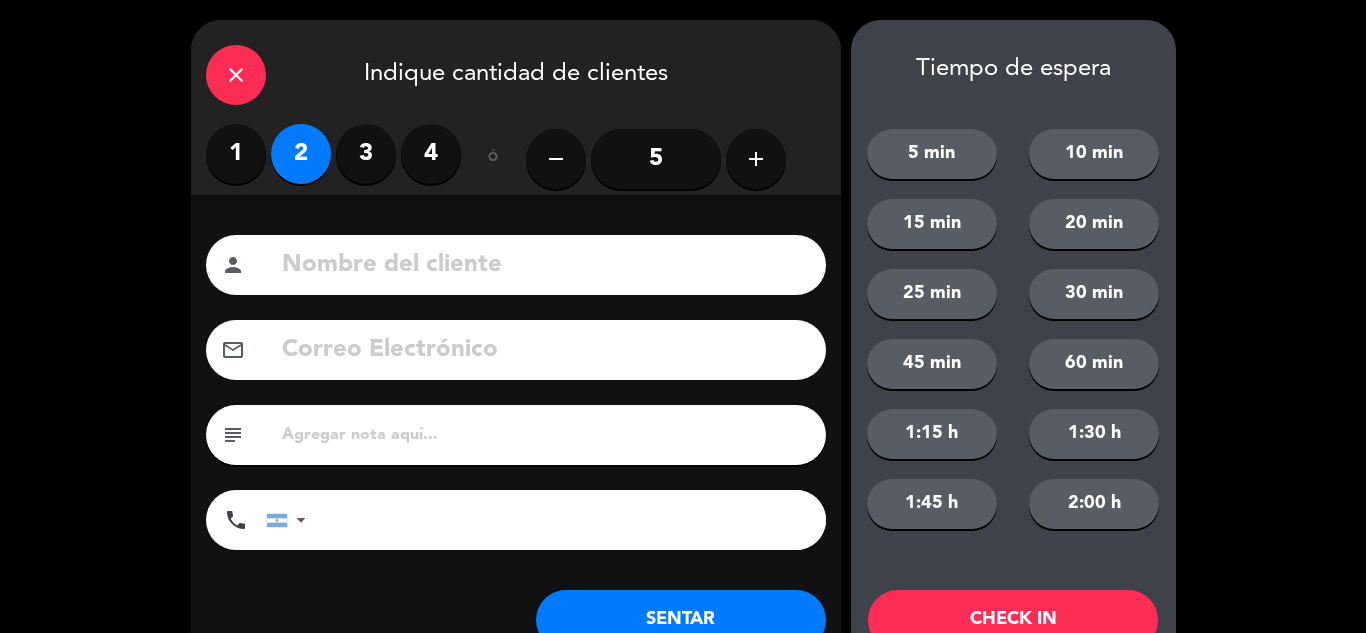 click on "SENTAR" 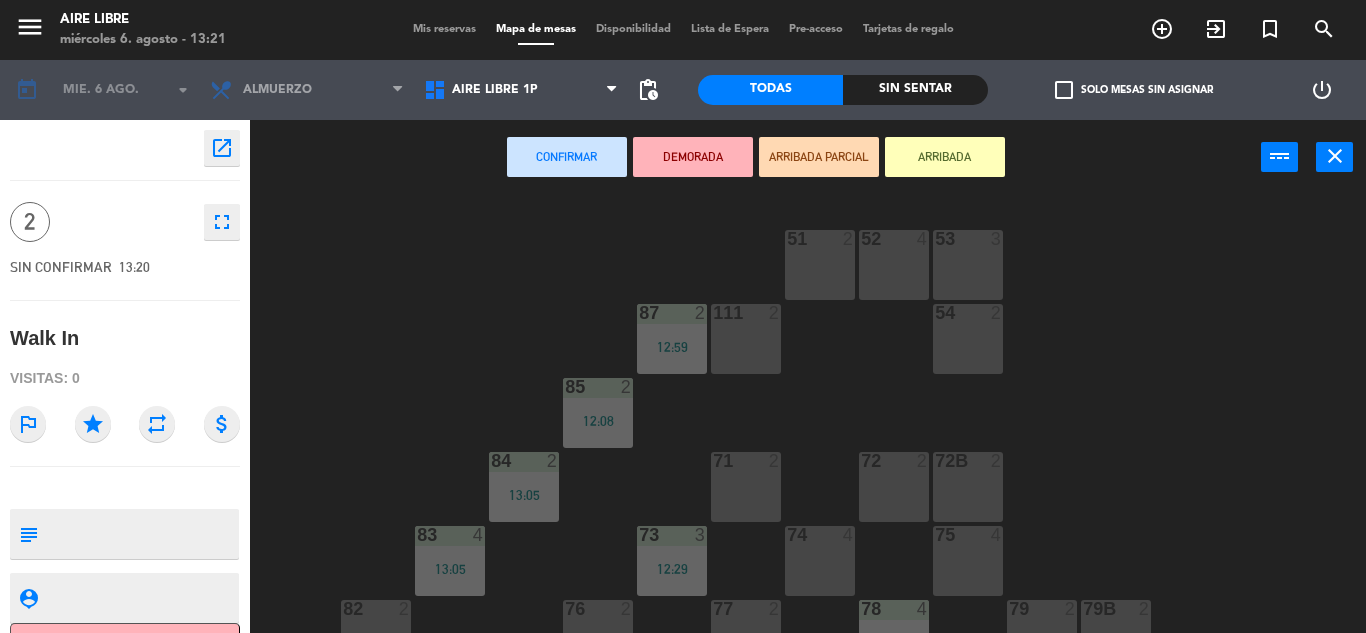 click on "ARRIBADA" at bounding box center (945, 157) 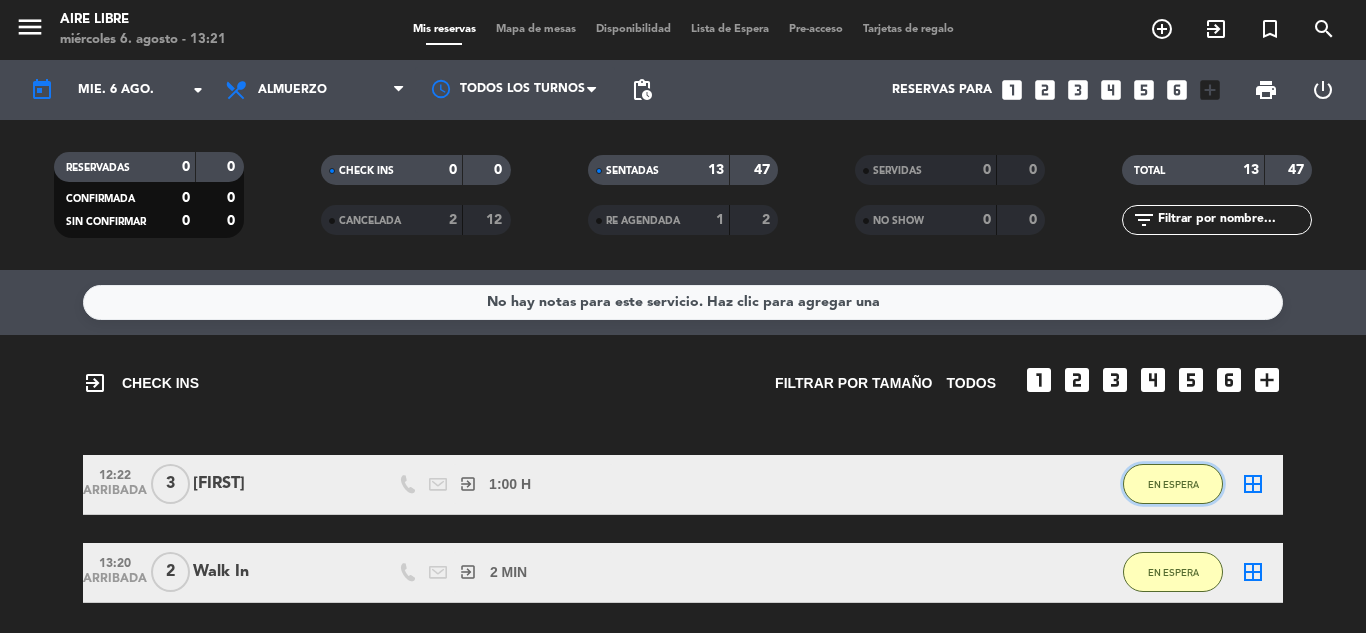 click on "EN ESPERA" 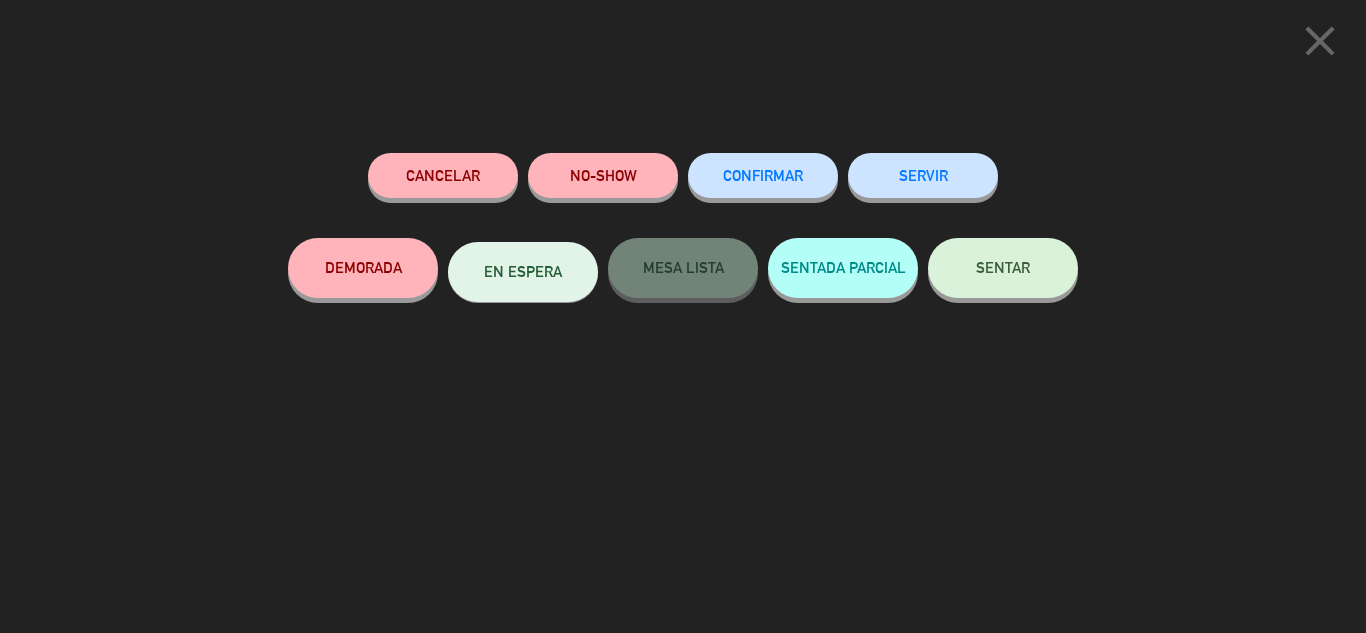 click on "close" 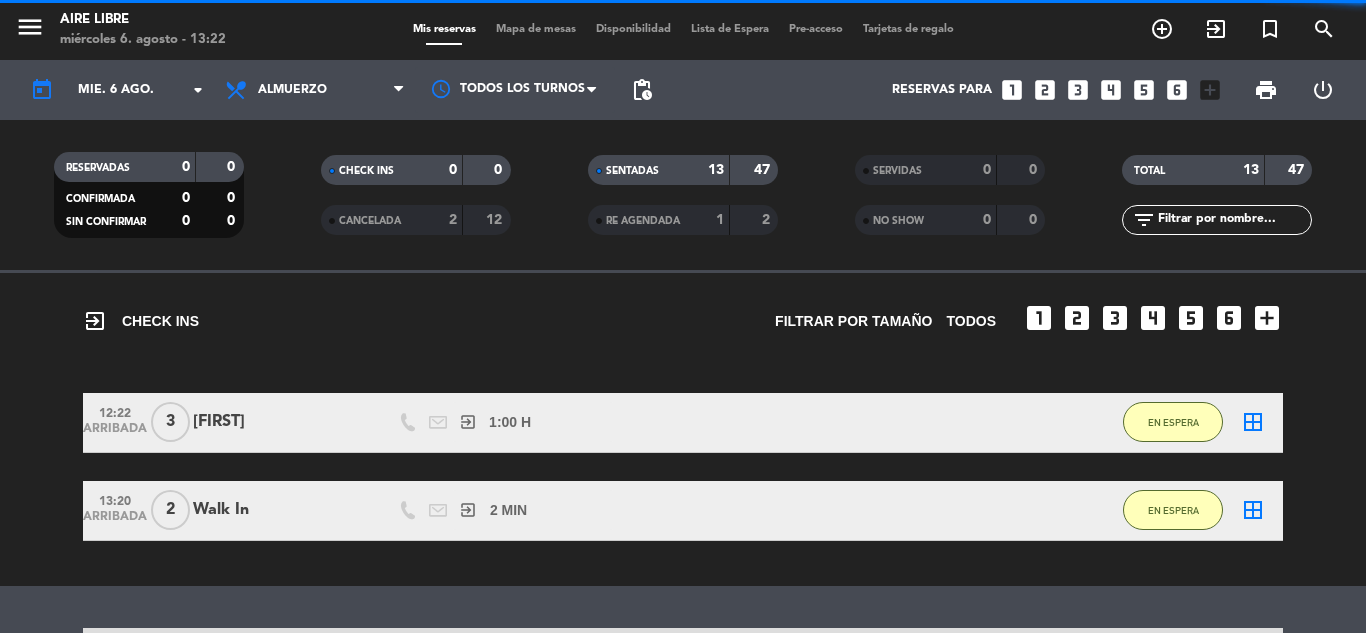 scroll, scrollTop: 68, scrollLeft: 0, axis: vertical 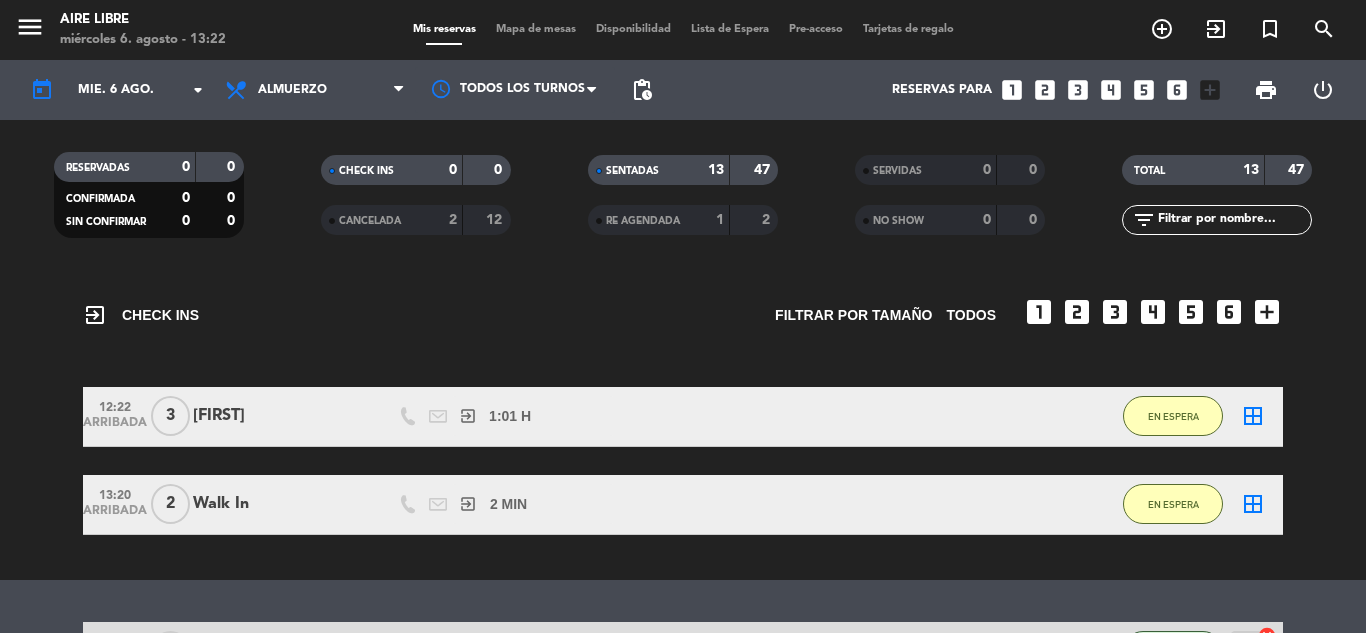 click on "exit_to_app" at bounding box center (1162, 29) 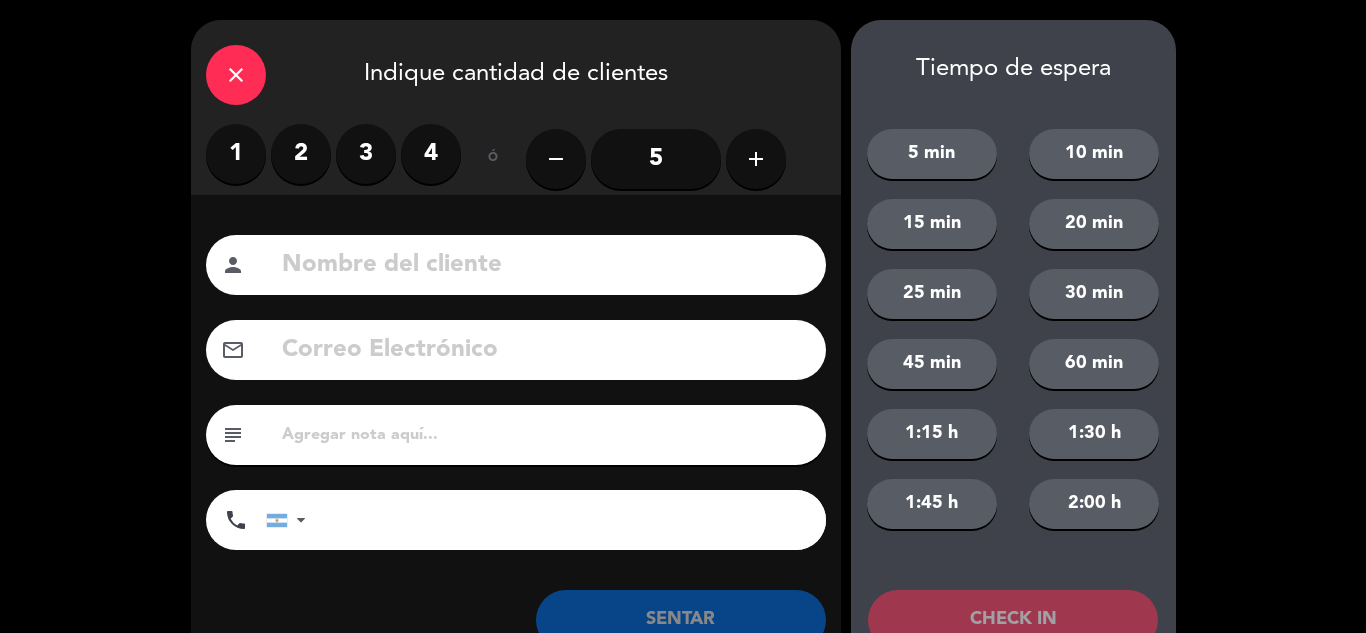 click on "2" at bounding box center [301, 154] 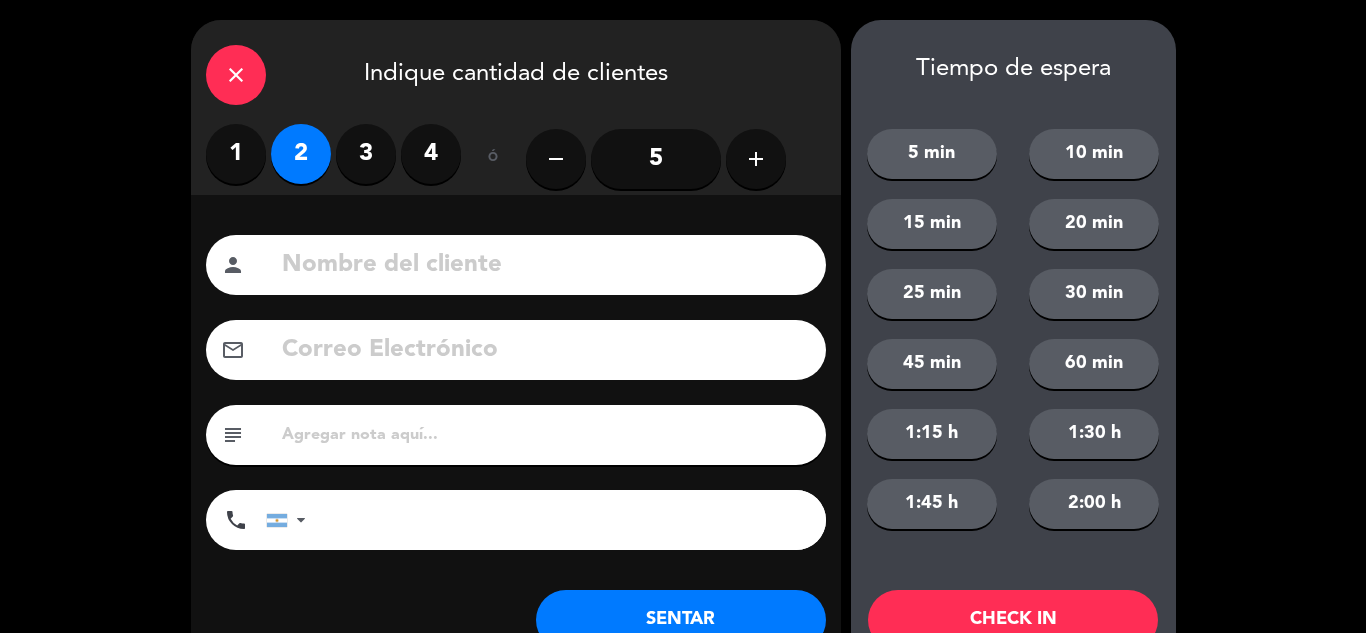 click on "SENTAR" 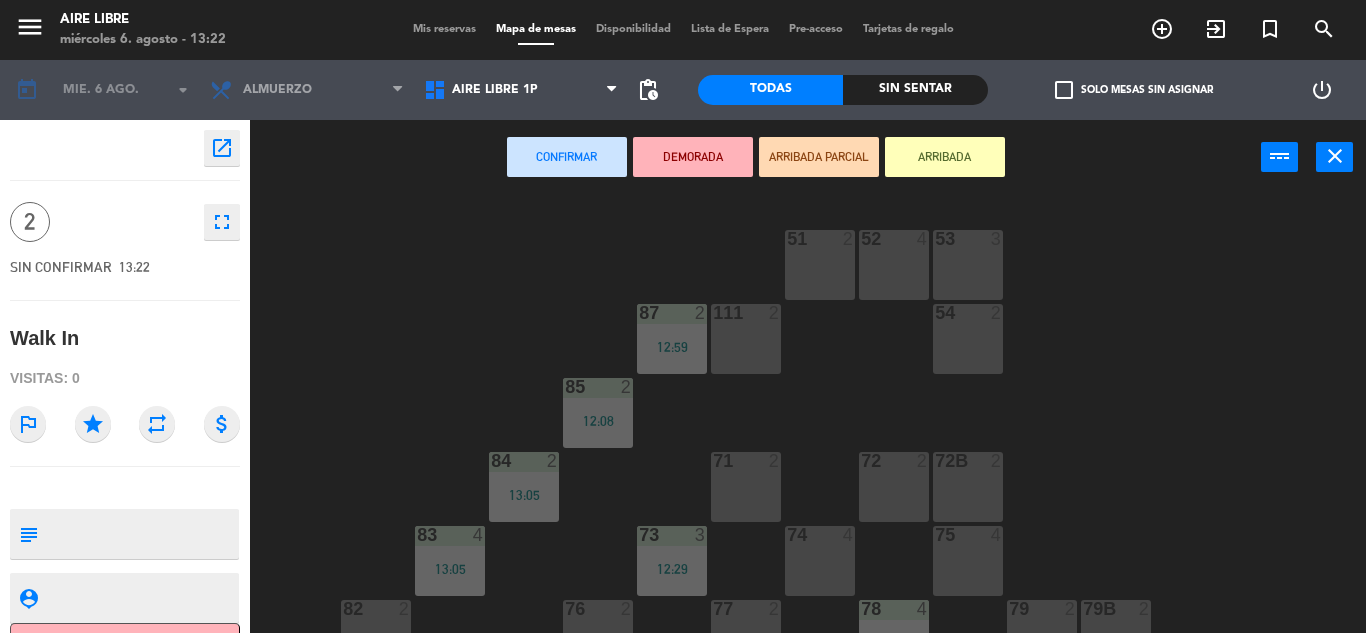 click on "ARRIBADA" at bounding box center (945, 157) 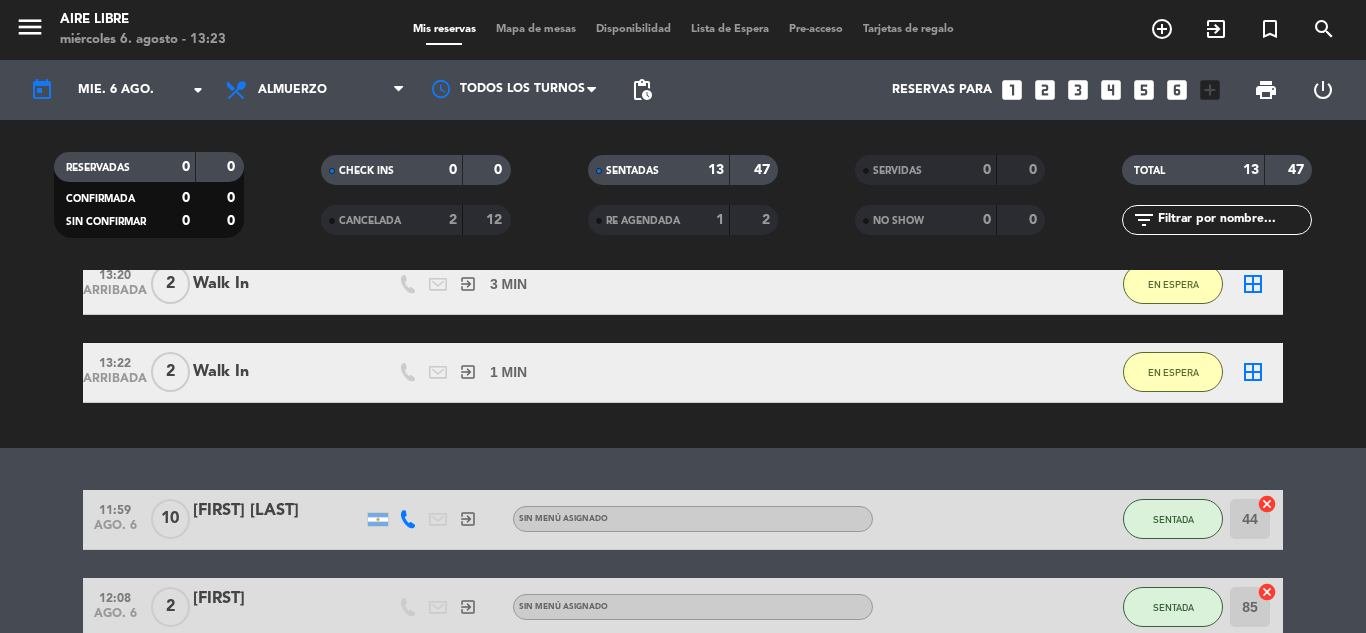 scroll, scrollTop: 291, scrollLeft: 0, axis: vertical 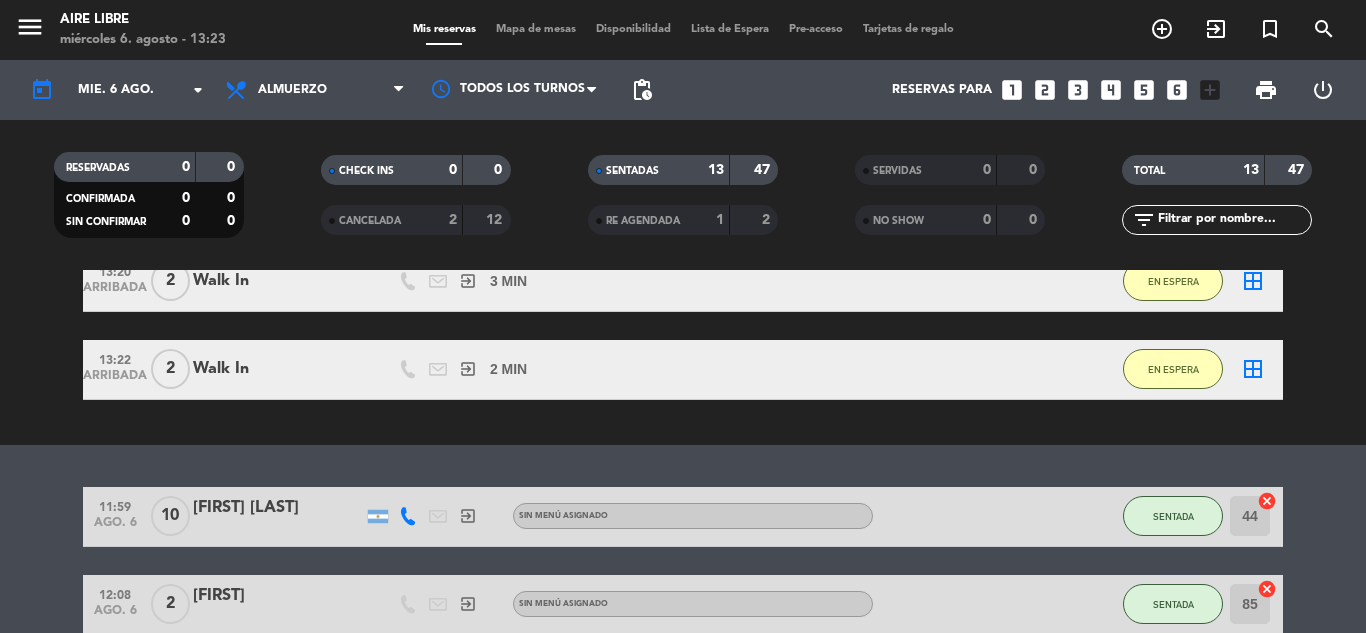 click on "exit_to_app" at bounding box center [1162, 29] 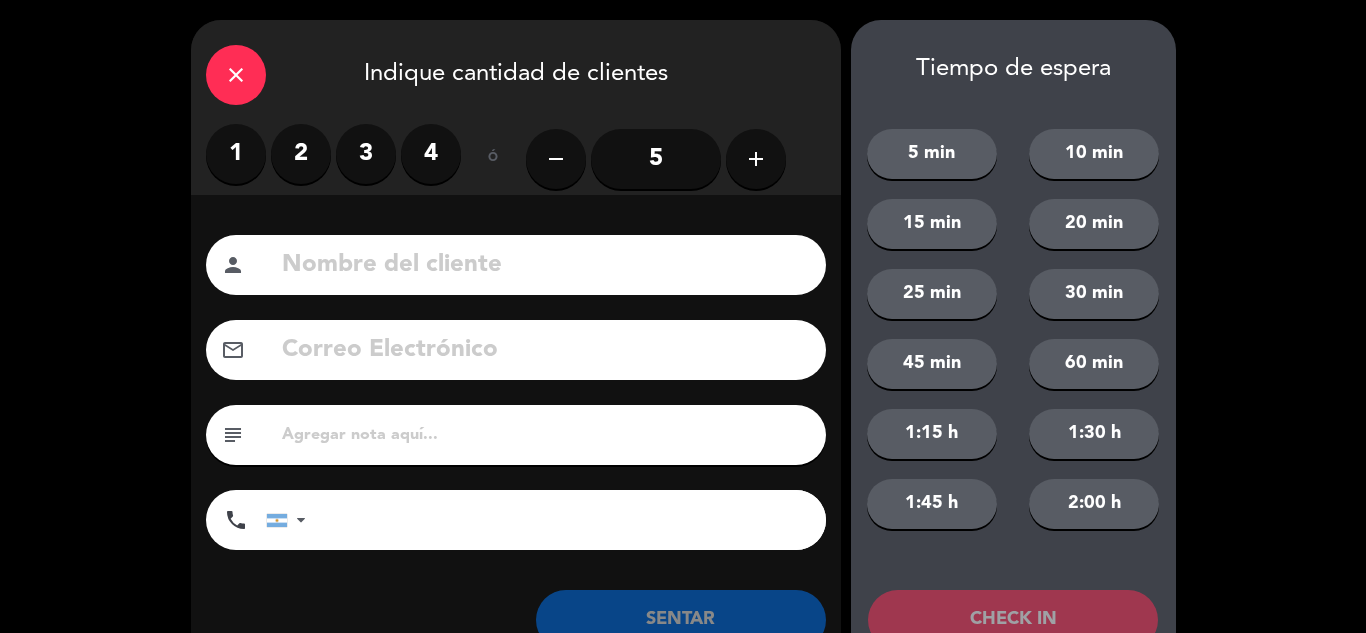 click on "2" at bounding box center (301, 154) 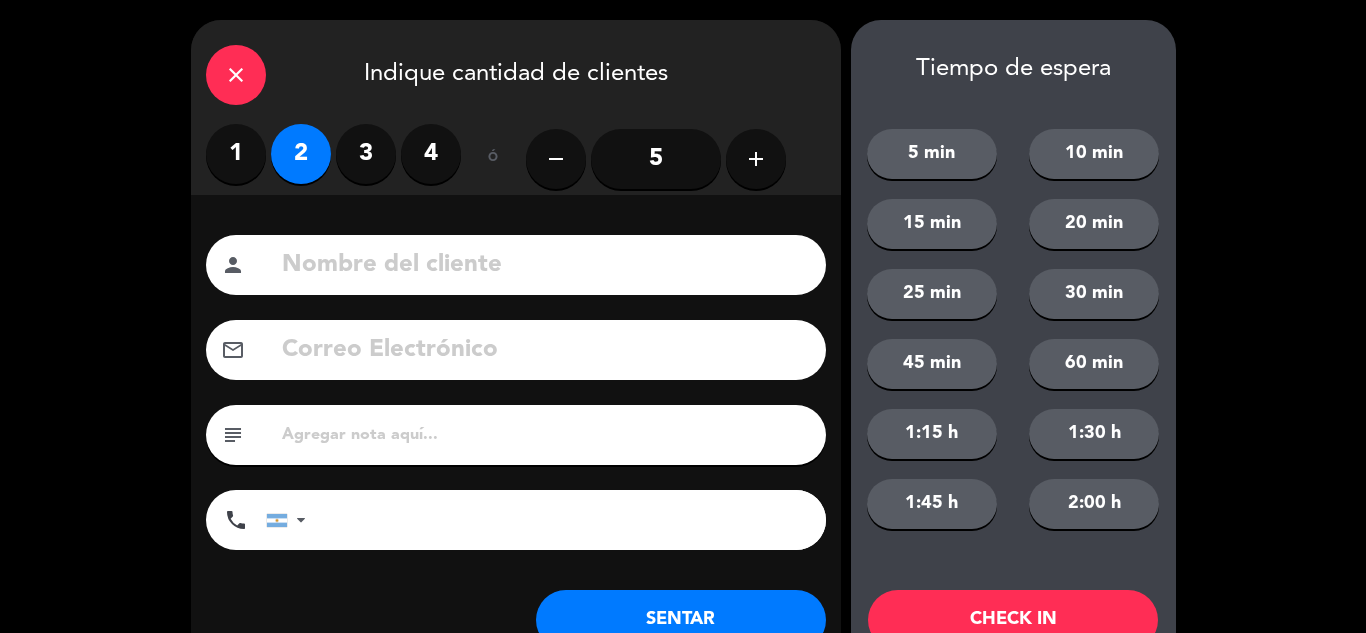 click on "SENTAR" 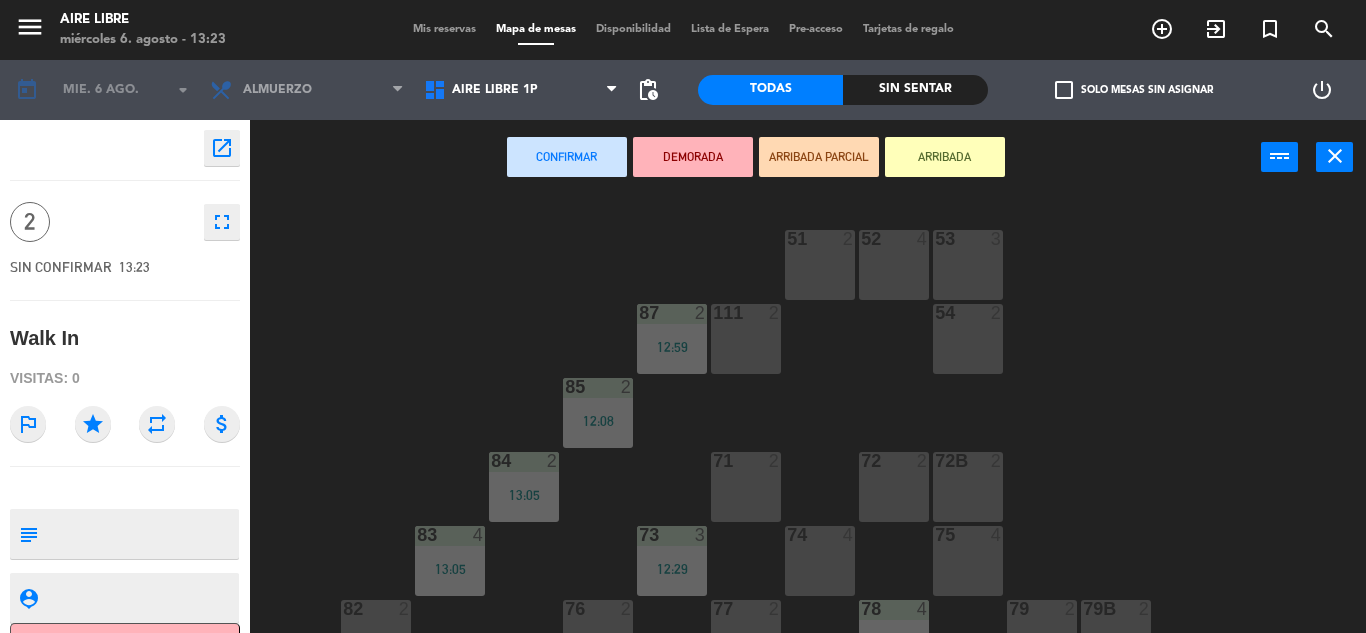 click on "ARRIBADA" at bounding box center [945, 157] 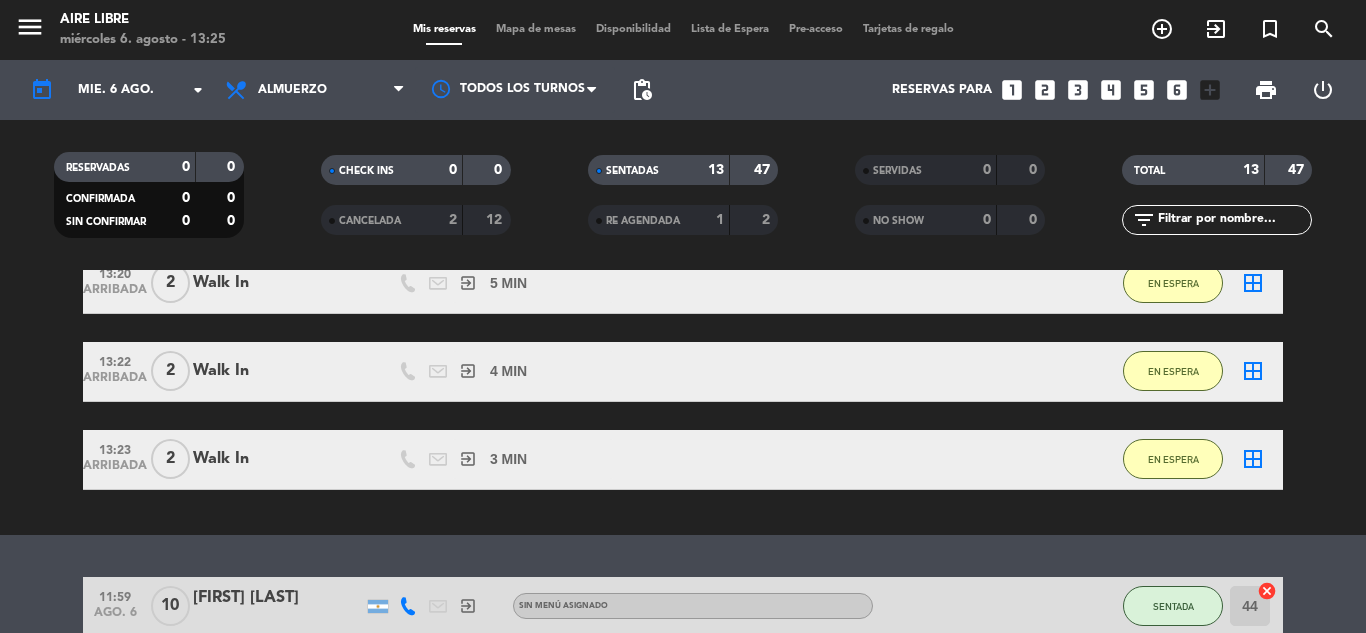 scroll, scrollTop: 282, scrollLeft: 0, axis: vertical 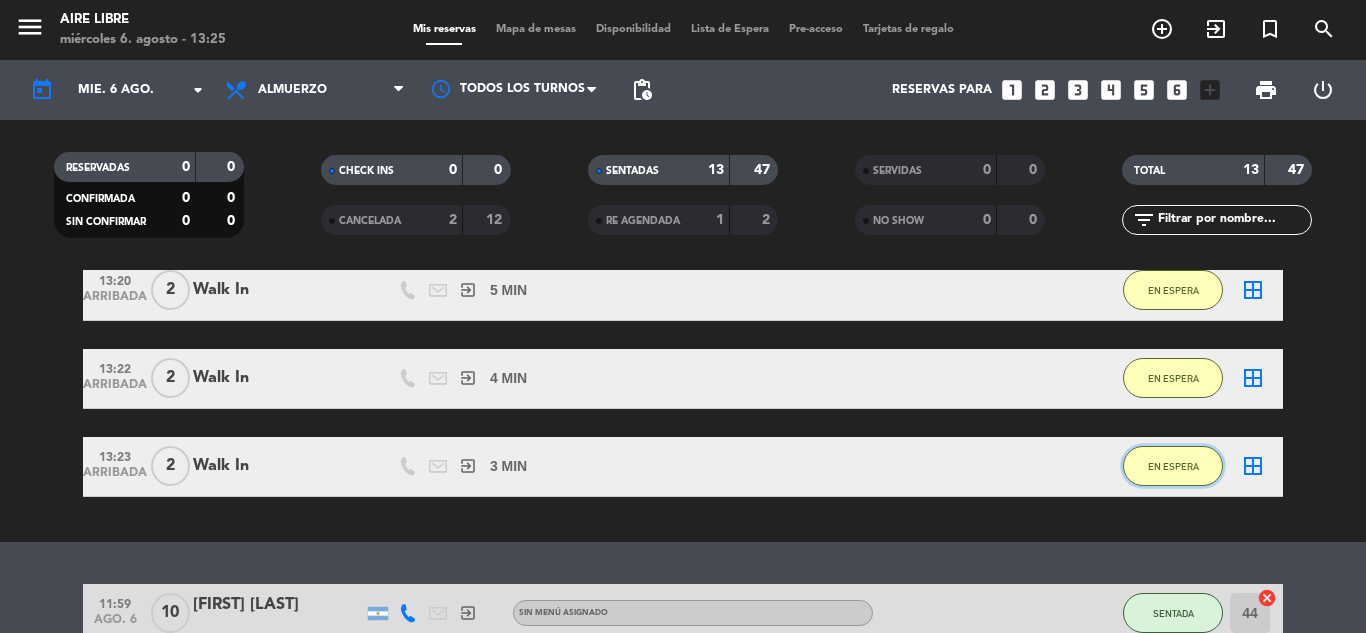 click on "EN ESPERA" 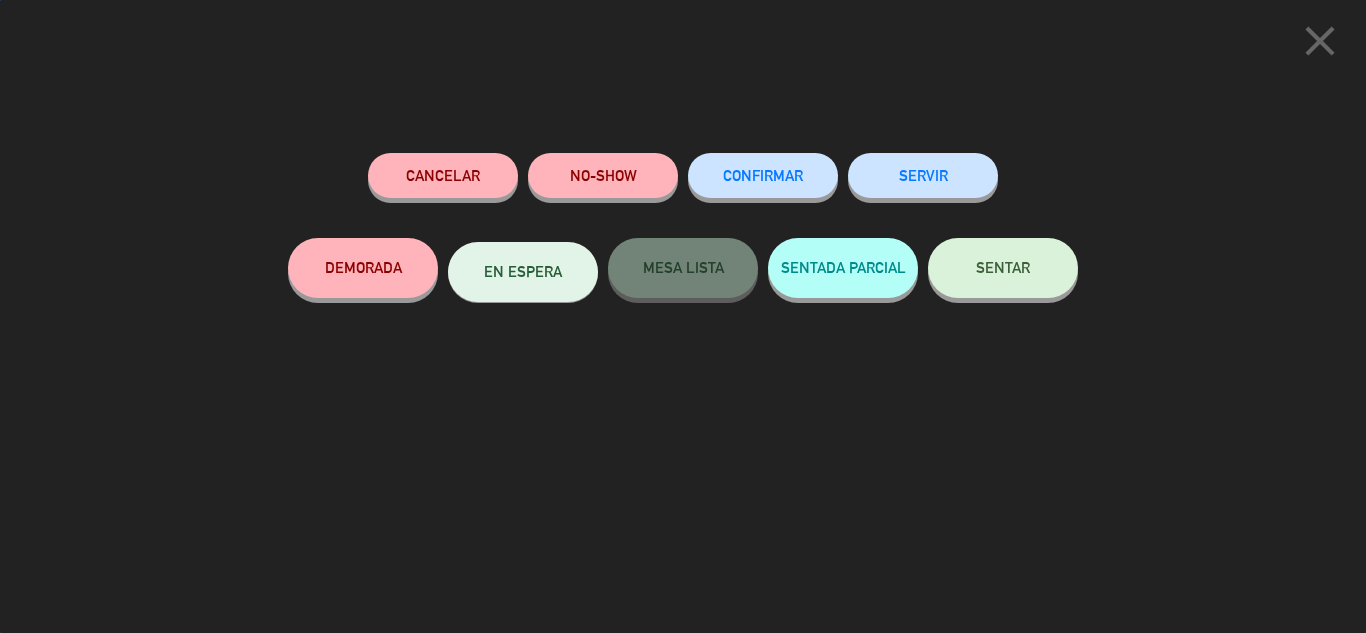 click on "SENTAR" 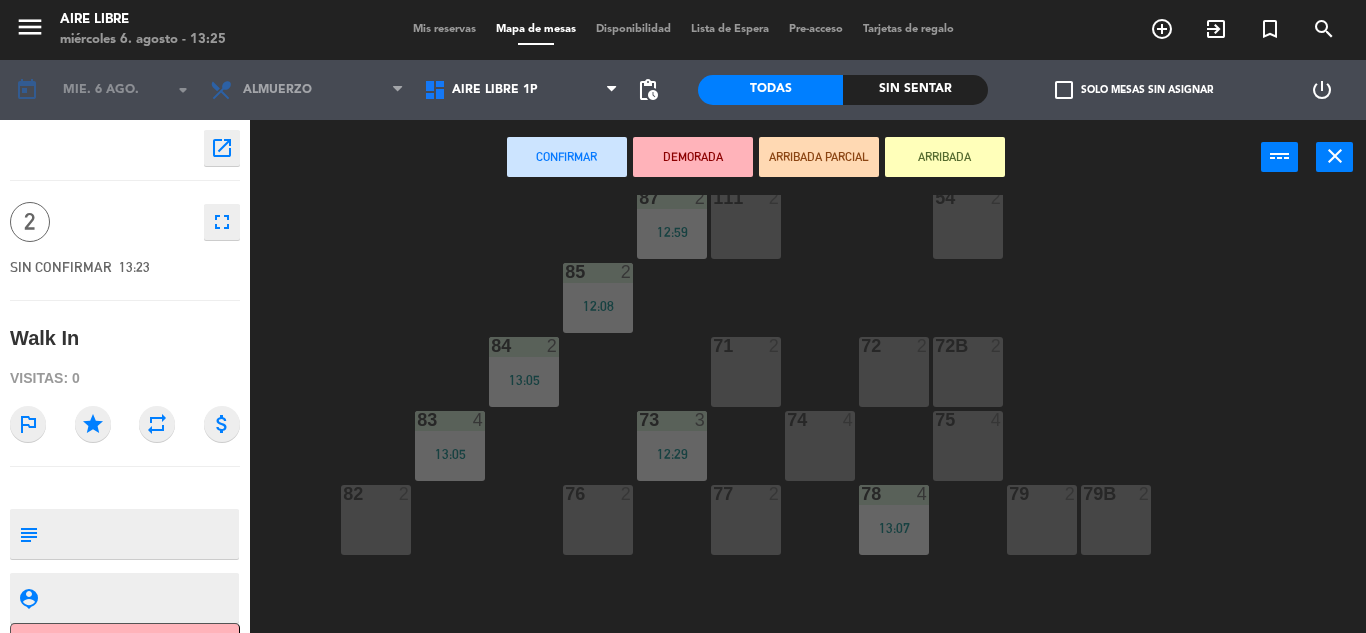 scroll, scrollTop: 126, scrollLeft: 0, axis: vertical 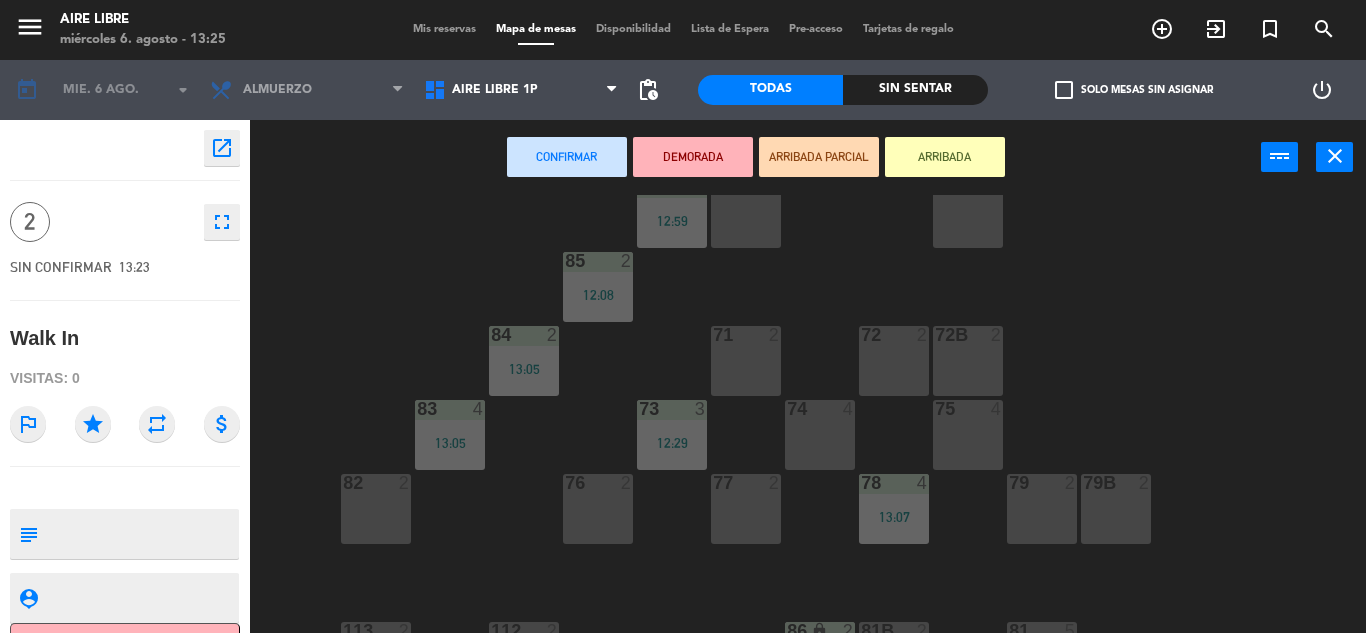 click on "76  2" at bounding box center [598, 509] 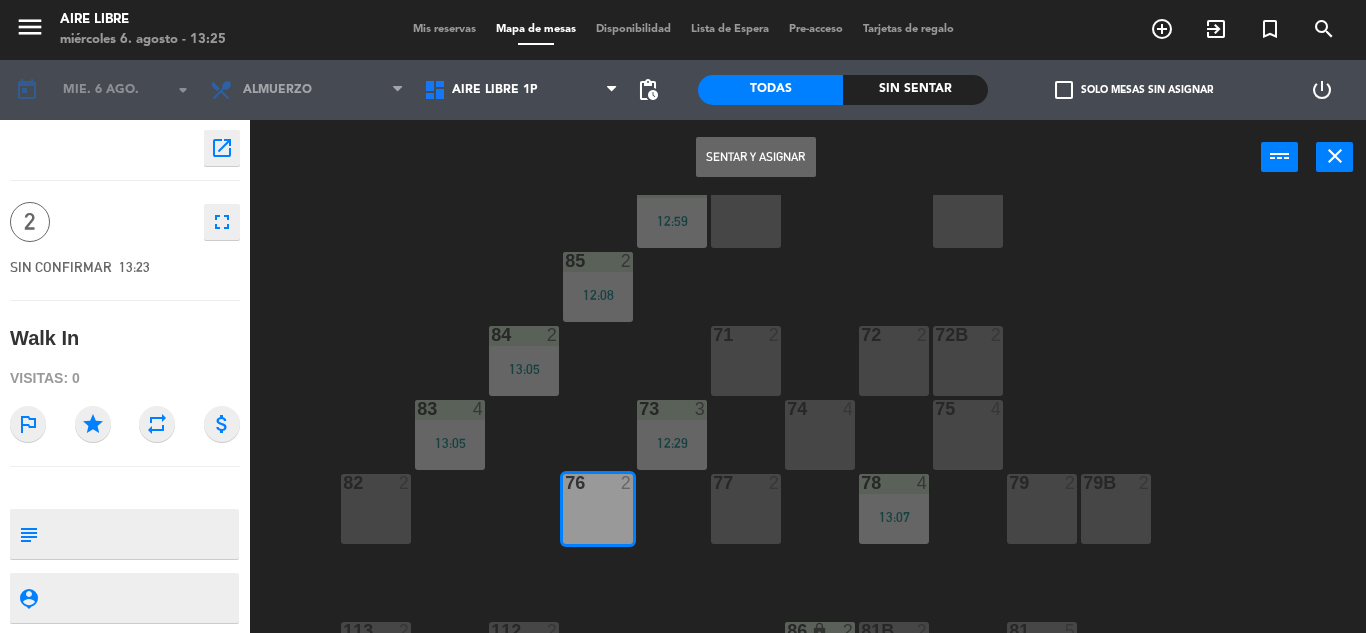 click on "Sentar y Asignar" at bounding box center [756, 157] 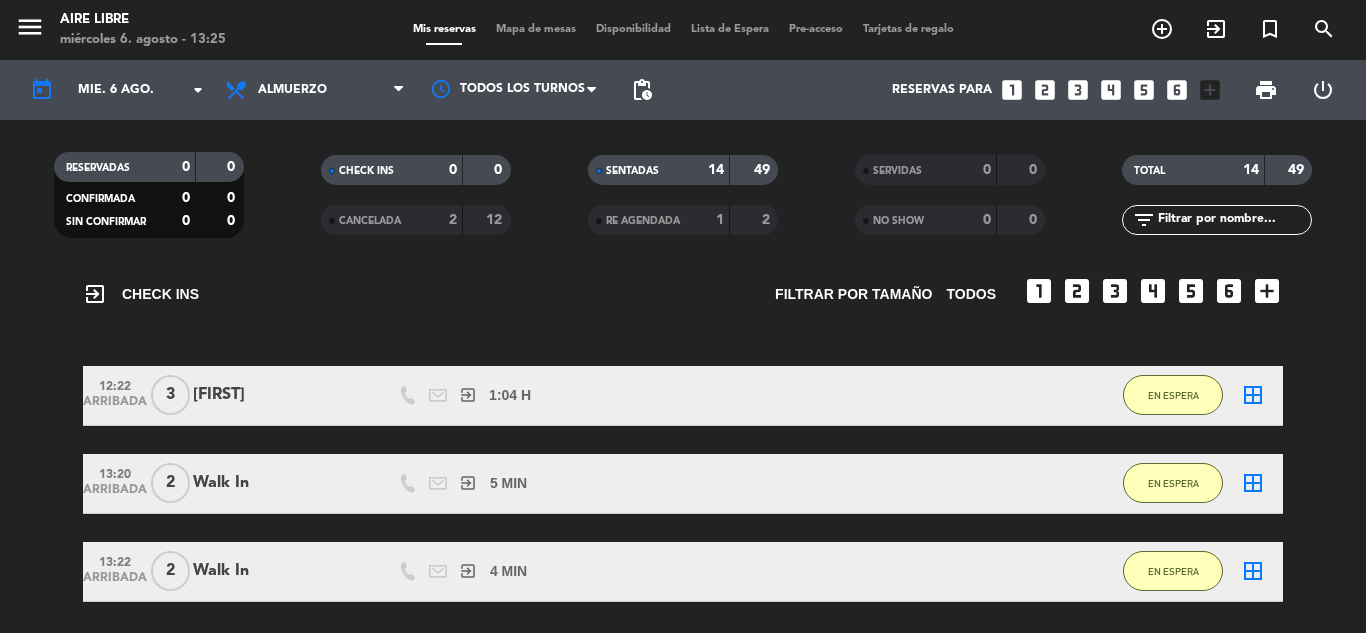 scroll, scrollTop: 103, scrollLeft: 0, axis: vertical 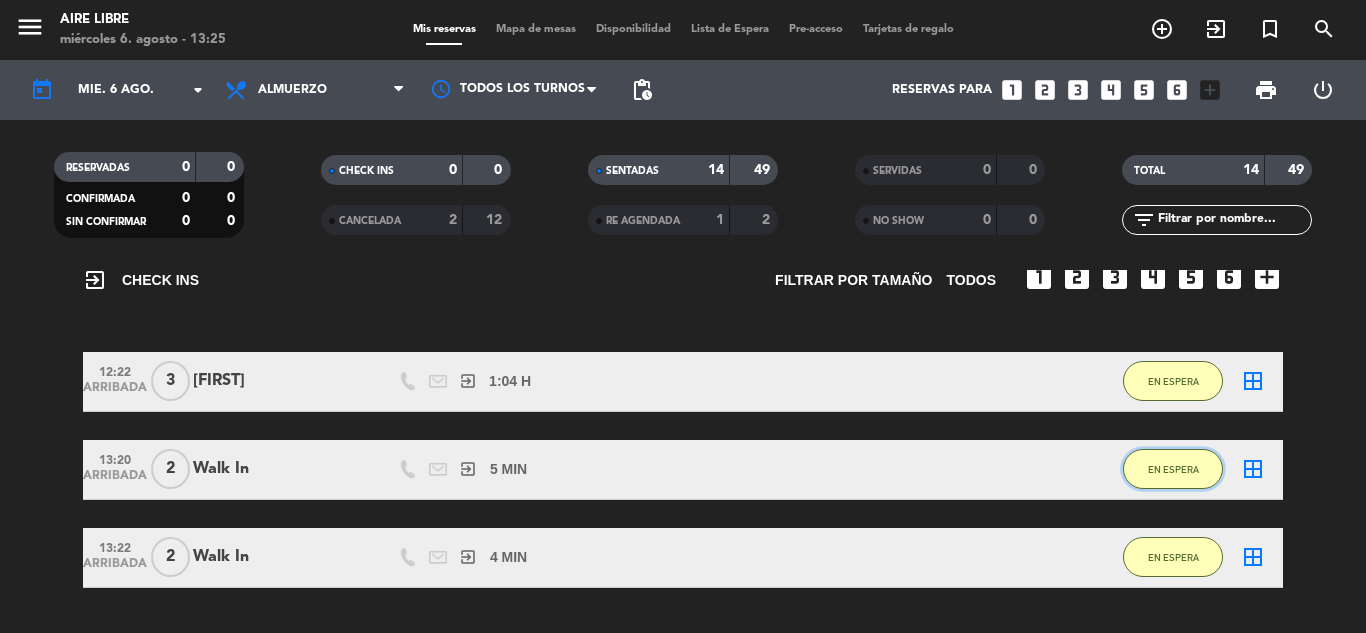 click on "EN ESPERA" 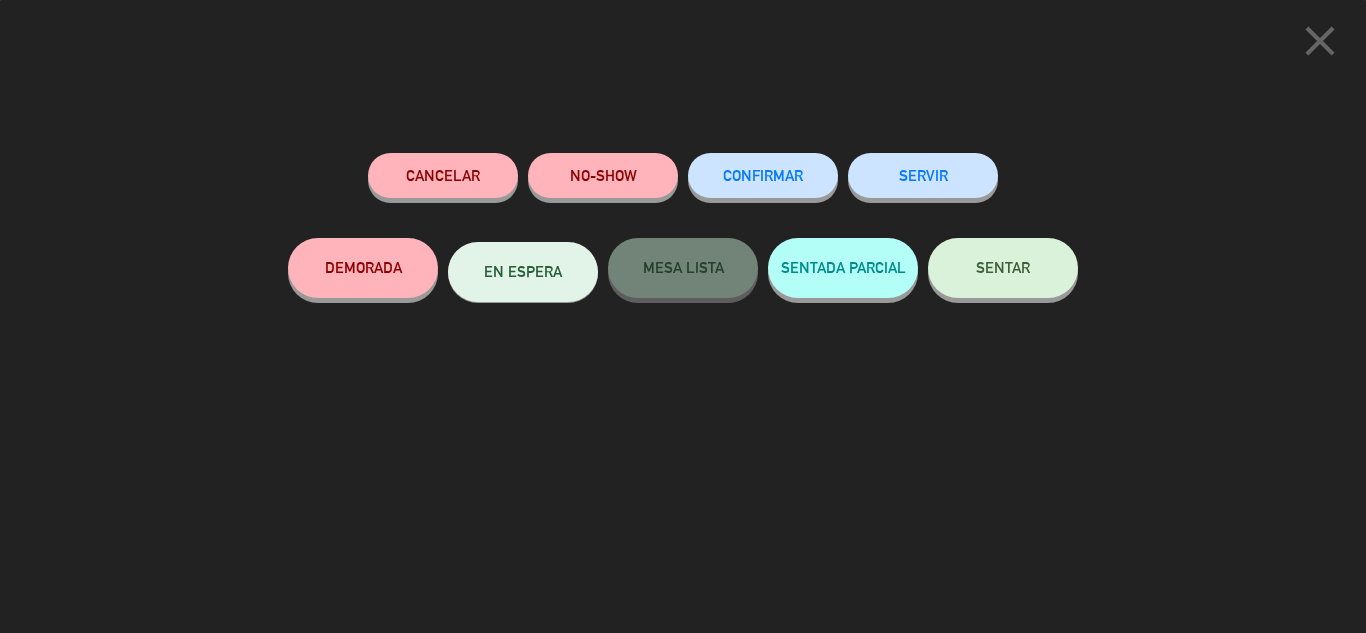 click on "SENTAR" 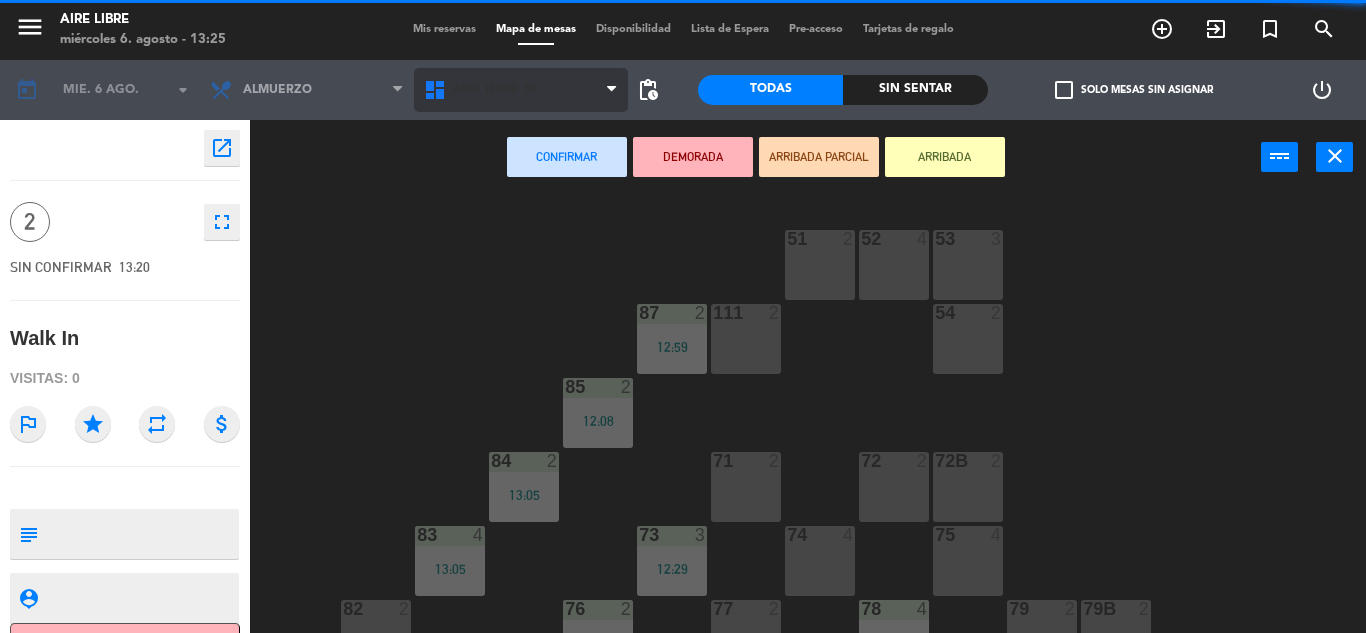 click on "Aire Libre 1P" at bounding box center (521, 90) 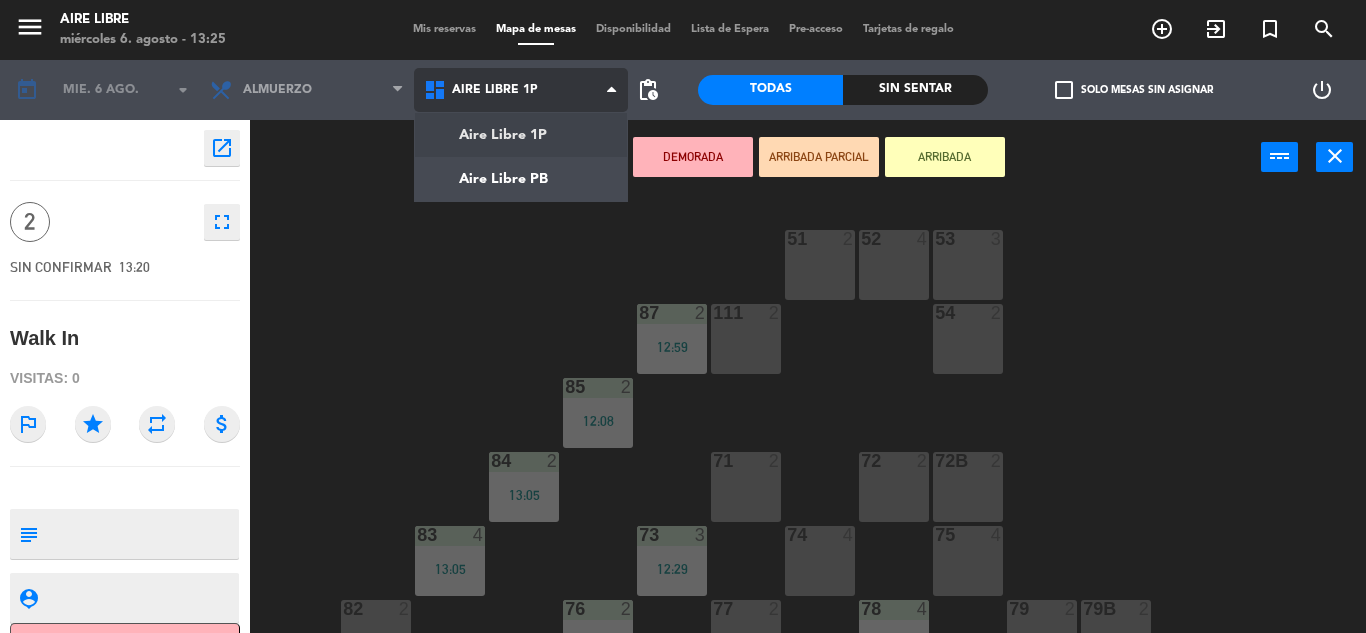 click on "menu  Aire Libre   miércoles 6. agosto - 13:25   Mis reservas   Mapa de mesas   Disponibilidad   Lista de Espera   Pre-acceso   Tarjetas de regalo  add_circle_outline exit_to_app turned_in_not search today    mié. 6 ago. arrow_drop_down  Desayuno  Brunch  Almuerzo  Cena  Almuerzo  Desayuno  Brunch  Almuerzo  Cena  Aire Libre 1P   Aire Libre PB   Aire Libre 1P   Aire Libre 1P   Aire Libre PB  pending_actions  Todas  Sin sentar  check_box_outline_blank   Solo mesas sin asignar   power_settings_new    open_in_new 2    fullscreen  SIN CONFIRMAR   13:20   Walk In  Visitas: 0 outlined_flag star repeat attach_money subject                              person_pin                              Cancelar   Confirmar   DEMORADA   ARRIBADA PARCIAL   ARRIBADA  power_input close 51  2  52  4  53  3  111  2  54  2  87  2   12:59  85  2   12:08  72  2  84  2   13:05  71  2  72B  2  83  2  73  3   12:29  74  4  75  4  82  2  76  2   13:23  78  4   13:07  77  2  79  2  79B  2  113  2  112  2  81  5  81b  2  86 lock  2" 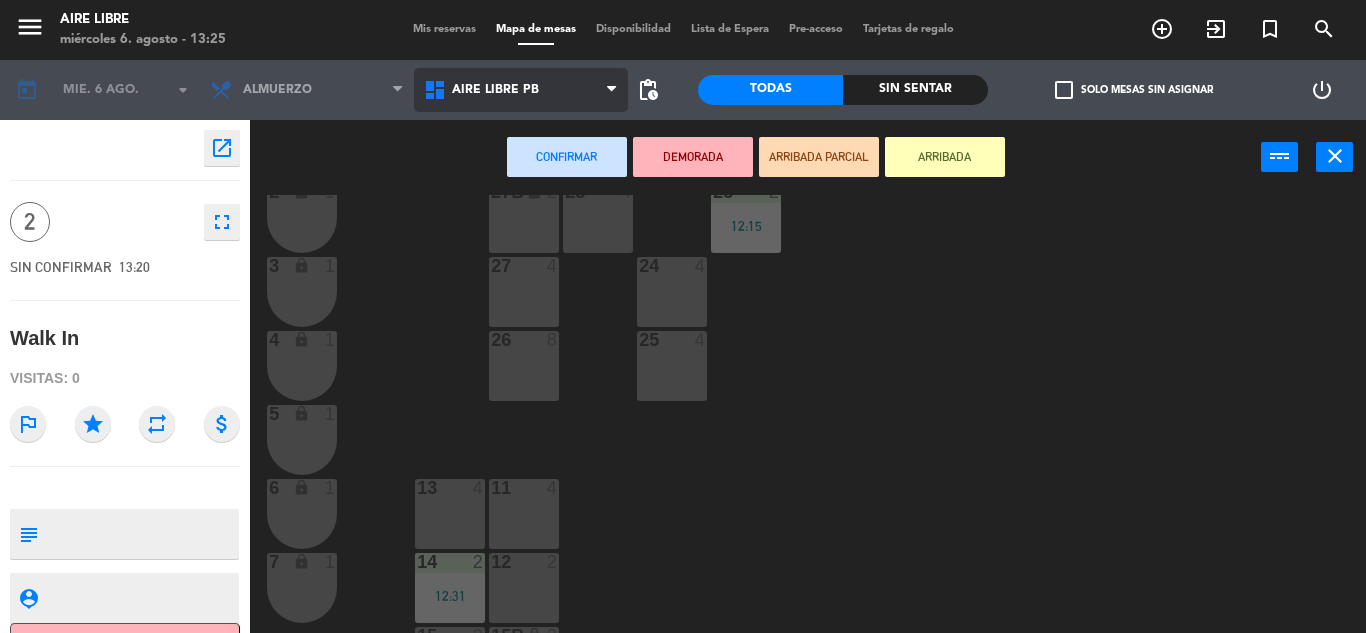 scroll, scrollTop: 533, scrollLeft: 0, axis: vertical 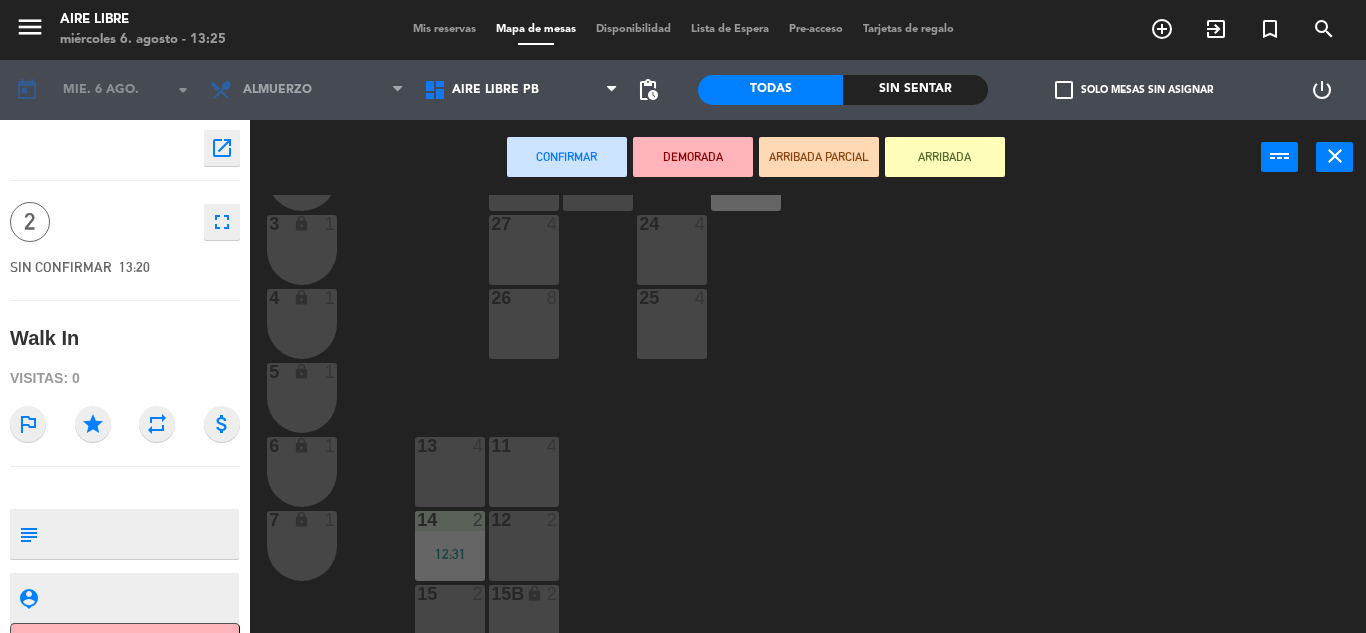 click on "12  2" at bounding box center (524, 546) 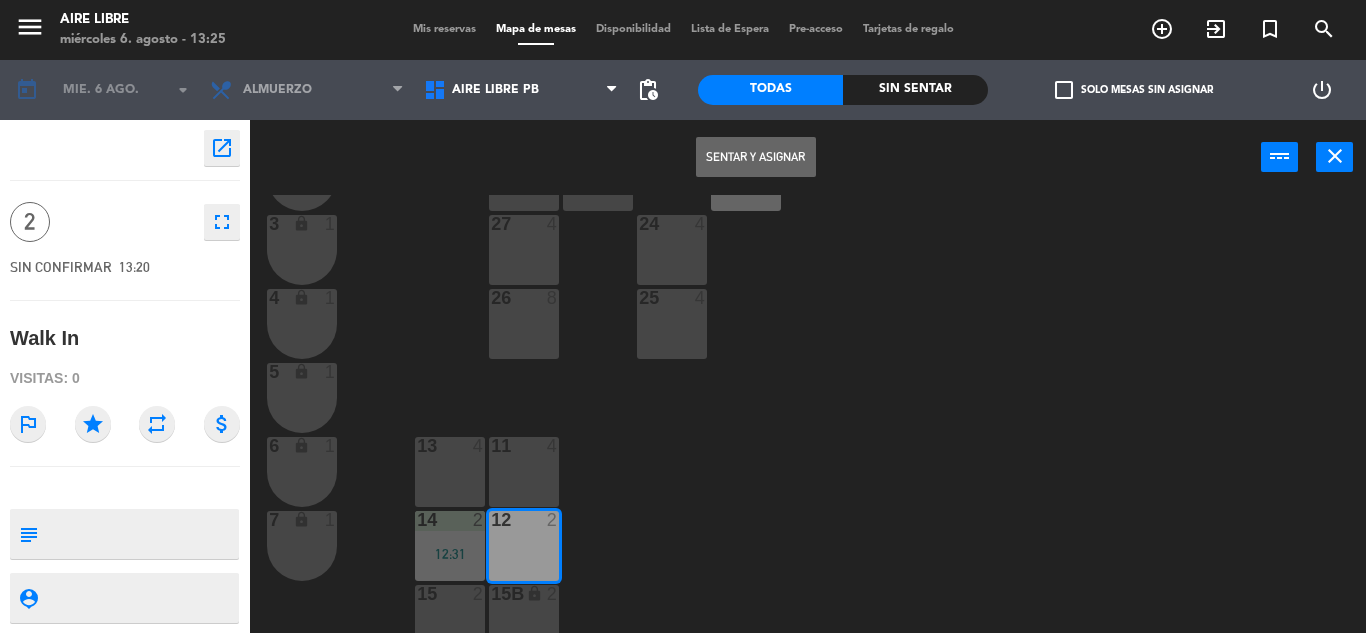 click on "Sentar y Asignar" at bounding box center [756, 157] 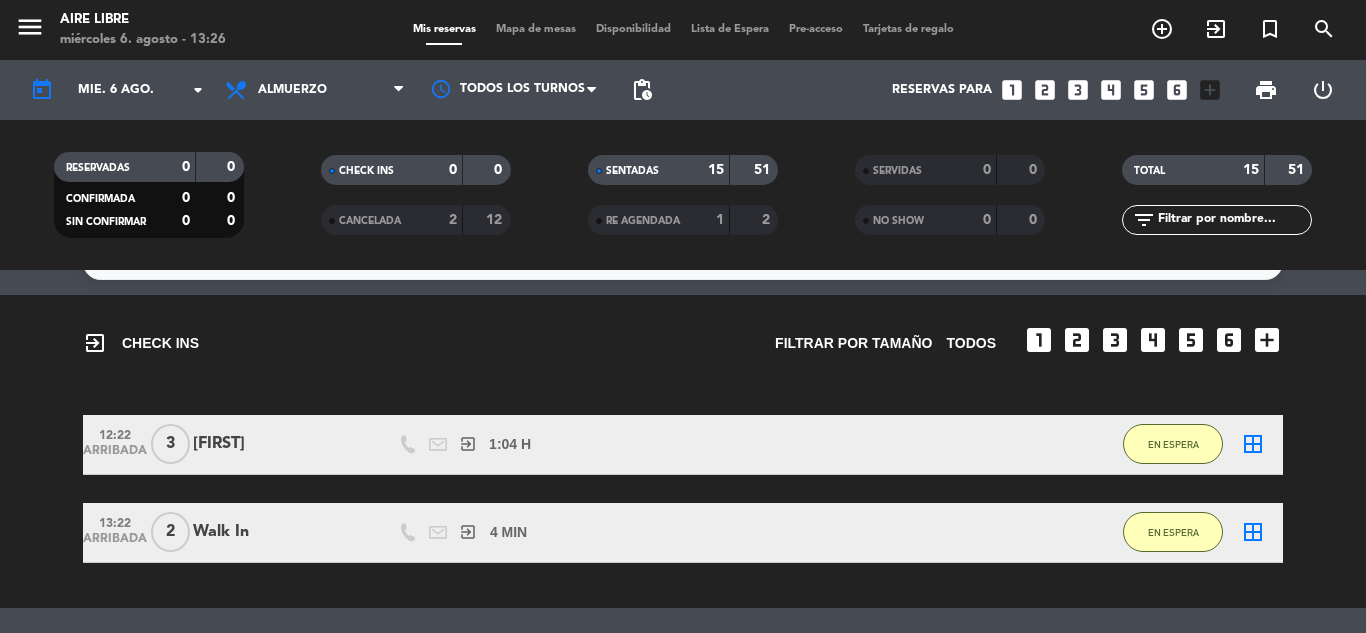 scroll, scrollTop: 42, scrollLeft: 0, axis: vertical 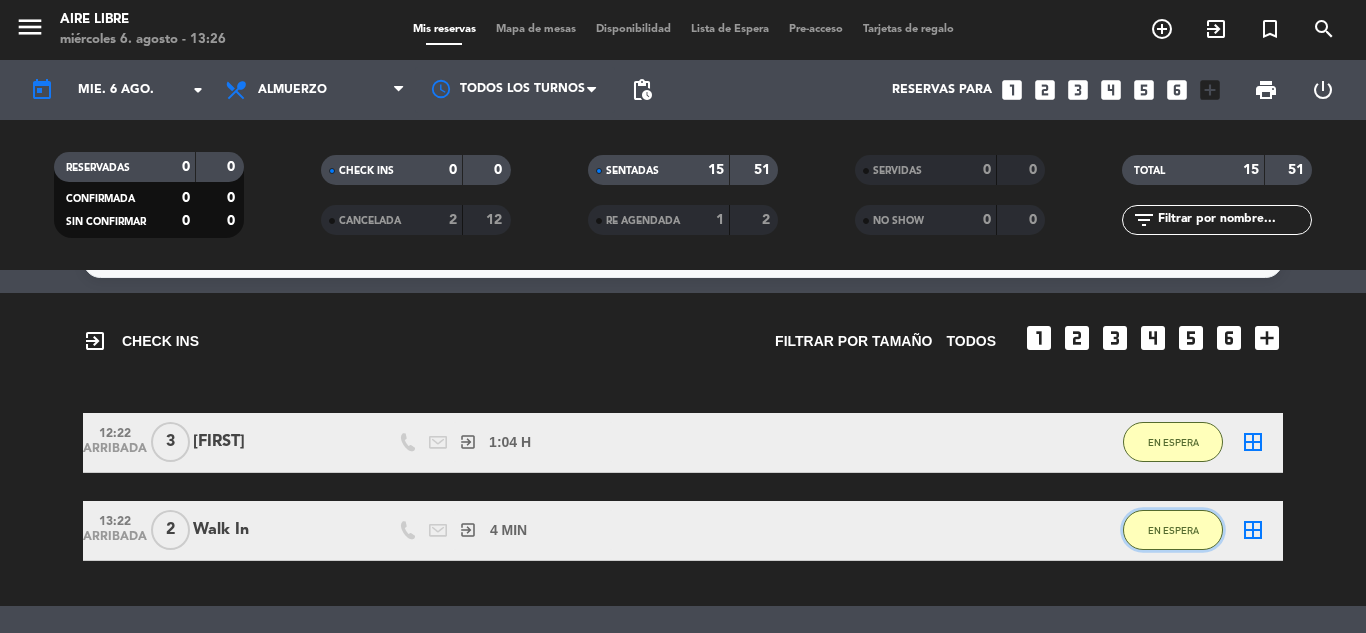 click on "EN ESPERA" 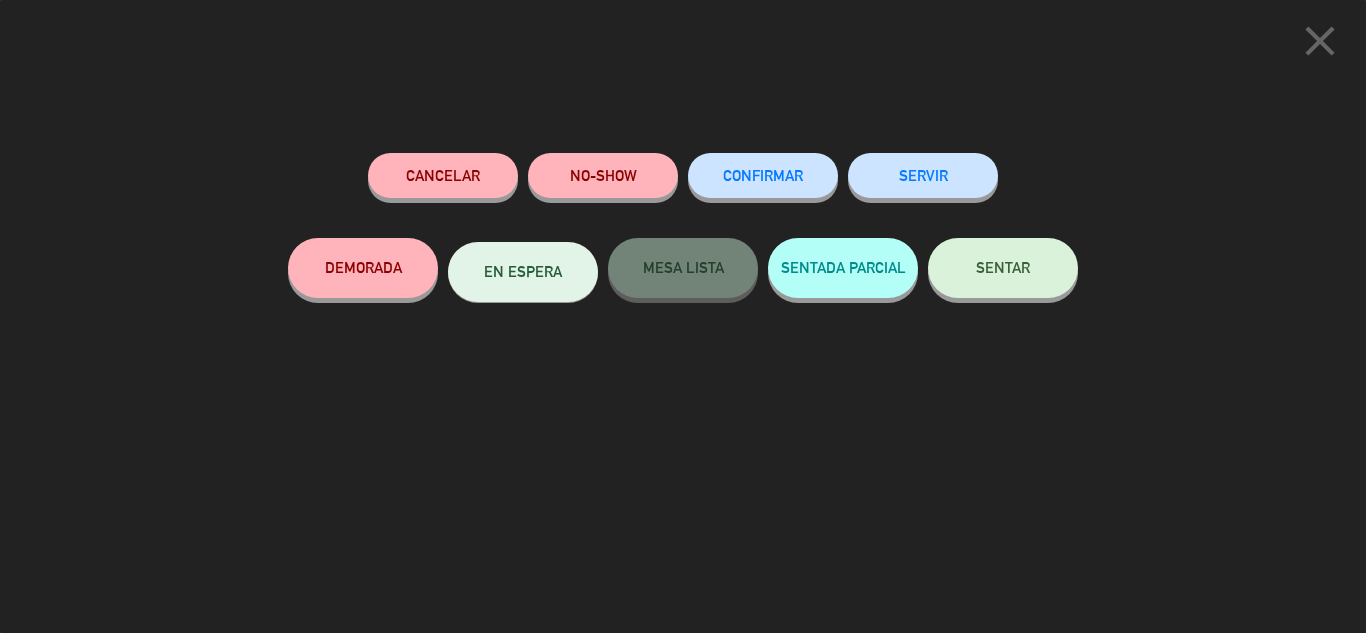 click on "SENTAR" 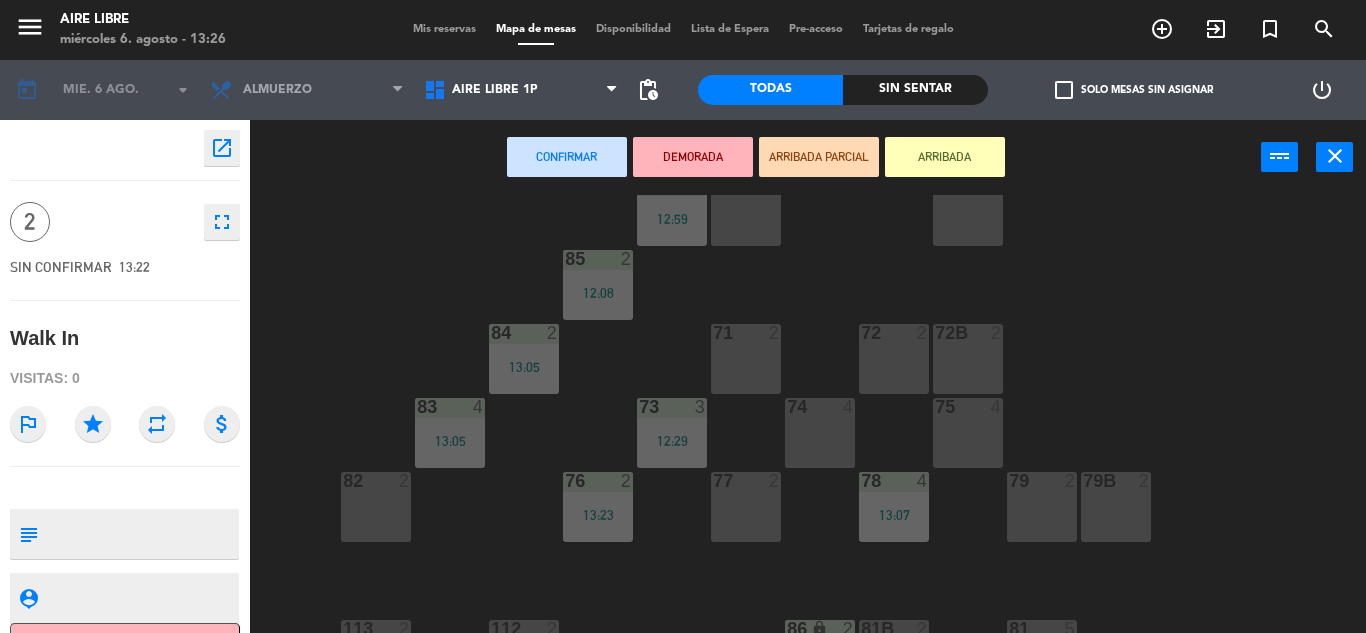 scroll, scrollTop: 157, scrollLeft: 0, axis: vertical 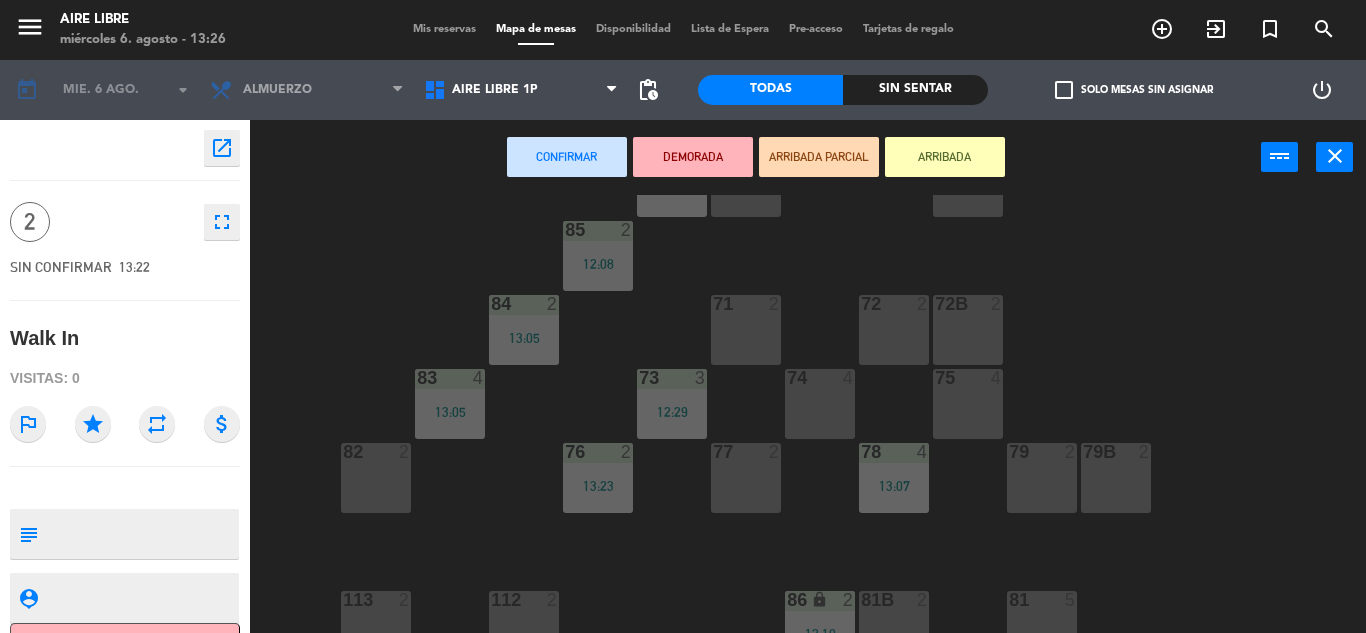 click on "81b  2" at bounding box center [894, 626] 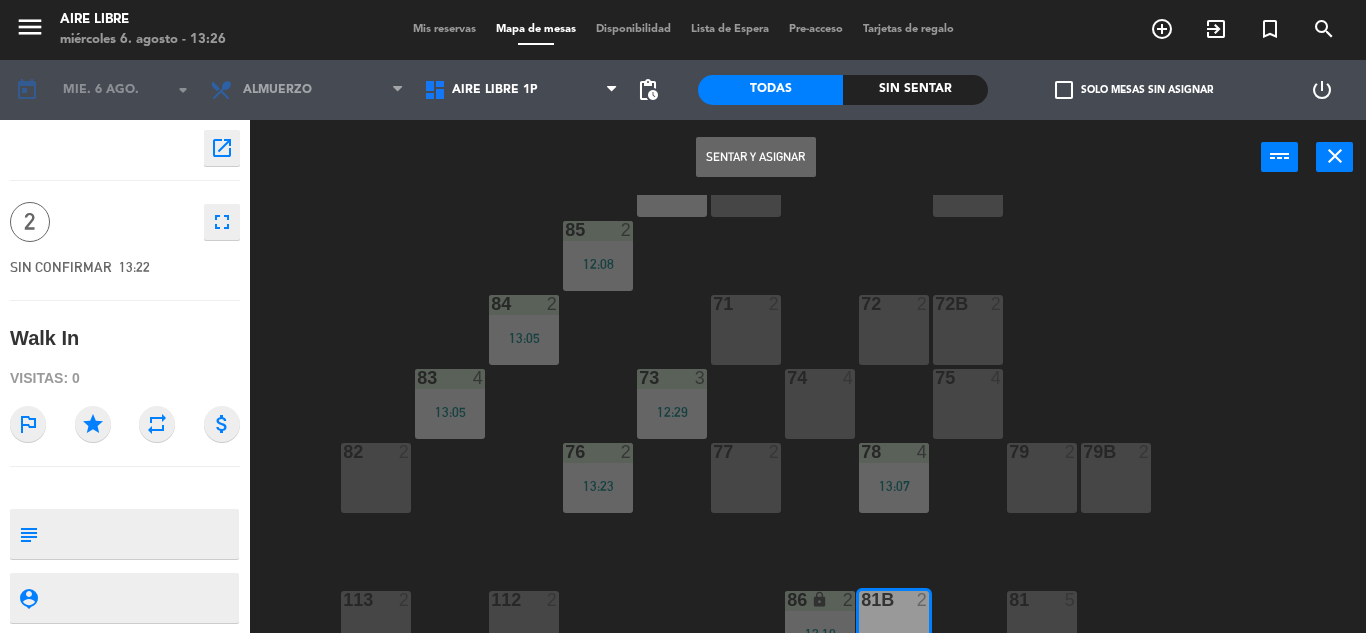 click on "Sentar y Asignar" at bounding box center (756, 157) 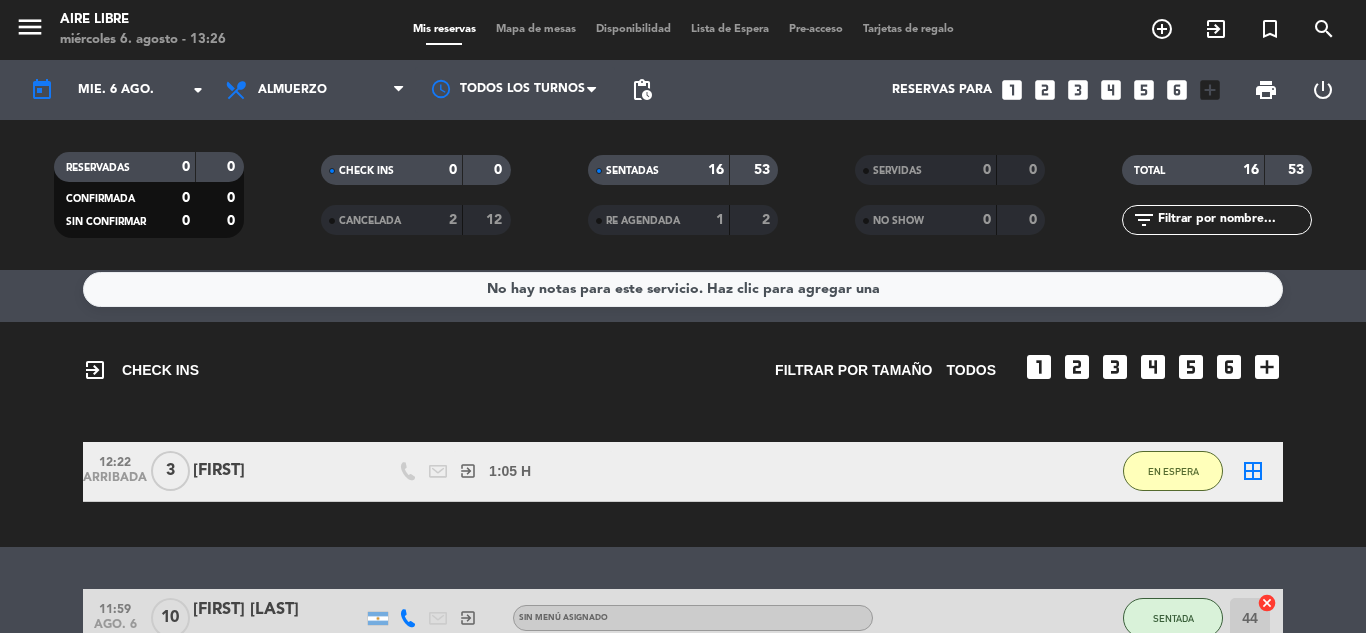 scroll, scrollTop: 0, scrollLeft: 0, axis: both 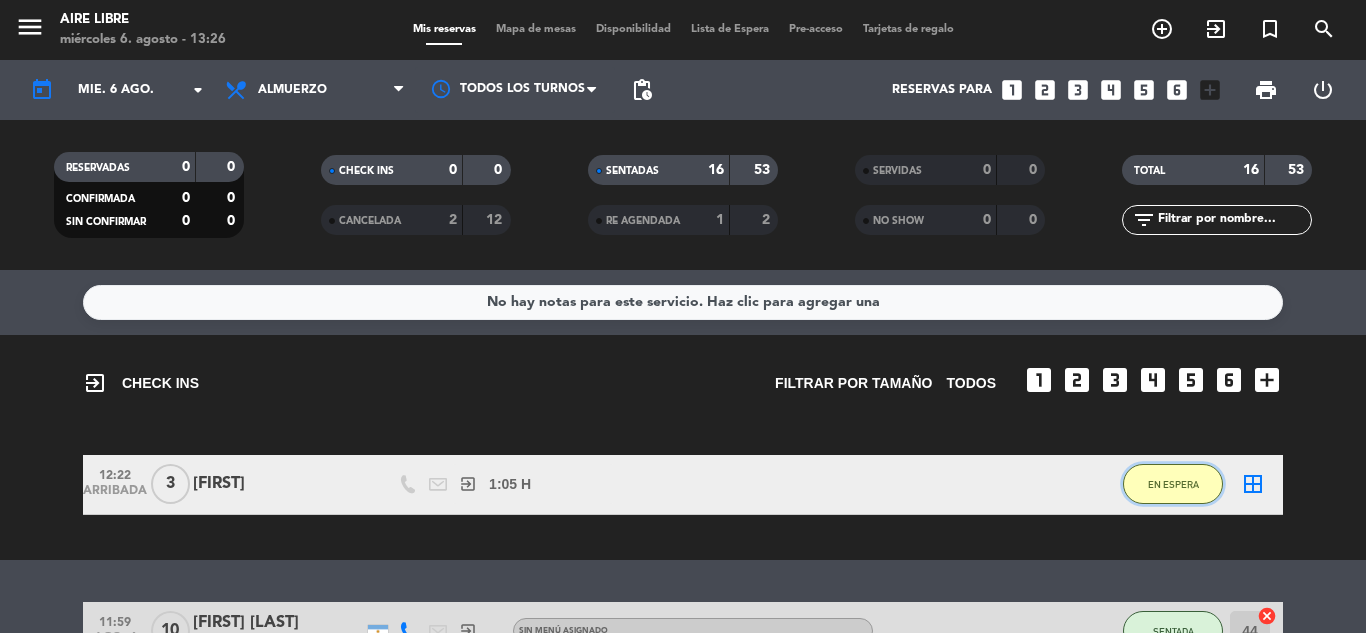 click on "EN ESPERA" 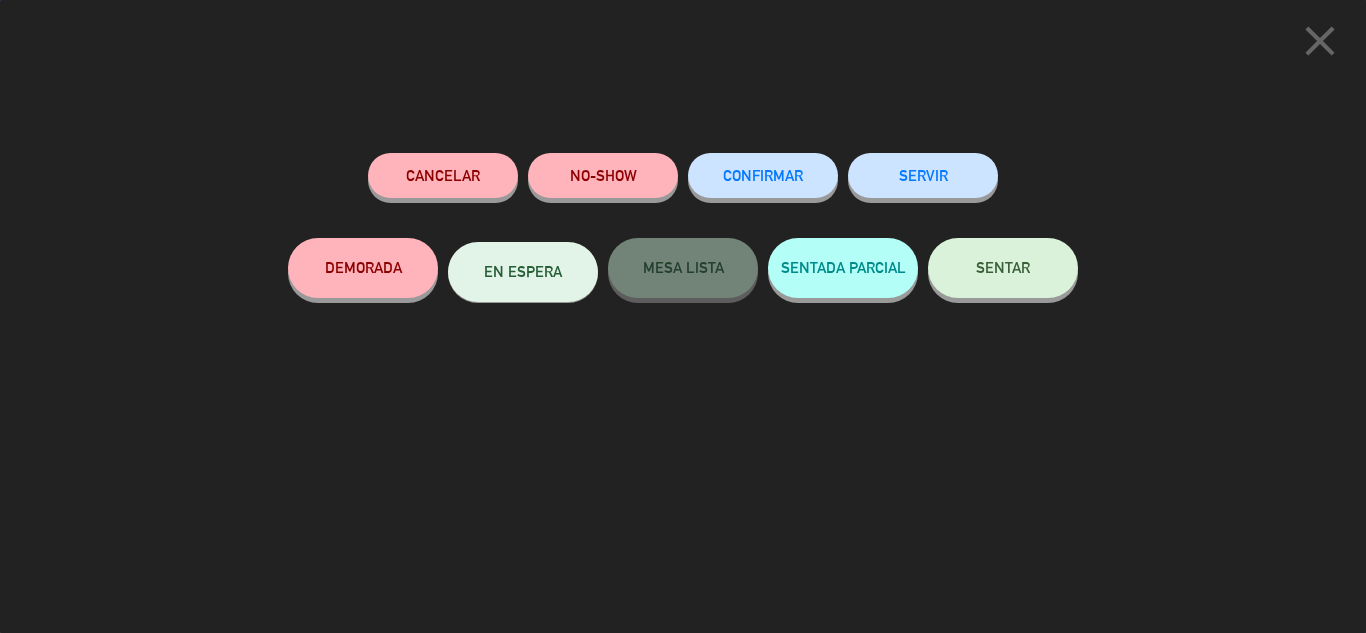 click on "SENTAR" 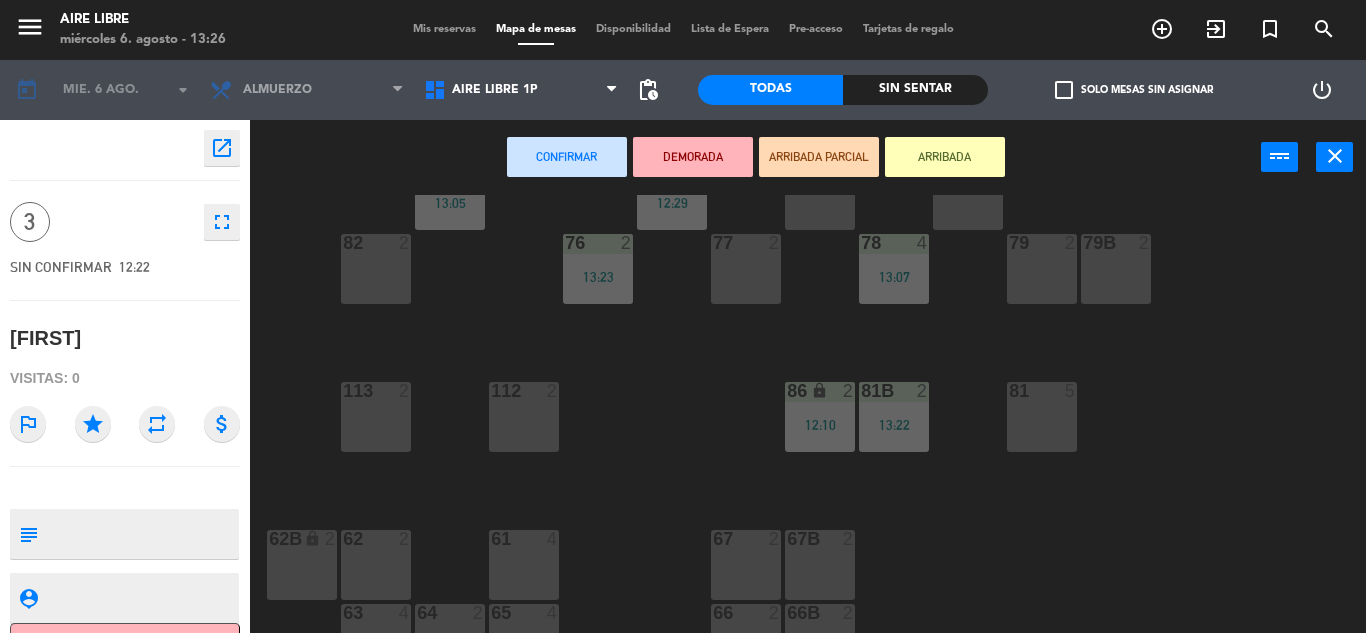scroll, scrollTop: 372, scrollLeft: 0, axis: vertical 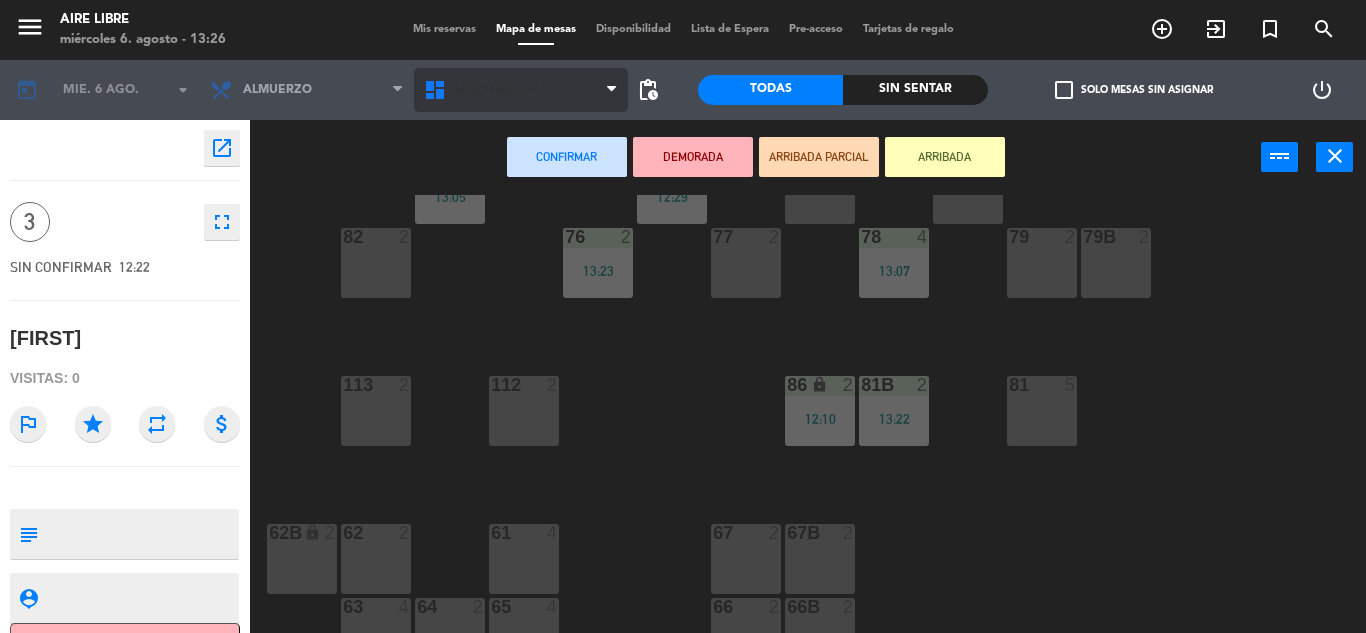 click on "Aire Libre 1P" at bounding box center (521, 90) 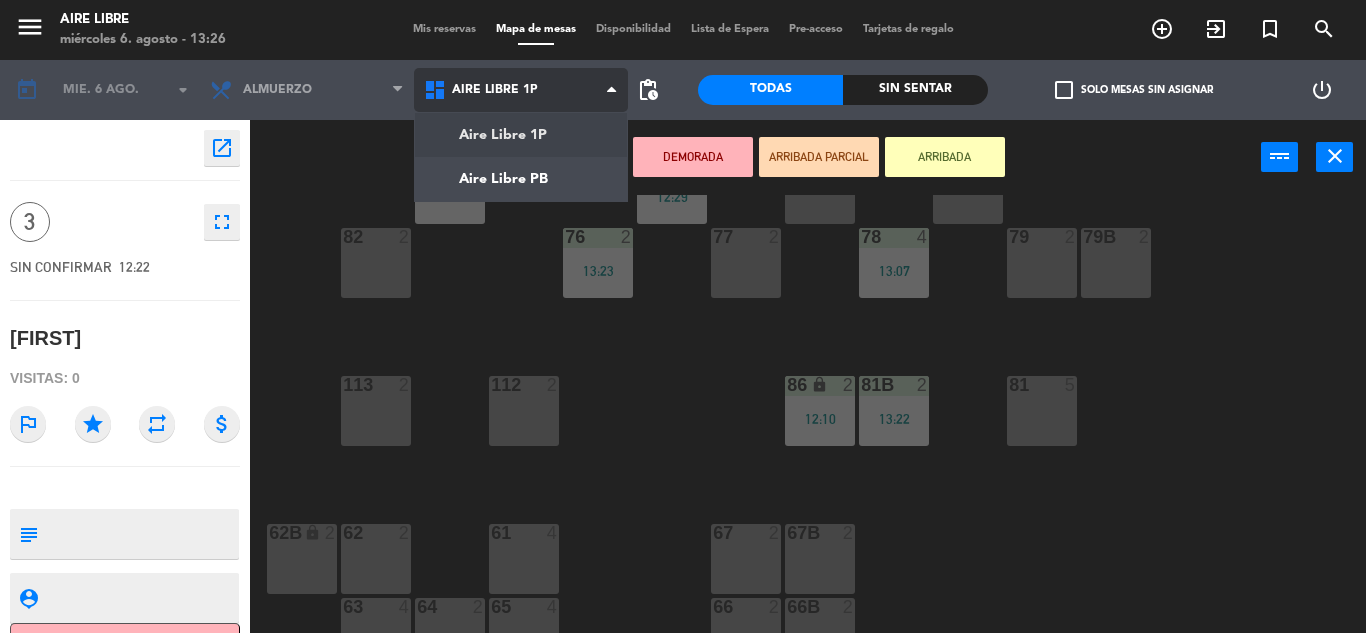 click on "menu  Aire Libre   miércoles 6. agosto - 13:26   Mis reservas   Mapa de mesas   Disponibilidad   Lista de Espera   Pre-acceso   Tarjetas de regalo  add_circle_outline exit_to_app turned_in_not search today    mié. 6 ago. arrow_drop_down  Desayuno  Brunch  Almuerzo  Cena  Almuerzo  Desayuno  Brunch  Almuerzo  Cena  Aire Libre 1P   Aire Libre PB   Aire Libre 1P   Aire Libre 1P   Aire Libre PB  pending_actions  Todas  Sin sentar  check_box_outline_blank   Solo mesas sin asignar   power_settings_new    open_in_new 3    fullscreen  SIN CONFIRMAR   12:22   [FIRST]  Visitas: 0 outlined_flag star repeat attach_money subject                              person_pin                              Cancelar   Confirmar   DEMORADA   ARRIBADA PARCIAL   ARRIBADA  power_input close 51  2  52  4  53  3  111  2  54  2  87  2   12:59  85  2   12:08  72  2  84  2   13:05  71  2  72B  2  83  4   13:05  73  3   12:29  74  4  75  4  82  2  76  2   13:23  78  4   13:07  77  2  79  2  79B  2  113  2  112  2  81  5  81b  2   13:22  86" 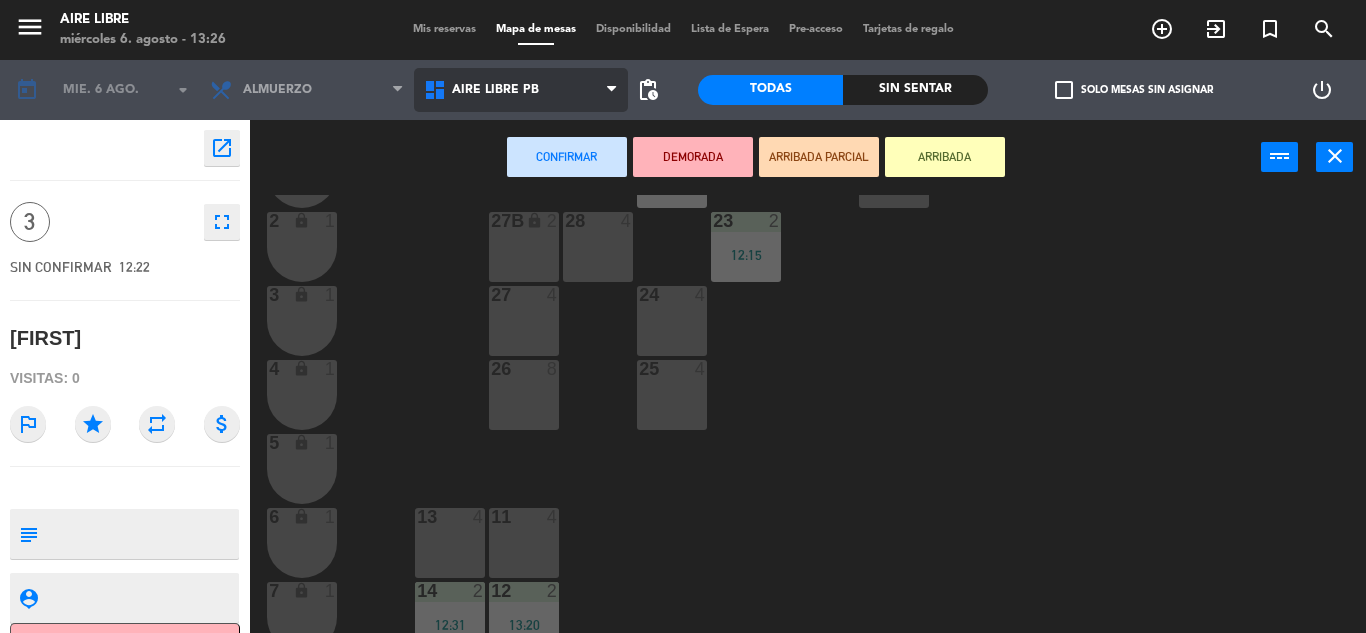 scroll, scrollTop: 455, scrollLeft: 0, axis: vertical 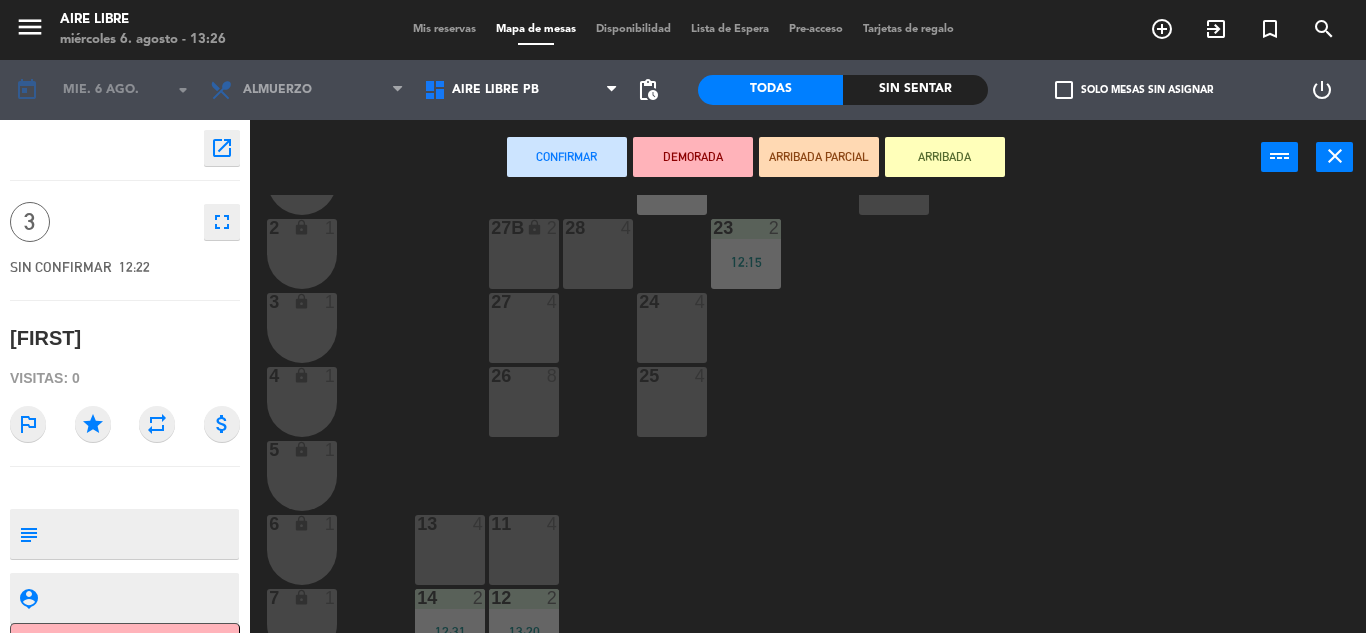 click on "27  4" at bounding box center (524, 328) 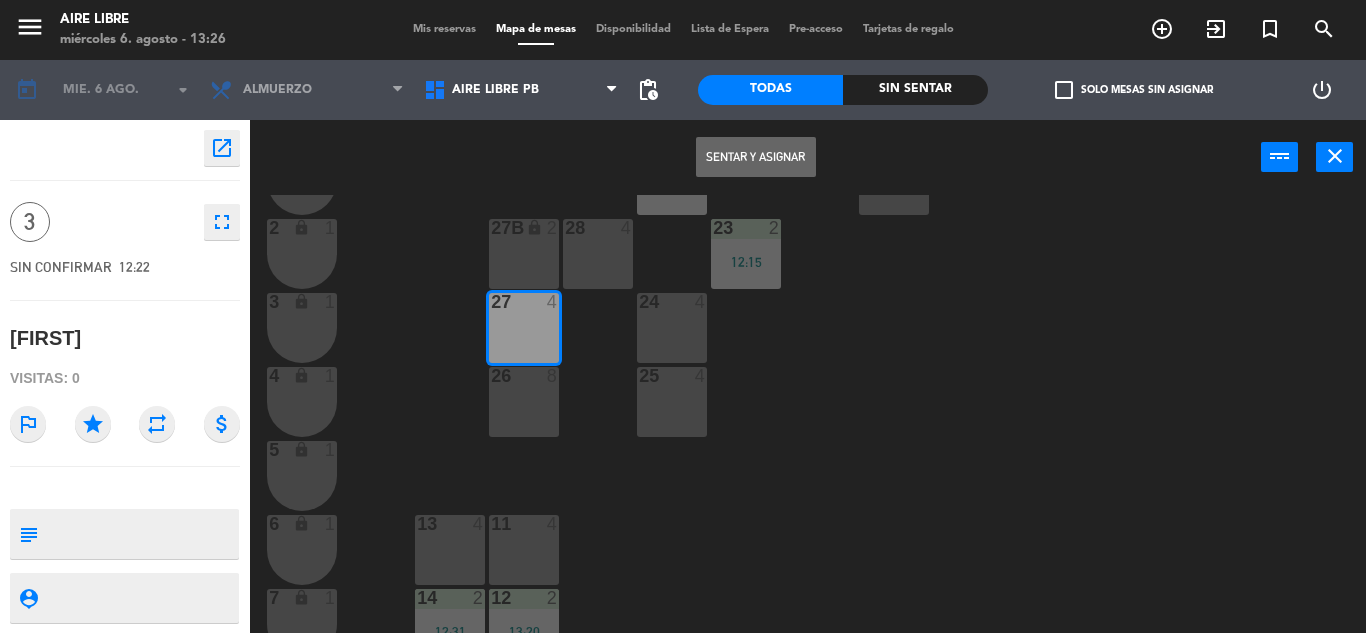 click on "Sentar y Asignar" at bounding box center [756, 157] 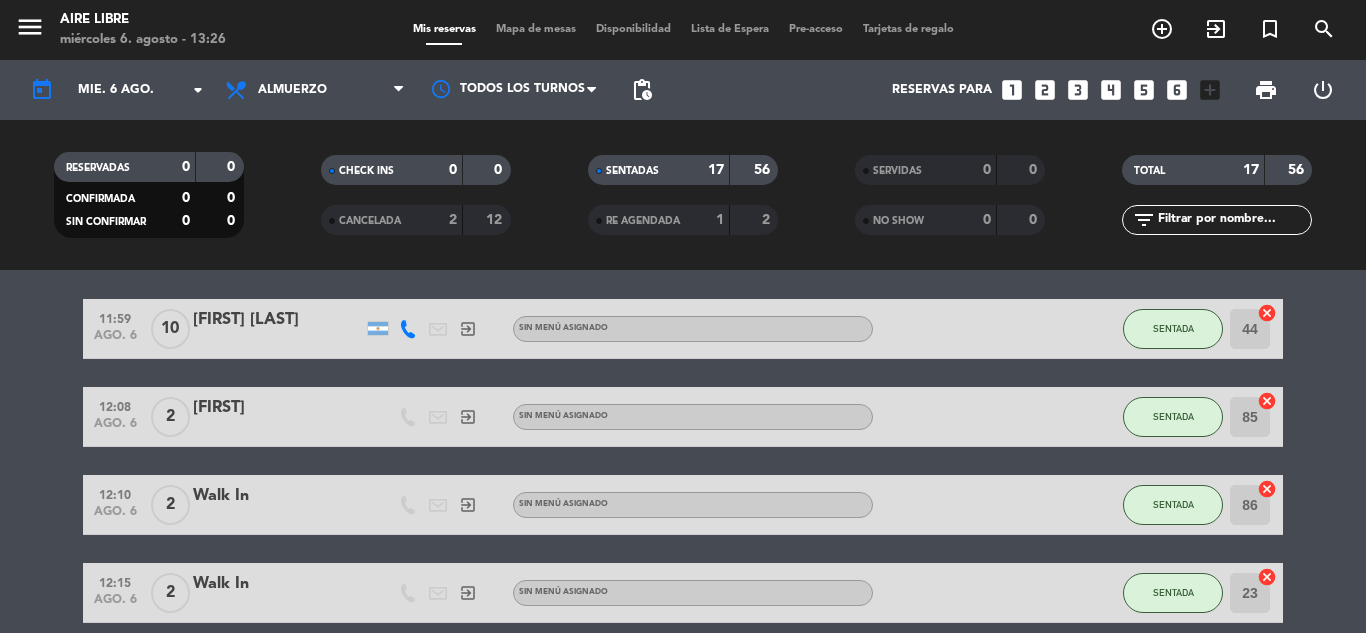 scroll, scrollTop: 0, scrollLeft: 0, axis: both 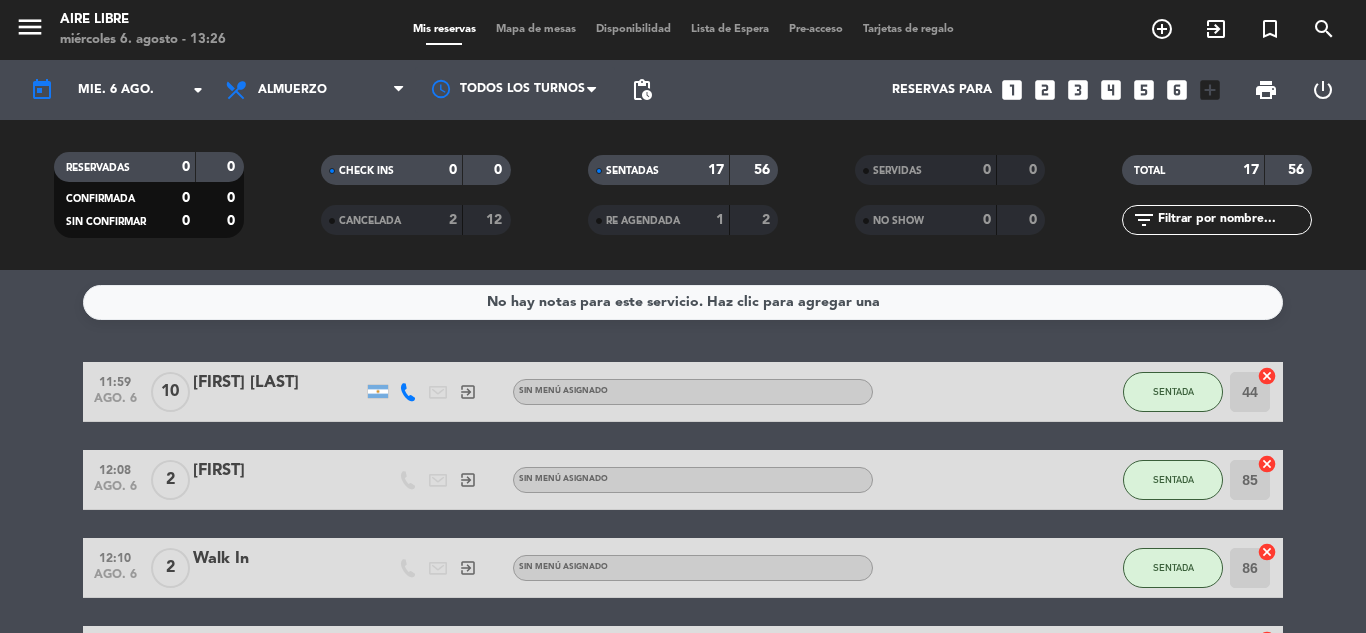 click on "11:59   ago. 6   10   [FIRST] [LAST]   exit_to_app  Sin menú asignado SENTADA 44  cancel   12:08   ago. 6   2   [FIRST] [LAST]   exit_to_app  Sin menú asignado SENTADA 85  cancel   12:10   ago. 6   2   Walk In   exit_to_app  Sin menú asignado SENTADA 86  cancel   12:15   ago. 6   2   Walk In   exit_to_app  Sin menú asignado SENTADA 23  cancel   12:22   ago. 6   3   [FIRST]   exit_to_app  Sin menú asignado SENTADA 27  cancel   12:29   ago. 6   3   Walk In   exit_to_app  Sin menú asignado SENTADA 73  cancel   12:31   ago. 6   2   Walk In   exit_to_app  Sin menú asignado SENTADA 14  cancel   12:36   ago. 6   2   Walk In   exit_to_app  Sin menú asignado SENTADA 22  cancel   12:49   ago. 6   2   Walk In   exit_to_app  Sin menú asignado SENTADA 42B  cancel   12:59   ago. 6   2   [FIRST] [LAST]   exit_to_app  Sin menú asignado SENTADA 87  cancel   13:01   ago. 6   10   [FIRST]   exit_to_app  Sin menú asignado SENTADA 36  cancel   13:05   ago. 6   2   Walk In   exit_to_app  Sin menú asignado SENTADA 84  cancel   13:05  83" 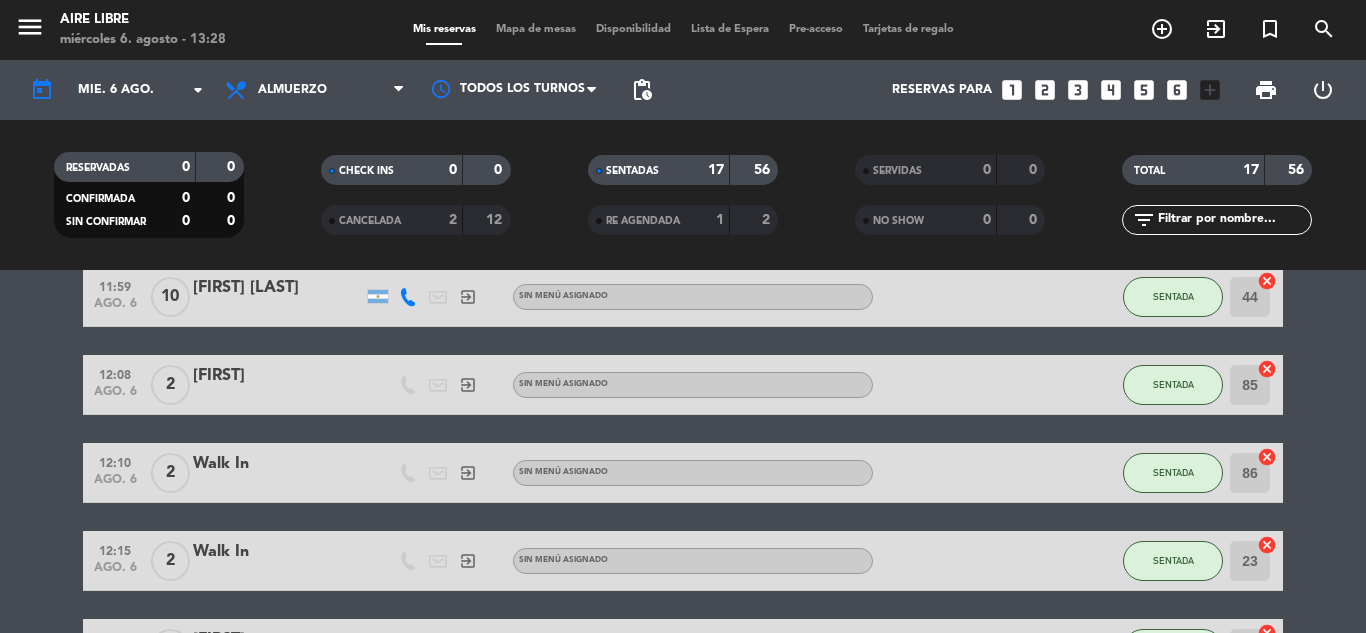 scroll, scrollTop: 0, scrollLeft: 0, axis: both 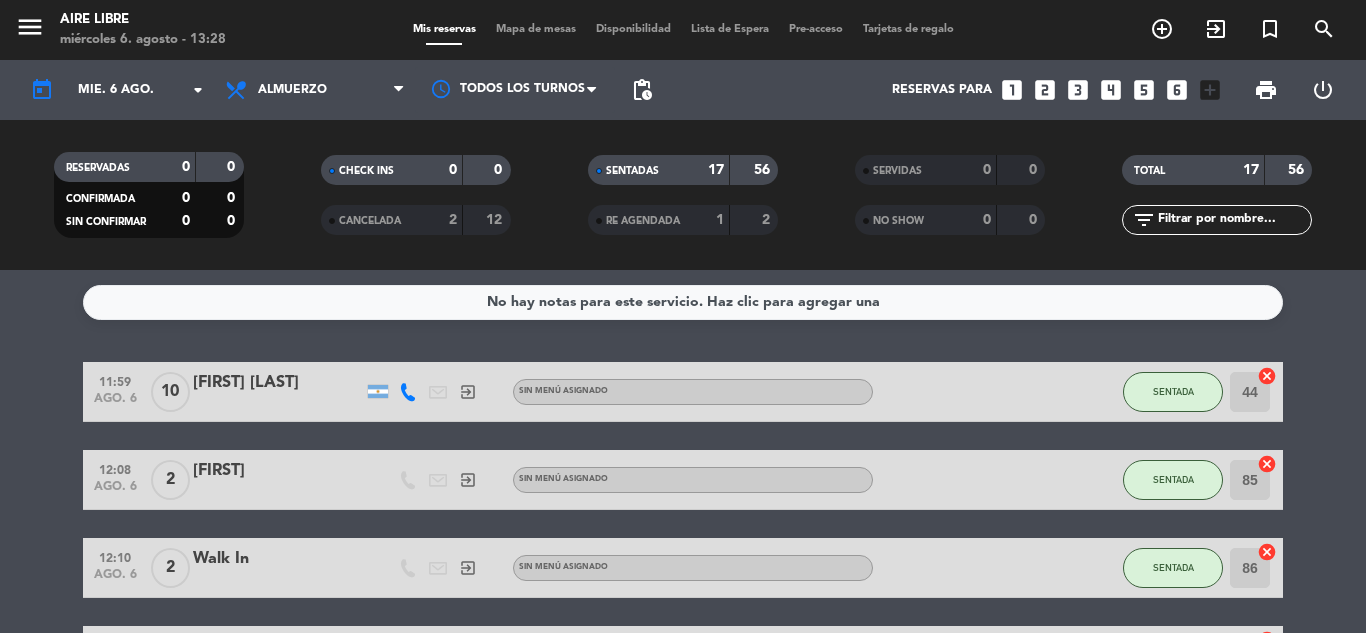 click on "exit_to_app" at bounding box center (1162, 29) 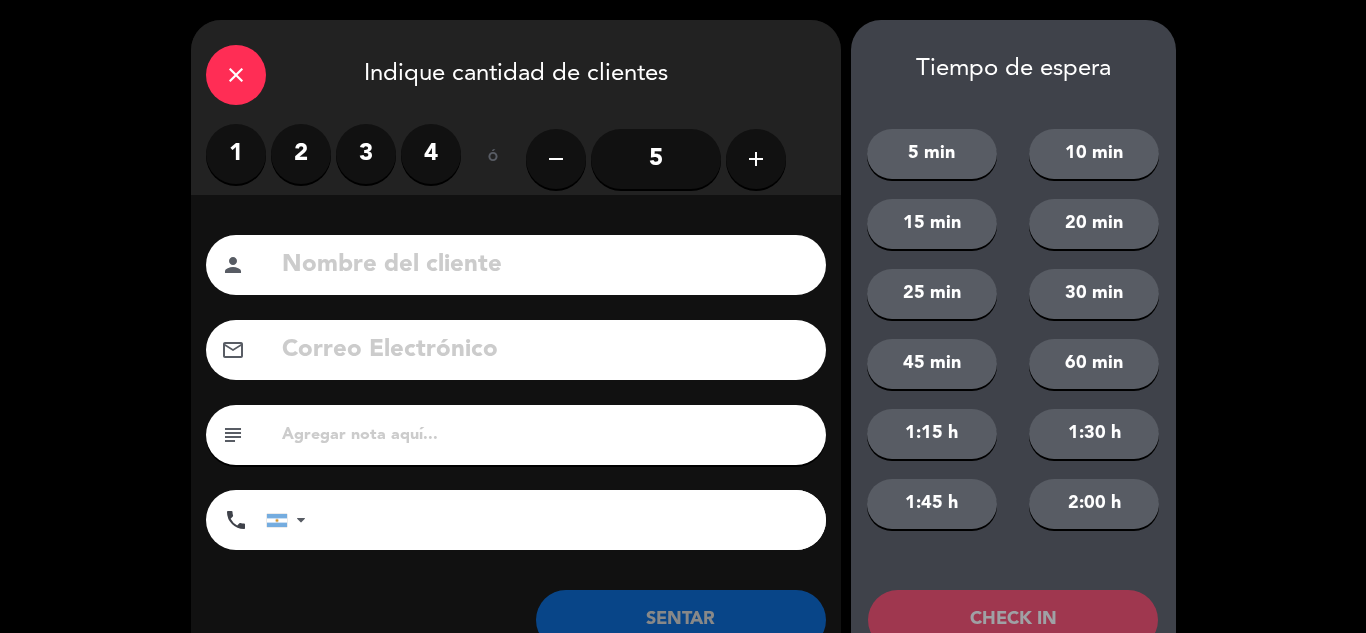 click on "1" at bounding box center (236, 154) 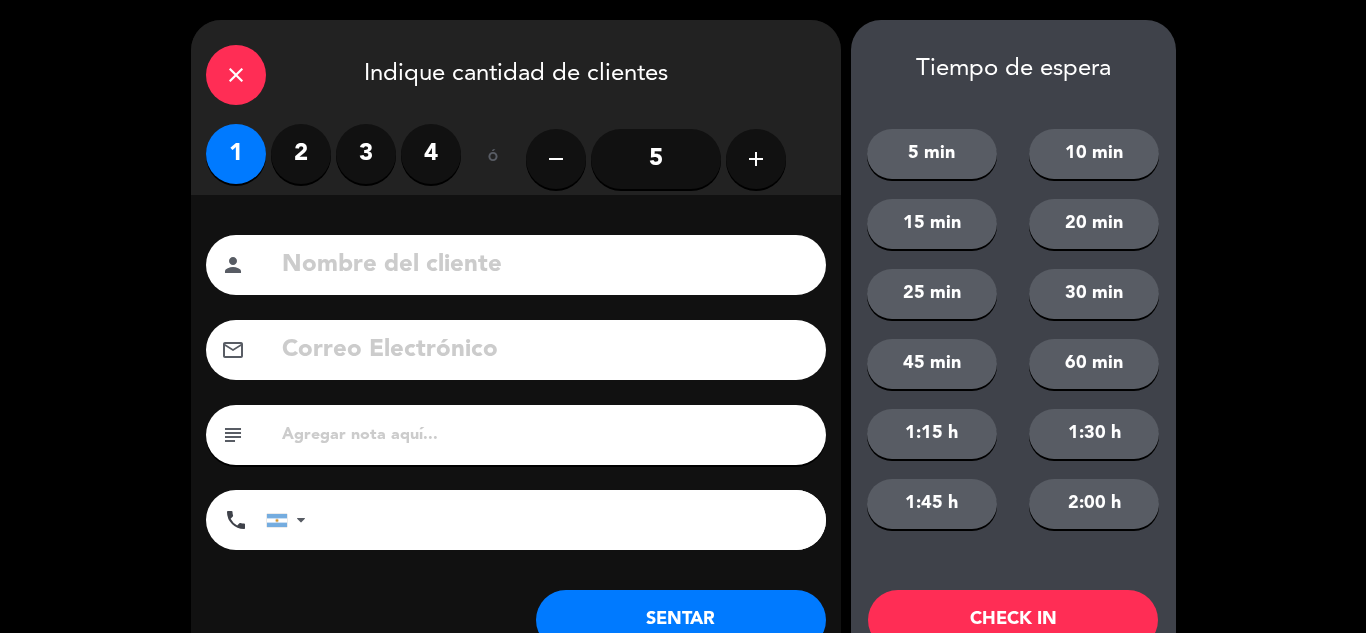 click on "SENTAR" 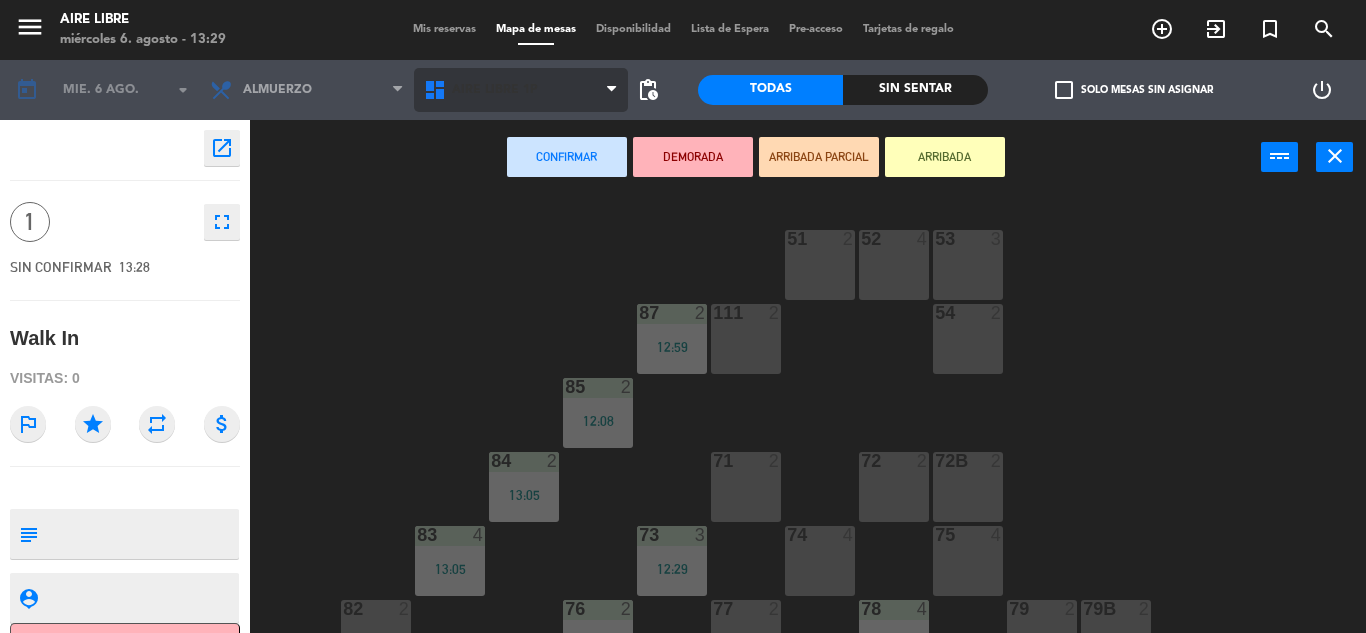 click on "Aire Libre 1P" at bounding box center [521, 90] 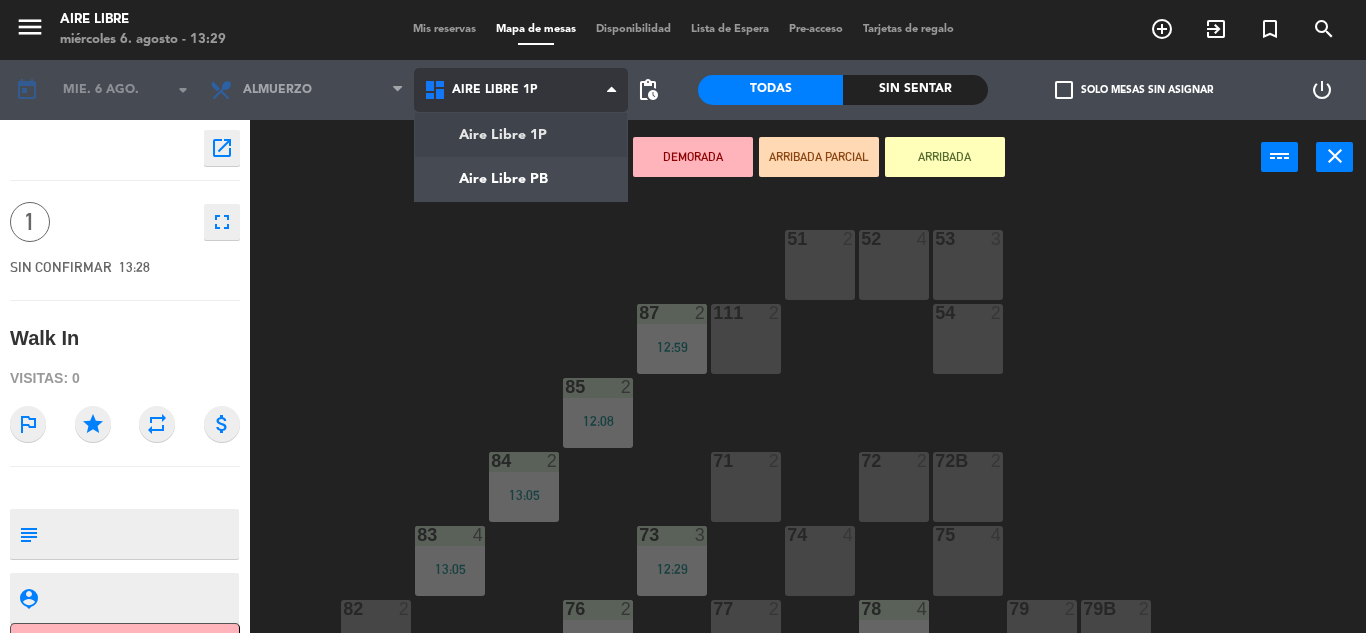 click on "menu  Aire Libre   miércoles 6. agosto - 13:29   Mis reservas   Mapa de mesas   Disponibilidad   Lista de Espera   Pre-acceso   Tarjetas de regalo  add_circle_outline exit_to_app turned_in_not search today    mié. 6 ago. arrow_drop_down  Desayuno  Brunch  Almuerzo  Cena  Almuerzo  Desayuno  Brunch  Almuerzo  Cena  Aire Libre 1P   Aire Libre PB   Aire Libre 1P   Aire Libre 1P   Aire Libre PB  pending_actions  Todas  Sin sentar  check_box_outline_blank   Solo mesas sin asignar   power_settings_new    open_in_new 1    fullscreen  SIN CONFIRMAR   13:28   Walk In  Visitas: 0 outlined_flag star repeat attach_money subject                              person_pin                              Cancelar   Confirmar   DEMORADA   ARRIBADA PARCIAL   ARRIBADA  power_input close 51  2  52  4  53  3  111  2  54  2  87  2   12:59  85  2   12:08  72  2  84  2   13:05  71  2  72B  2  83  4   13:05  73  3   12:29  74  4  75  4  82  2  76  2   13:23  78  4   13:07  77  2  79  2  79B  2  113  2  112  2  81  5  81b  2   13:22  86" 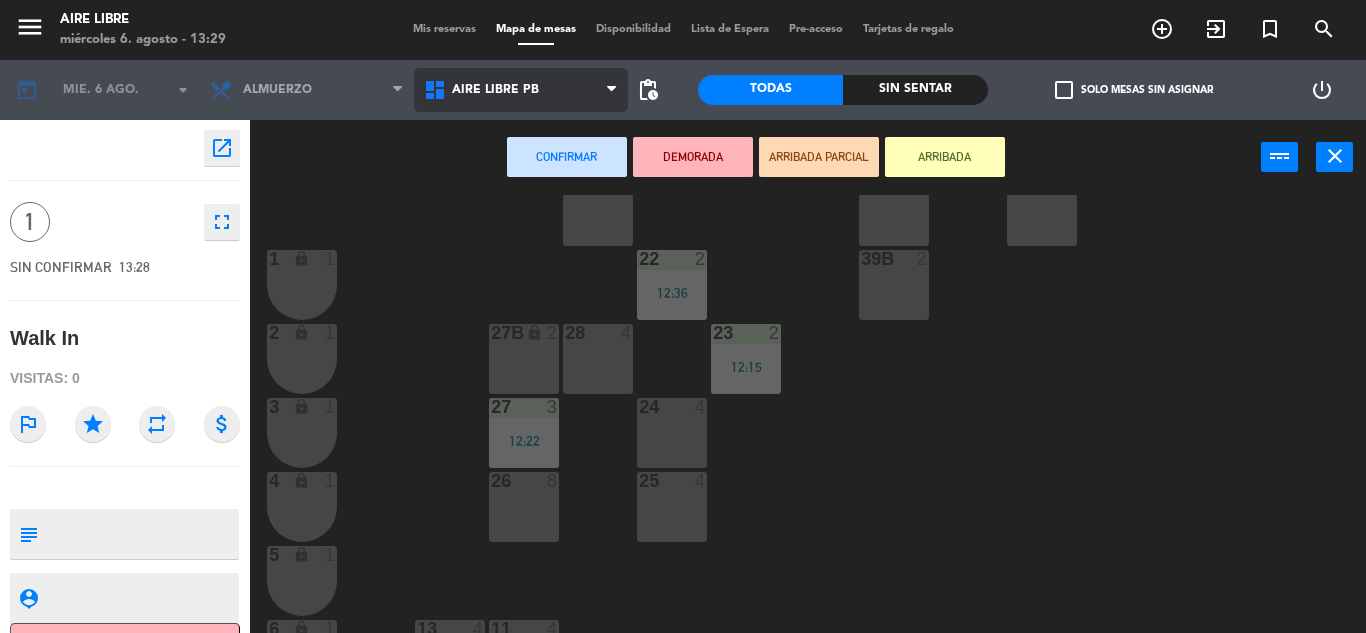 scroll, scrollTop: 353, scrollLeft: 0, axis: vertical 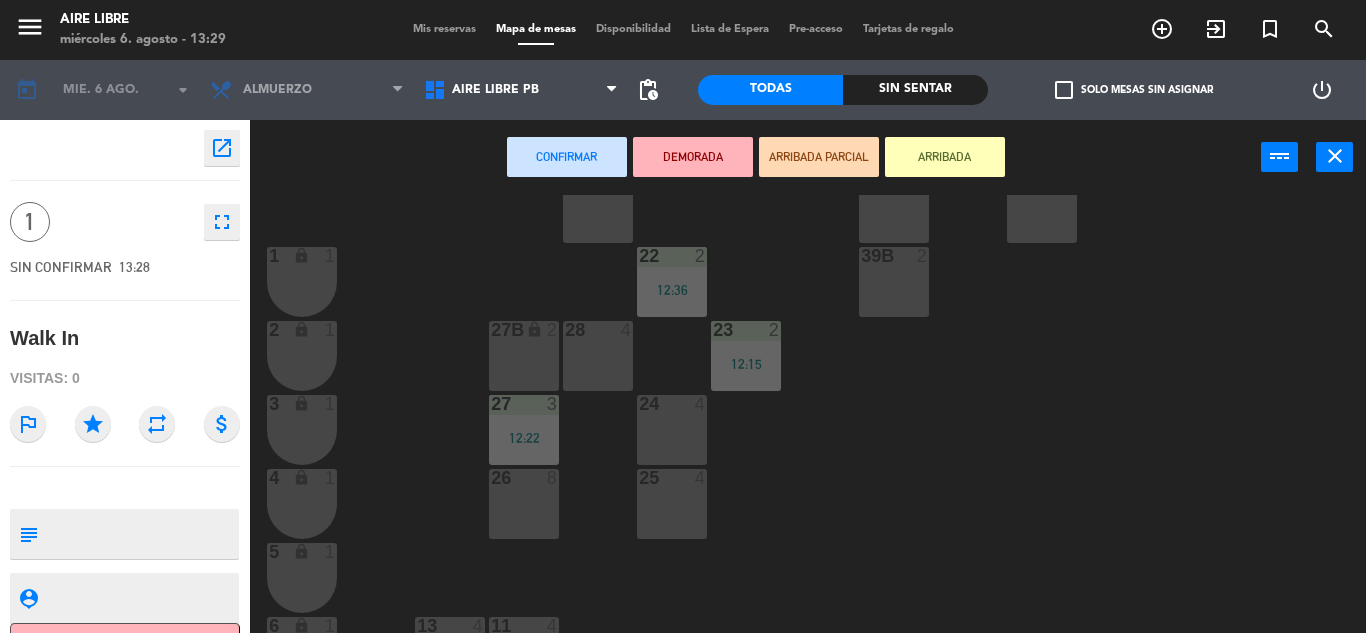 click on "27B lock  2" at bounding box center [524, 356] 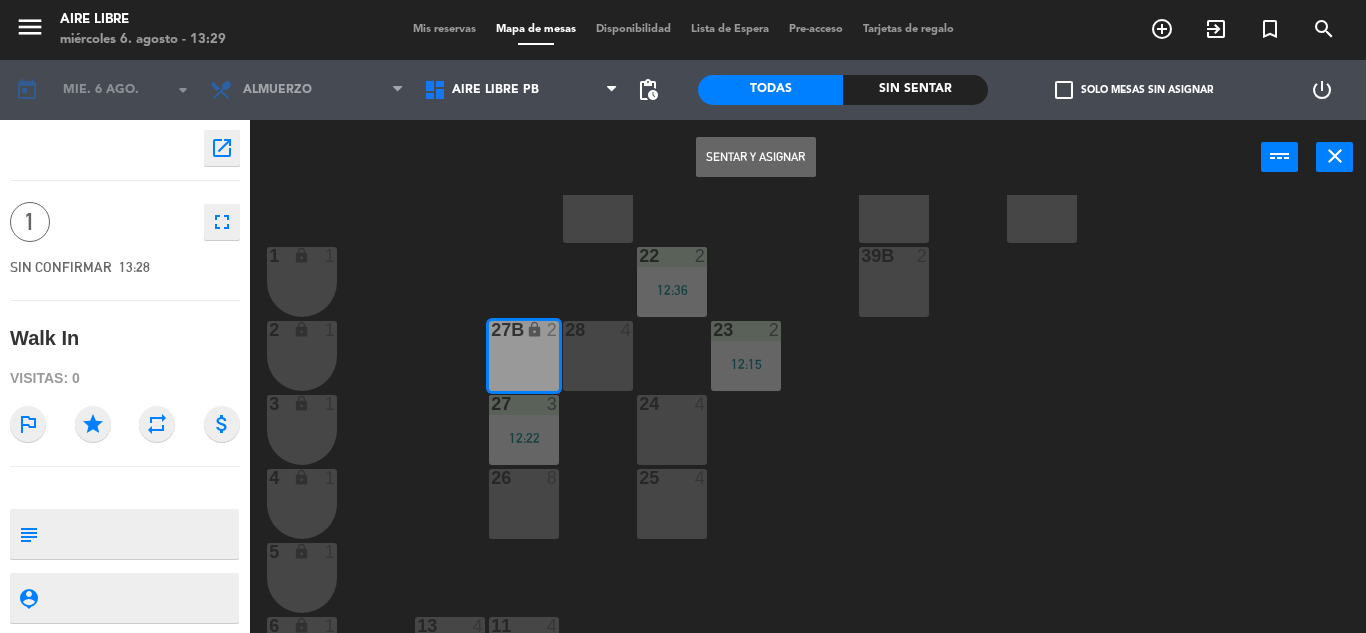 click on "Sentar y Asignar" at bounding box center [756, 157] 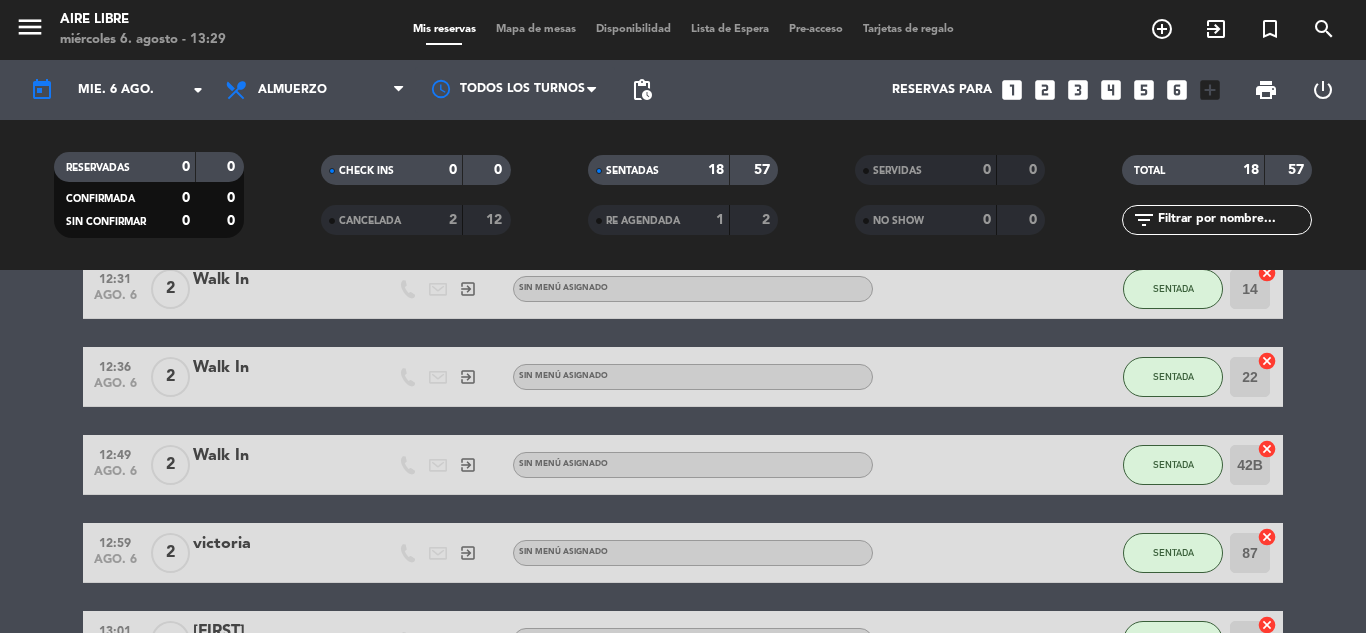 click on "11:59   ago. 6   10   [FIRST] [LAST]   exit_to_app  Sin menú asignado SENTADA 44  cancel   12:08   ago. 6   2   [FIRST] [LAST]   exit_to_app  Sin menú asignado SENTADA 85  cancel   12:10   ago. 6   2   Walk In   exit_to_app  Sin menú asignado SENTADA 86  cancel   12:15   ago. 6   2   Walk In   exit_to_app  Sin menú asignado SENTADA 23  cancel   12:22   ago. 6   3   [FIRST]   exit_to_app  Sin menú asignado SENTADA 27  cancel   12:29   ago. 6   3   Walk In   exit_to_app  Sin menú asignado SENTADA 73  cancel   12:31   ago. 6   2   Walk In   exit_to_app  Sin menú asignado SENTADA 14  cancel   12:36   ago. 6   2   Walk In   exit_to_app  Sin menú asignado SENTADA 22  cancel   12:49   ago. 6   2   Walk In   exit_to_app  Sin menú asignado SENTADA 42B  cancel   12:59   ago. 6   2   [FIRST] [LAST]   exit_to_app  Sin menú asignado SENTADA 87  cancel   13:01   ago. 6   10   [FIRST]   exit_to_app  Sin menú asignado SENTADA 36  cancel   13:05   ago. 6   2   Walk In   exit_to_app  Sin menú asignado SENTADA 84  cancel   13:05  83" 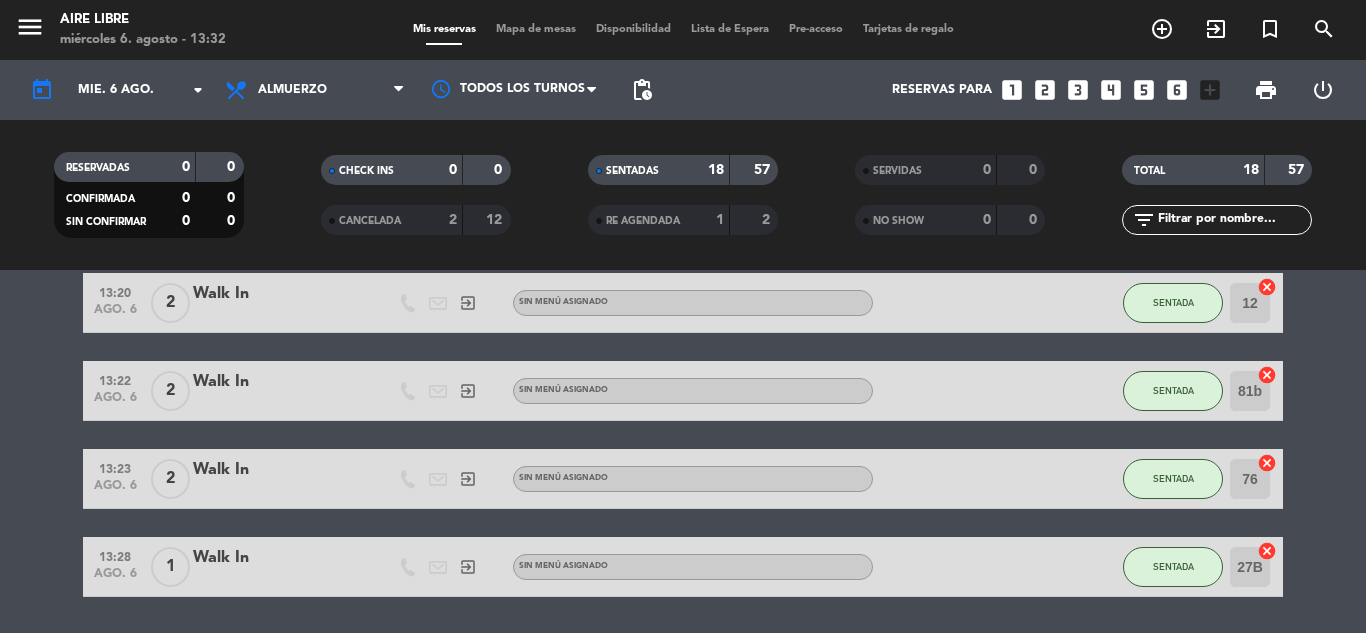 scroll, scrollTop: 1357, scrollLeft: 0, axis: vertical 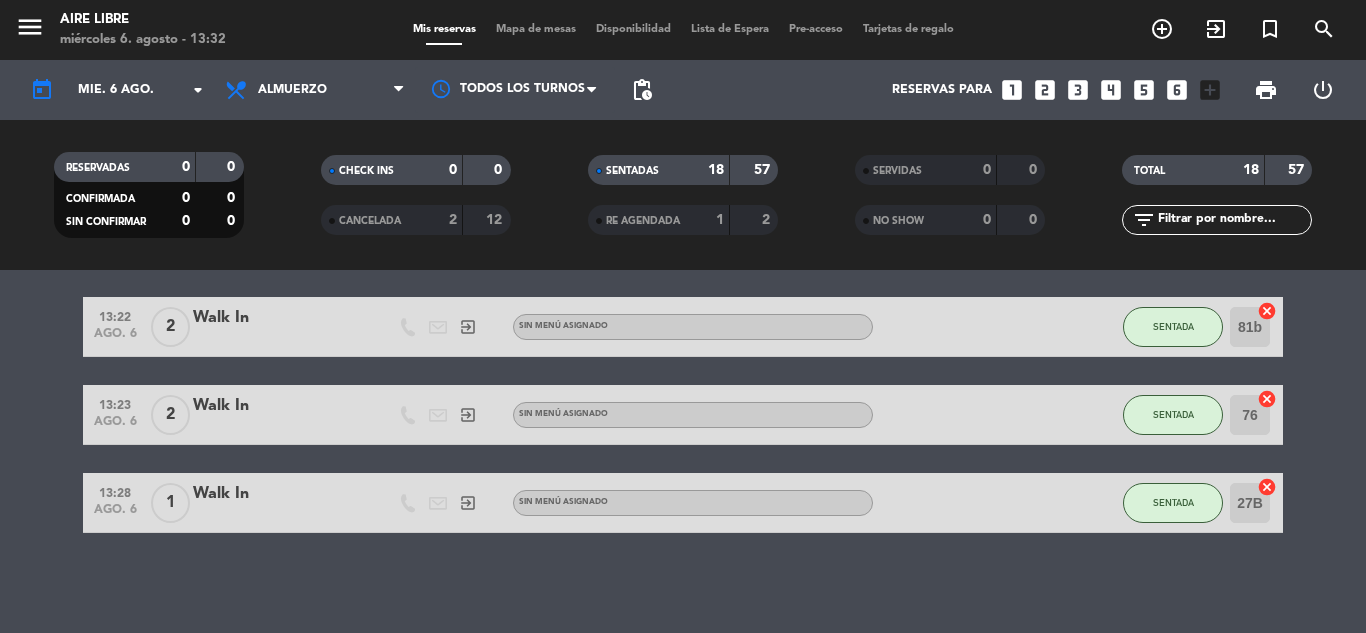 click on "exit_to_app" at bounding box center (1162, 29) 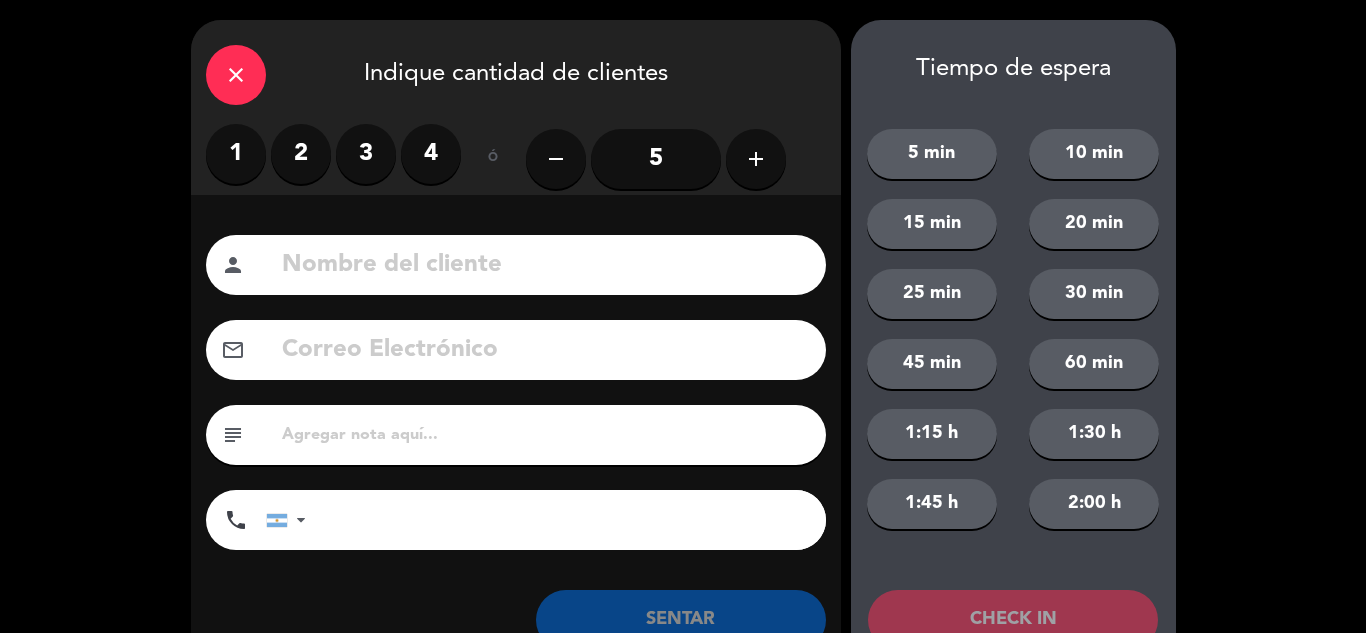 click on "2" at bounding box center (301, 154) 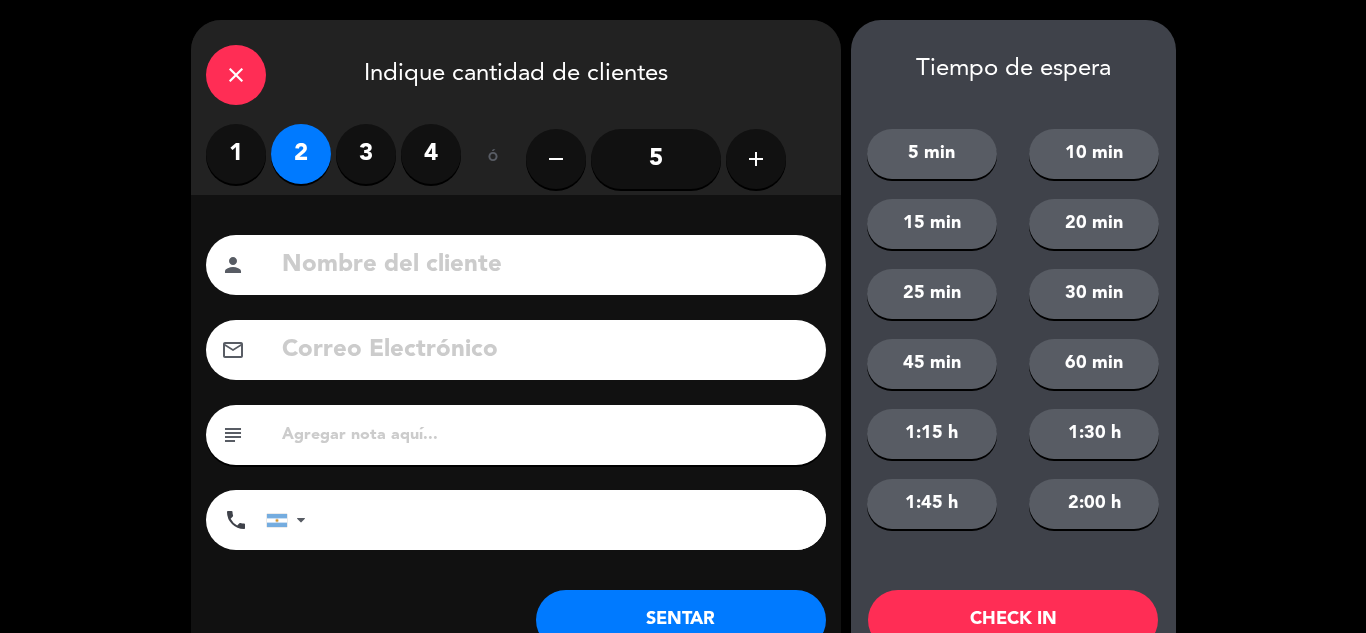 click on "SENTAR" 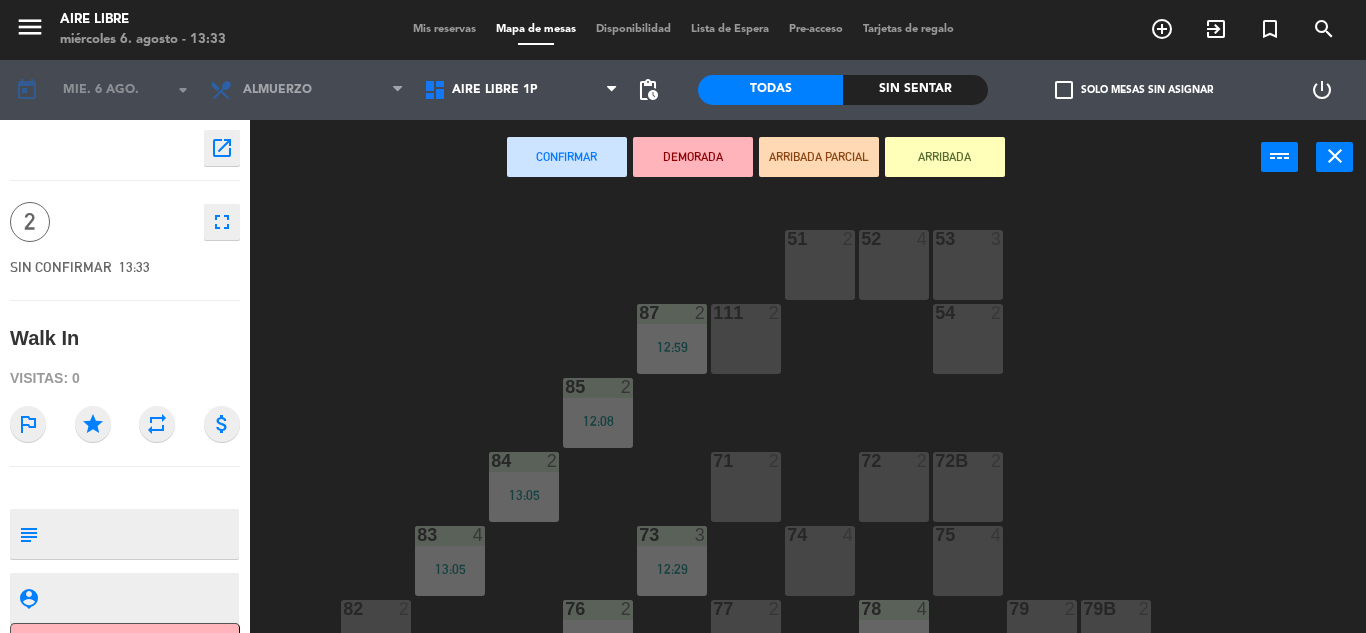 click on "ARRIBADA" at bounding box center [945, 157] 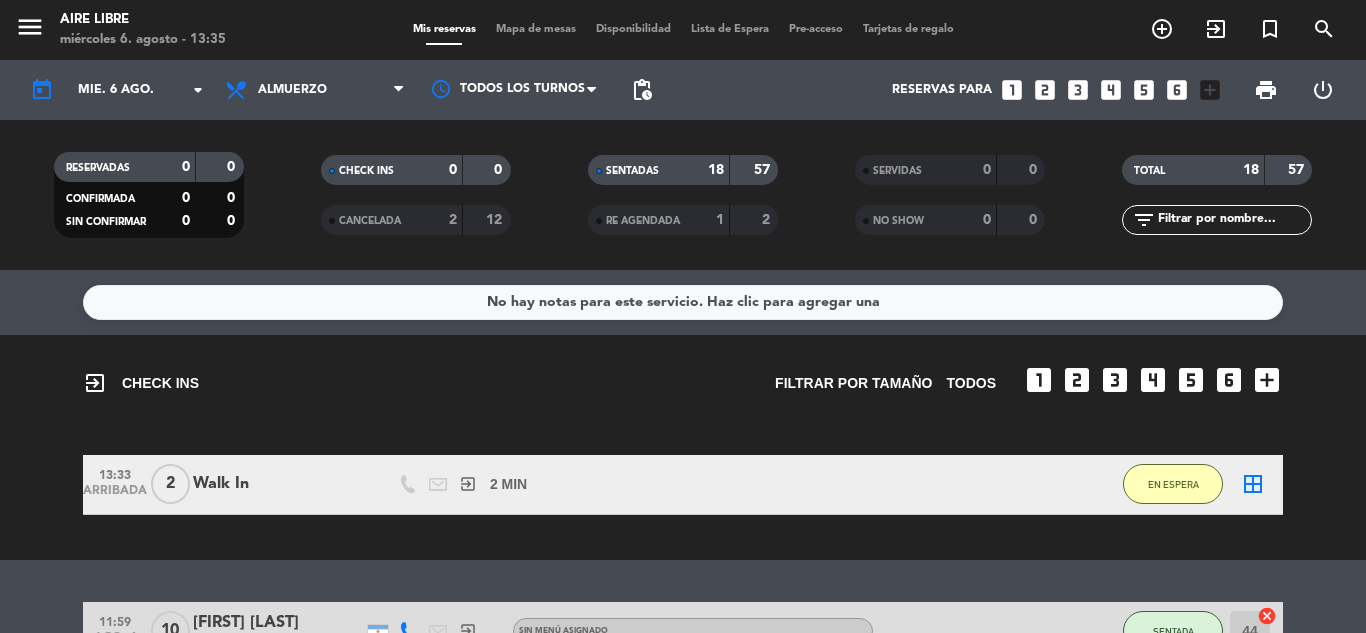 click on "exit_to_app" at bounding box center [1162, 29] 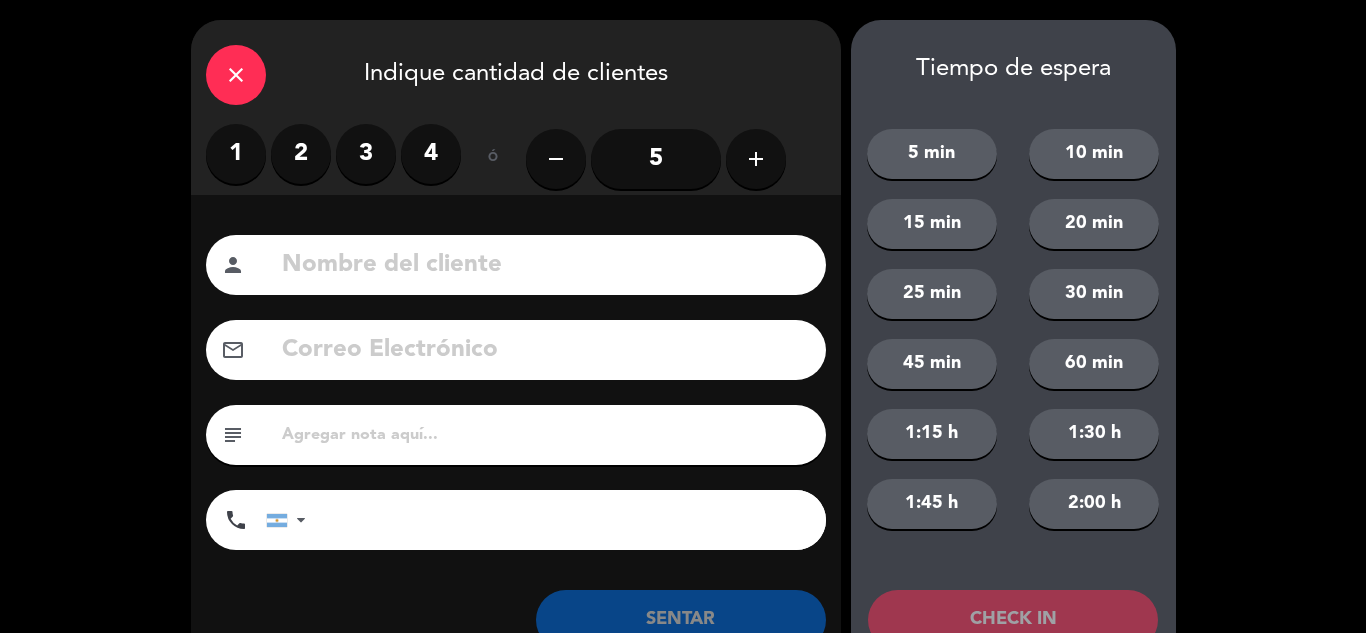 click on "5" 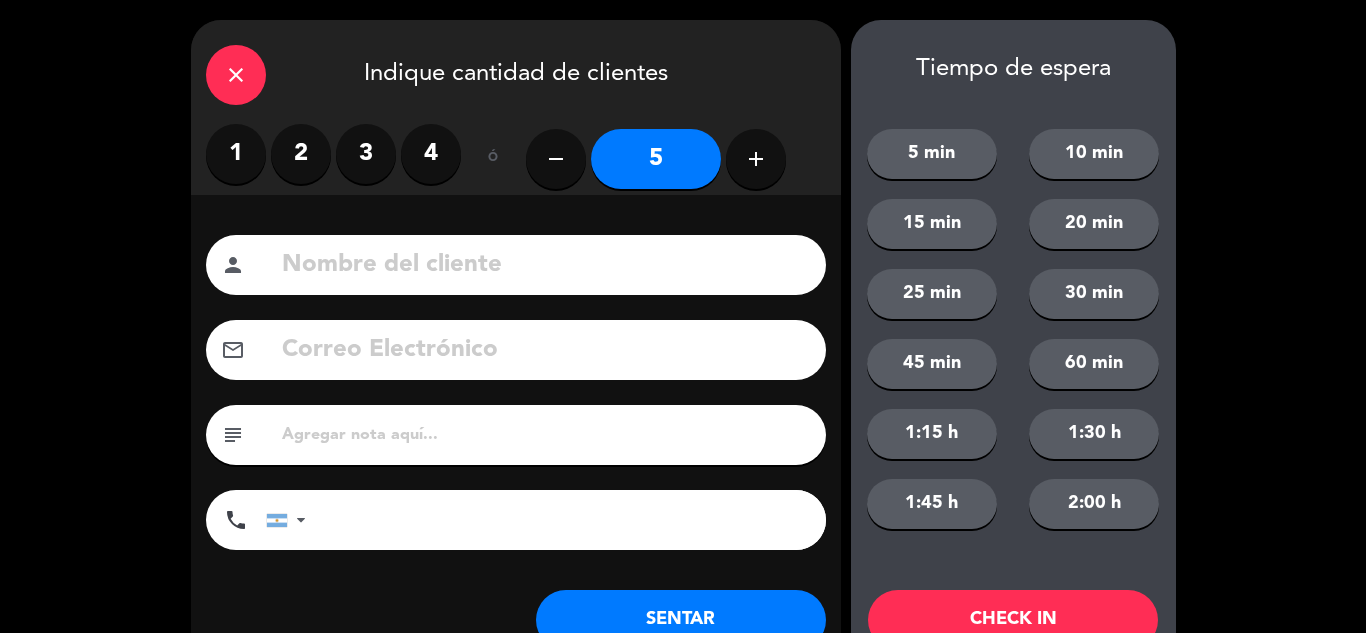 click 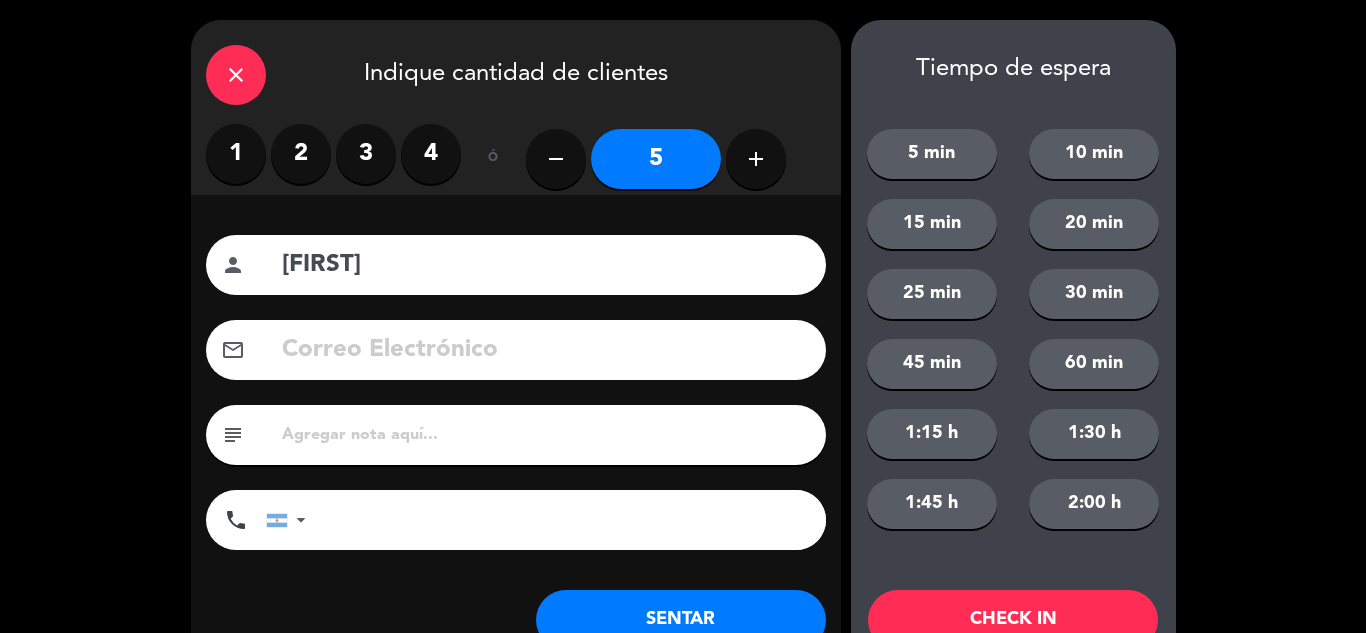 type on "[FIRST]" 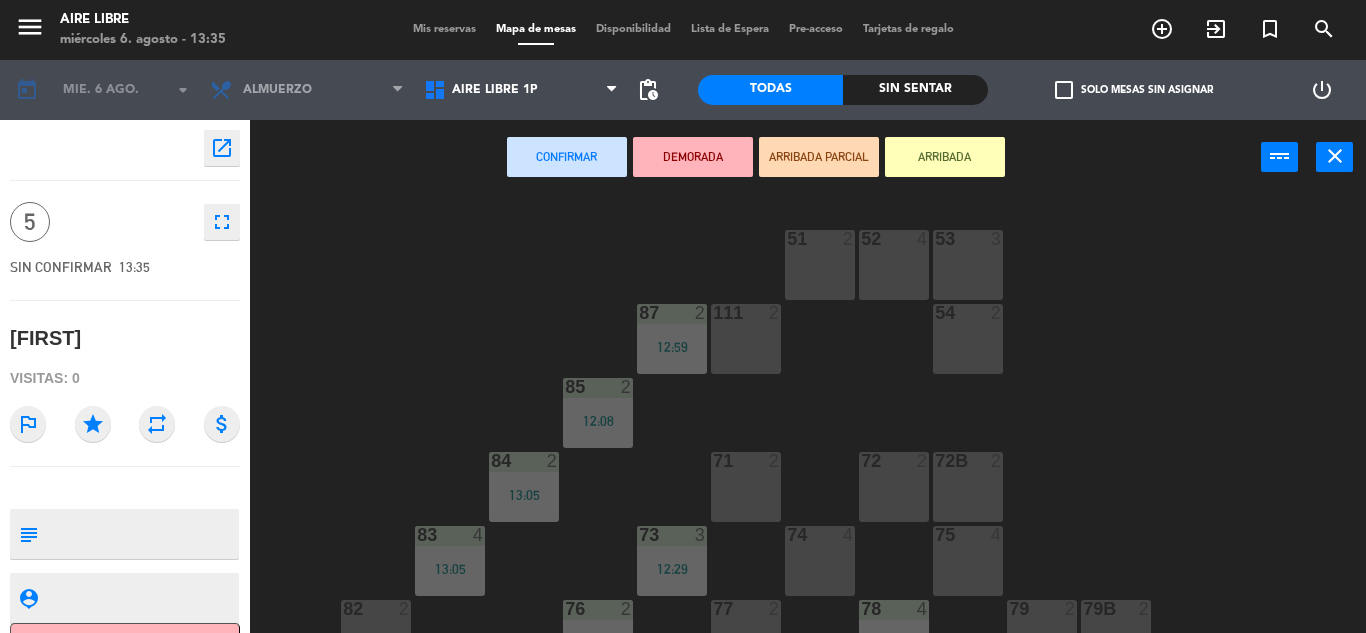 click on "ARRIBADA" at bounding box center [945, 157] 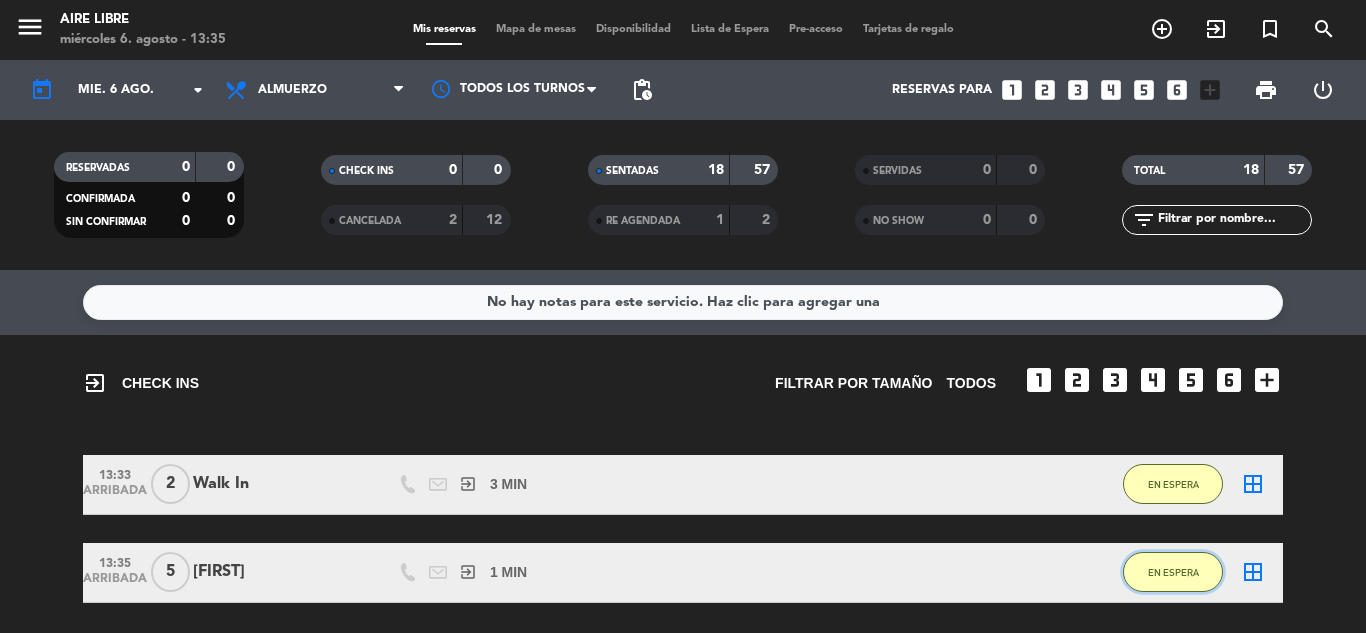 click on "EN ESPERA" 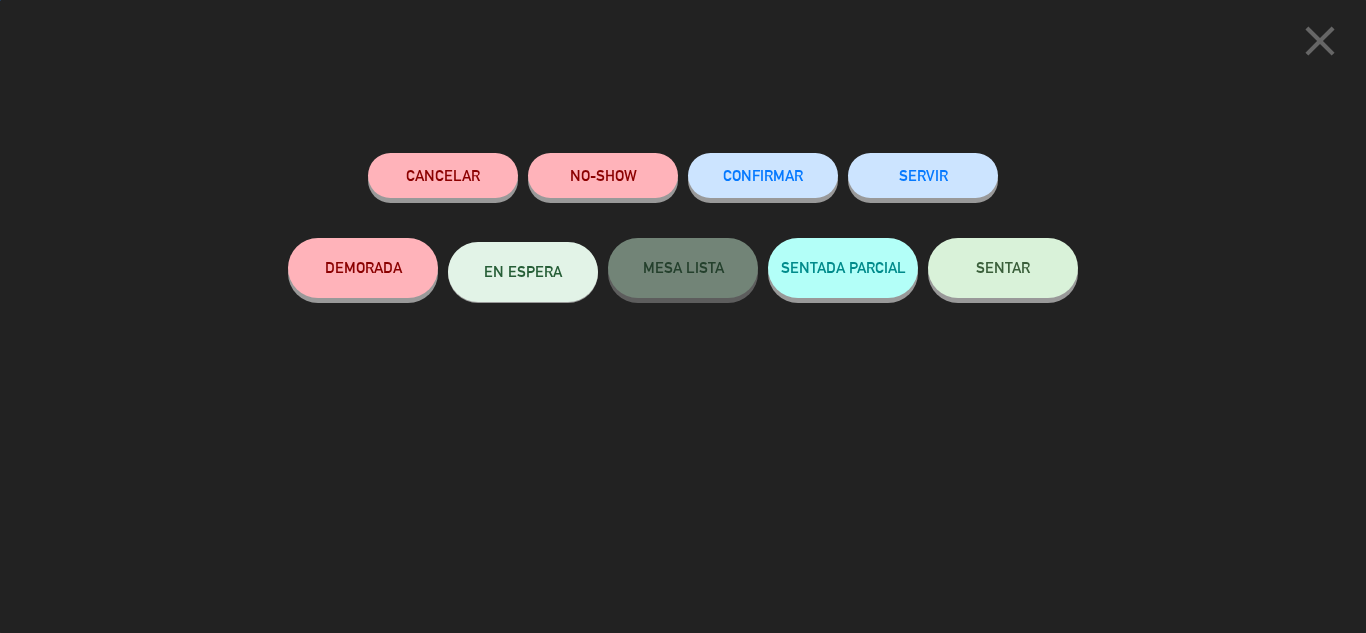 click on "SENTAR" 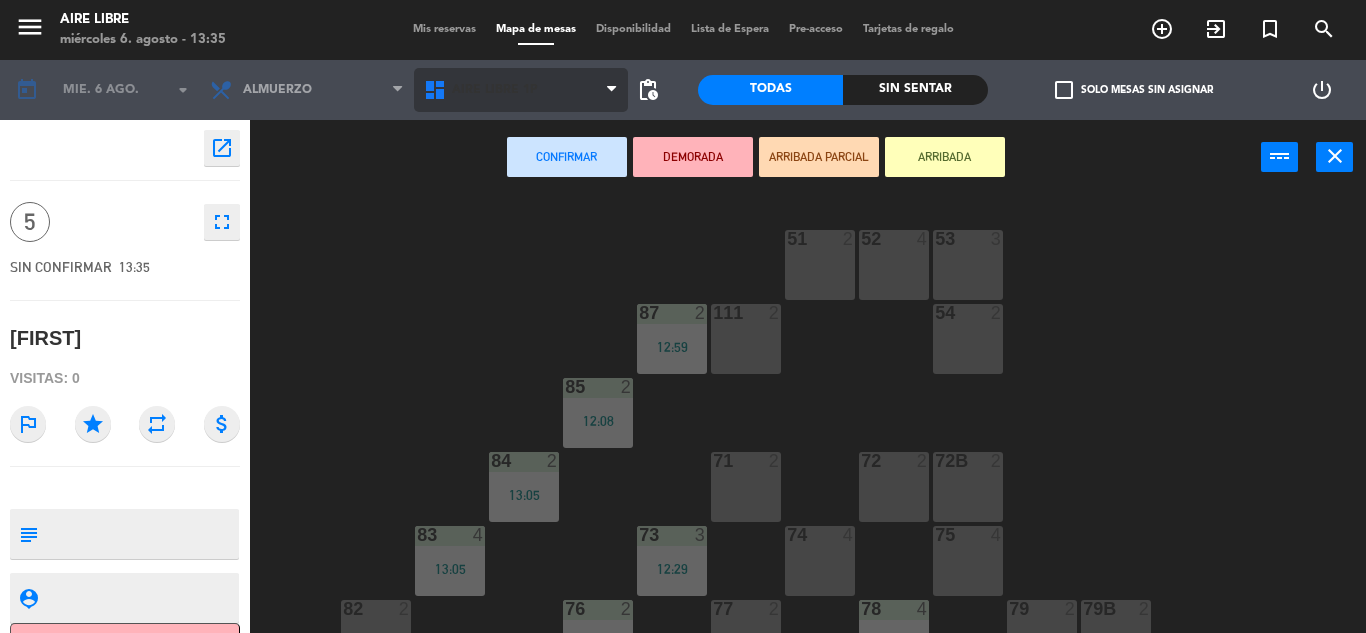 click on "Aire Libre 1P" at bounding box center [521, 90] 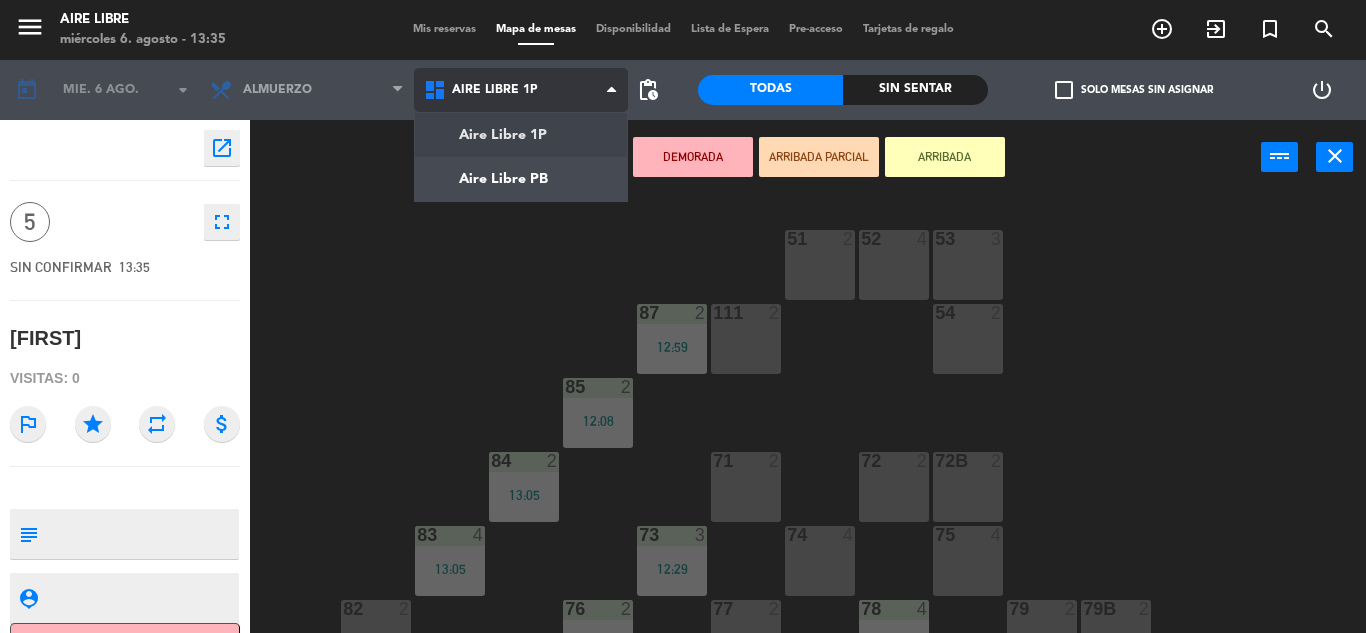 click on "menu  Aire Libre   miércoles 6. agosto - 13:35   Mis reservas   Mapa de mesas   Disponibilidad   Lista de Espera   Pre-acceso   Tarjetas de regalo  add_circle_outline exit_to_app turned_in_not search today    mié. 6 ago. arrow_drop_down  Desayuno  Brunch  Almuerzo  Cena  Almuerzo  Desayuno  Brunch  Almuerzo  Cena  Aire Libre 1P   Aire Libre PB   Aire Libre 1P   Aire Libre 1P   Aire Libre PB  pending_actions  Todas  Sin sentar  check_box_outline_blank   Solo mesas sin asignar   power_settings_new    open_in_new 5    fullscreen  SIN CONFIRMAR   13:35   [FIRST]  Visitas: 0 outlined_flag star repeat attach_money subject                              person_pin                              Cancelar   Confirmar   DEMORADA   ARRIBADA PARCIAL   ARRIBADA  power_input close 51  2  52  4  53  3  111  2  54  2  87  2   12:59  85  2   12:08  72  2  84  2   13:05  71  2  72B  2  83  4   13:05  73  3   12:29  74  4  75  4  82  2  76  2   13:23  78  4   13:07  77  2  79  2  79B  2  113  2  112  2  81  5  81b  2  86" 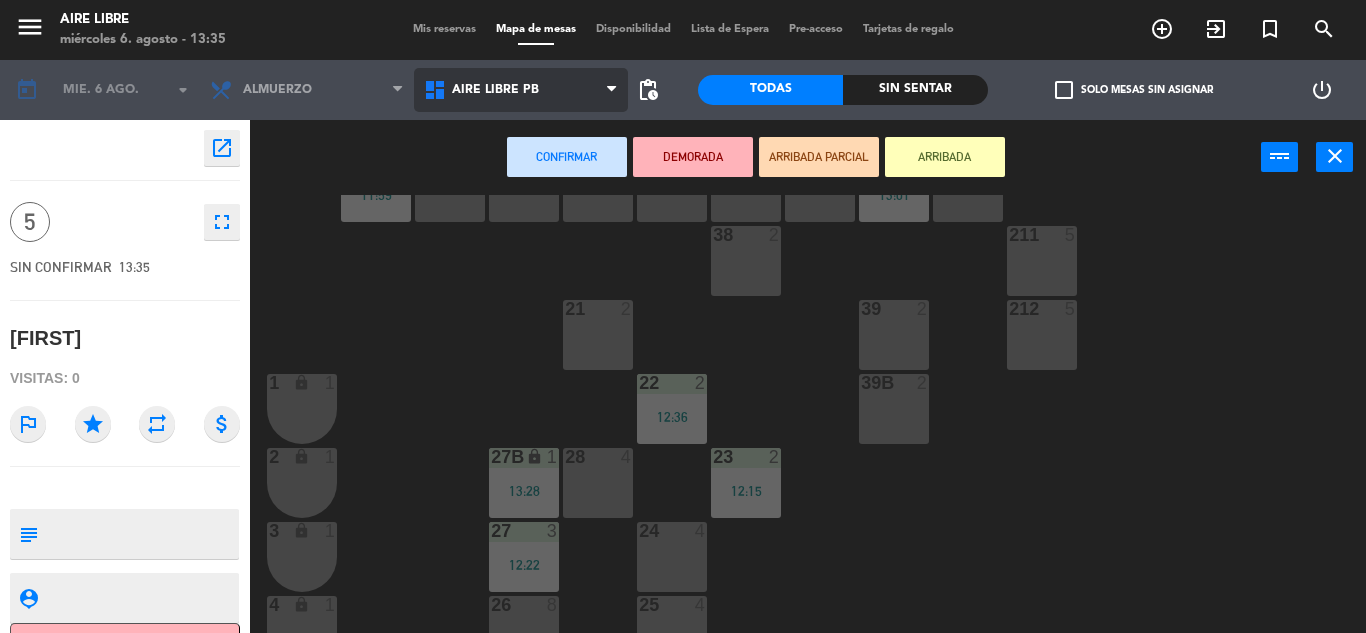 scroll, scrollTop: 228, scrollLeft: 0, axis: vertical 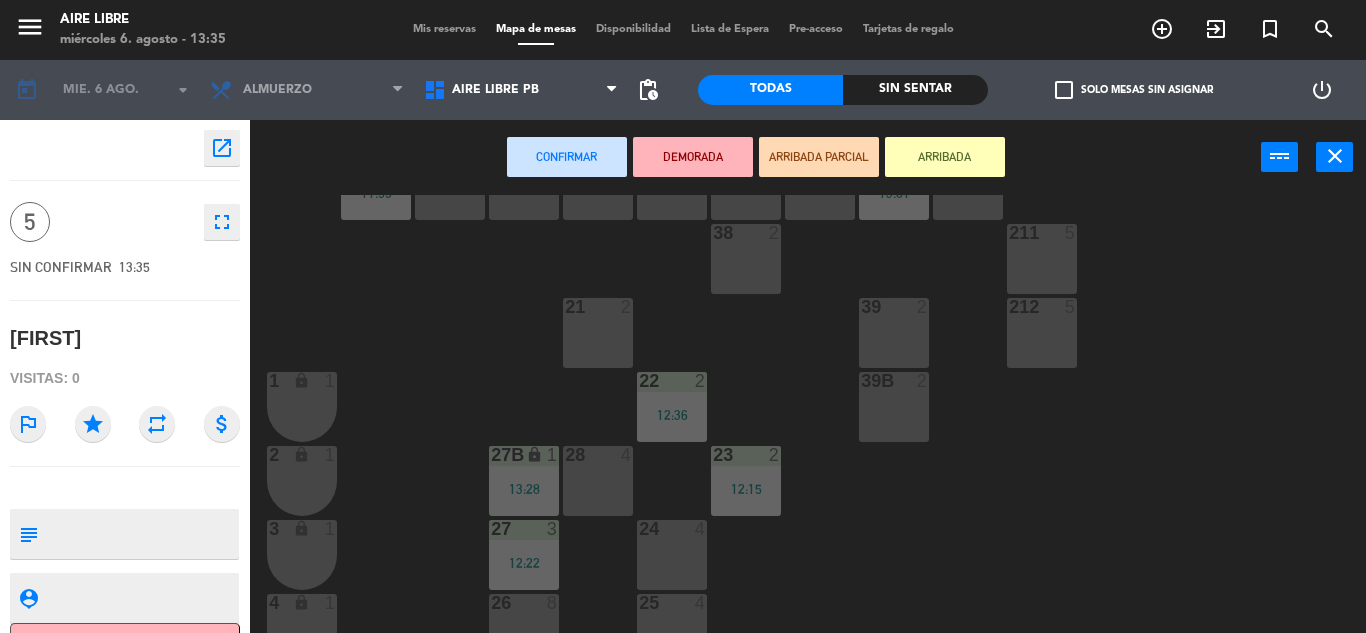 click on "28  4" at bounding box center (598, 481) 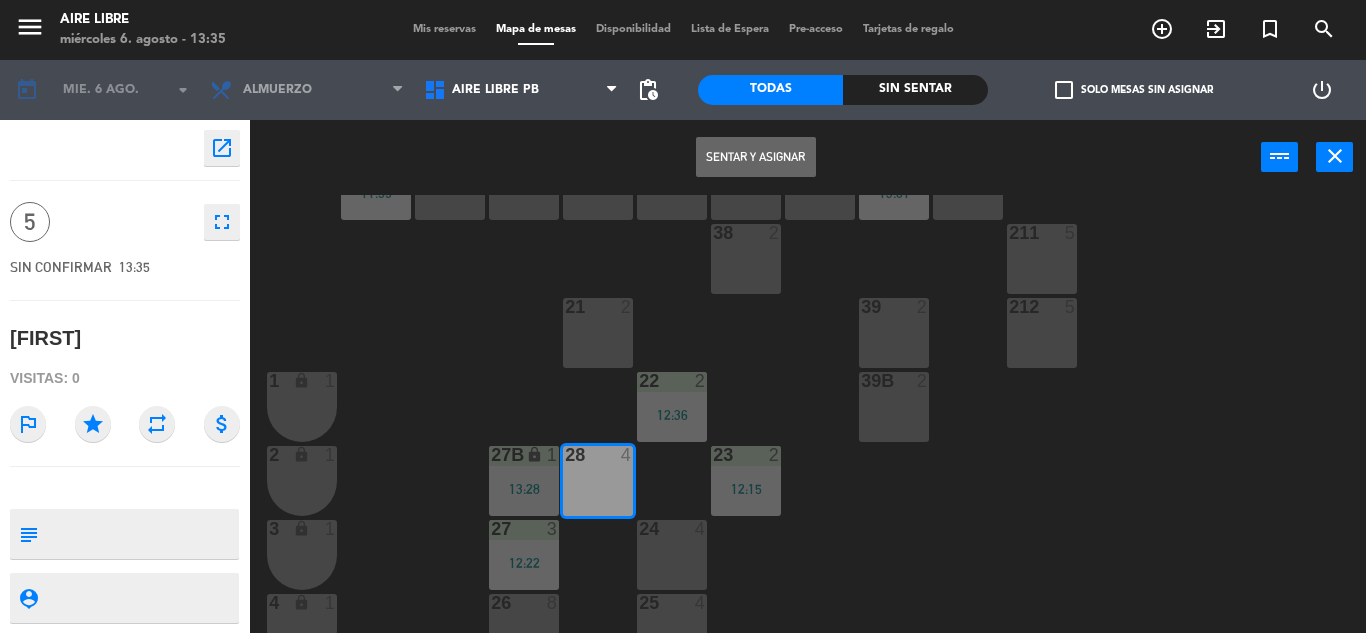 click on "Sentar y Asignar" at bounding box center [756, 157] 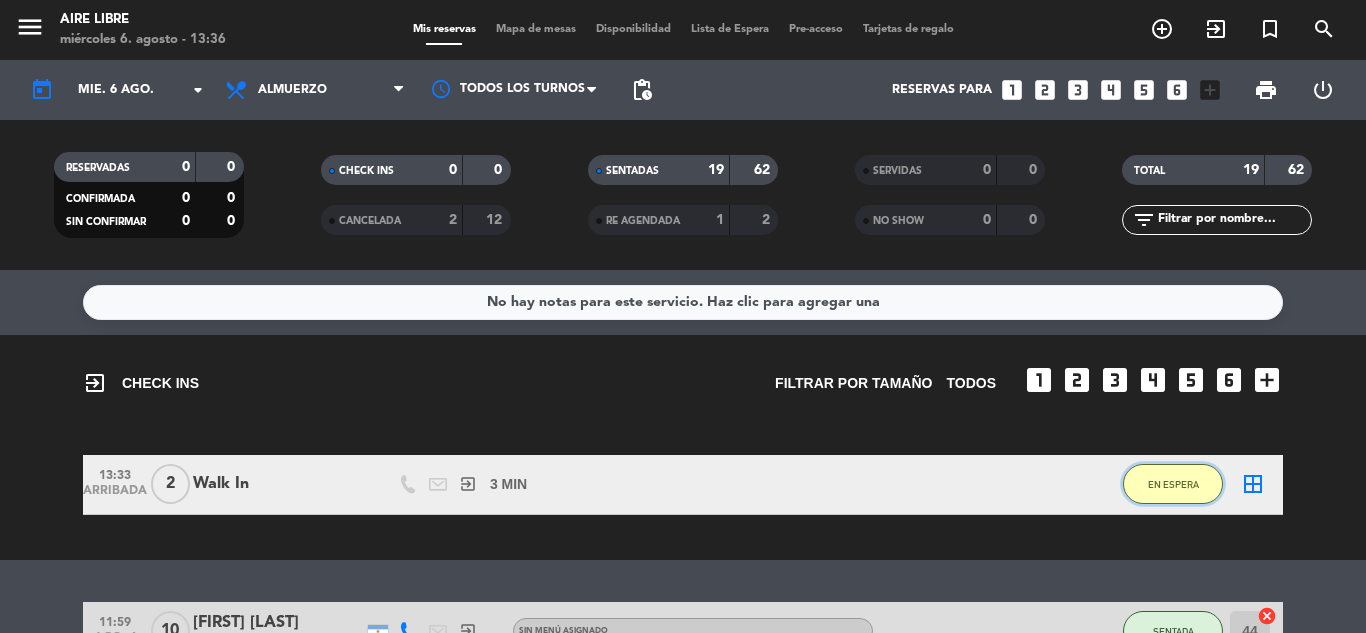 click on "EN ESPERA" 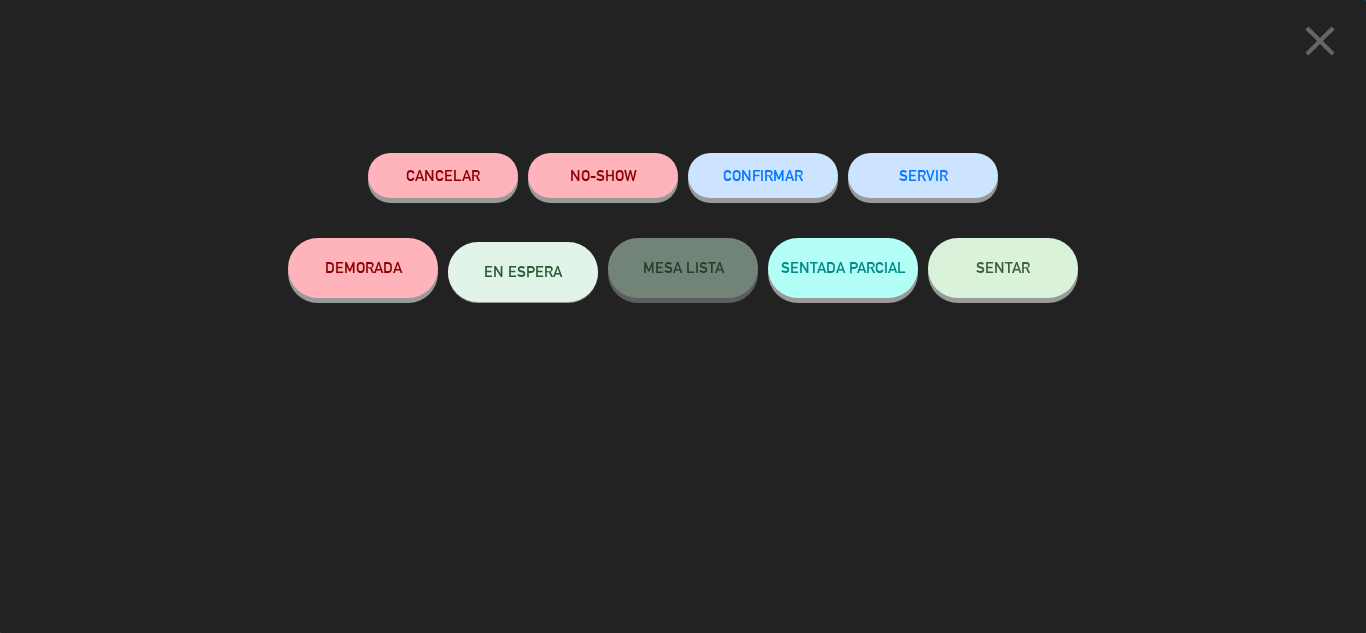 click on "SENTAR" 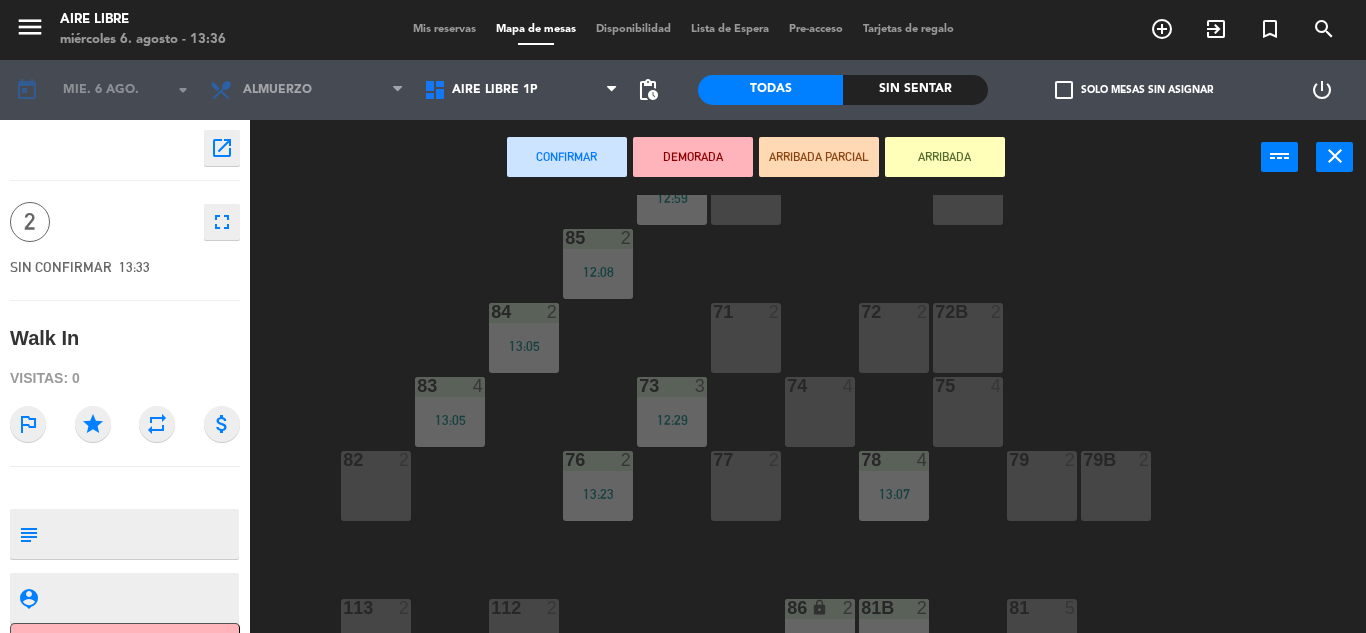 scroll, scrollTop: 161, scrollLeft: 0, axis: vertical 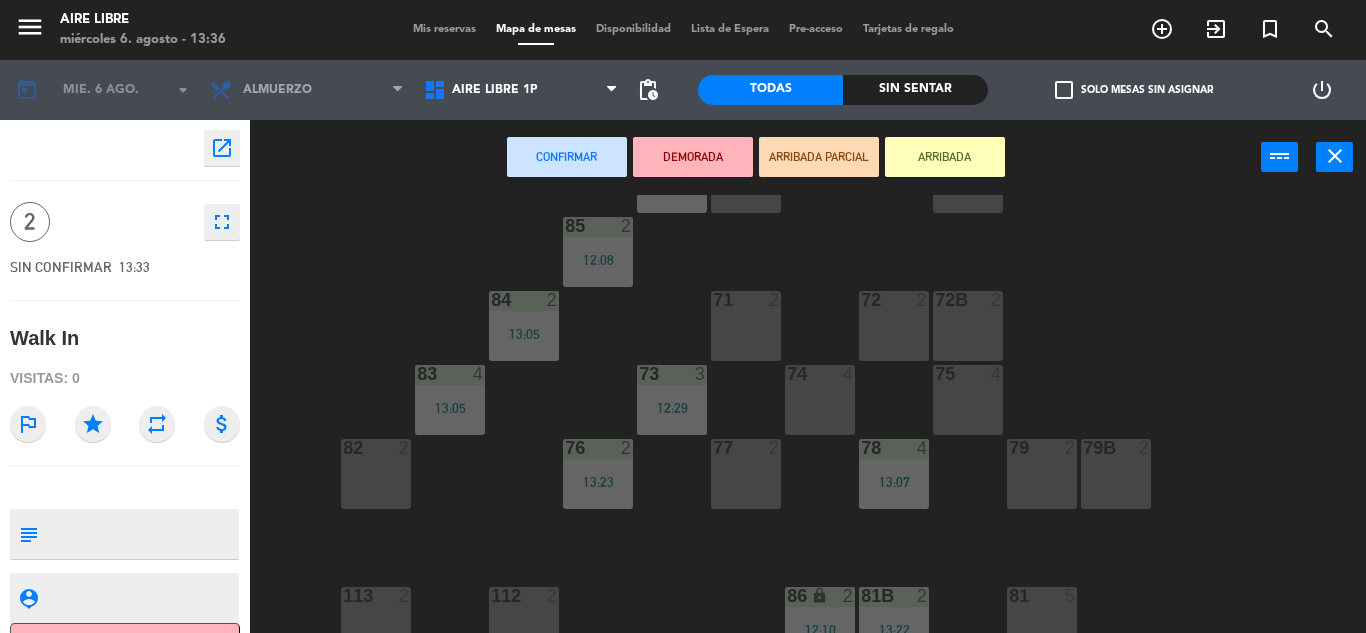click on "77  2" at bounding box center [746, 474] 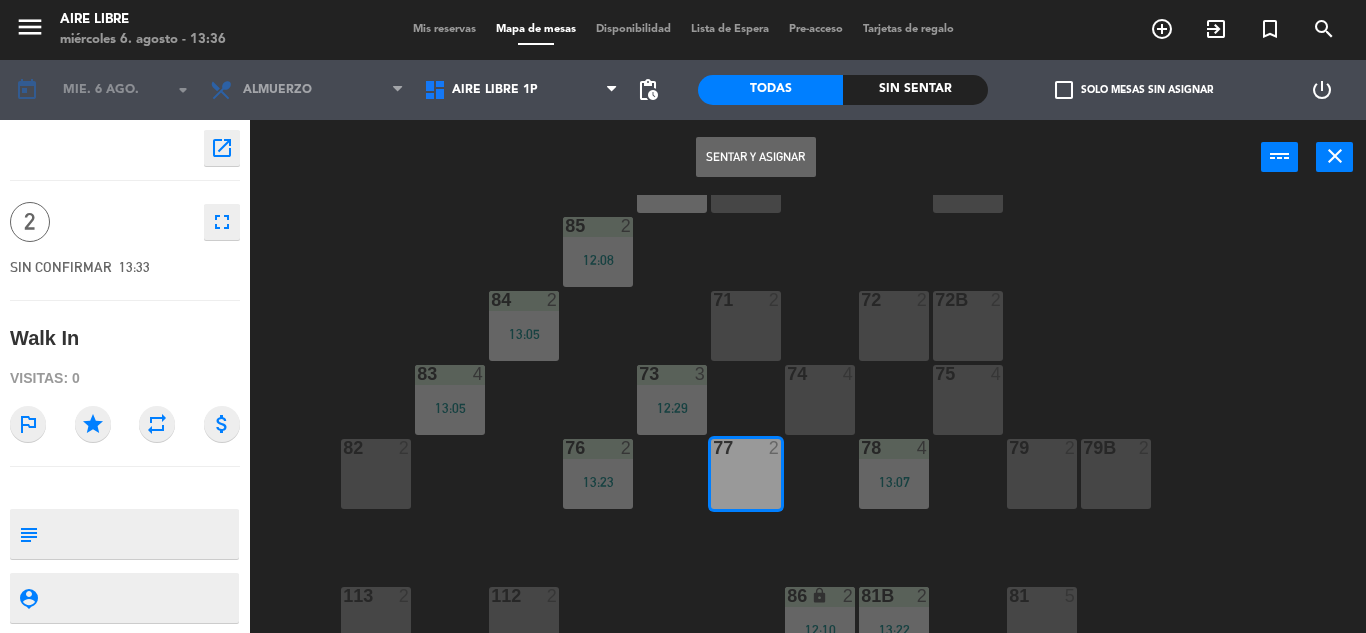 click on "Sentar y Asignar" at bounding box center (756, 157) 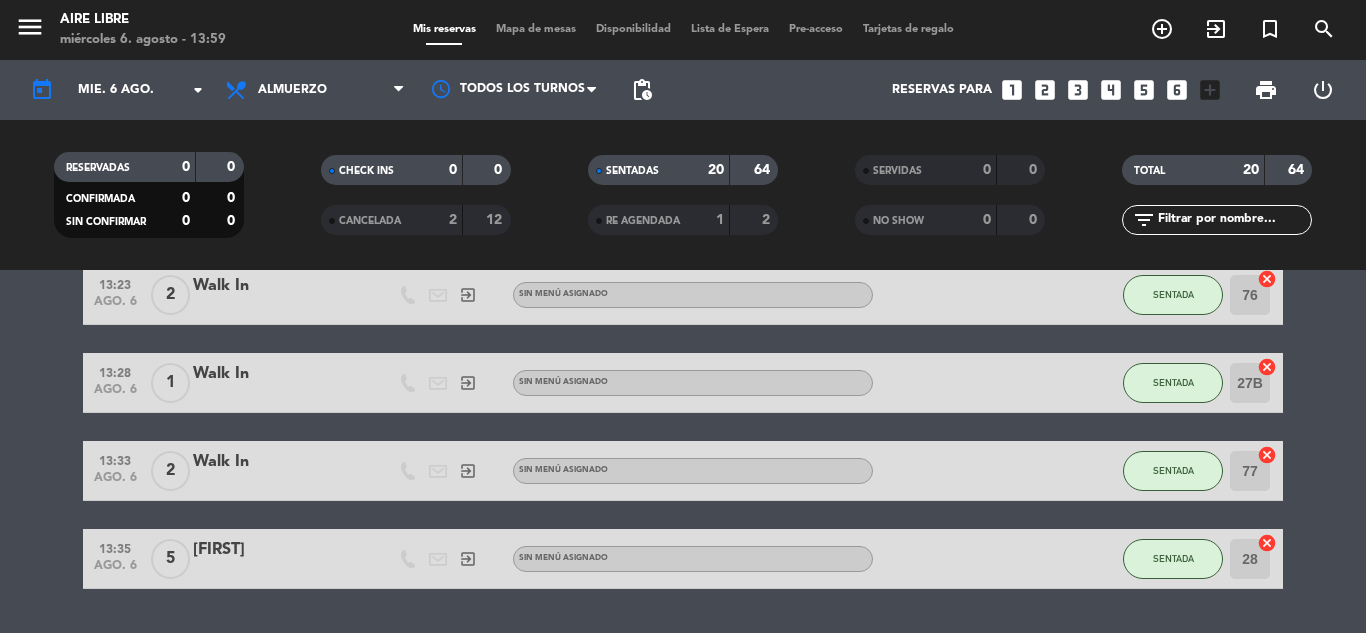 scroll, scrollTop: 1533, scrollLeft: 0, axis: vertical 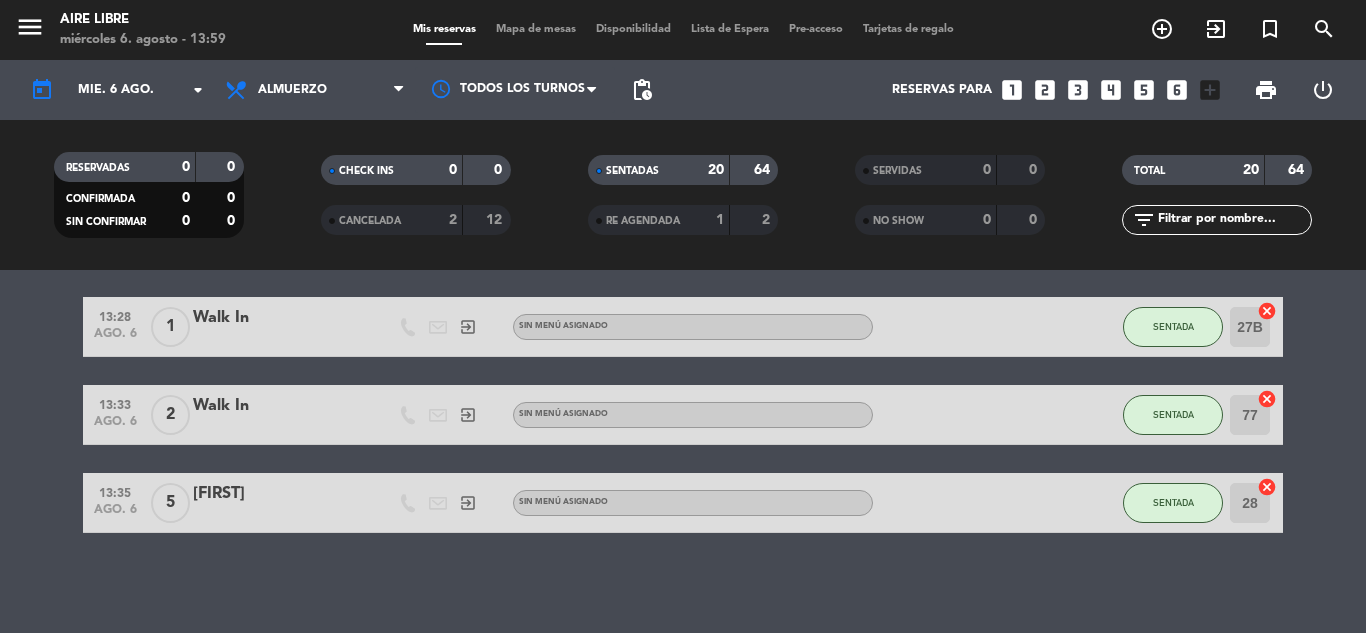 click on "11:59   ago. 6   10   [FIRST] [LAST]   exit_to_app  Sin menú asignado SENTADA 44  cancel   12:08   ago. 6   2   [FIRST] [LAST]   exit_to_app  Sin menú asignado SENTADA 85  cancel   12:10   ago. 6   2   Walk In   exit_to_app  Sin menú asignado SENTADA 86  cancel   12:15   ago. 6   2   Walk In   exit_to_app  Sin menú asignado SENTADA 23  cancel   12:22   ago. 6   3   [FIRST]   exit_to_app  Sin menú asignado SENTADA 27  cancel   12:29   ago. 6   3   Walk In   exit_to_app  Sin menú asignado SENTADA 73  cancel   12:31   ago. 6   2   Walk In   exit_to_app  Sin menú asignado SENTADA 14  cancel   12:36   ago. 6   2   Walk In   exit_to_app  Sin menú asignado SENTADA 22  cancel   12:49   ago. 6   2   Walk In   exit_to_app  Sin menú asignado SENTADA 42B  cancel   12:59   ago. 6   2   [FIRST] [LAST]   exit_to_app  Sin menú asignado SENTADA 87  cancel   13:01   ago. 6   10   [FIRST]   exit_to_app  Sin menú asignado SENTADA 36  cancel   13:05   ago. 6   2   Walk In   exit_to_app  Sin menú asignado SENTADA 84  cancel   13:05  83" 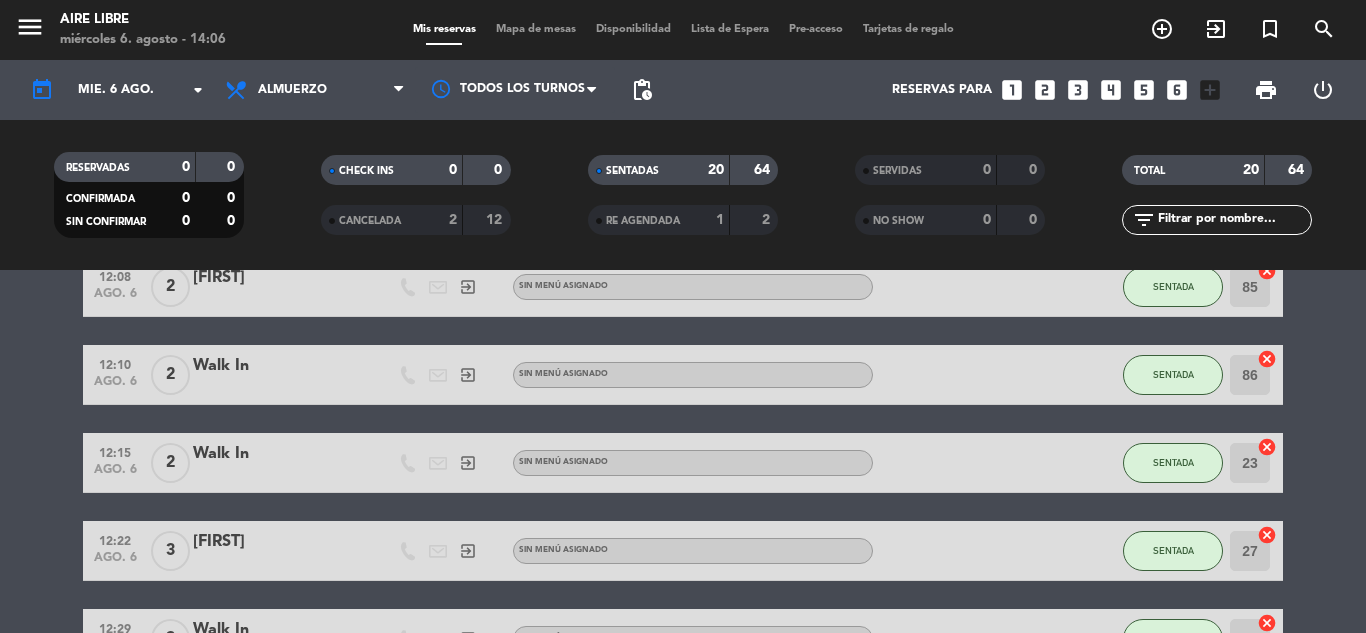 scroll, scrollTop: 0, scrollLeft: 0, axis: both 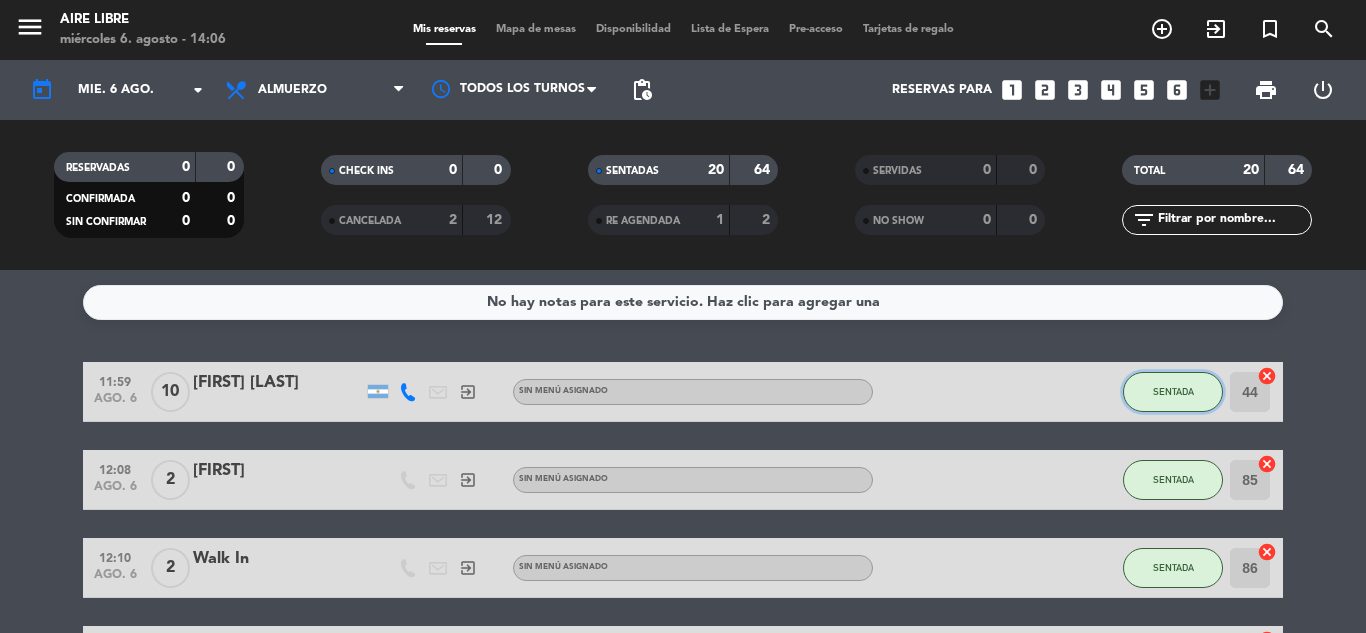click on "SENTADA" 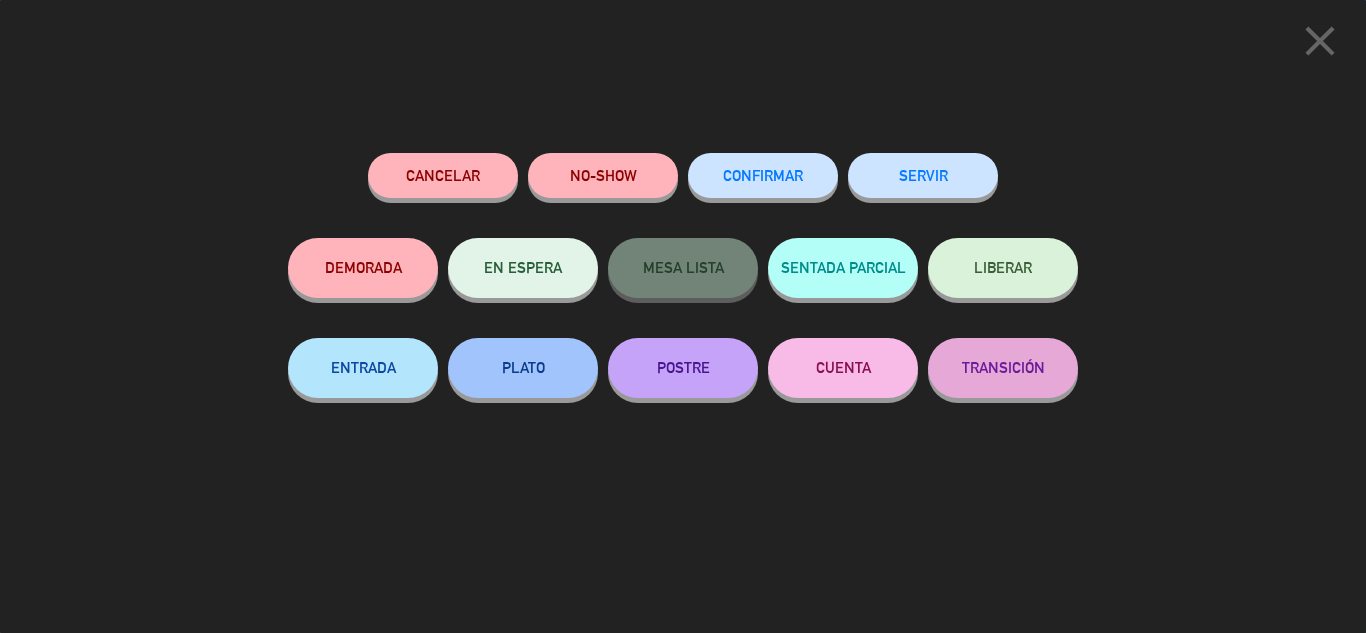 click on "SERVIR" 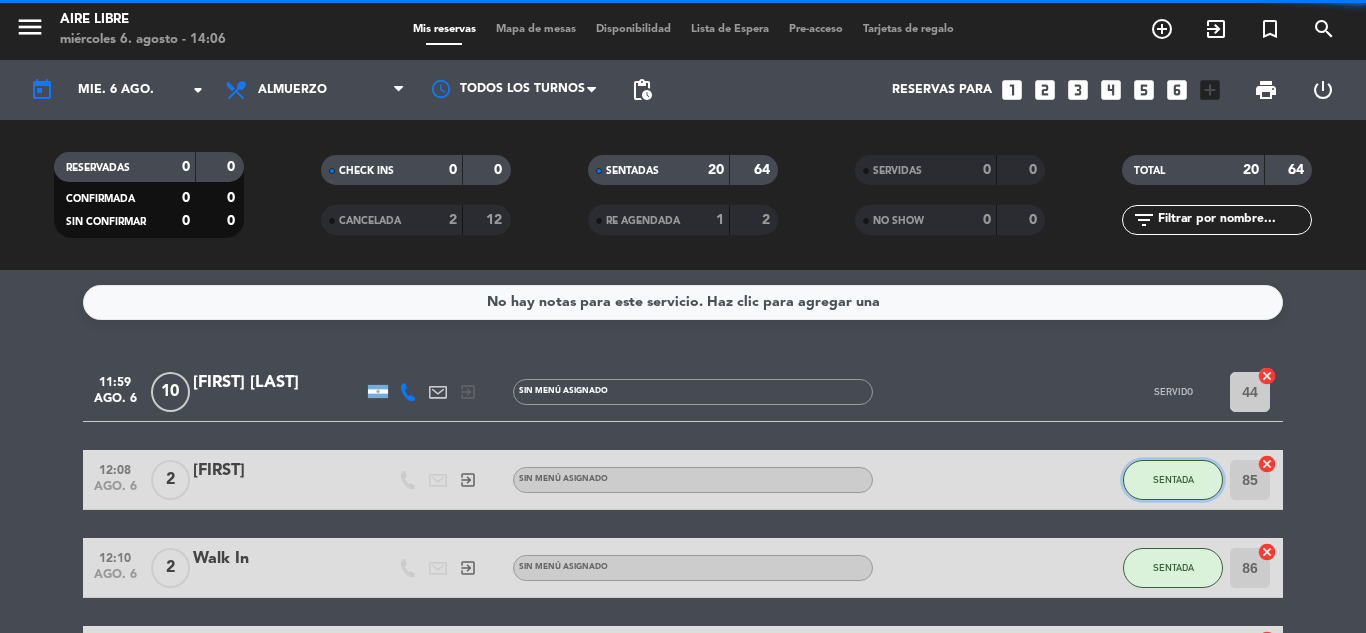 click on "SENTADA" 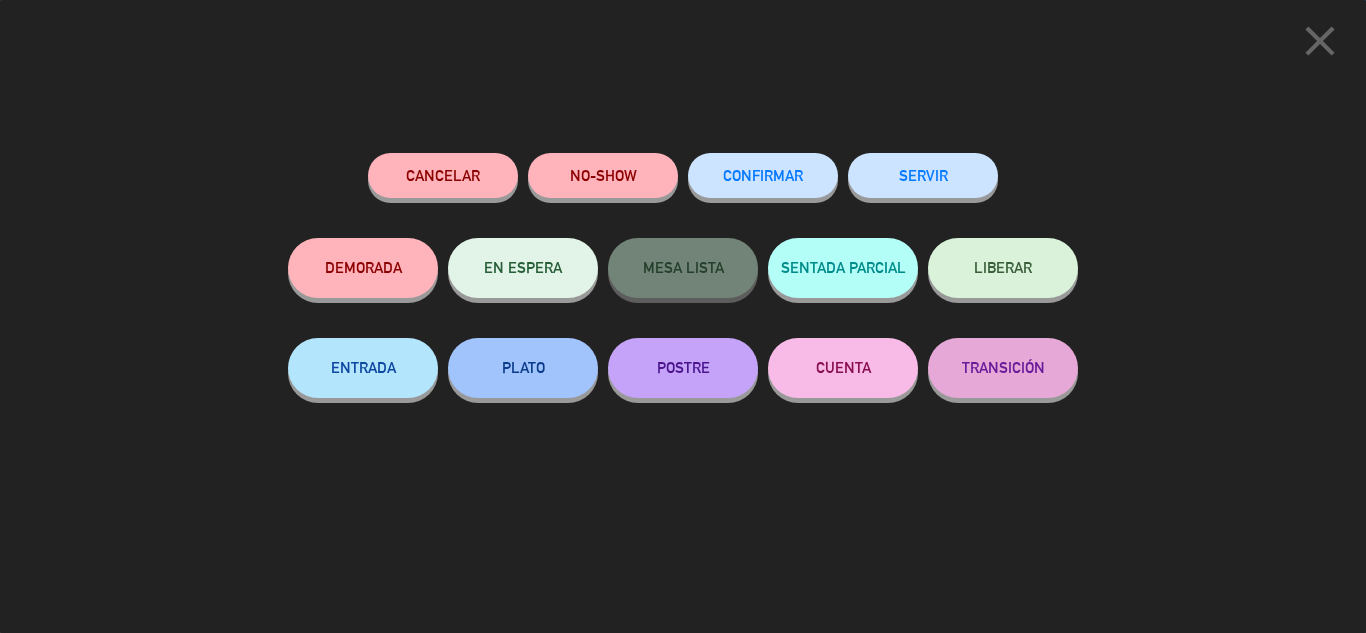 click on "SERVIR" 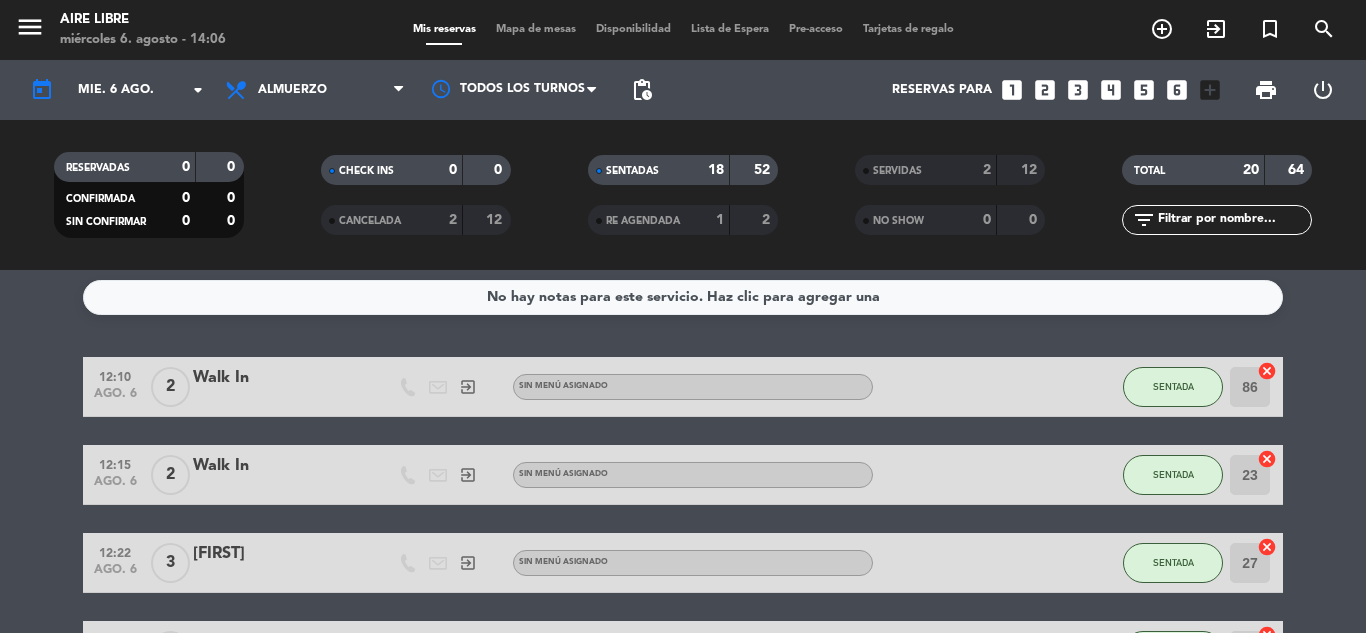 scroll, scrollTop: 0, scrollLeft: 0, axis: both 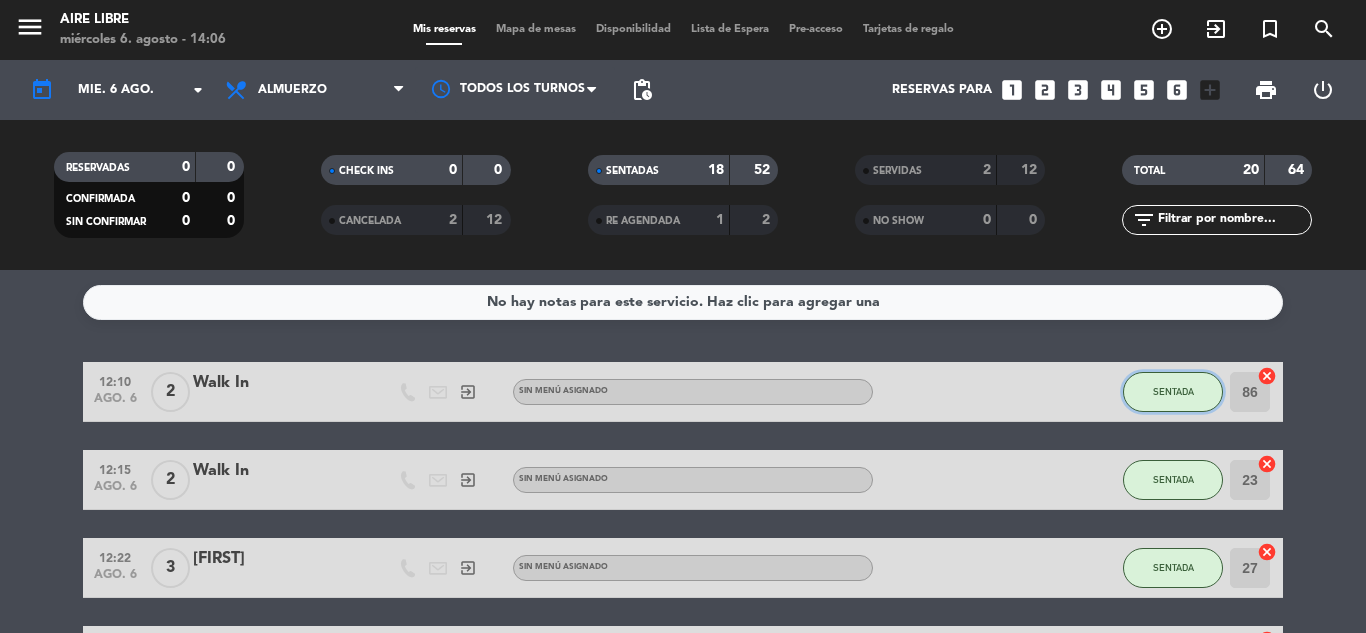click on "SENTADA" 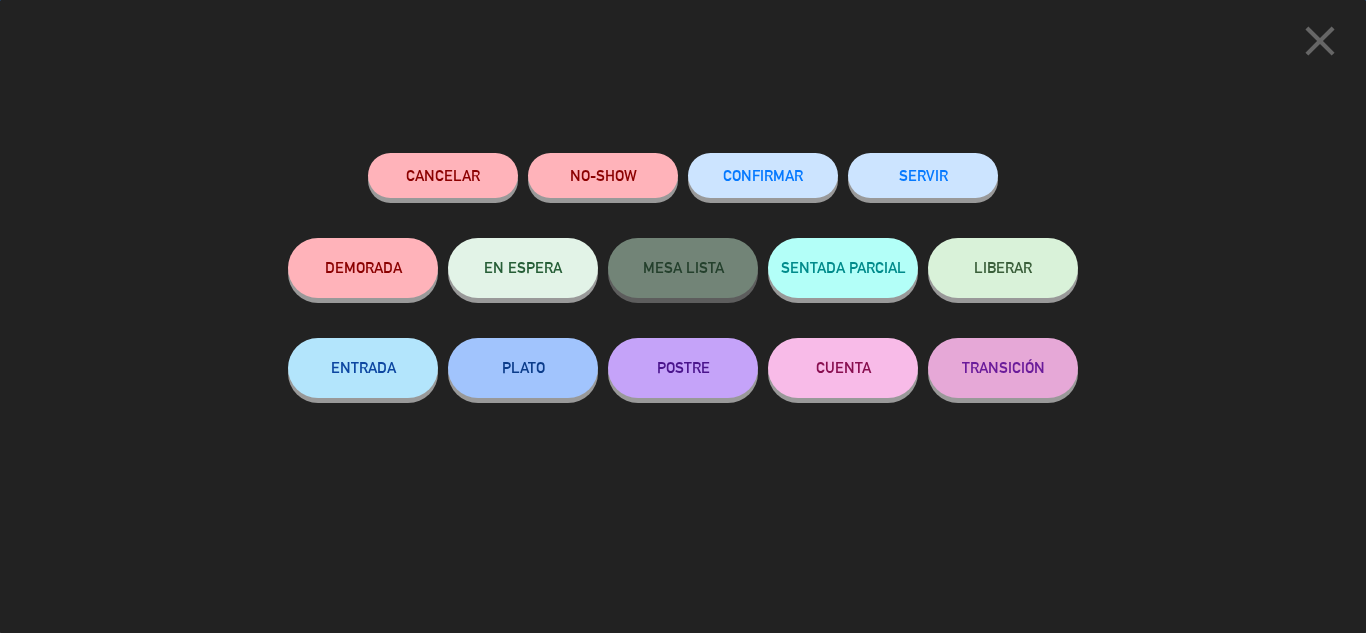 click on "SERVIR" 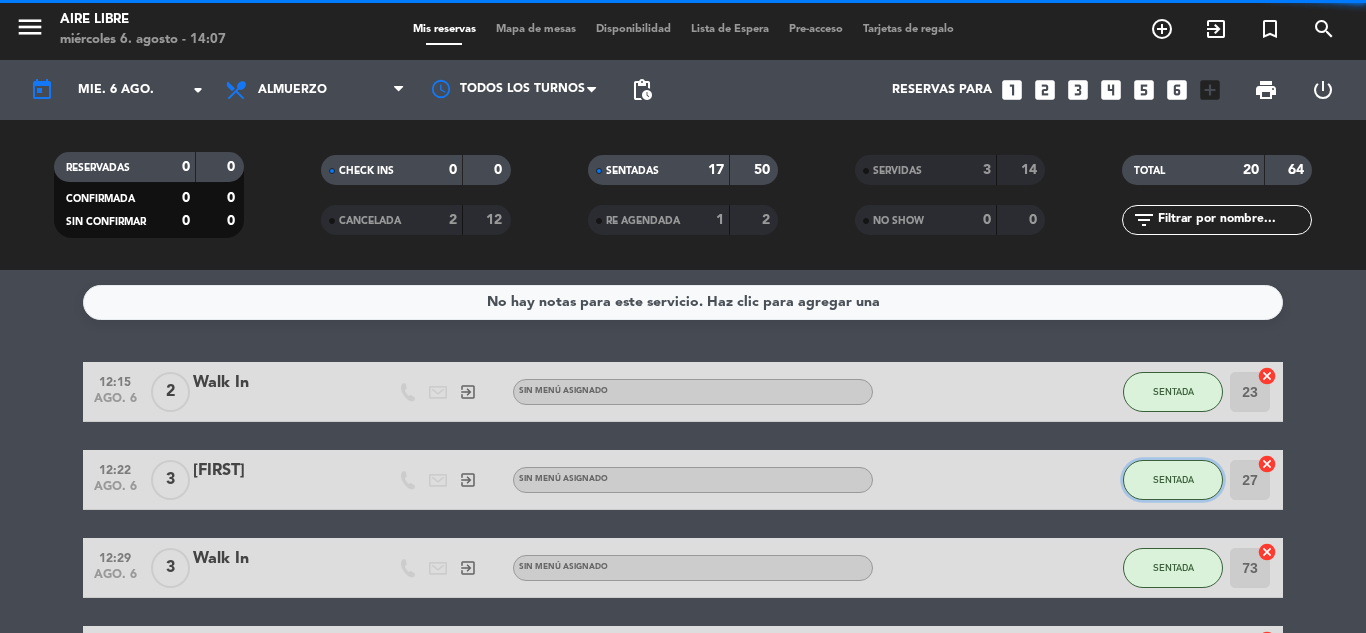 click on "SENTADA" 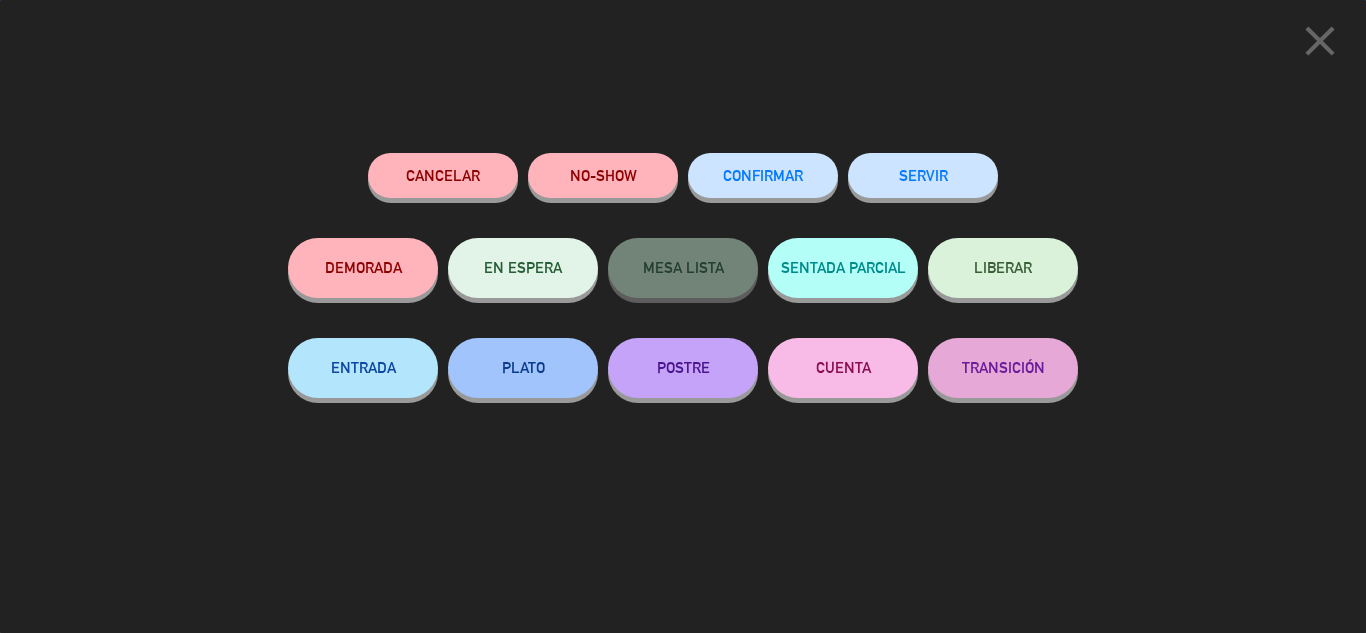 click on "SERVIR" 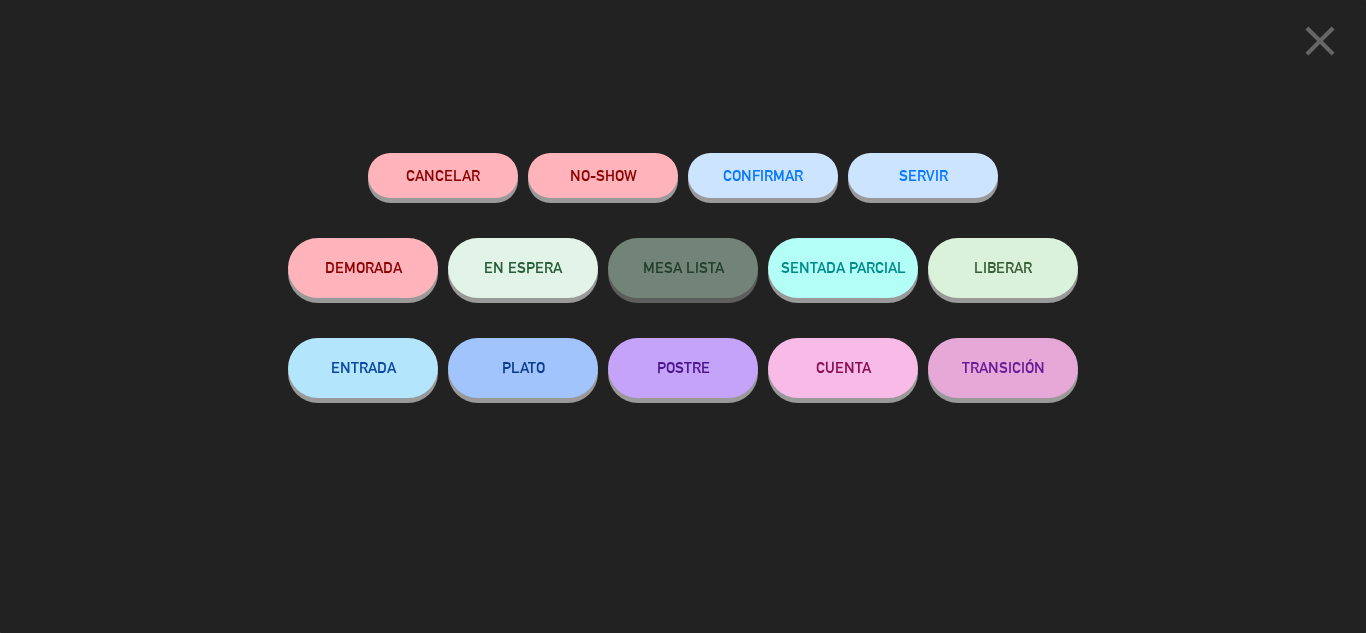 click on "SERVIR" 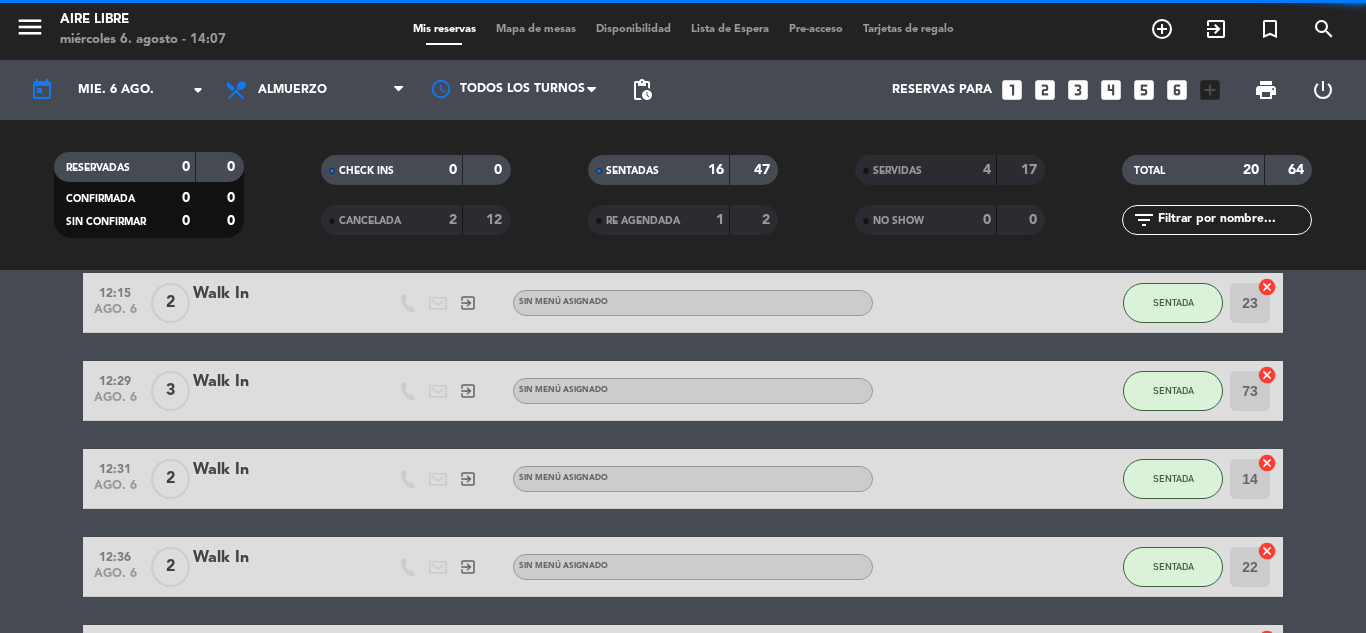 scroll, scrollTop: 134, scrollLeft: 0, axis: vertical 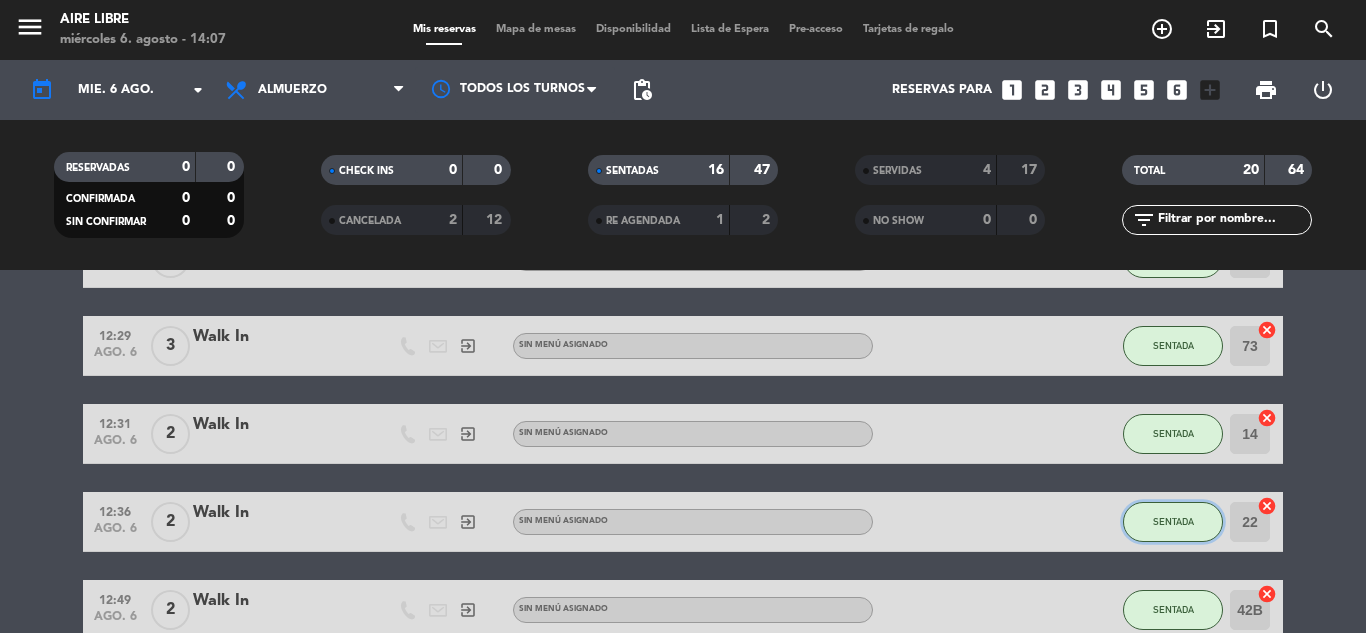click on "SENTADA" 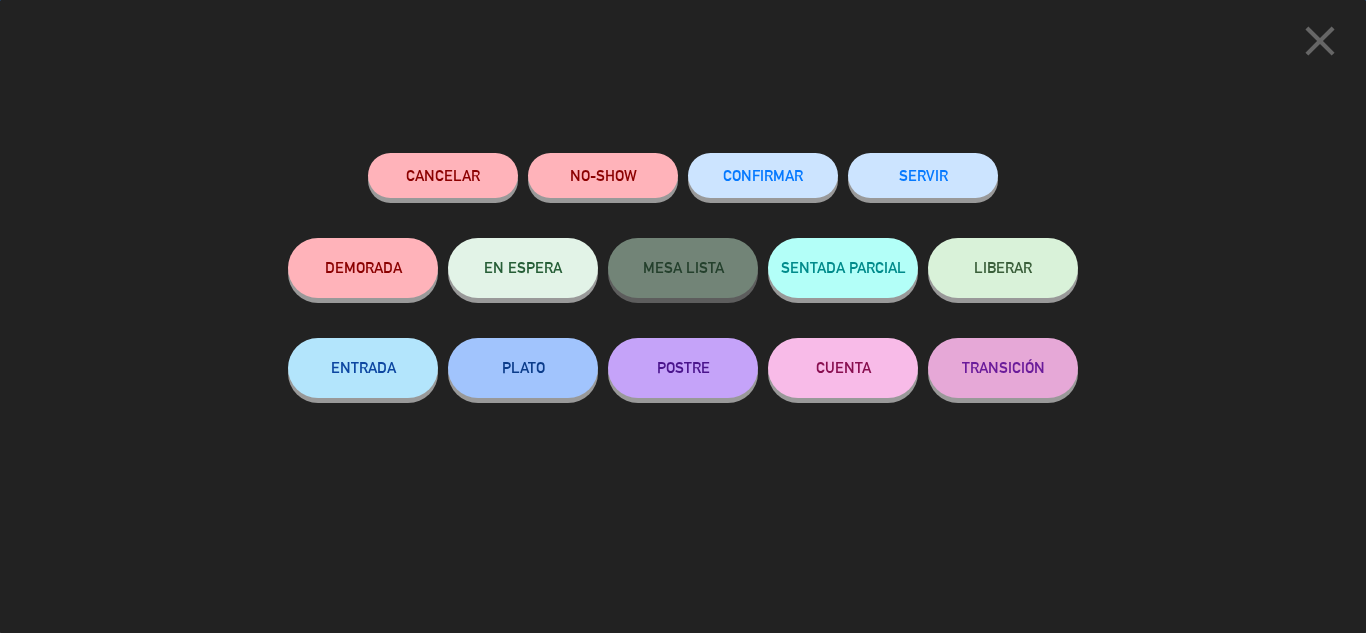click on "SERVIR" 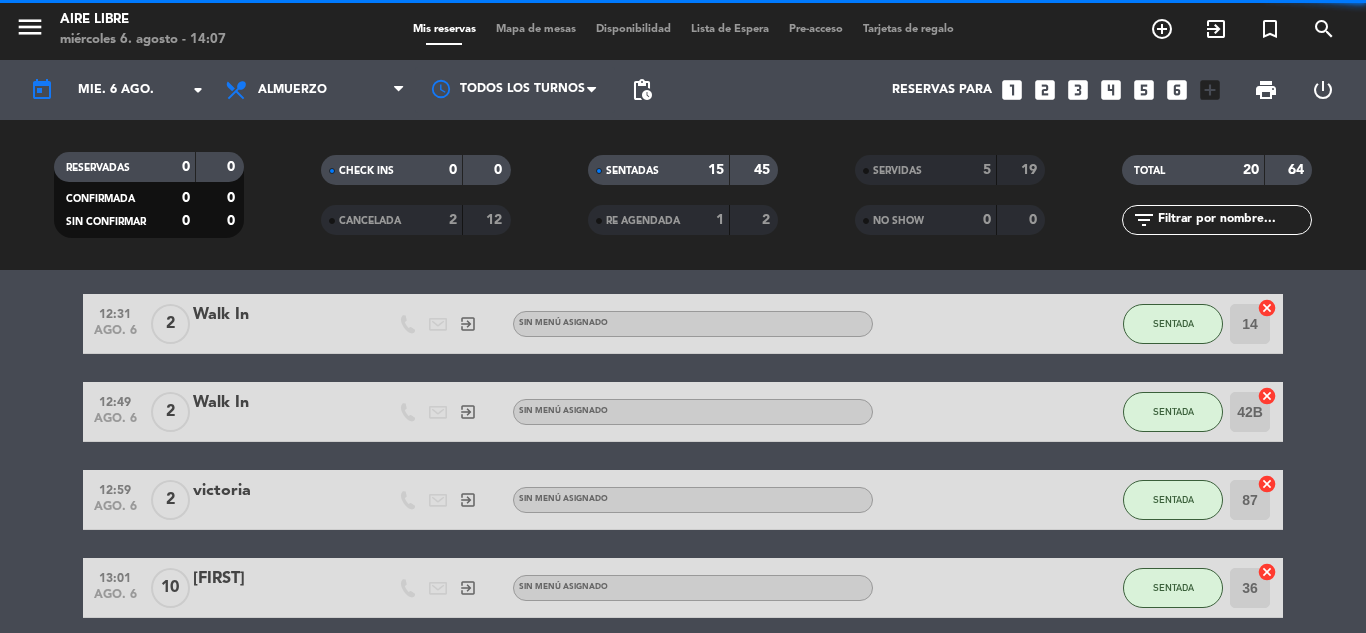 scroll, scrollTop: 248, scrollLeft: 0, axis: vertical 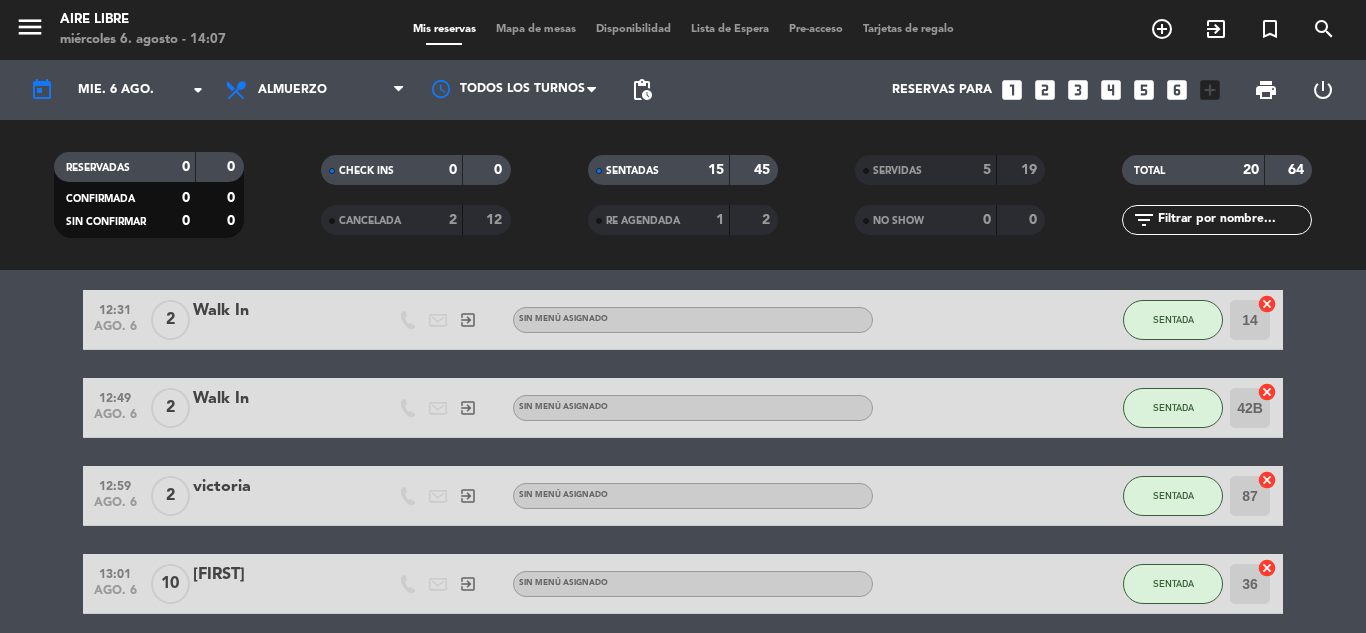 click on "SENTADA" 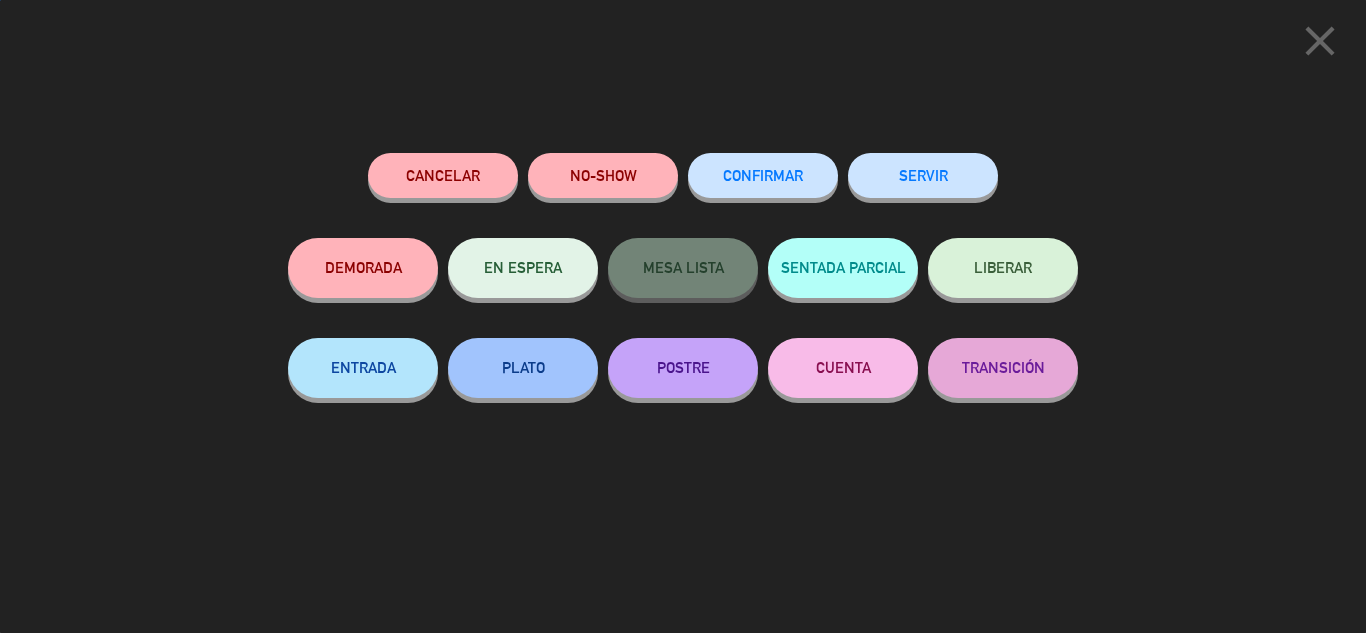 click on "SERVIR" 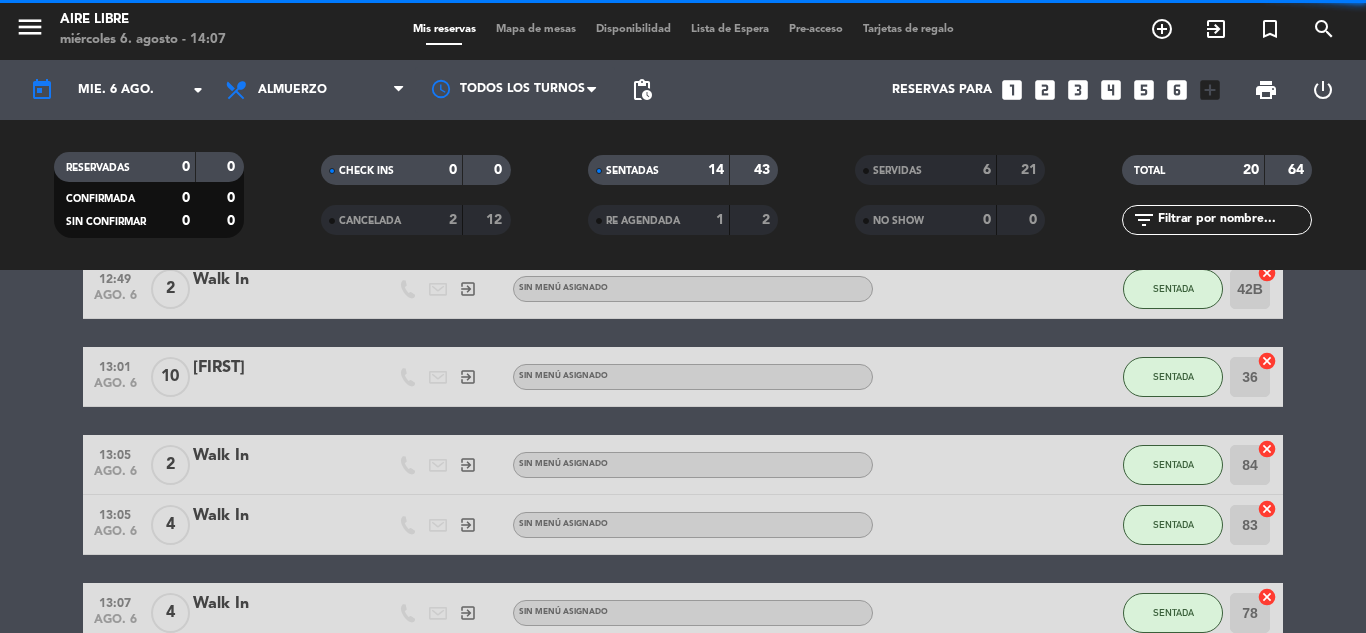 scroll, scrollTop: 368, scrollLeft: 0, axis: vertical 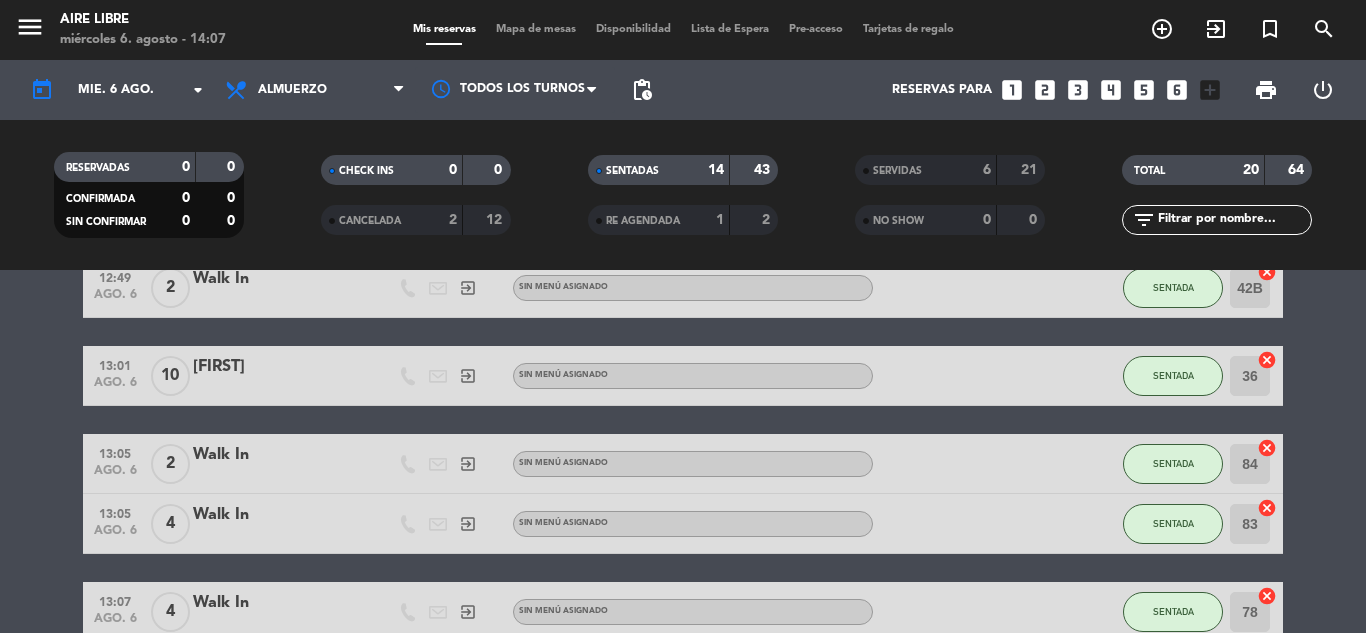 click on "SENTADA" 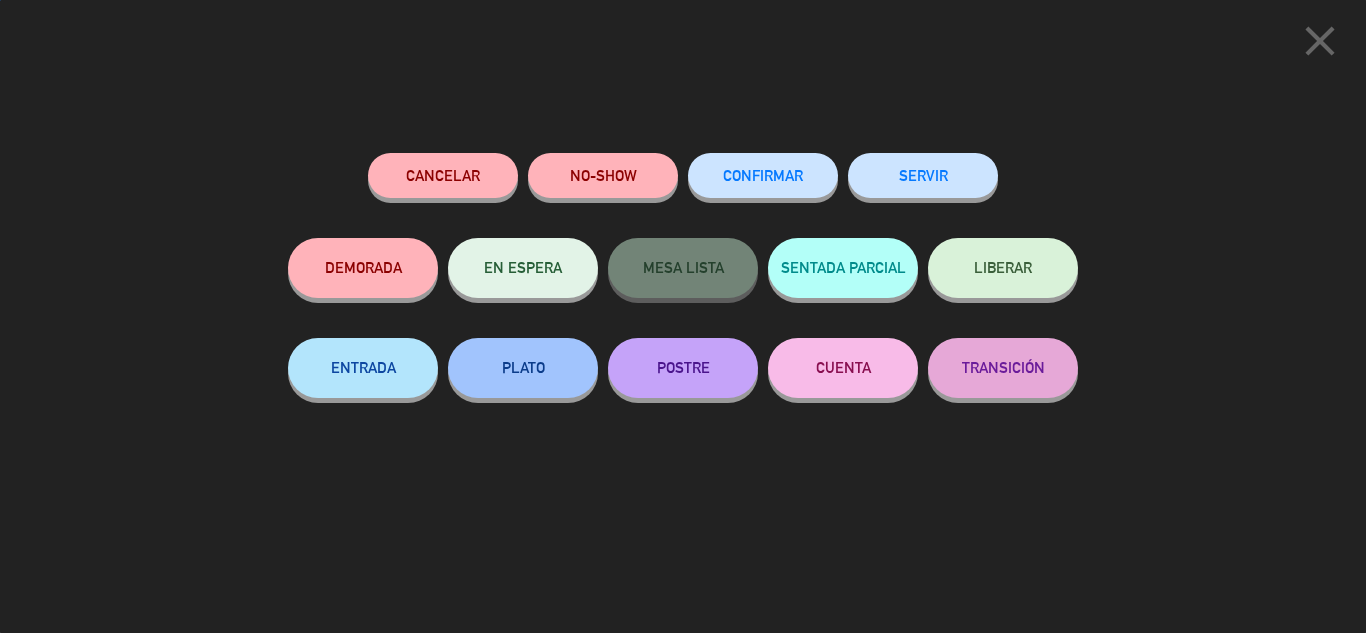 click on "SERVIR" 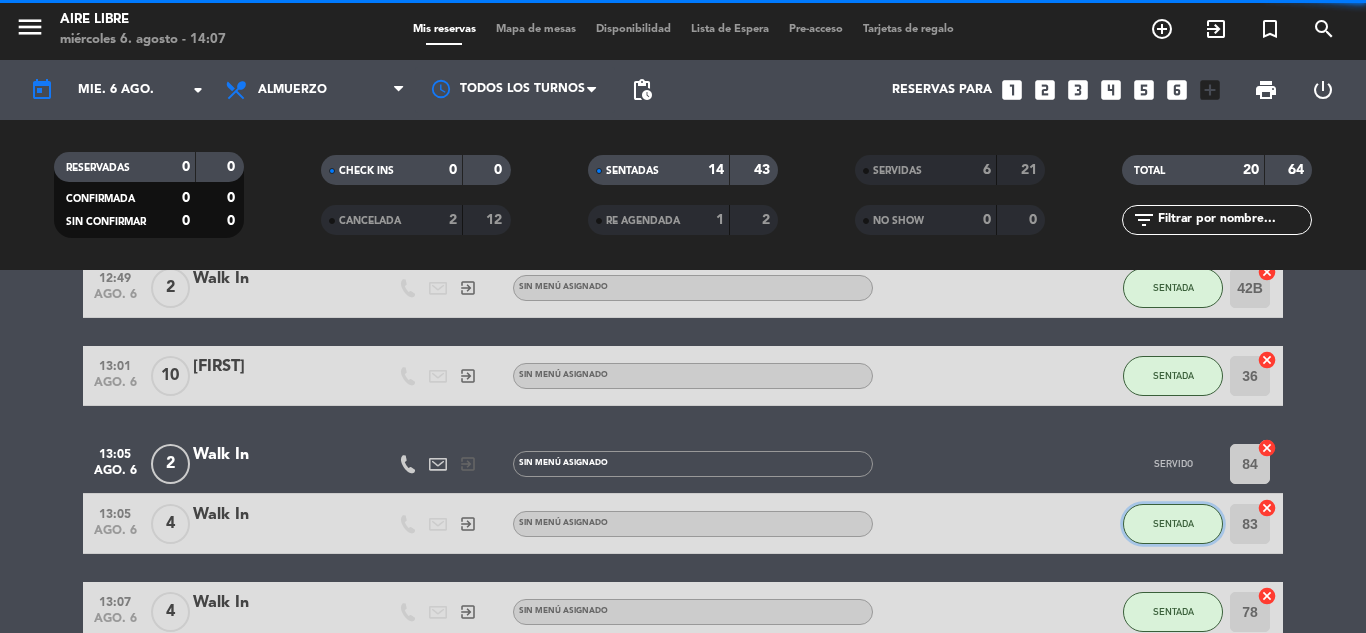 click on "SENTADA" 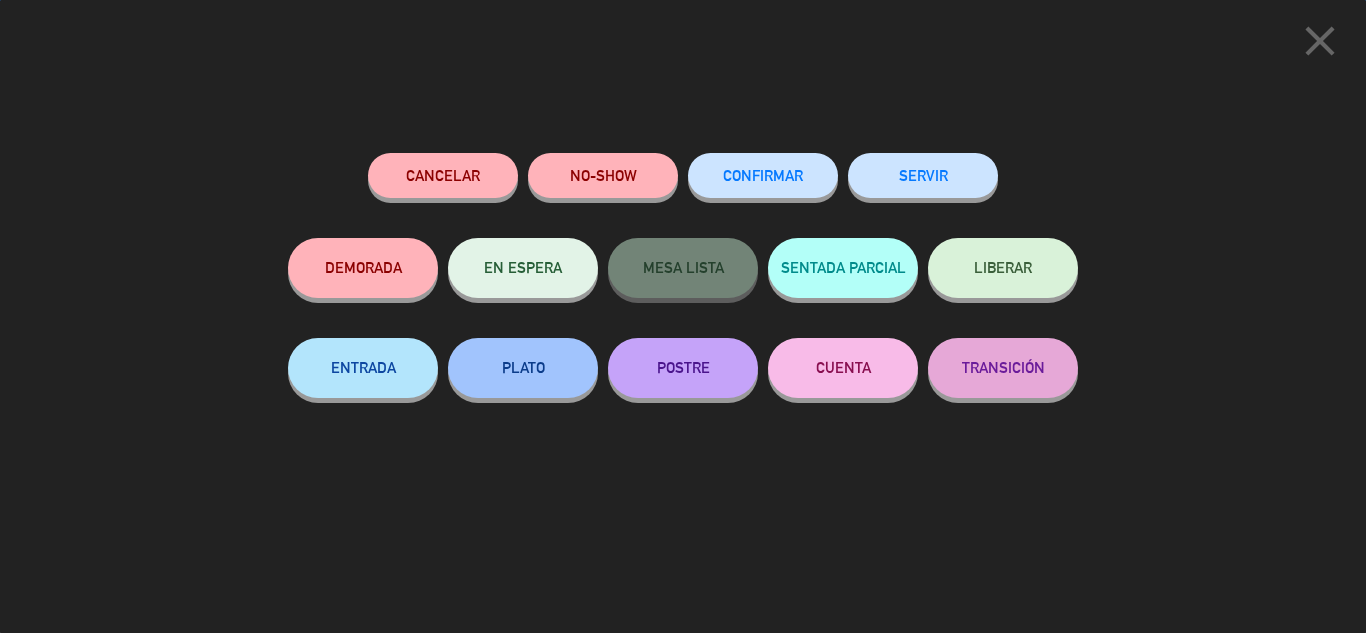 scroll, scrollTop: 945, scrollLeft: 0, axis: vertical 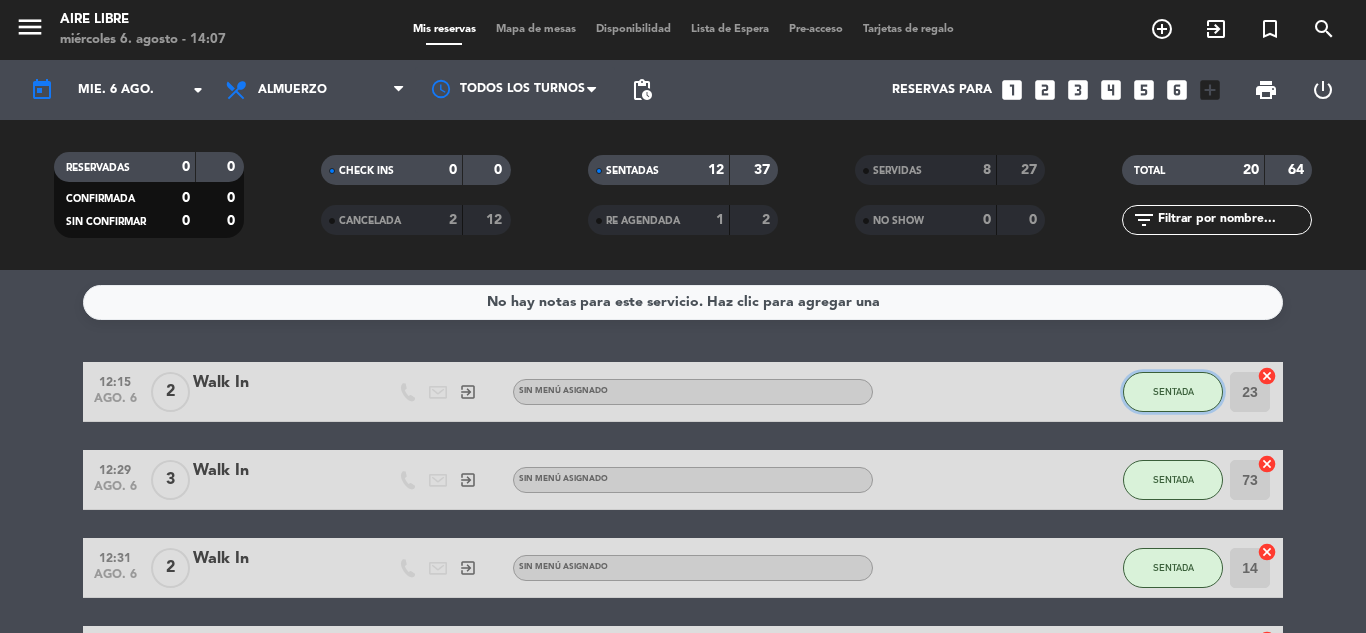 click on "SENTADA" 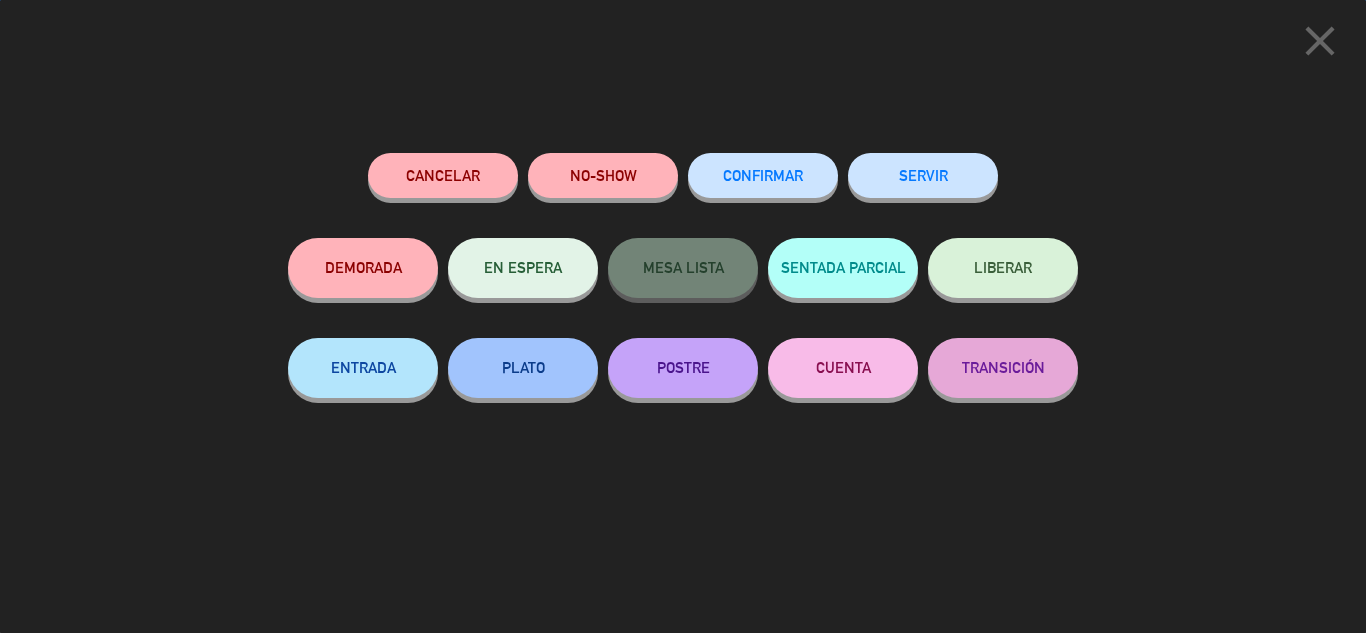 click on "SERVIR" 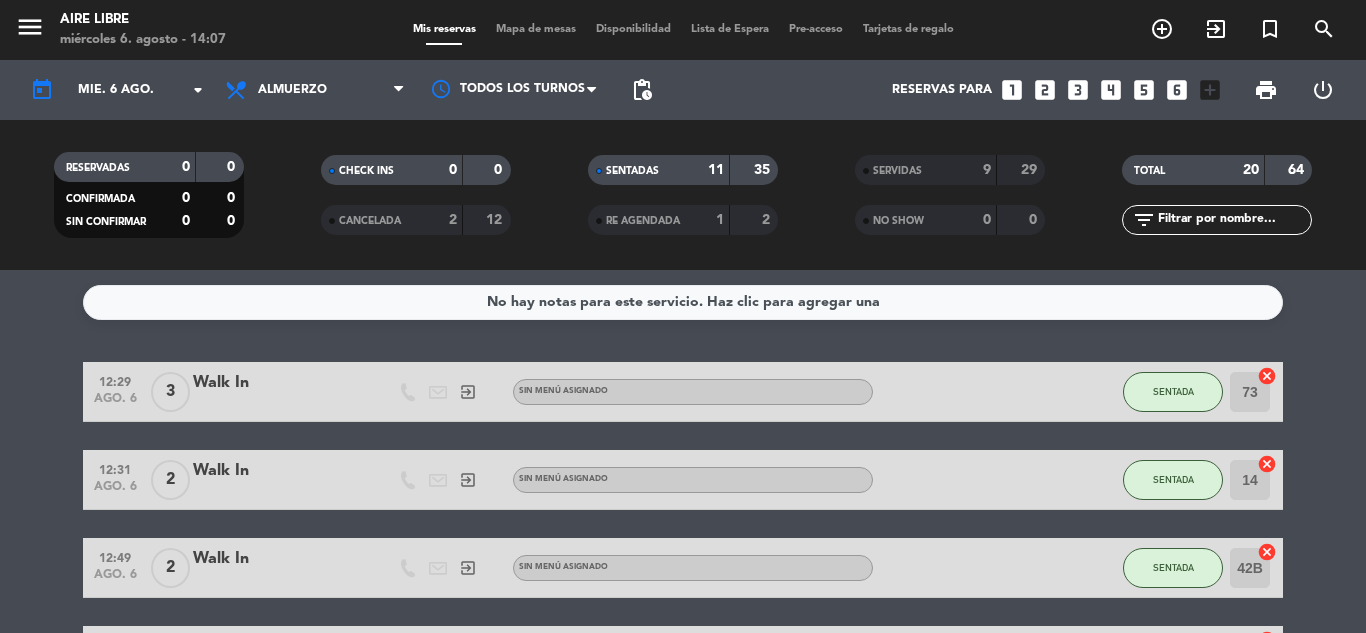 click on "SENTADA" 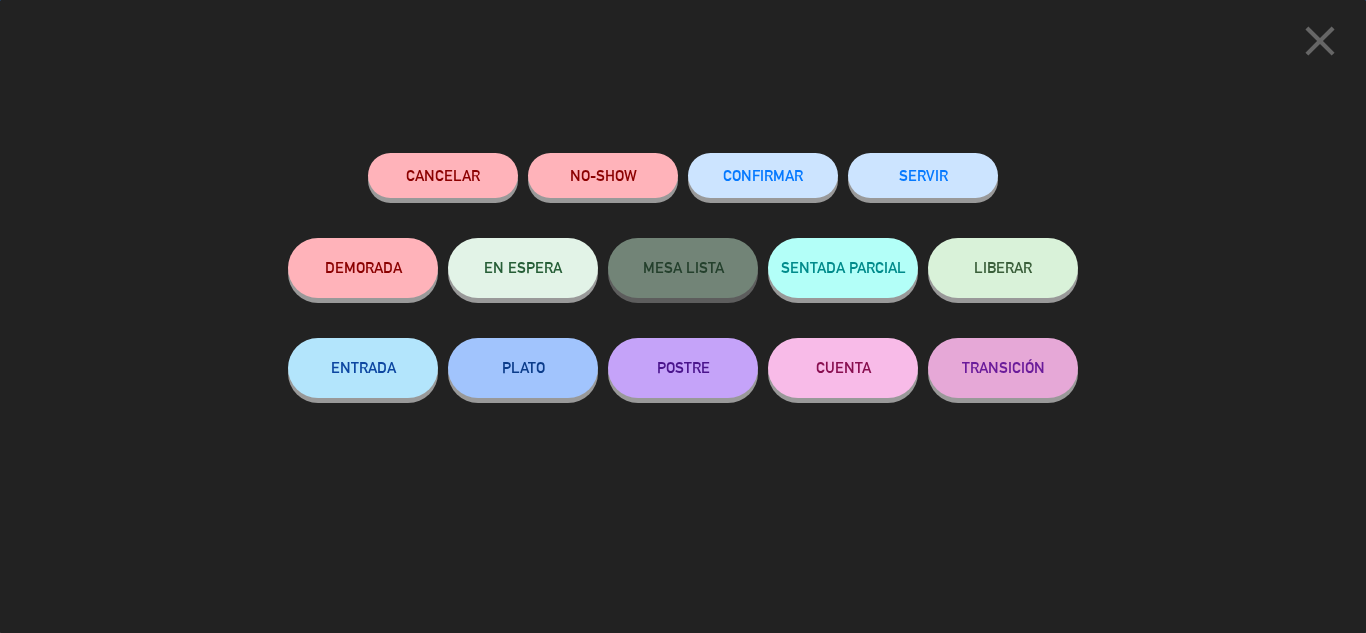 click on "SERVIR" 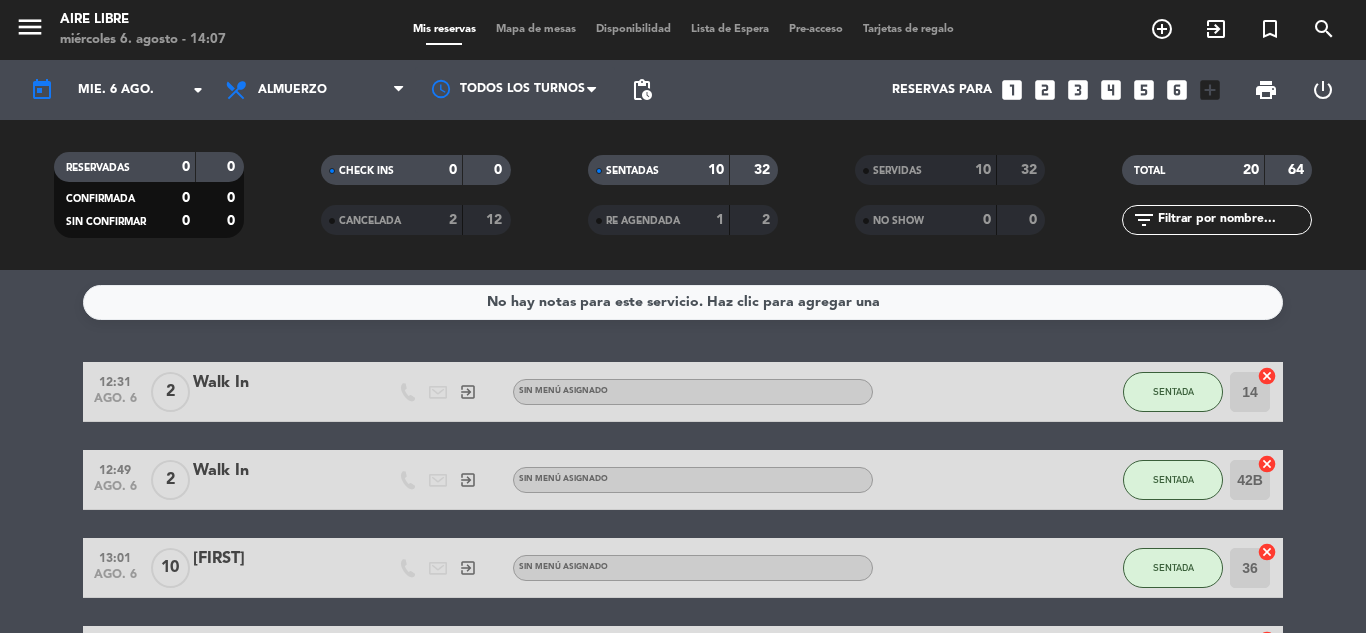 click on "SENTADA" 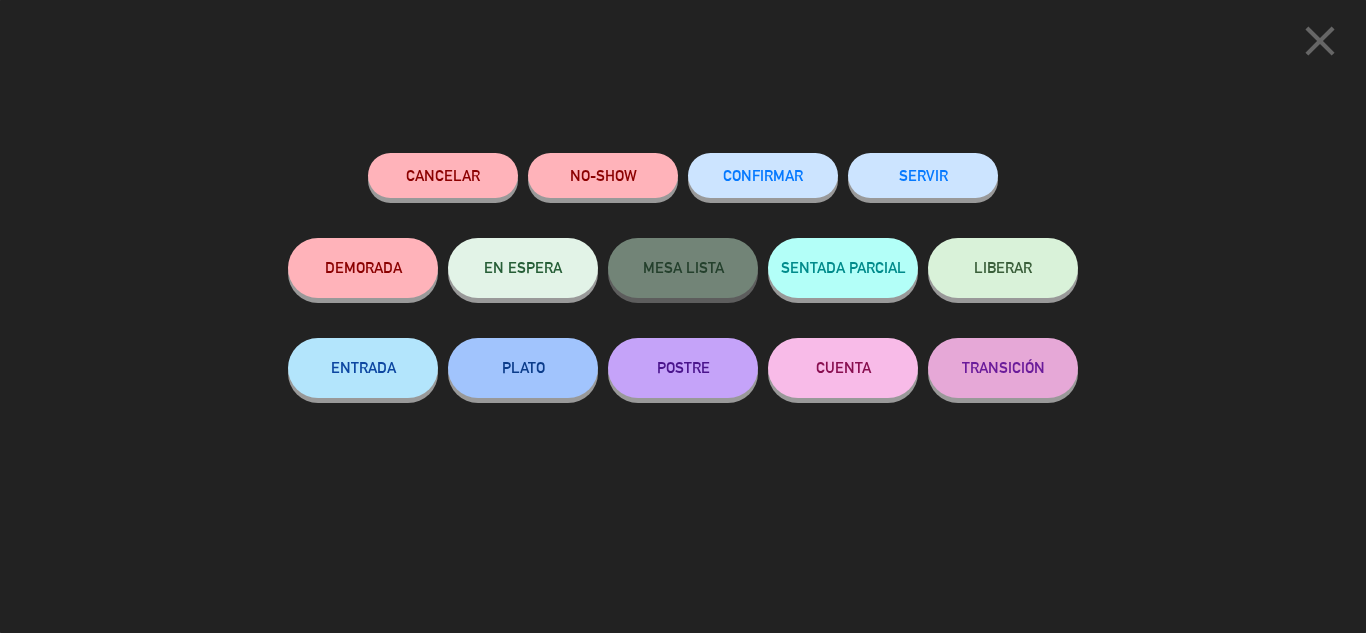 click on "SERVIR" 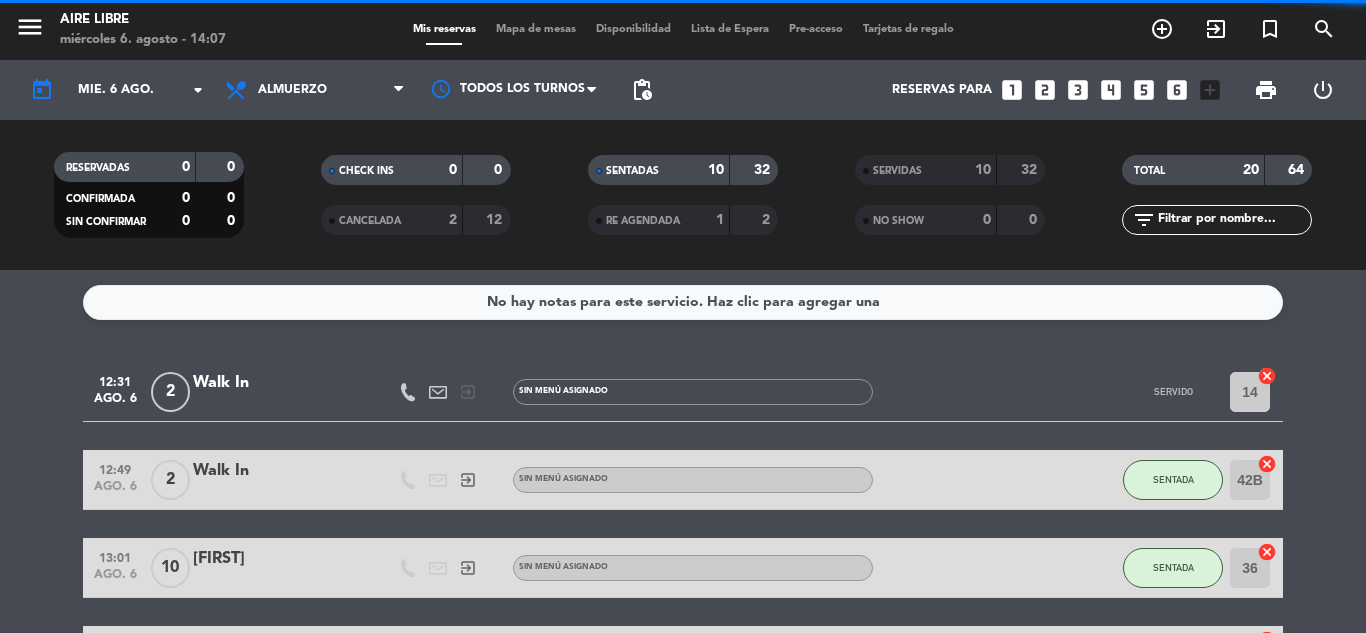 click on "SENTADA" 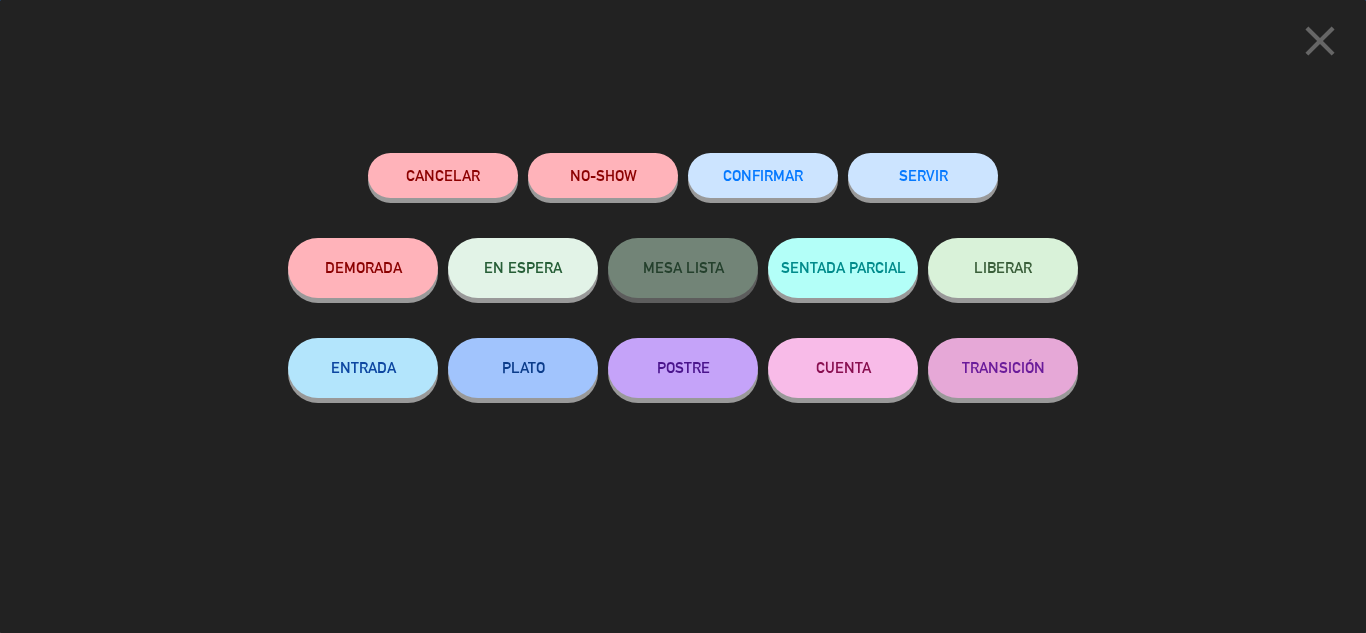 click on "SERVIR" 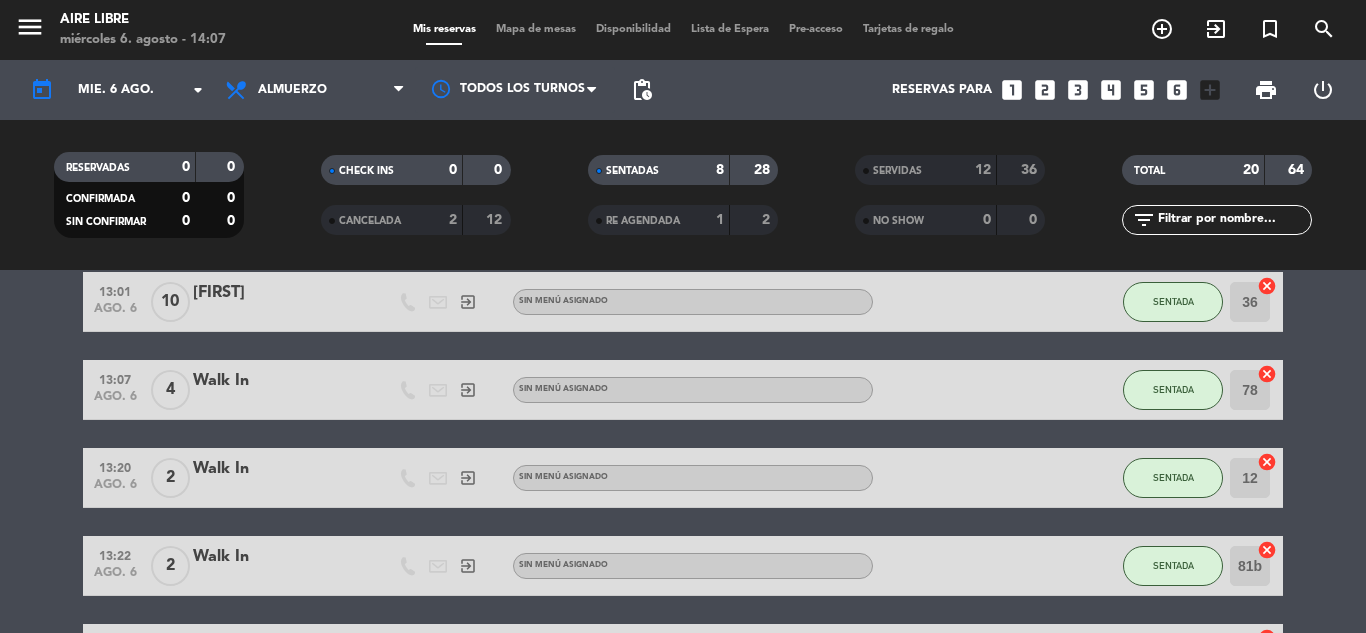 scroll, scrollTop: 0, scrollLeft: 0, axis: both 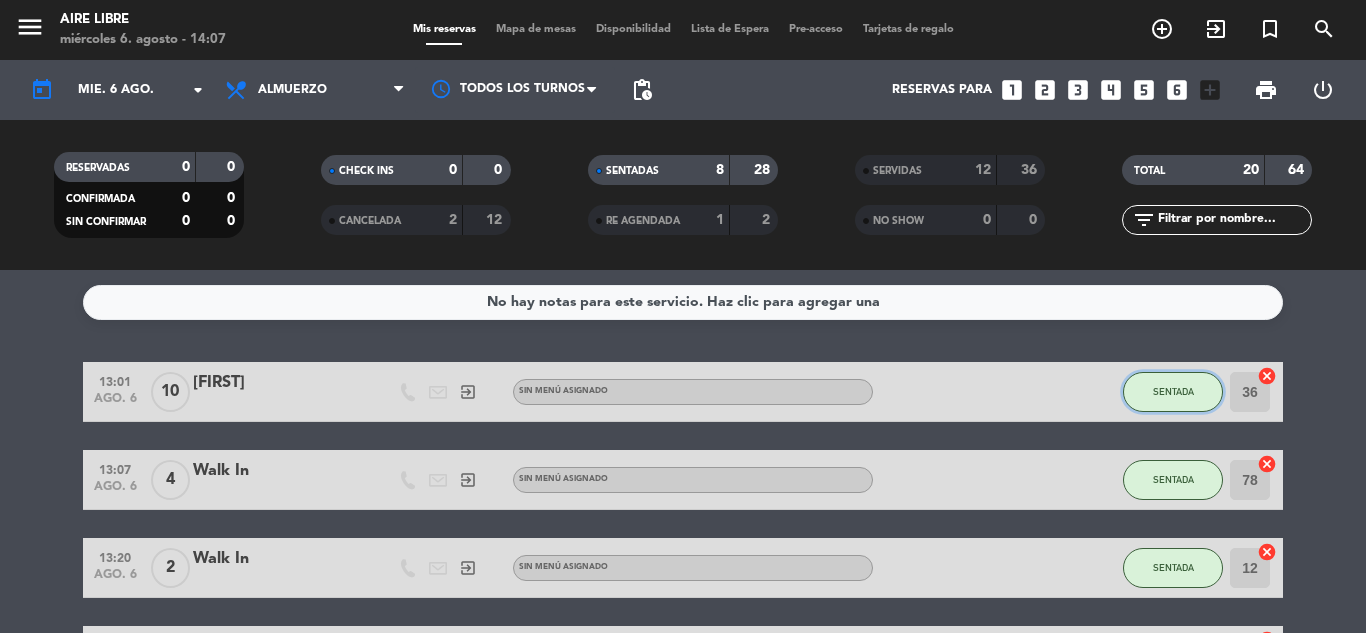 click on "SENTADA" 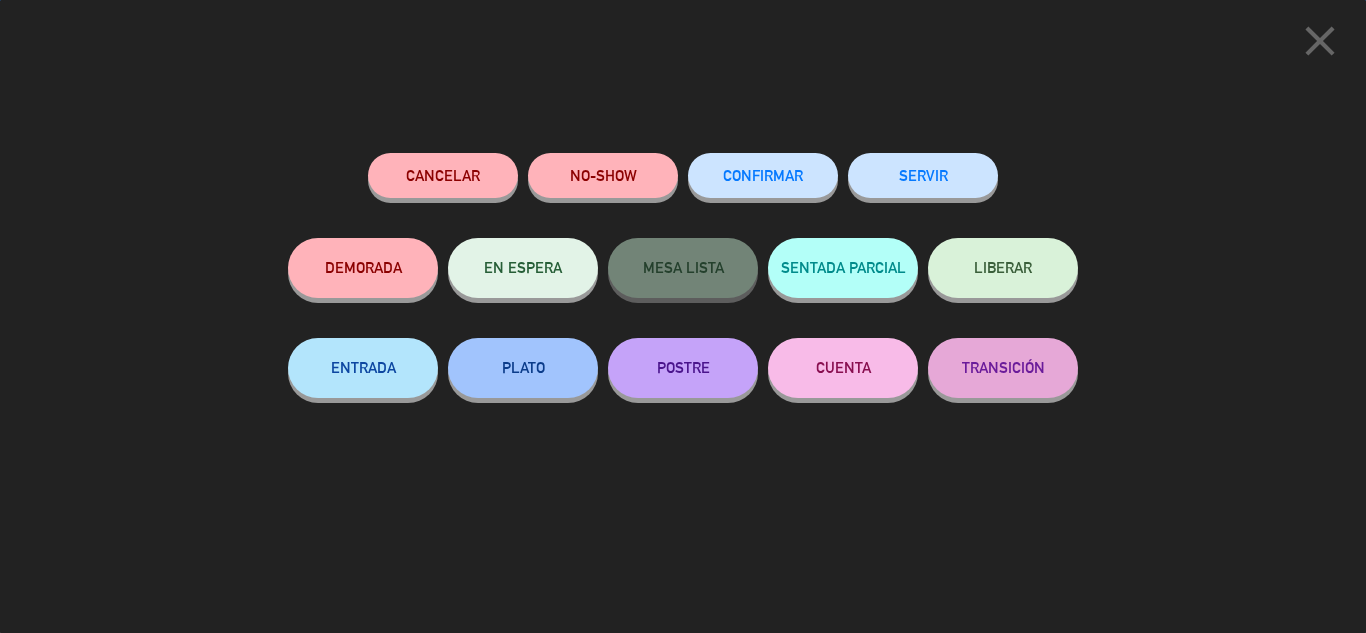 click on "SERVIR" 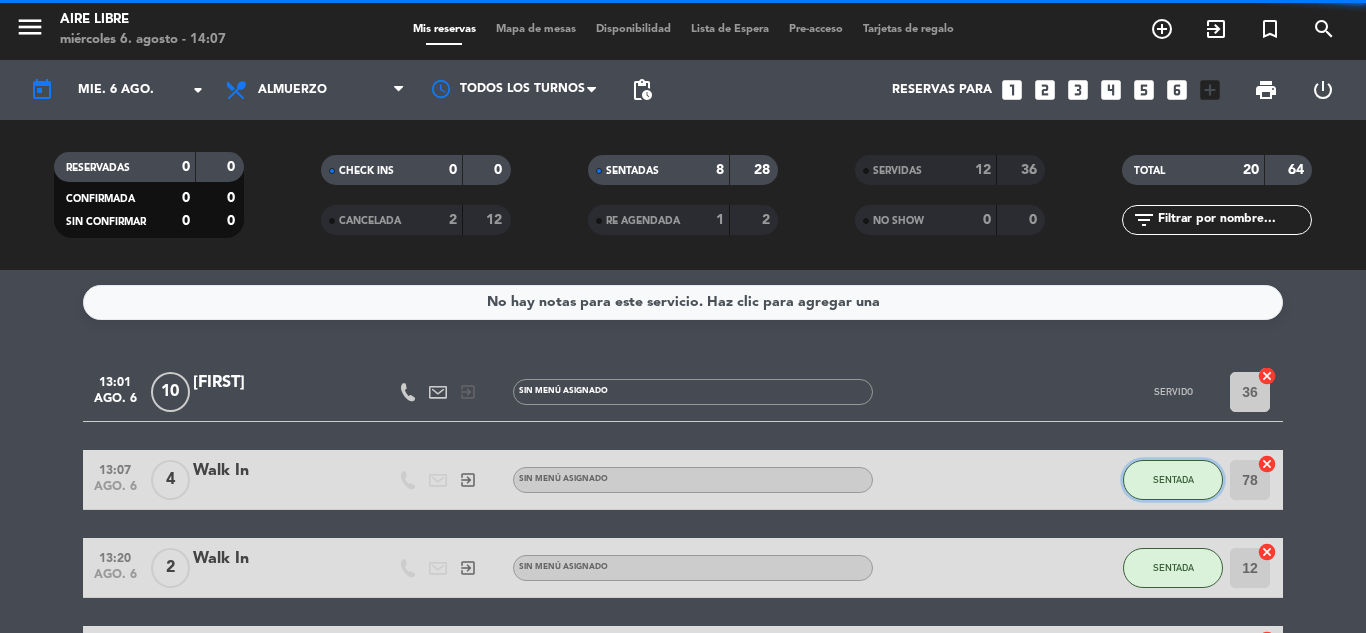click on "SENTADA" 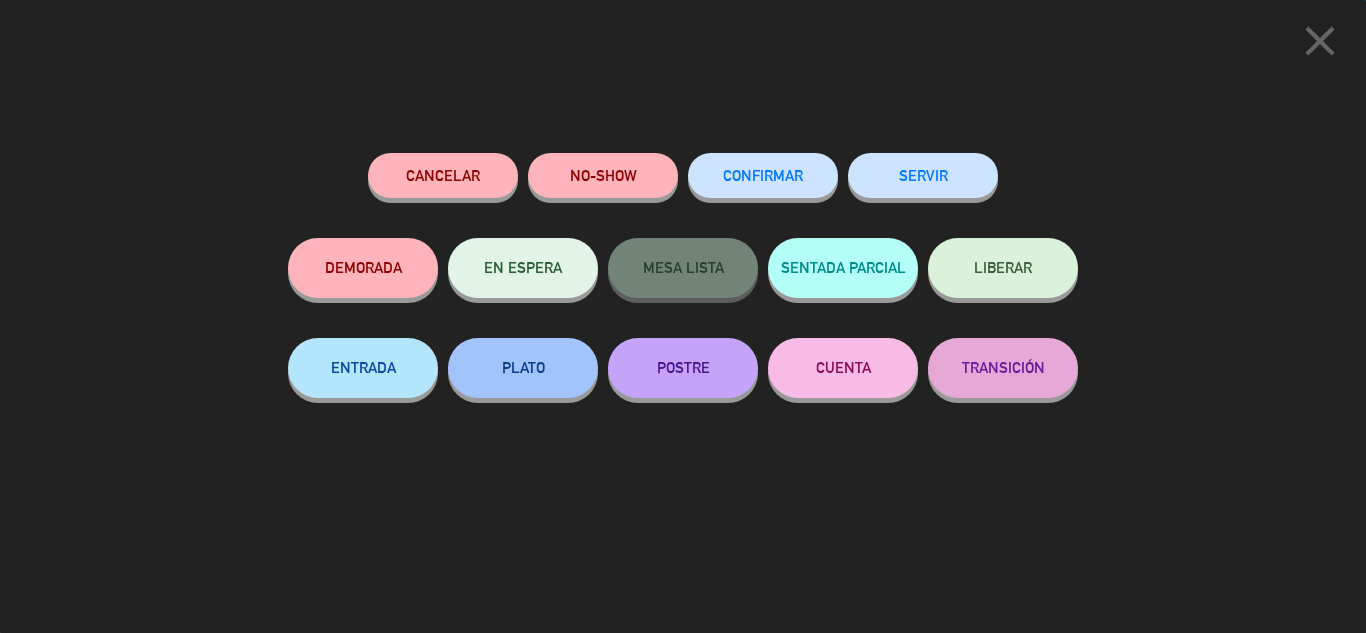 click on "SERVIR" 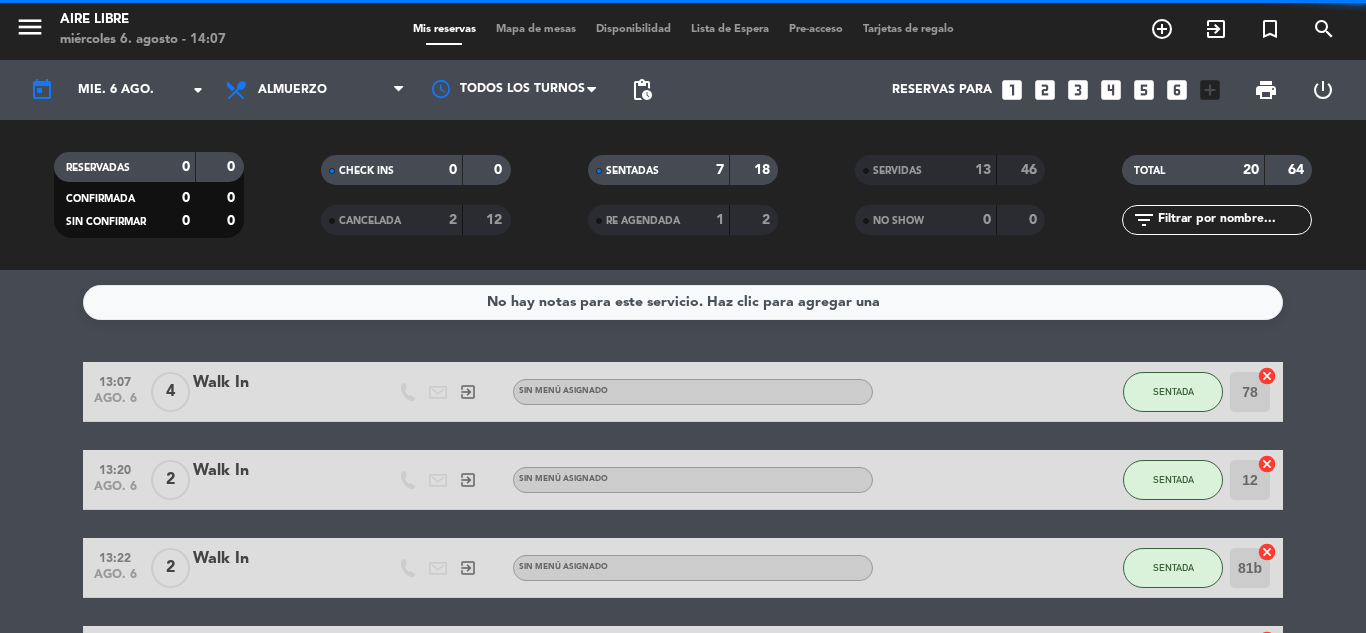 click on "SENTADA" 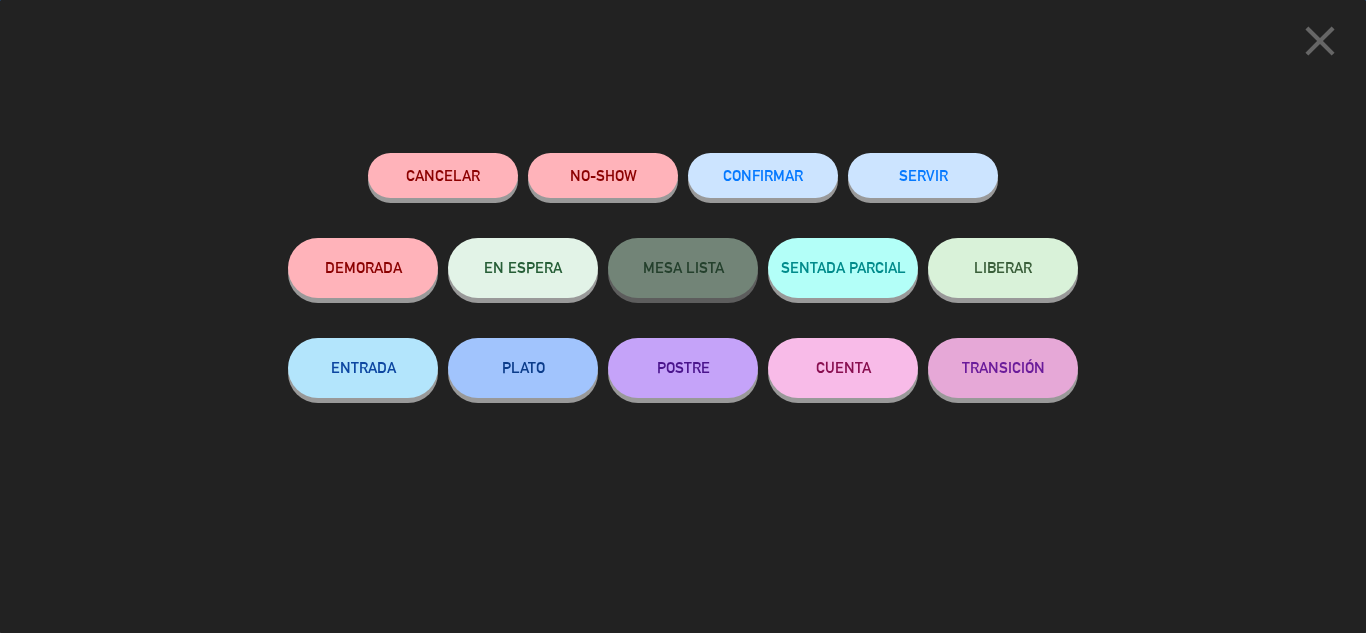 click on "SERVIR" 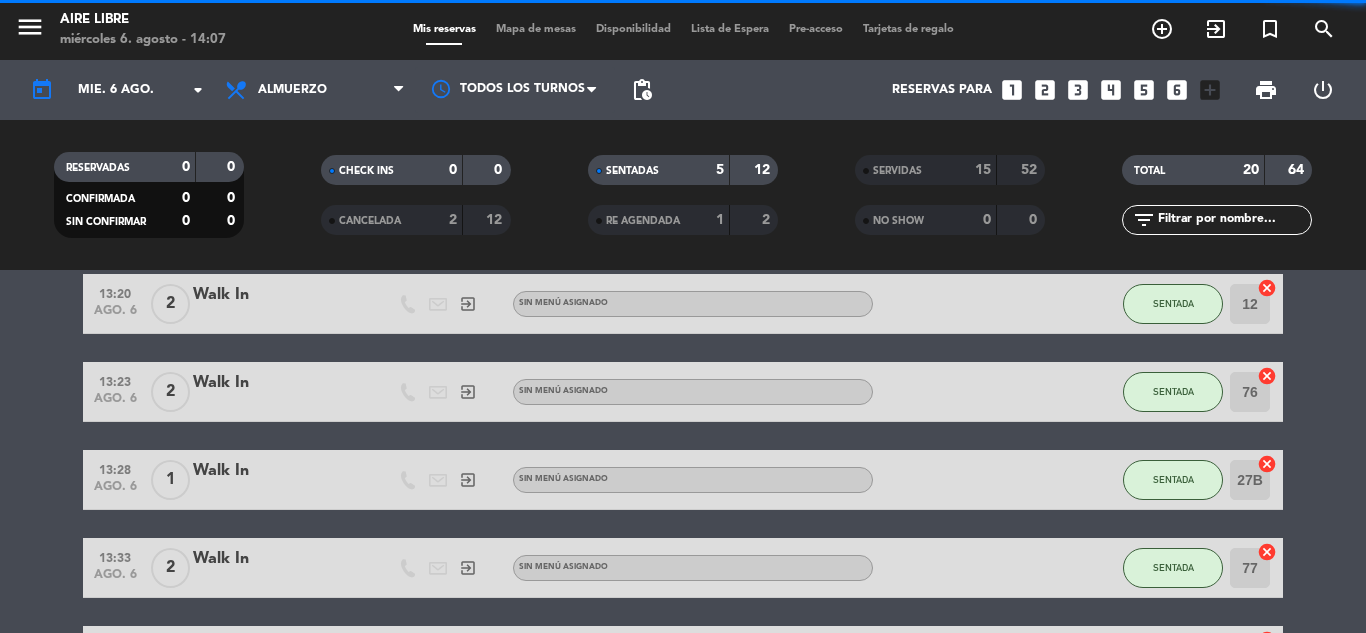scroll, scrollTop: 134, scrollLeft: 0, axis: vertical 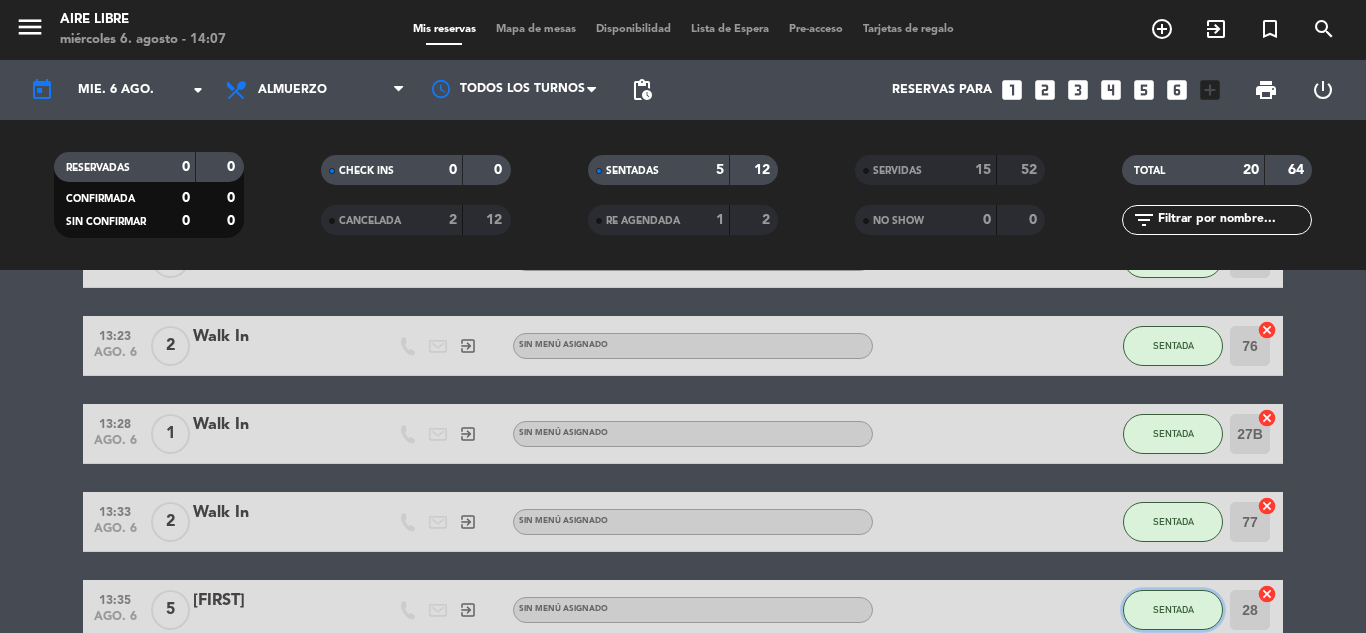 click on "SENTADA" 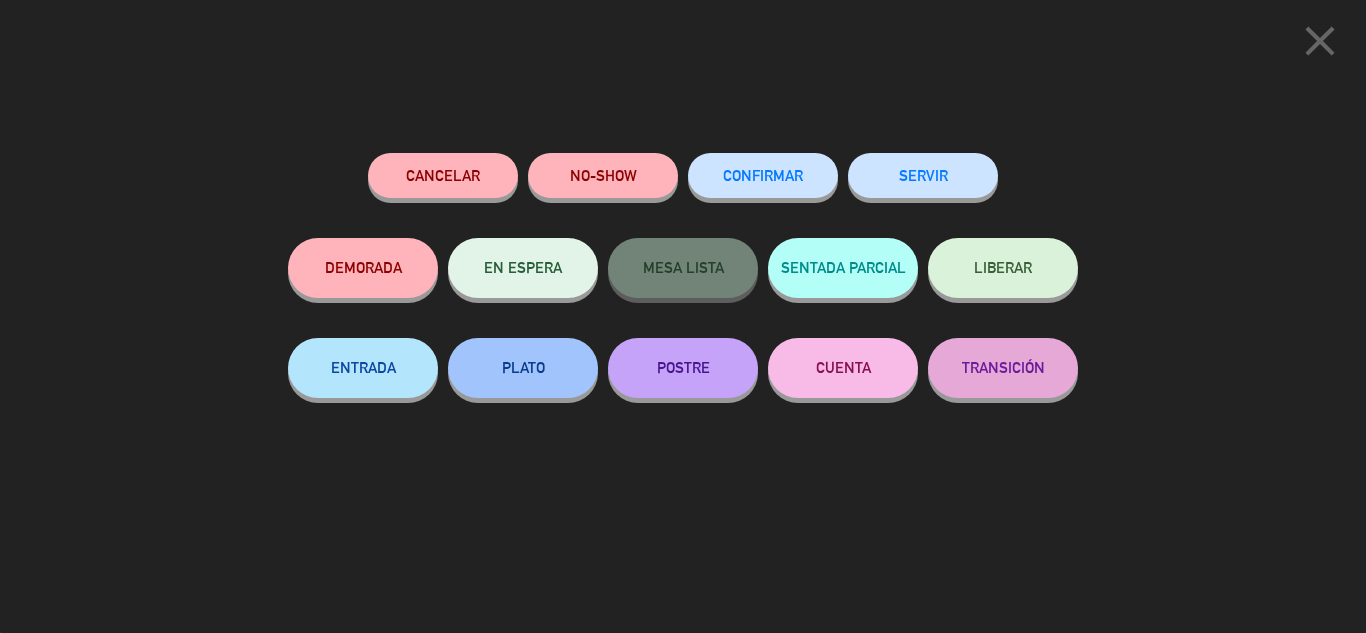 click on "SERVIR" 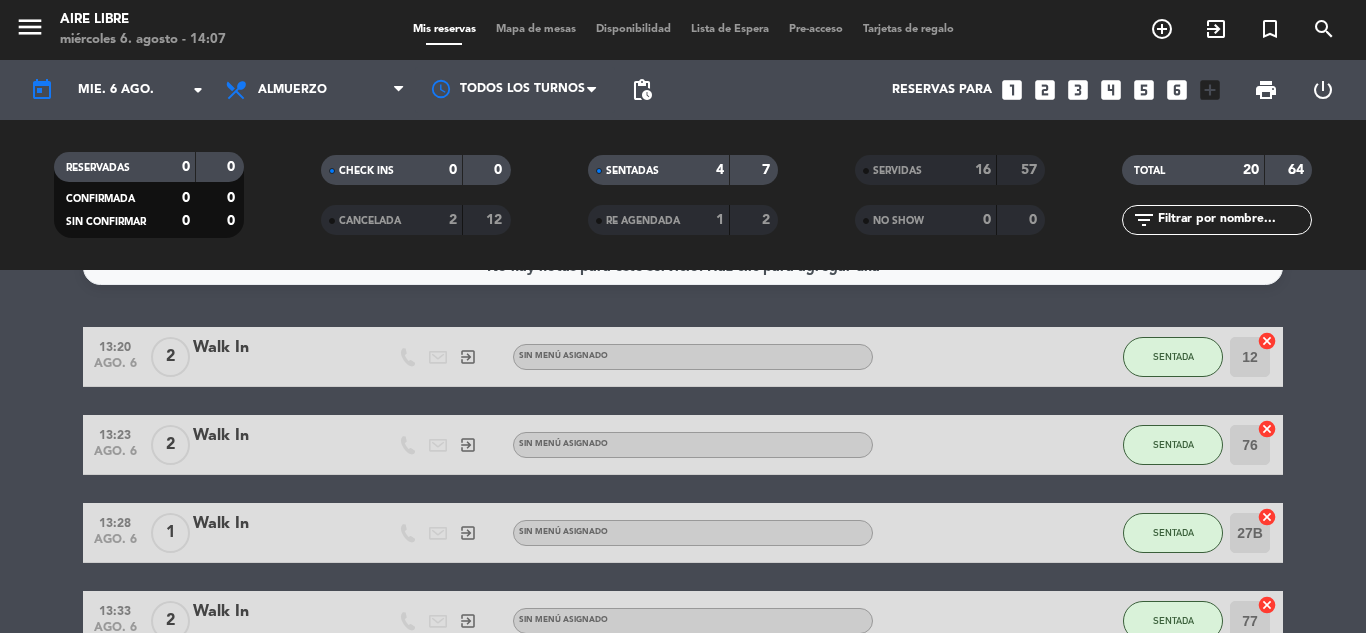 scroll, scrollTop: 0, scrollLeft: 0, axis: both 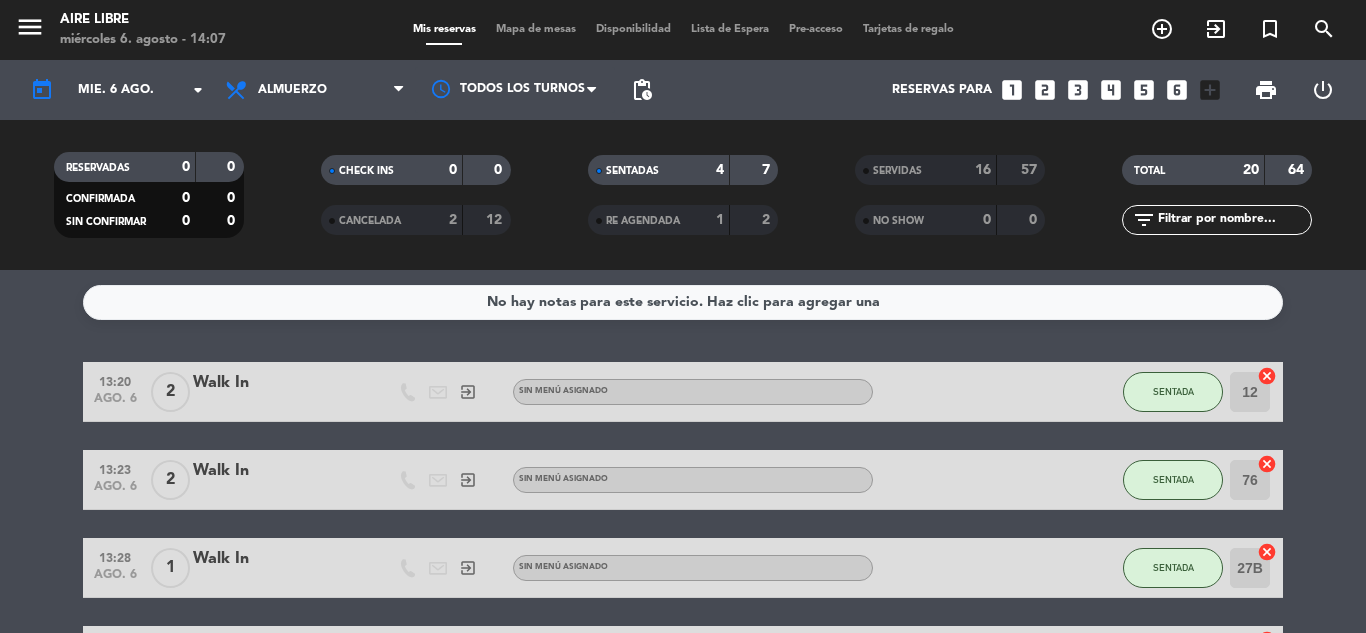 click on "SENTADA" 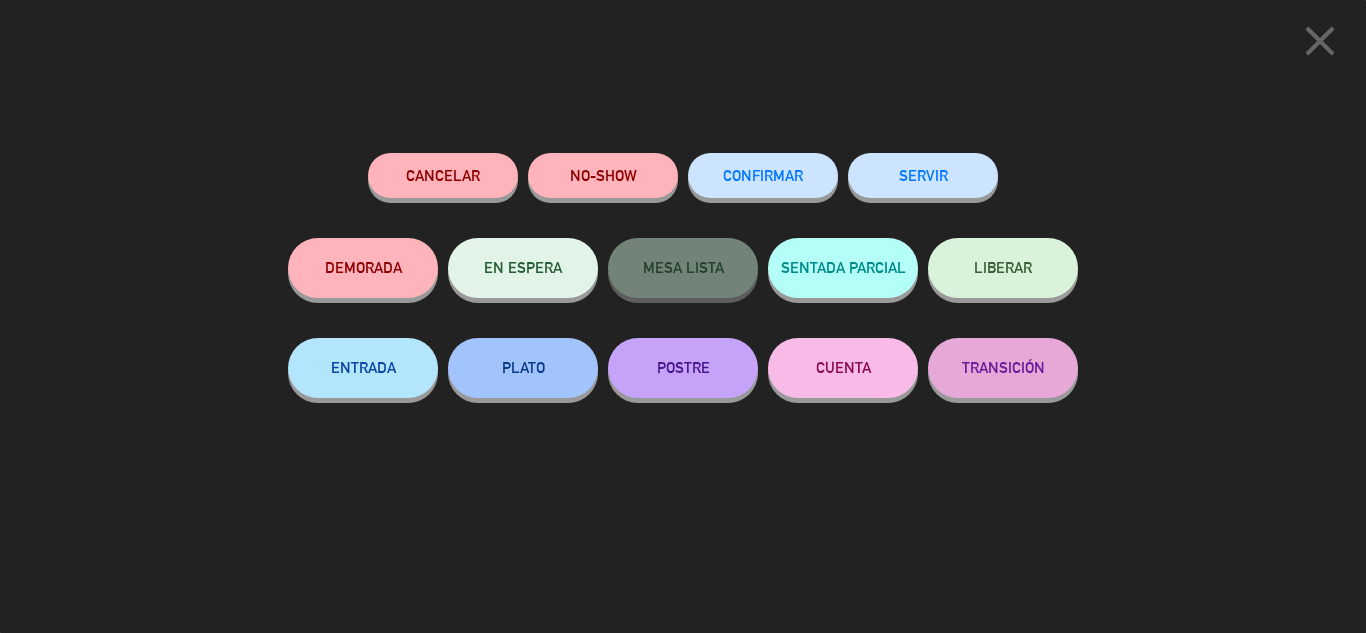 click on "SERVIR" 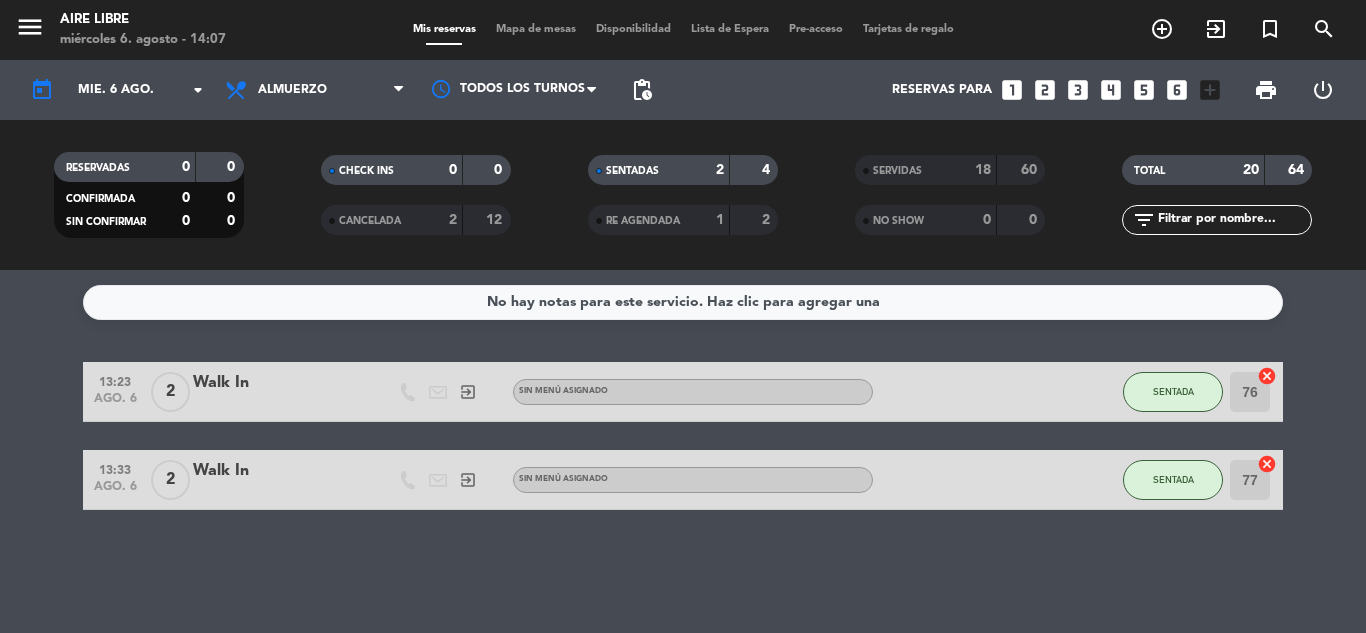click on "SENTADA" 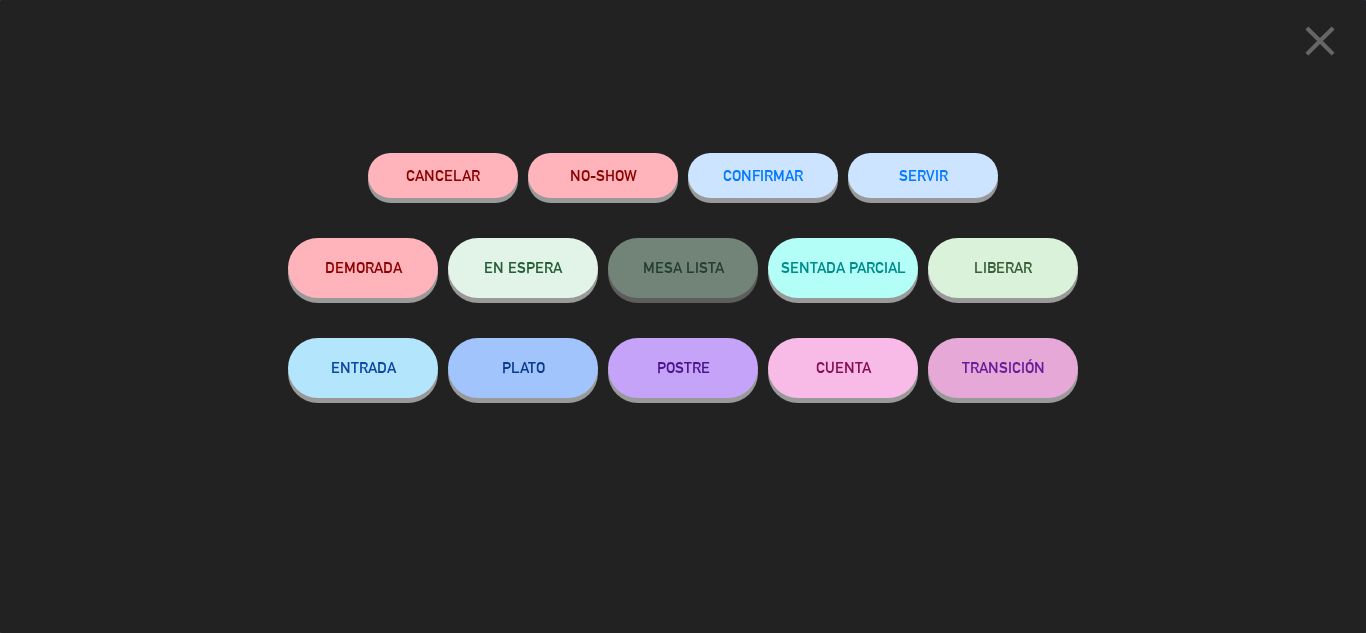 click on "SERVIR" 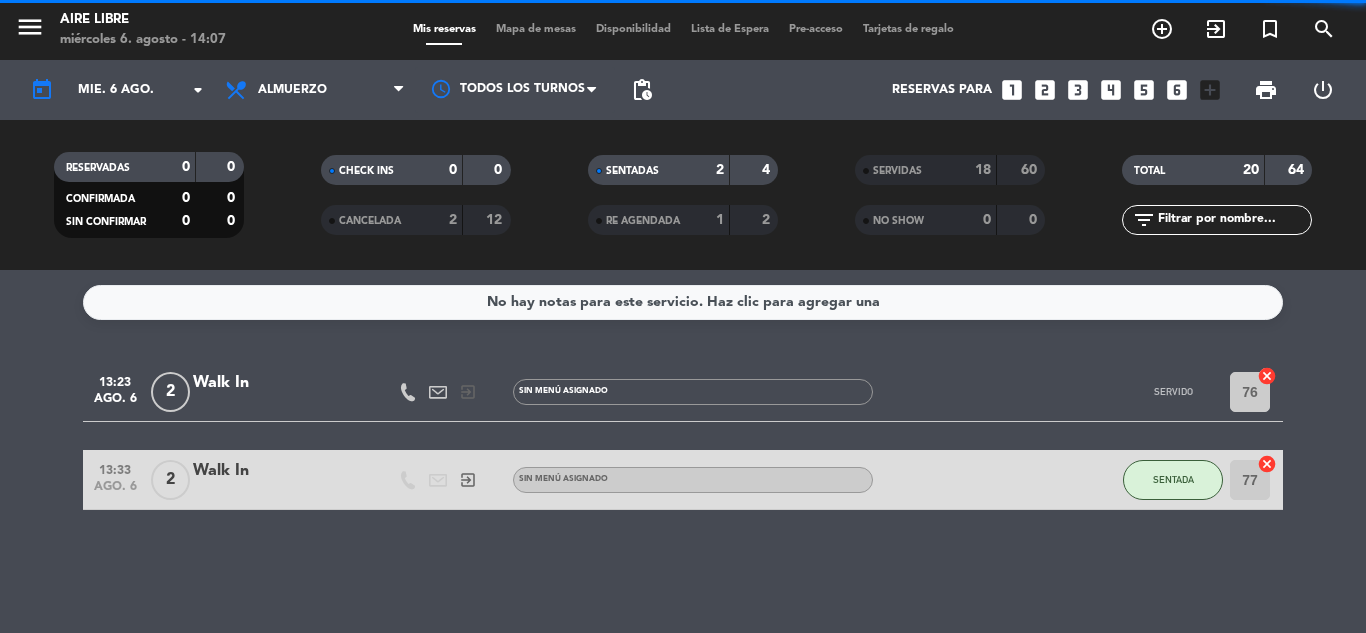 click on "SENTADA" 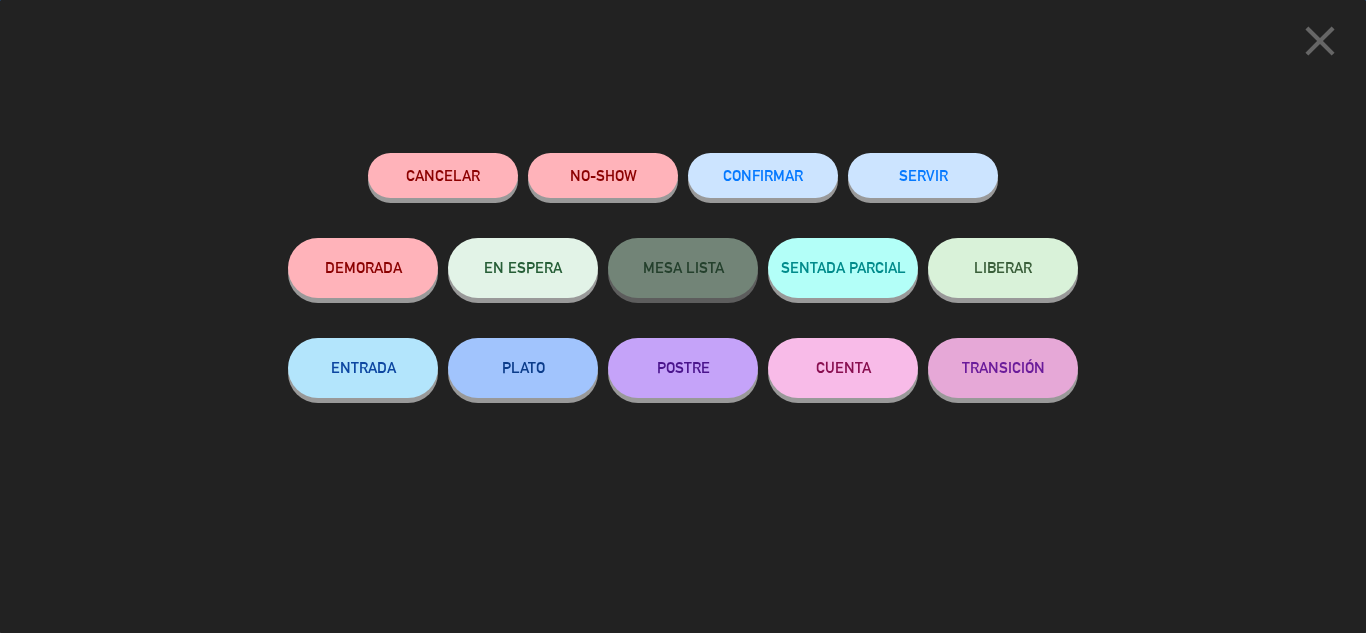 click on "SERVIR" 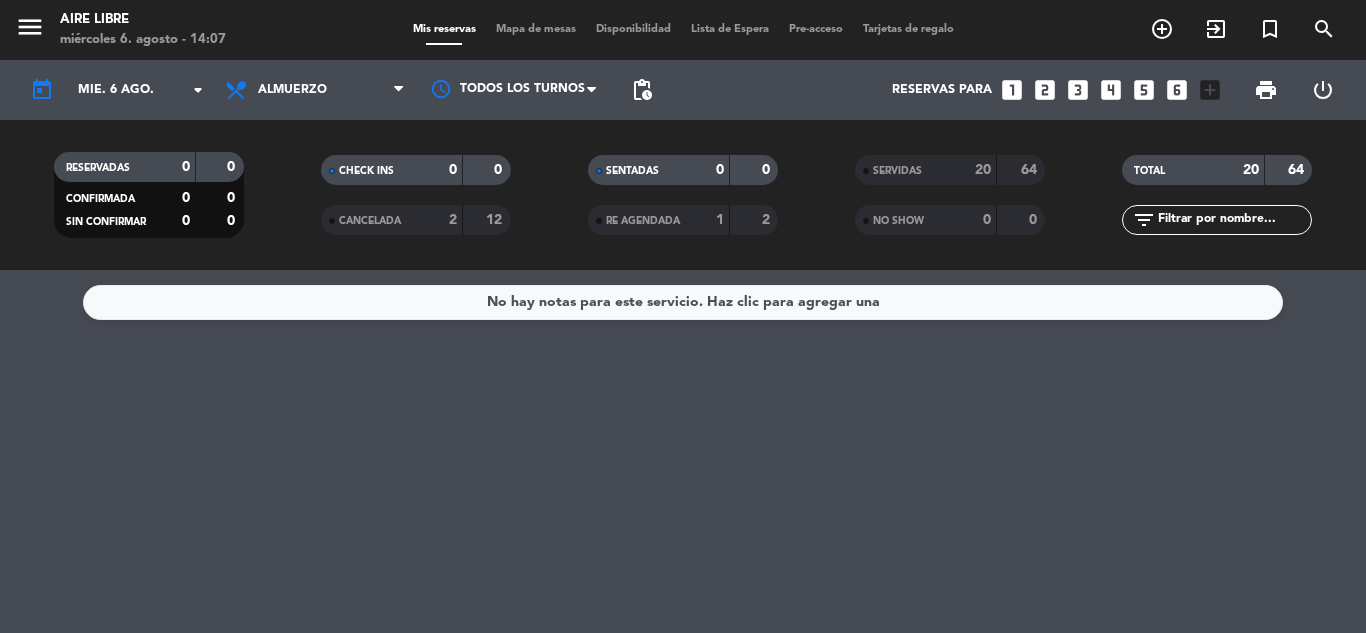 click on "exit_to_app" at bounding box center (1162, 29) 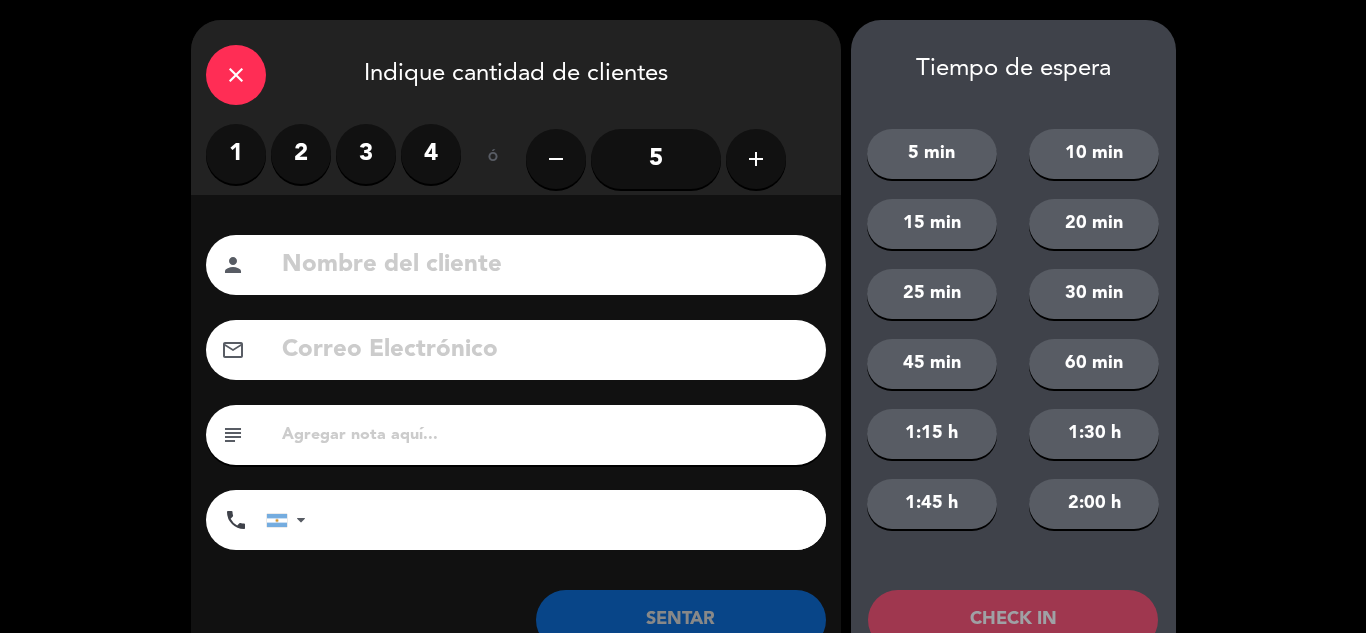 click on "5" 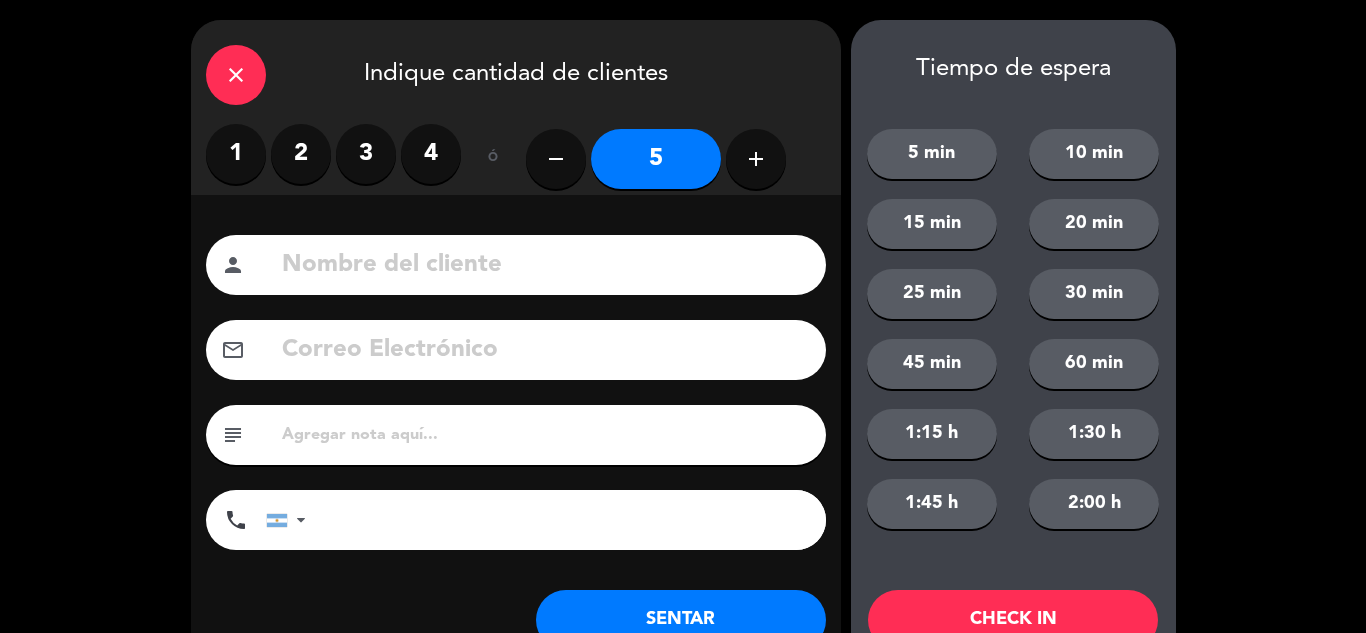 click on "SENTAR" 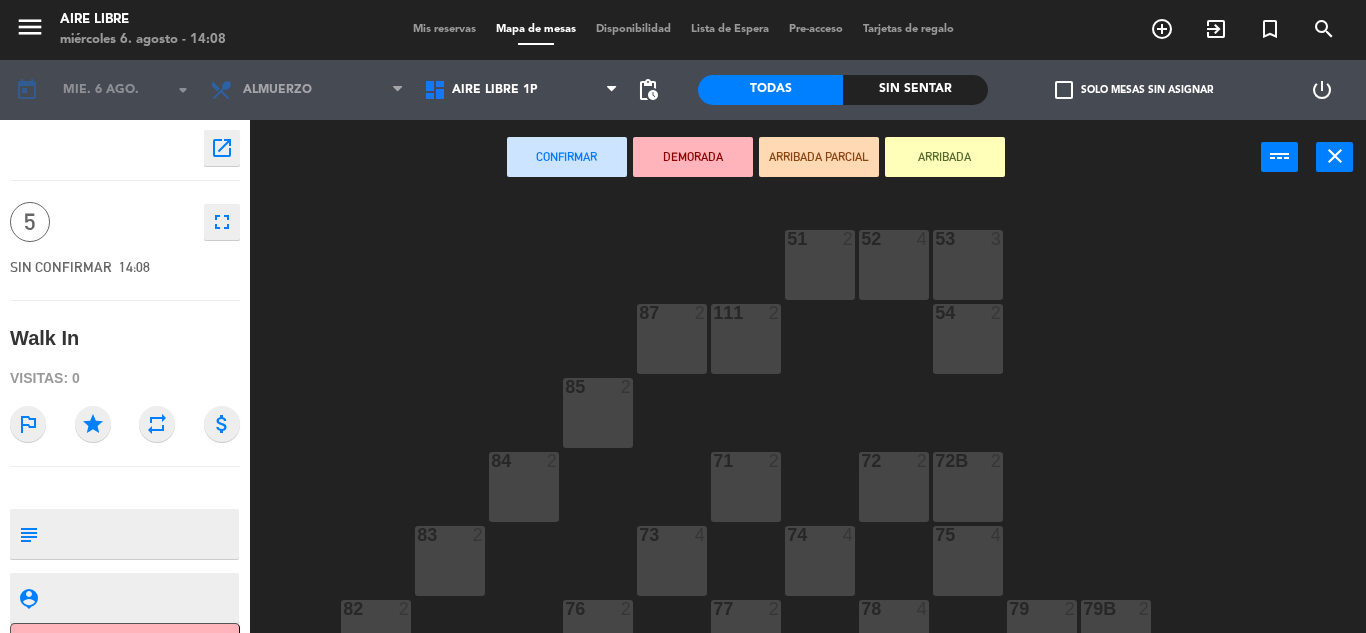 click on "ARRIBADA" at bounding box center [945, 157] 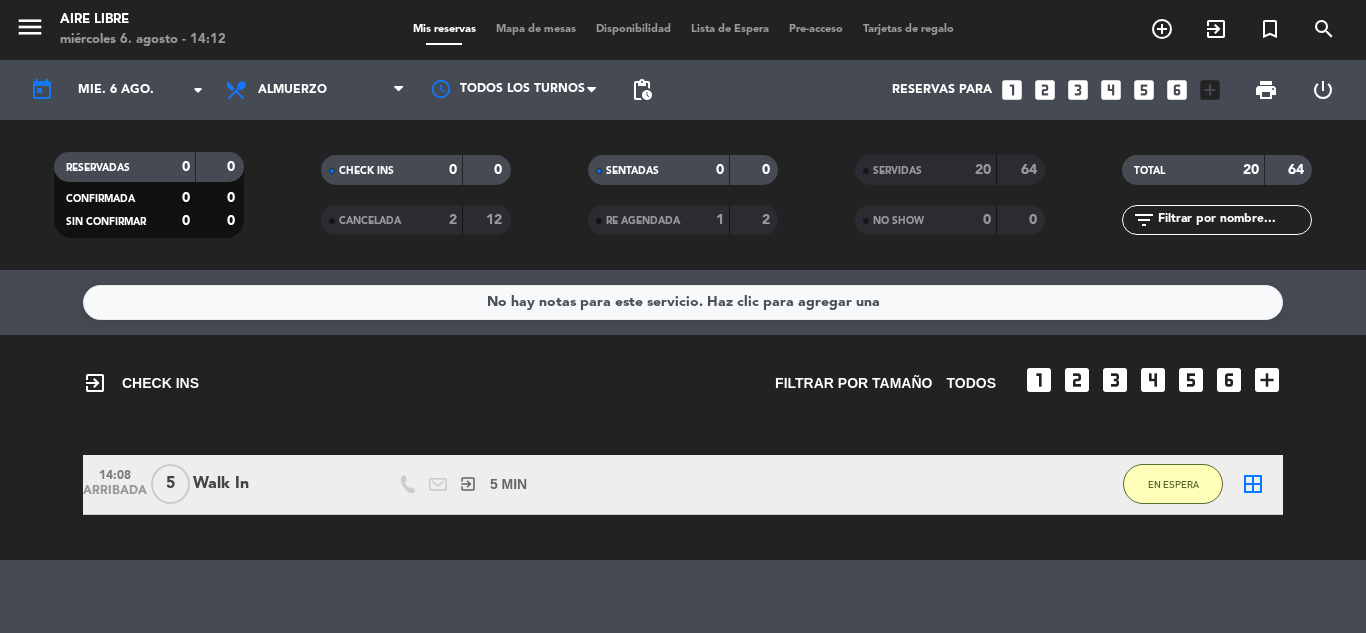 click on "exit_to_app" at bounding box center (1162, 29) 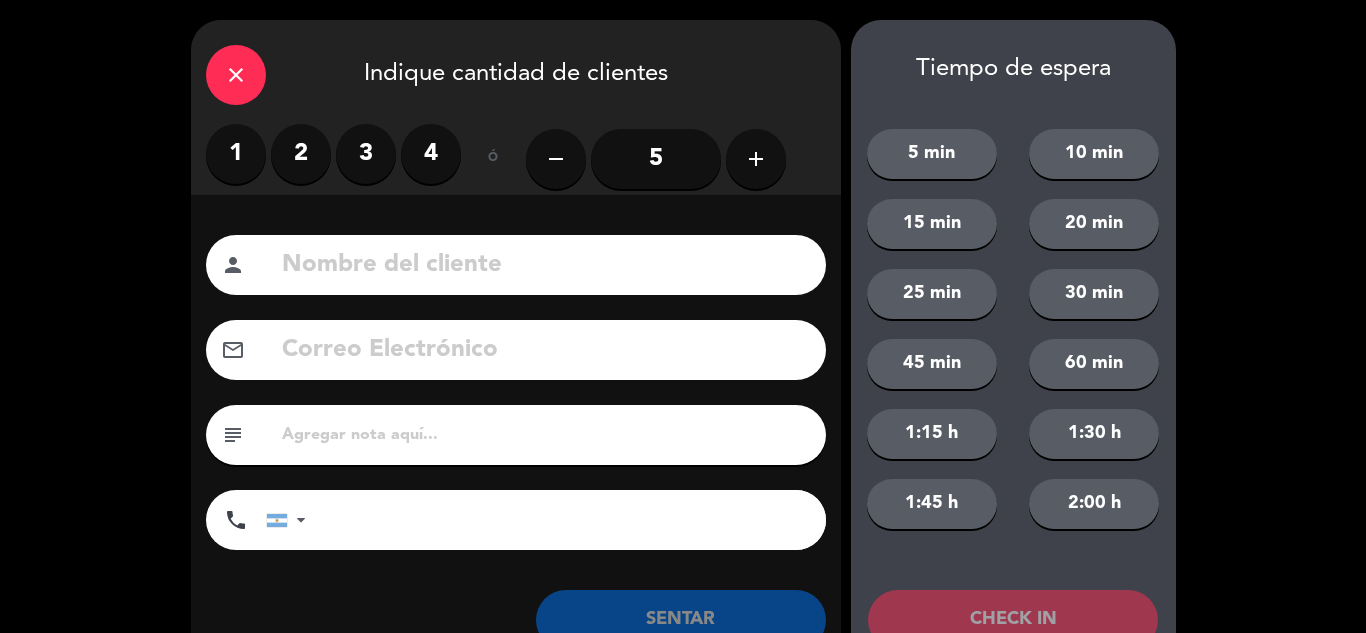 click on "2" at bounding box center (301, 154) 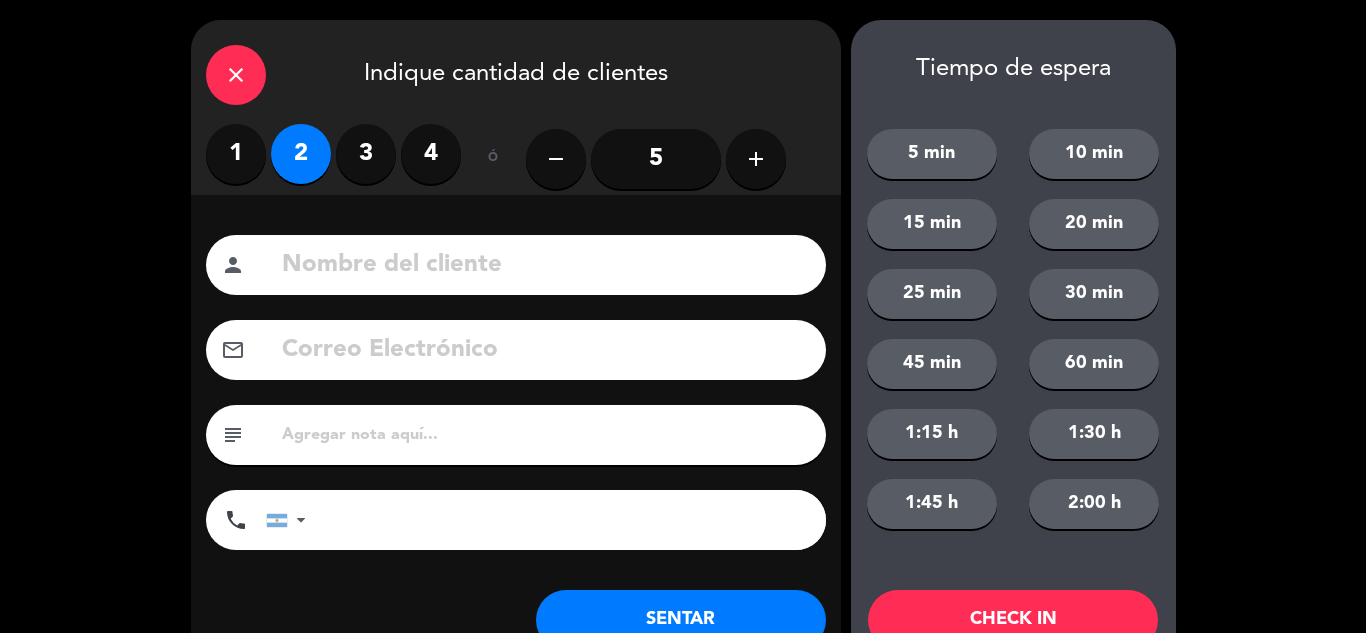 click on "SENTAR" 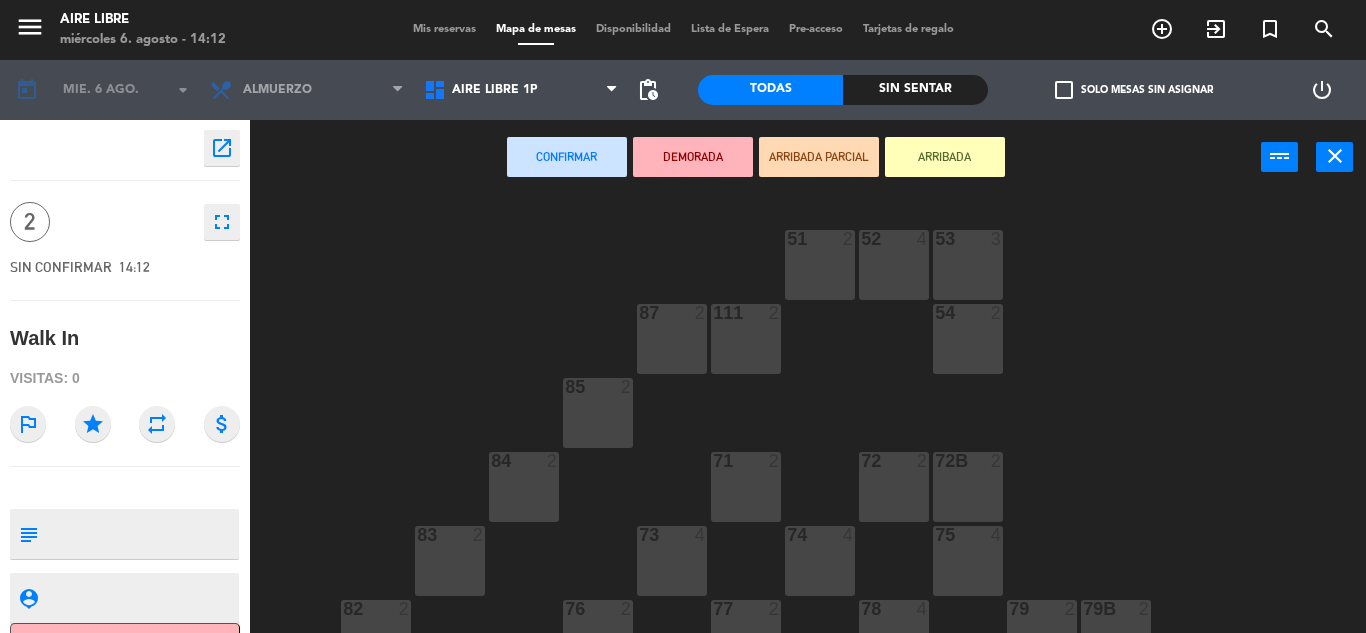 click on "ARRIBADA" at bounding box center (945, 157) 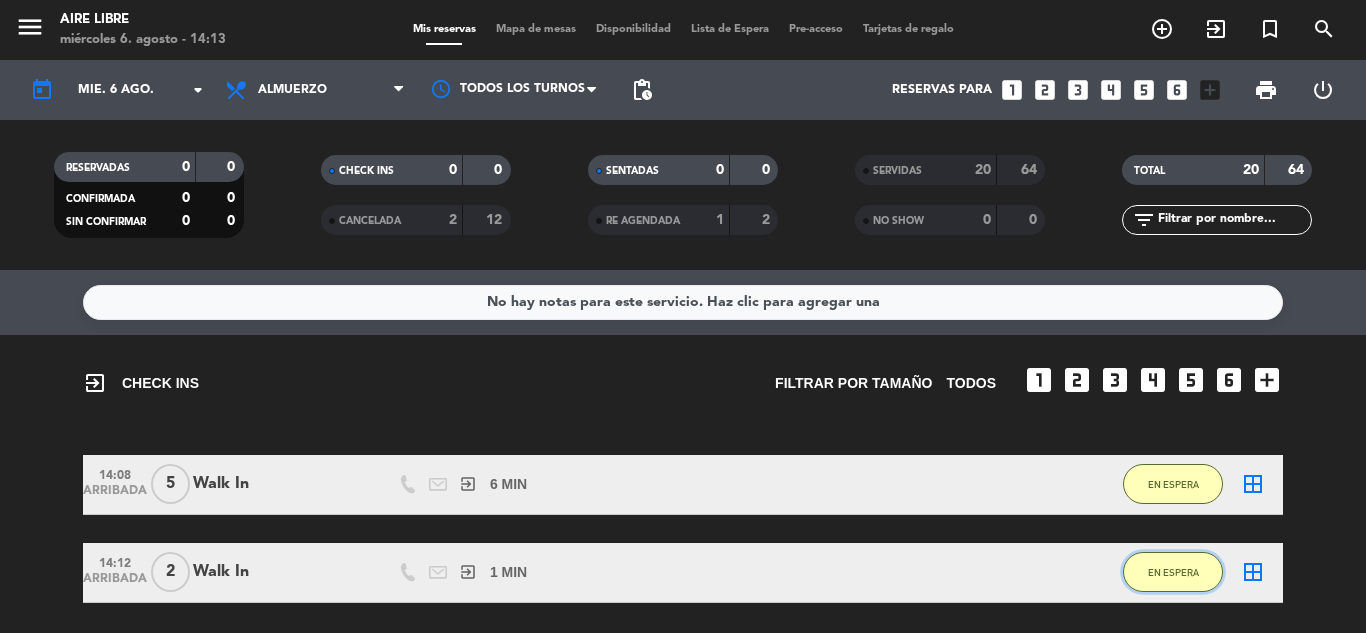 click on "EN ESPERA" 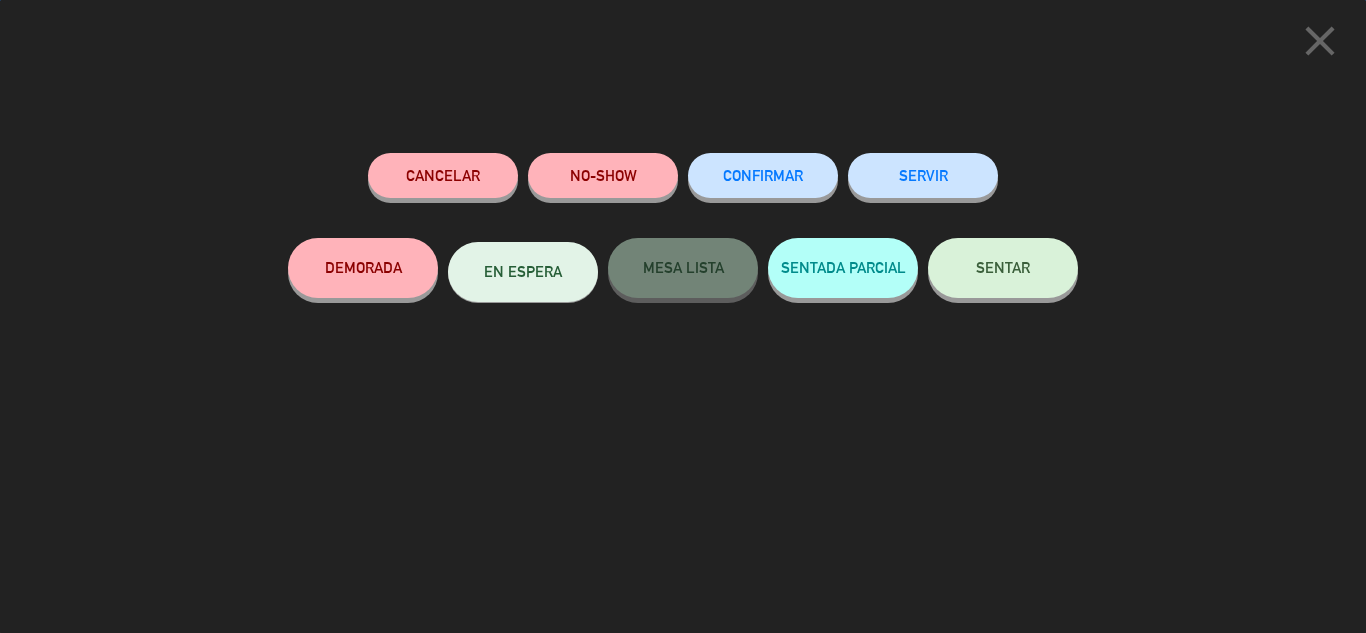 click on "SENTAR" 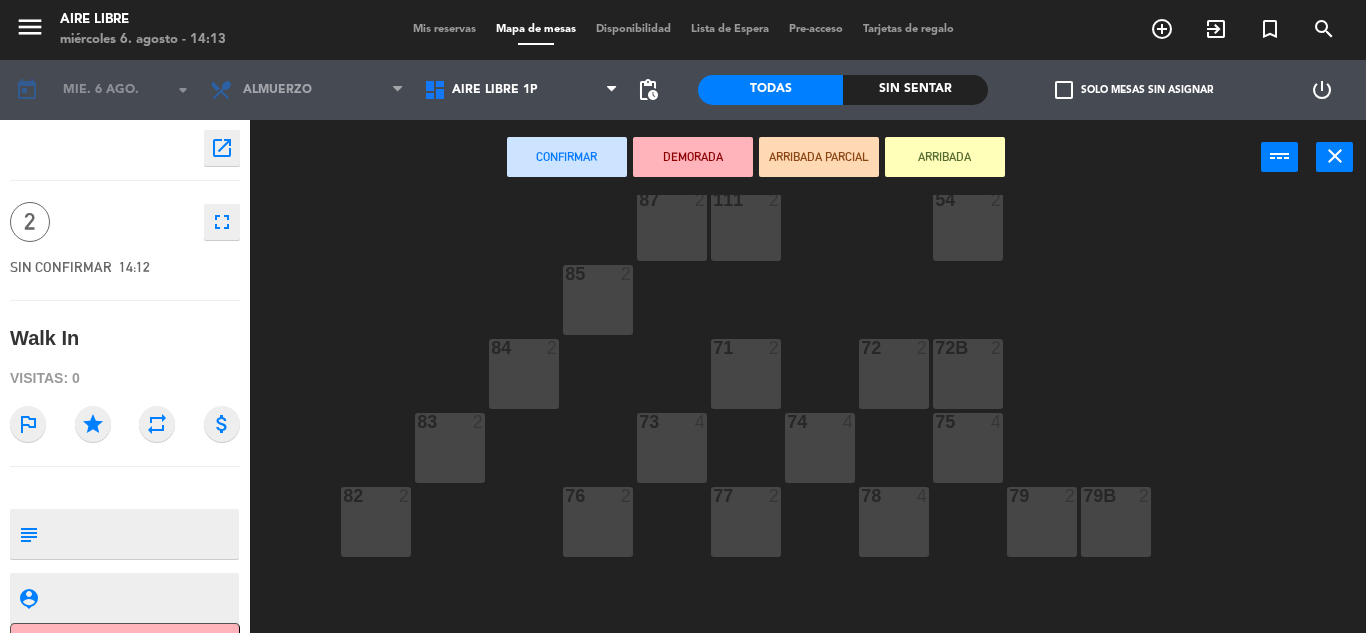 scroll, scrollTop: 116, scrollLeft: 0, axis: vertical 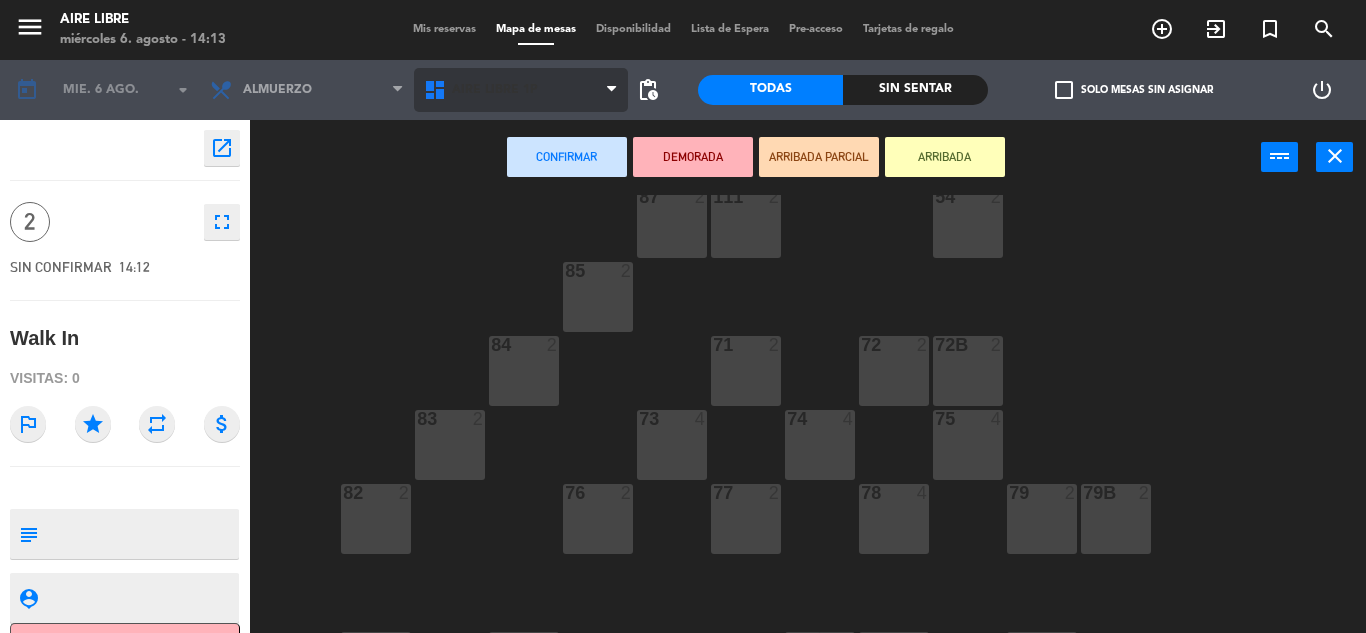click on "Aire Libre 1P" at bounding box center [521, 90] 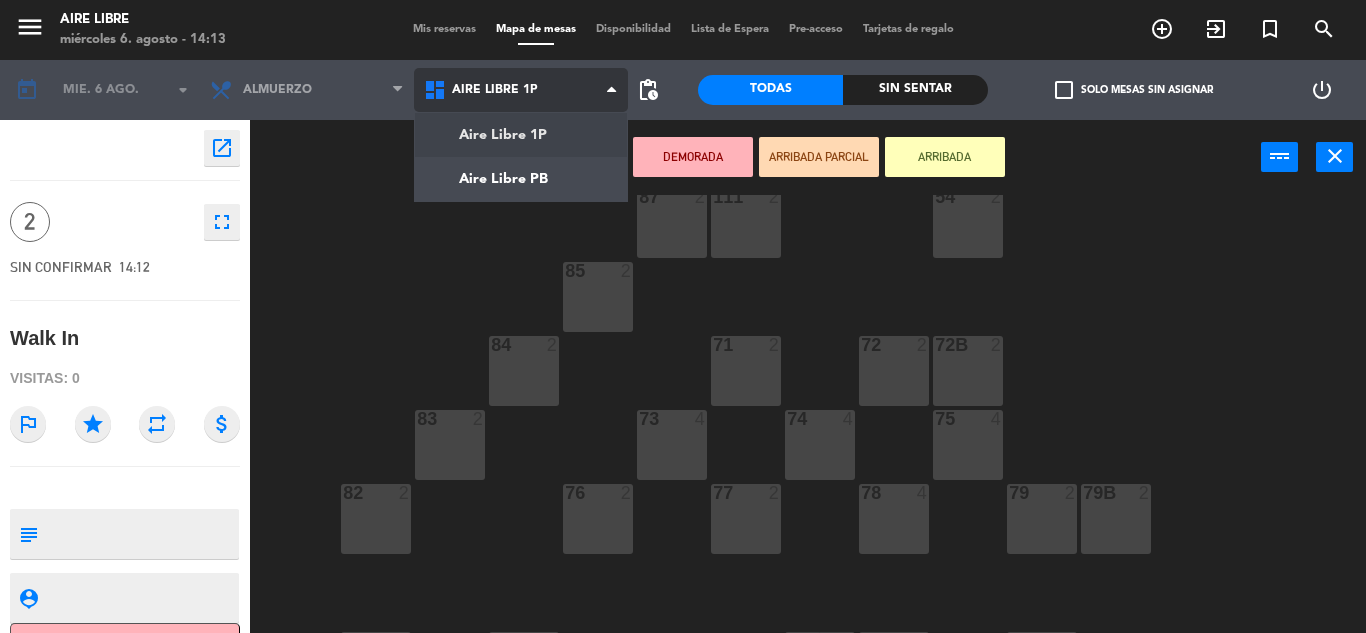 click on "menu  Aire Libre   miércoles 6. agosto - 14:13   Mis reservas   Mapa de mesas   Disponibilidad   Lista de Espera   Pre-acceso   Tarjetas de regalo  add_circle_outline exit_to_app turned_in_not search today    mié. 6 ago. arrow_drop_down  Desayuno  Brunch  Almuerzo  Cena  Almuerzo  Desayuno  Brunch  Almuerzo  Cena  Aire Libre 1P   Aire Libre PB   Aire Libre 1P   Aire Libre 1P   Aire Libre PB  pending_actions  Todas  Sin sentar  check_box_outline_blank   Solo mesas sin asignar   power_settings_new    open_in_new 2    fullscreen  SIN CONFIRMAR   14:12   Walk In  Visitas: 0 outlined_flag star repeat attach_money subject                              person_pin                              Cancelar   Confirmar   DEMORADA   ARRIBADA PARCIAL   ARRIBADA  power_input close 51  2  52  4  53  3  111  2  54  2  87  2  85  2  72  2  84  2  71  2  72B  2  83  2  73  4  74  4  75  4  82  2  76  2  78  4  77  2  79  2  79B  2  113  2  112  2  81  5  81b  2  86 lock  2  62  2  61  4  67  2  62B lock  2  67B  2  63  4  64  2" 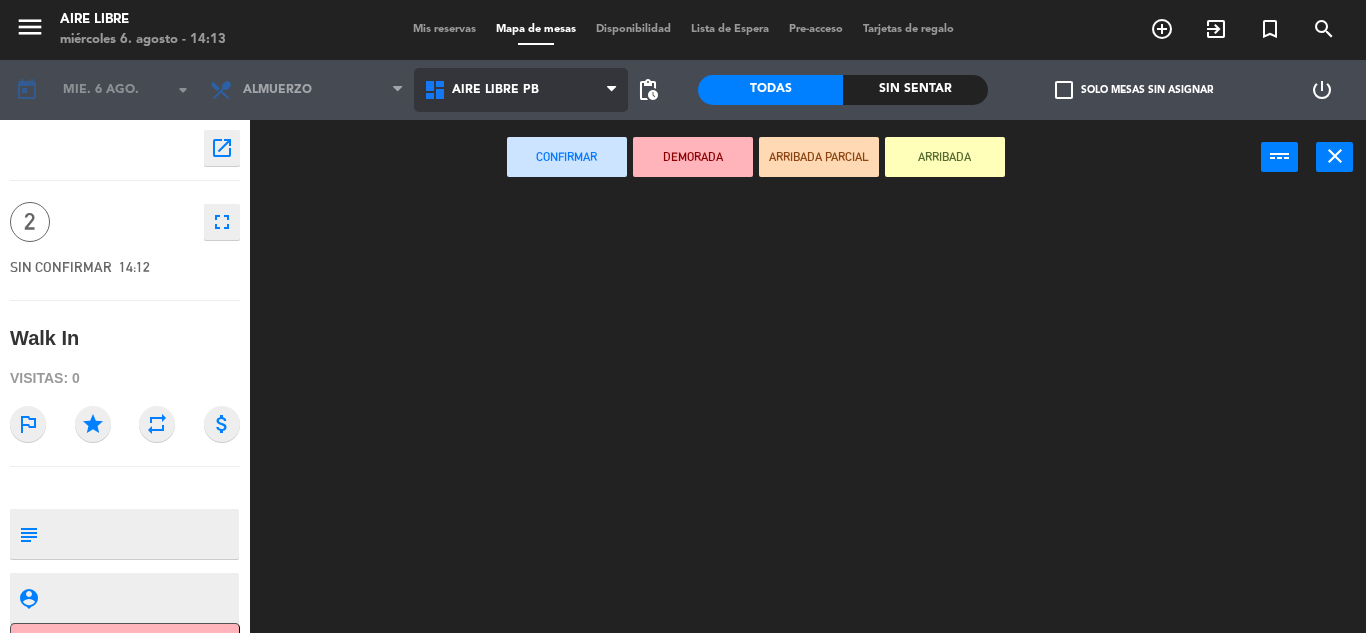 scroll, scrollTop: 0, scrollLeft: 0, axis: both 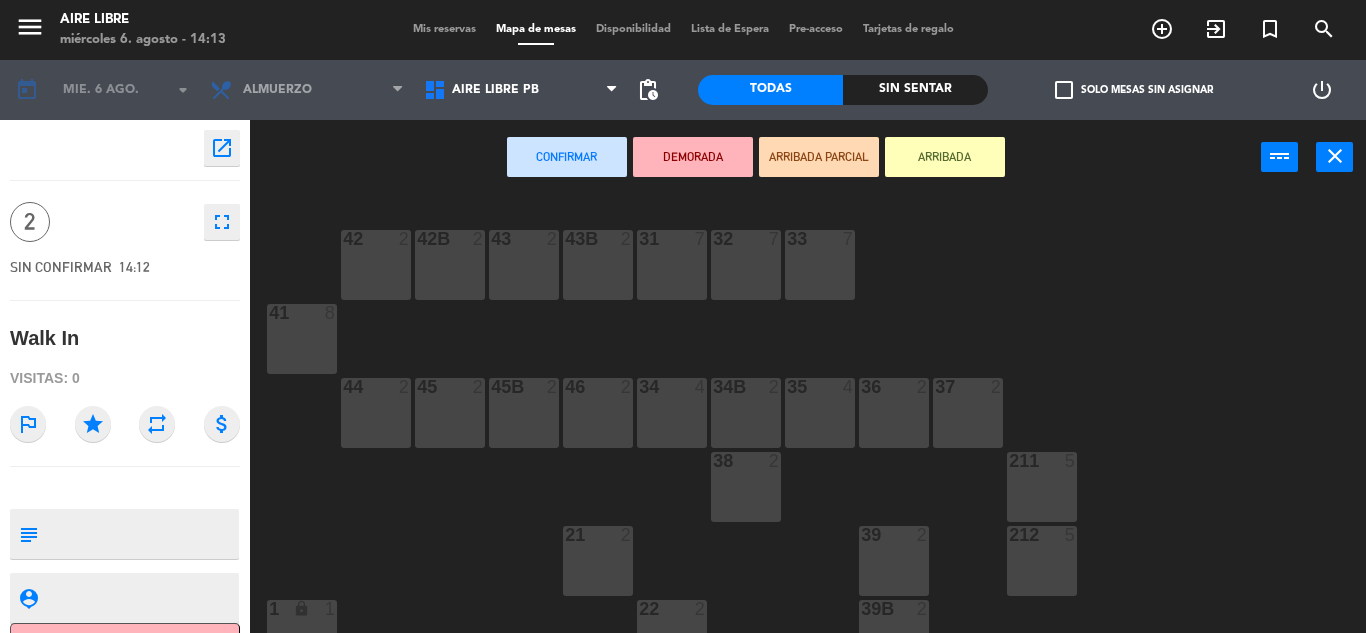 click on "22  2" at bounding box center (672, 635) 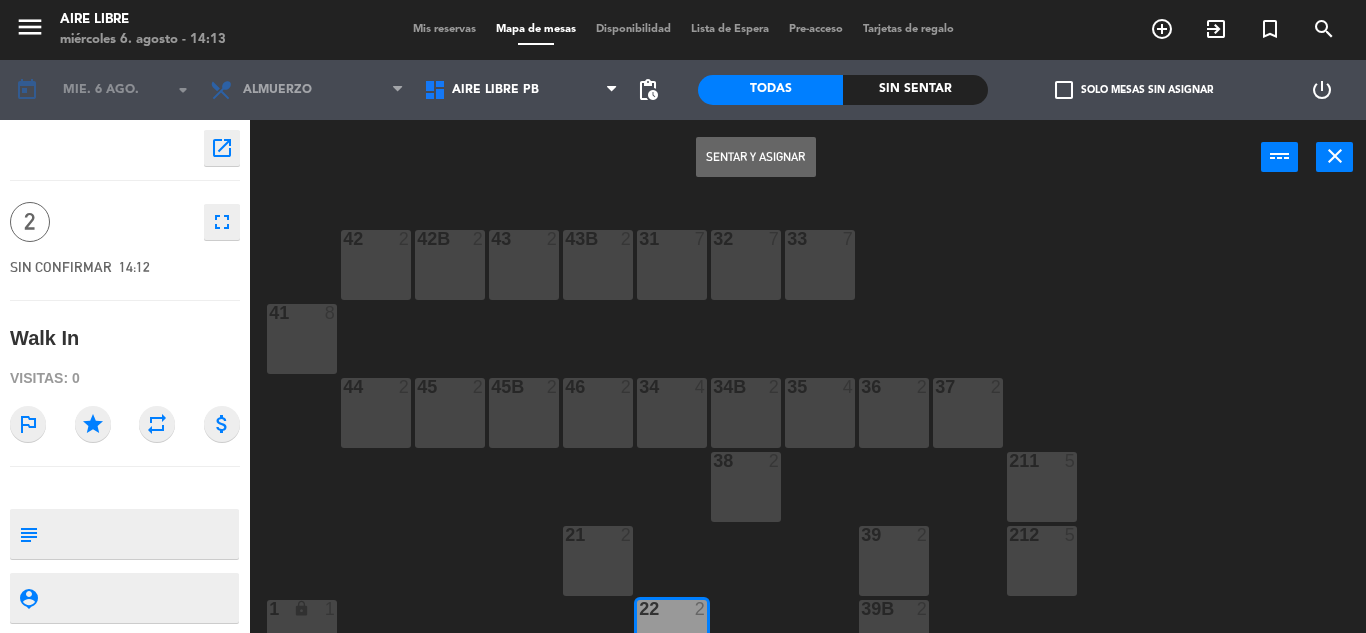 click on "Sentar y Asignar" at bounding box center [756, 157] 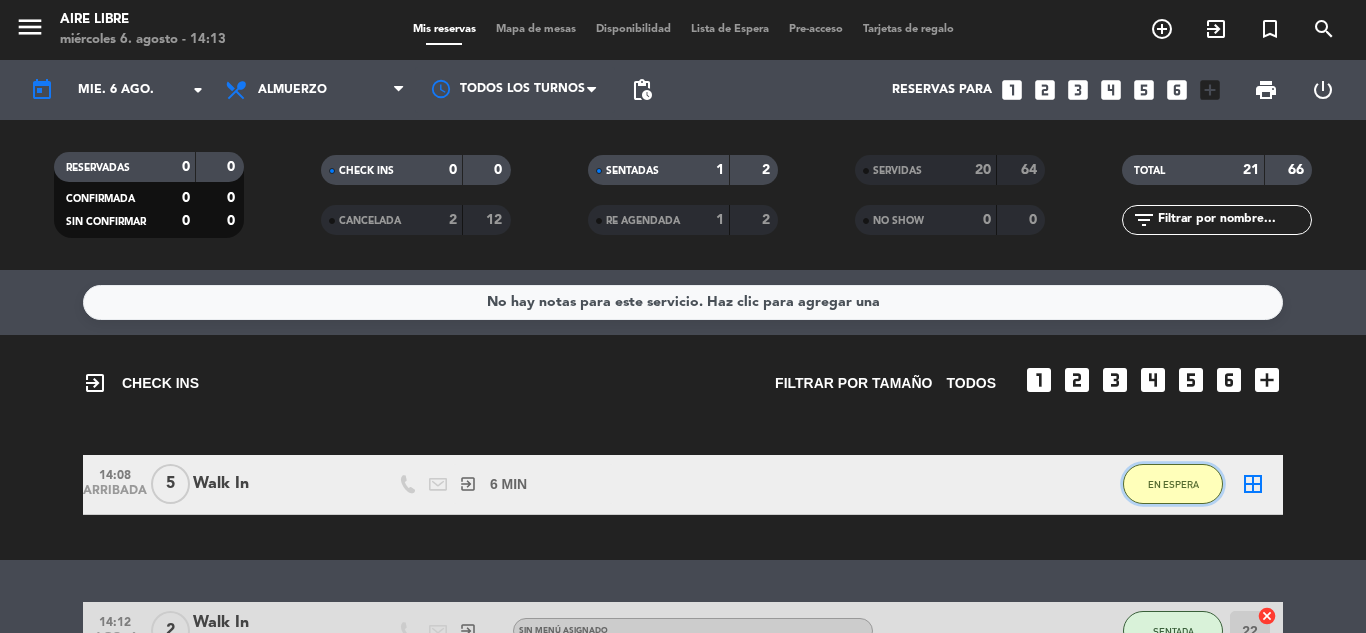 click on "EN ESPERA" 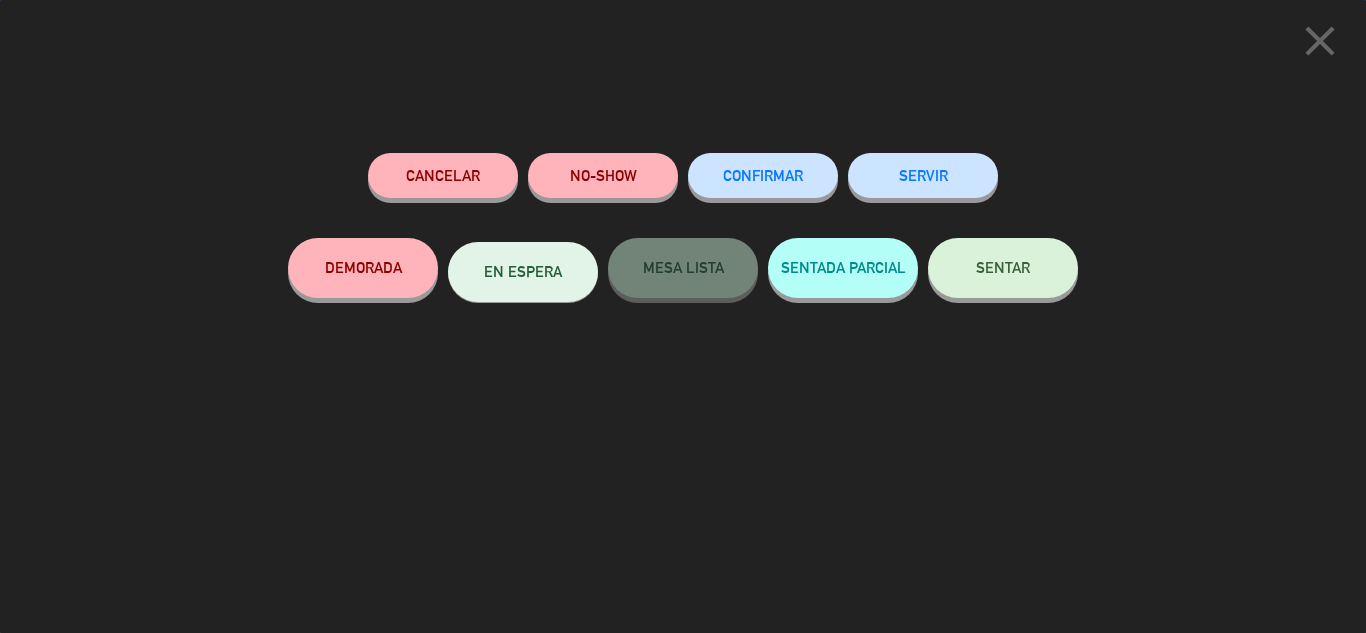 click on "SENTAR" 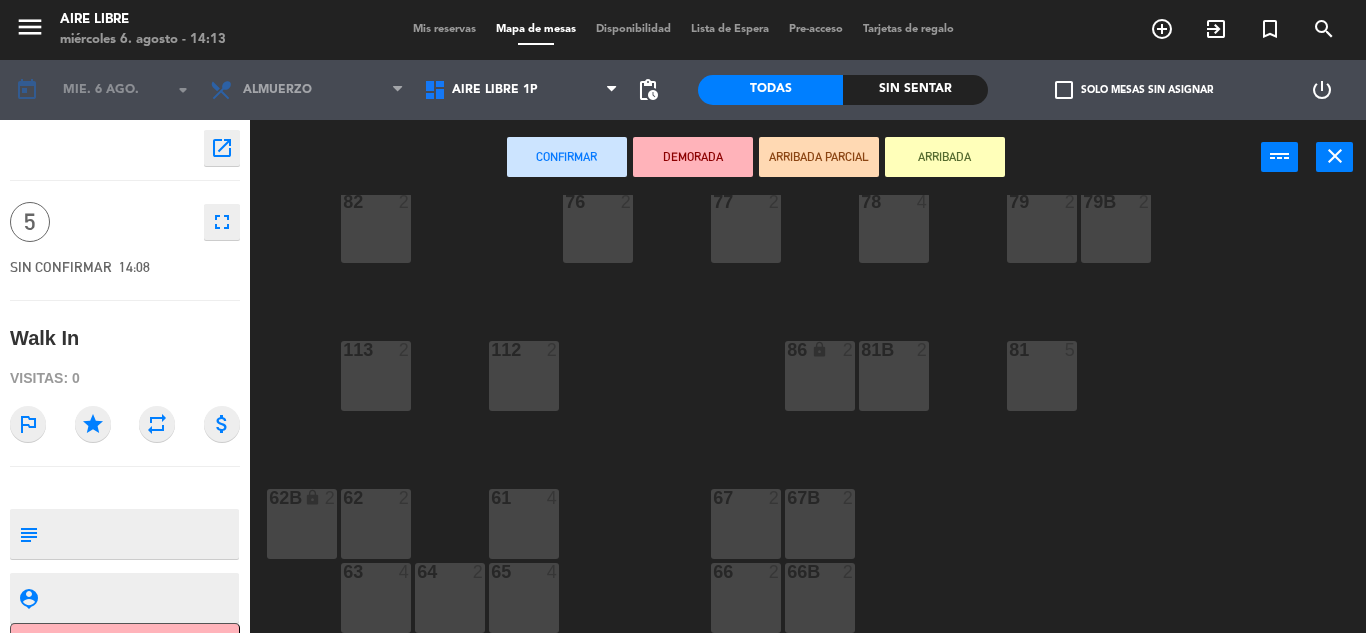 scroll, scrollTop: 368, scrollLeft: 0, axis: vertical 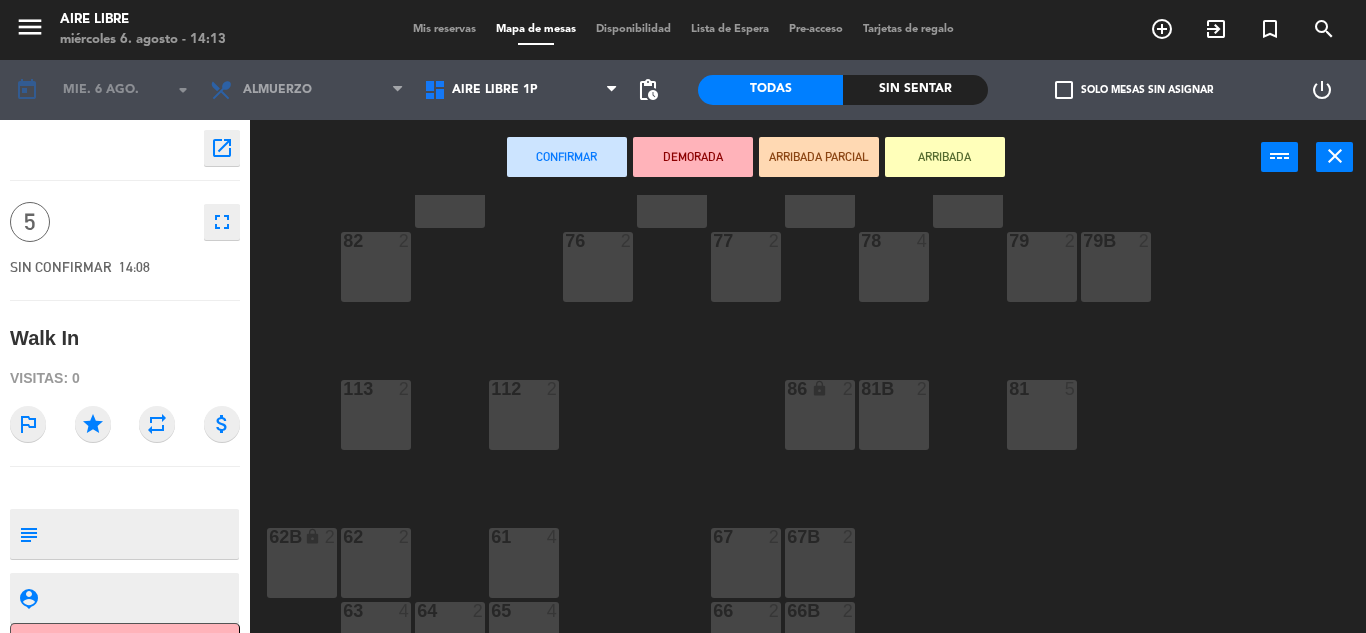click on "81  5" at bounding box center [1042, 415] 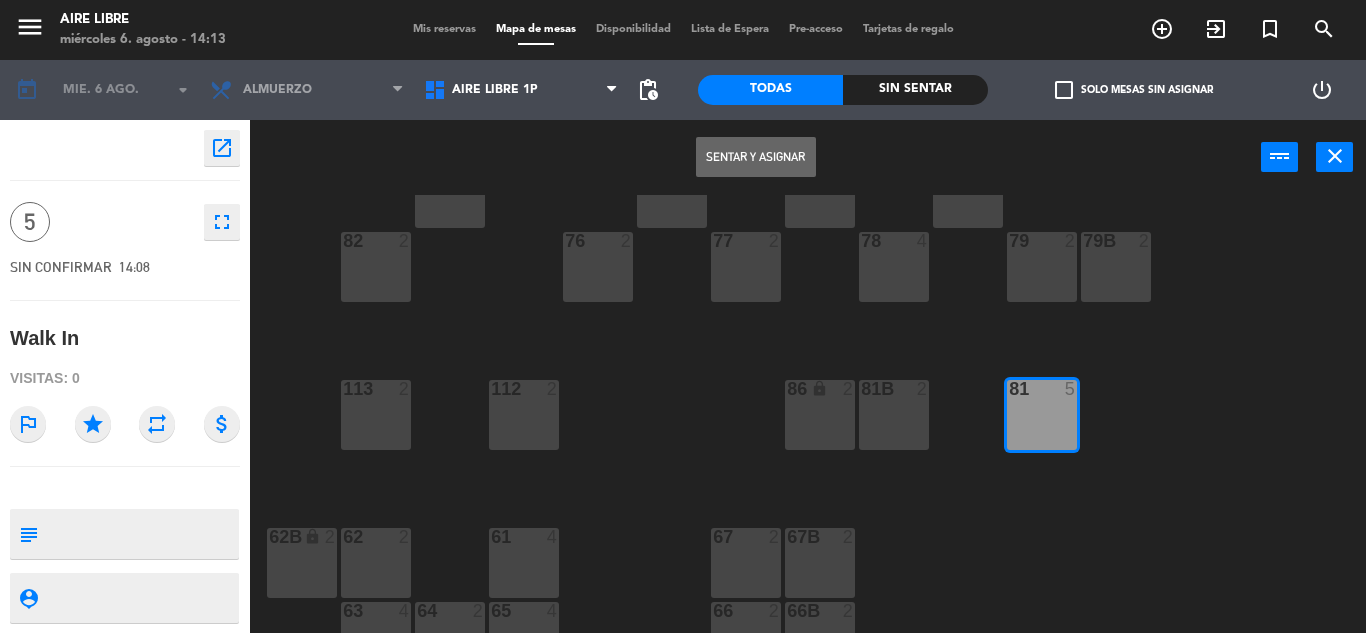 click on "Sentar y Asignar" at bounding box center (756, 157) 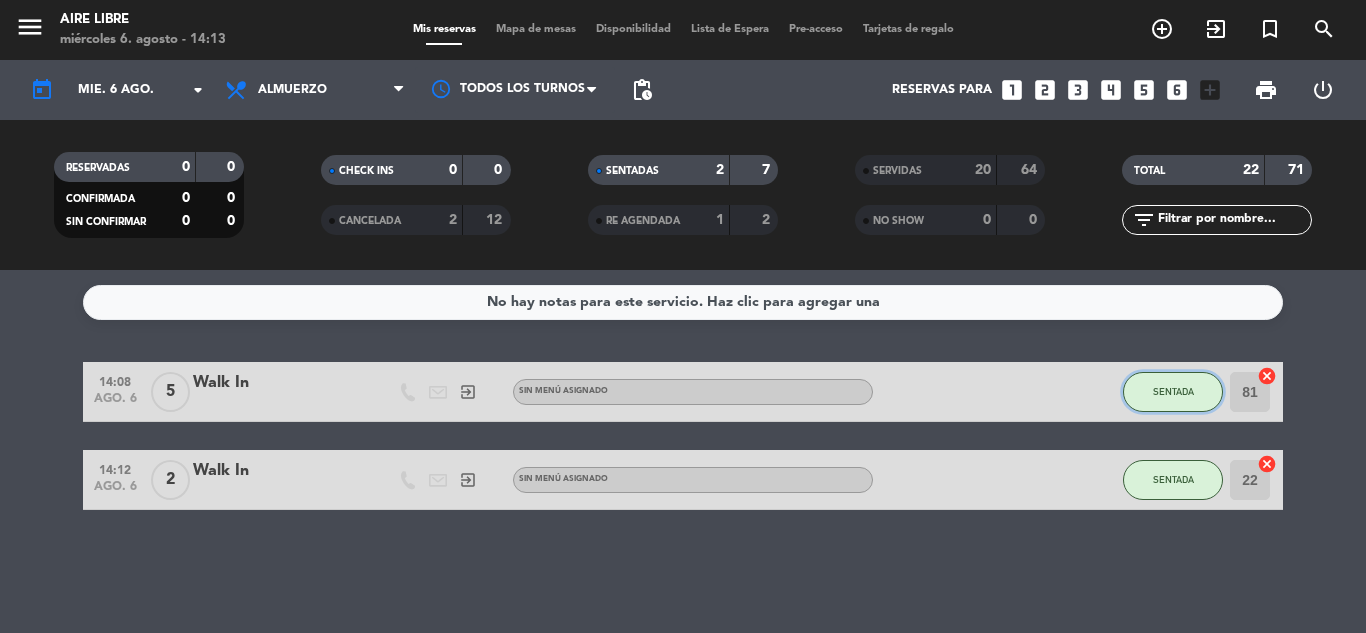 click on "SENTADA" 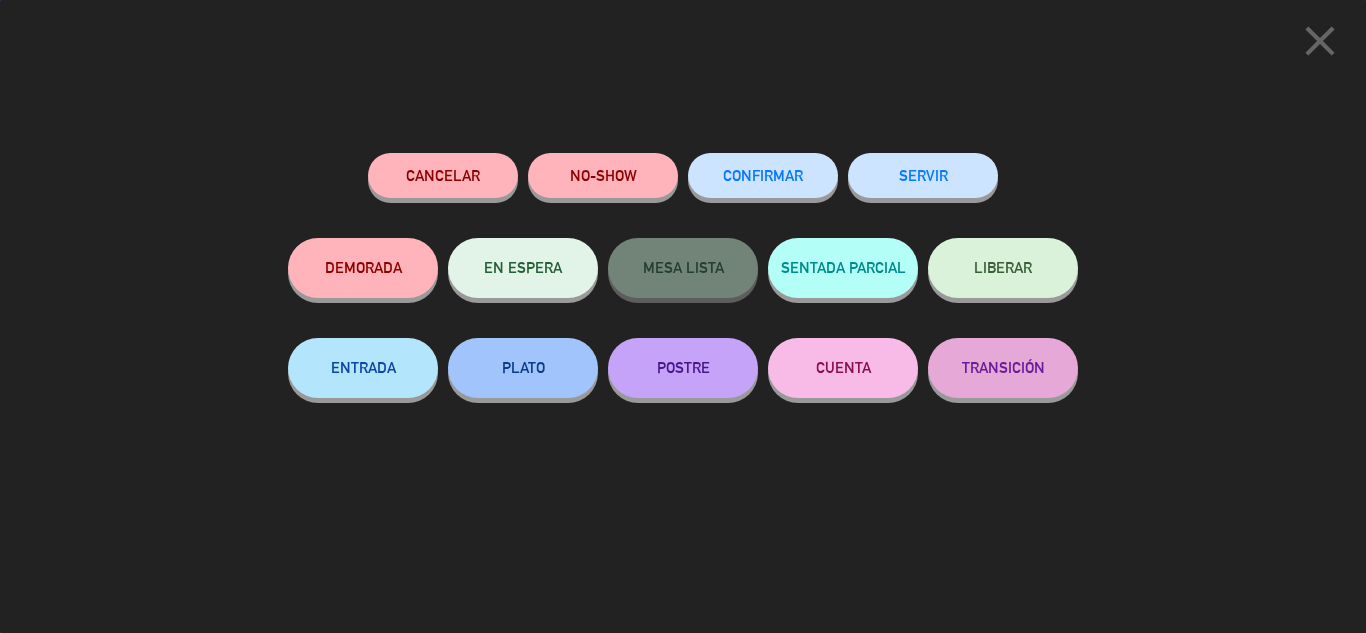click on "SERVIR" 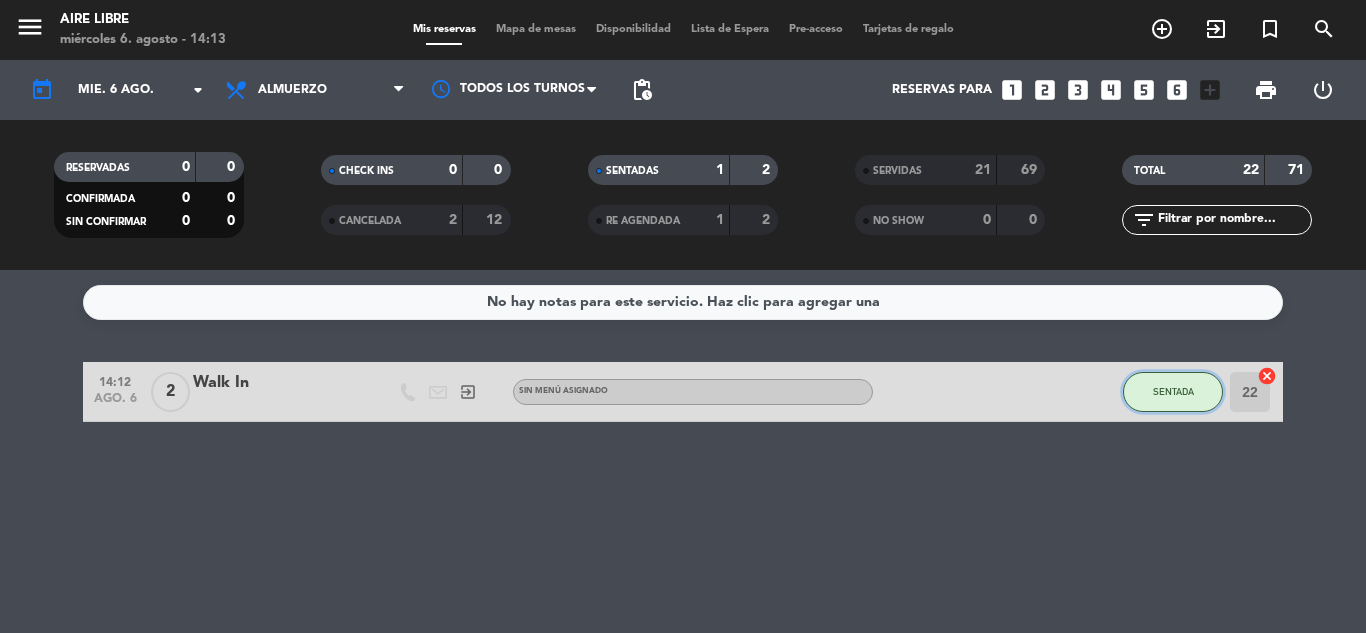 click on "SENTADA" 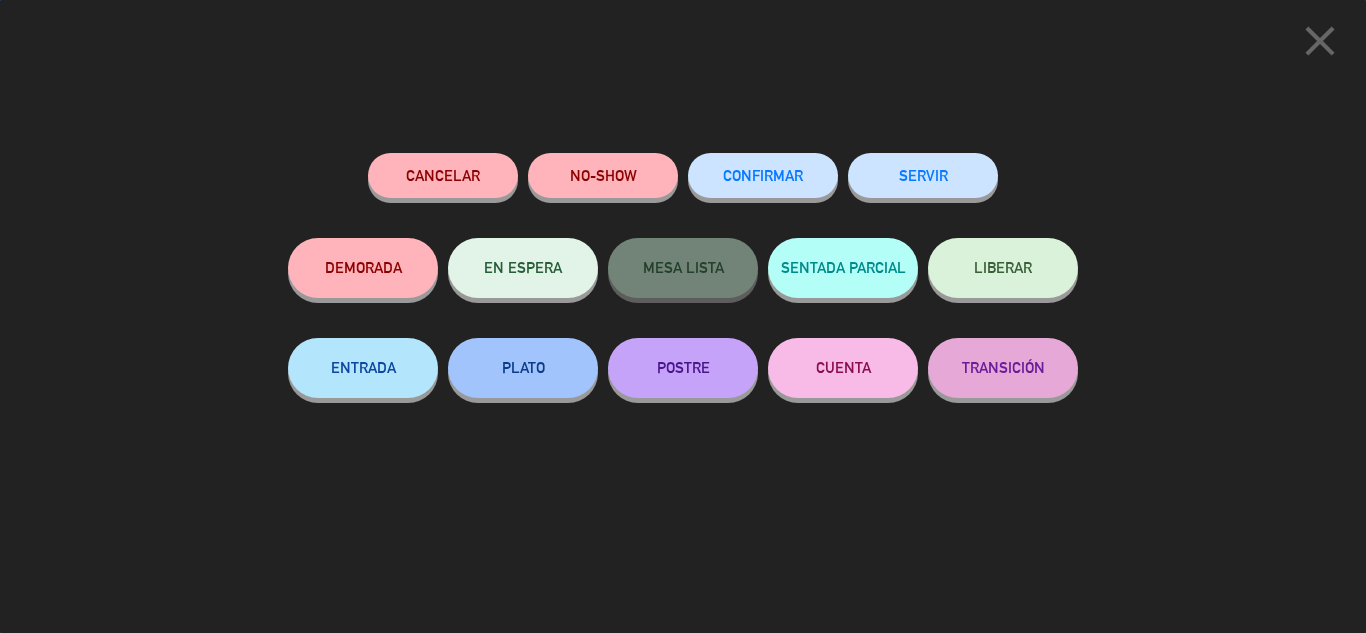 click on "SERVIR" 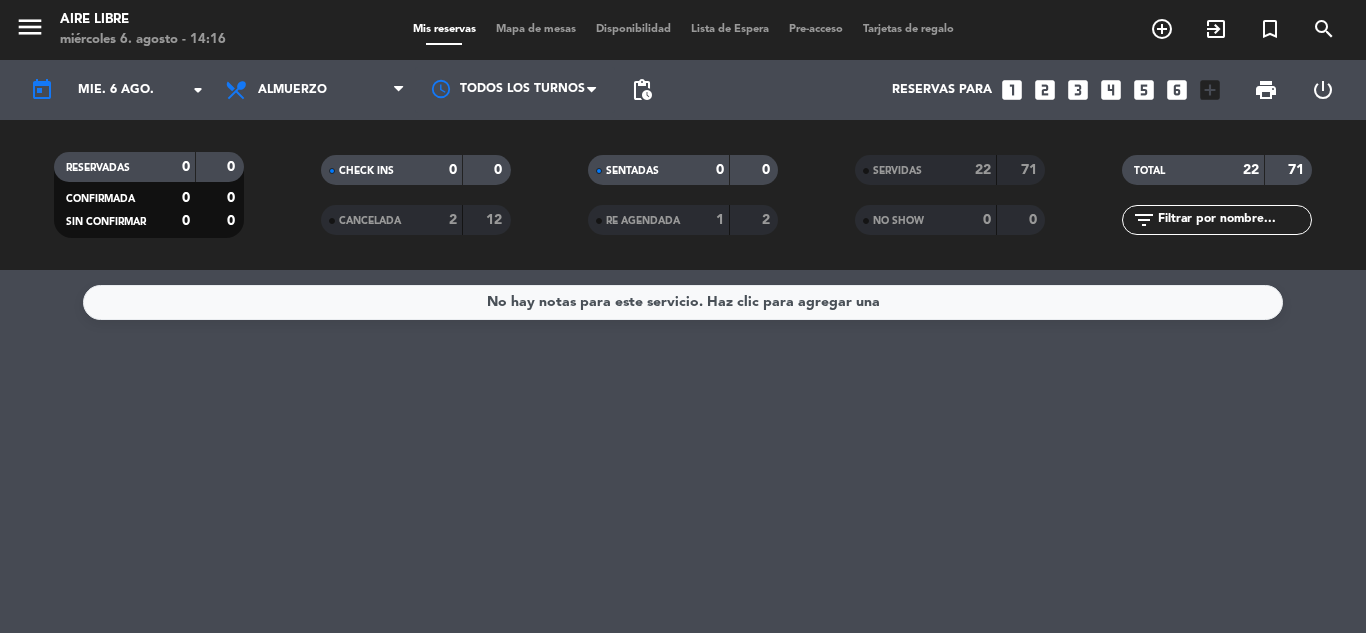 click on "exit_to_app" at bounding box center (1162, 29) 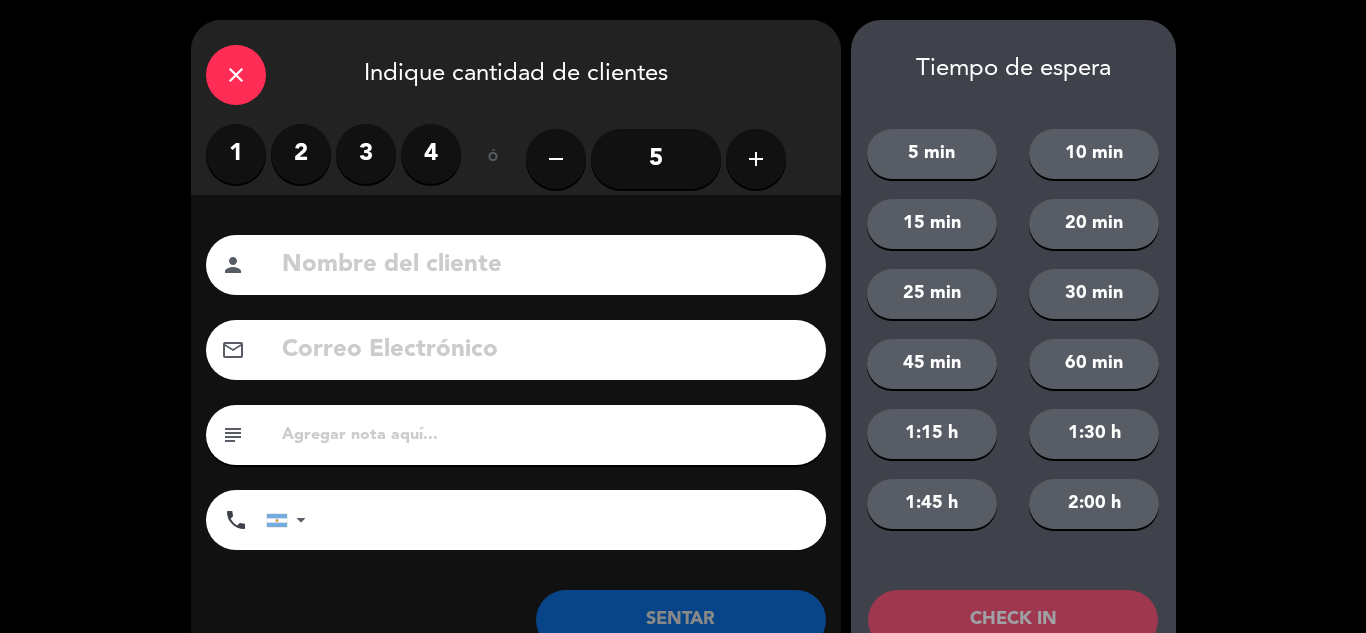 click on "2" at bounding box center [301, 154] 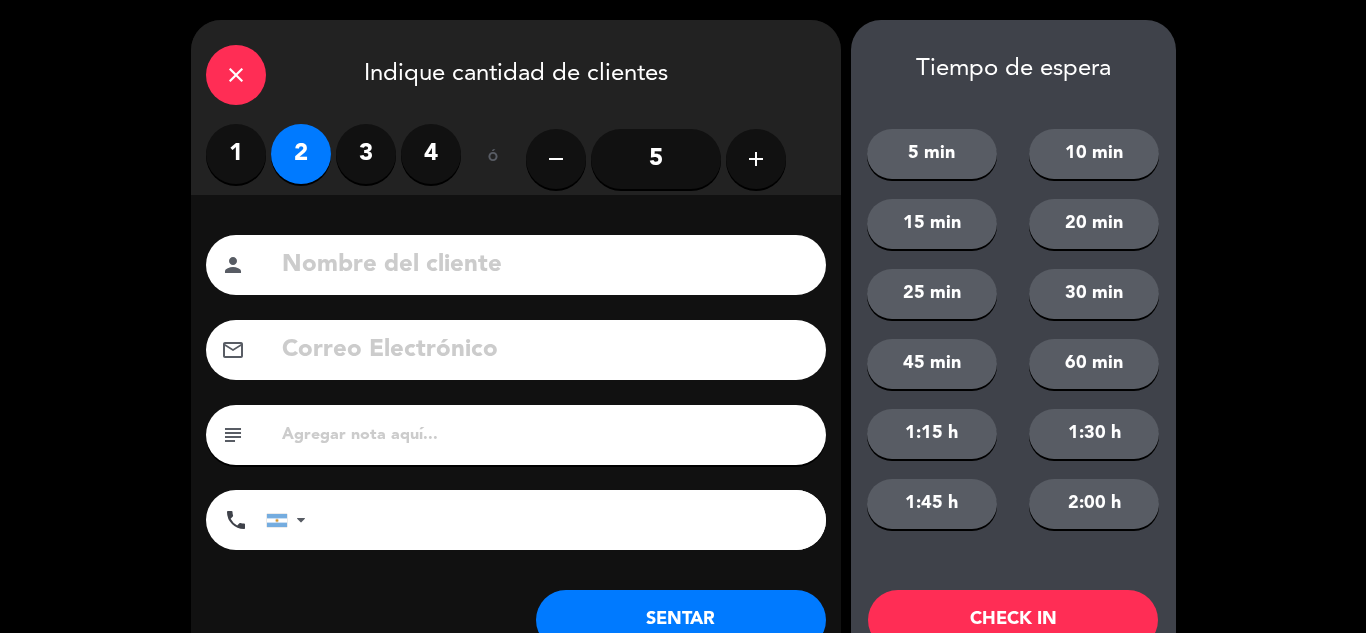 click on "SENTAR" 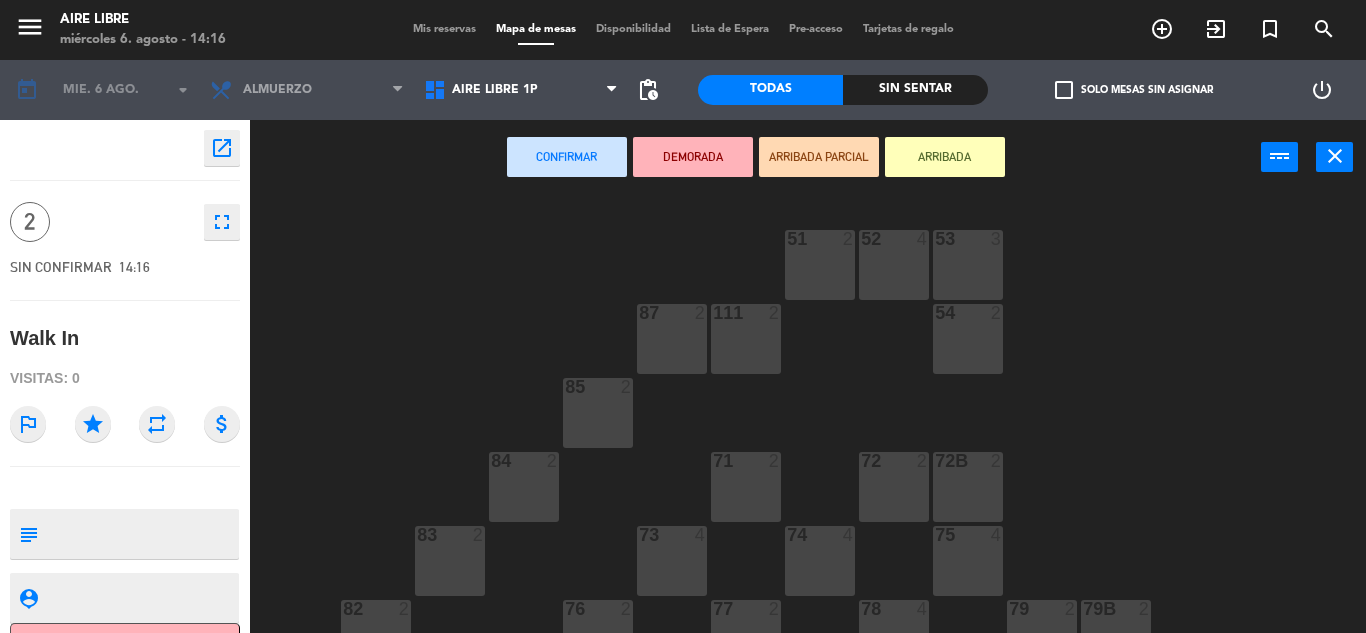 click on "ARRIBADA" at bounding box center (945, 157) 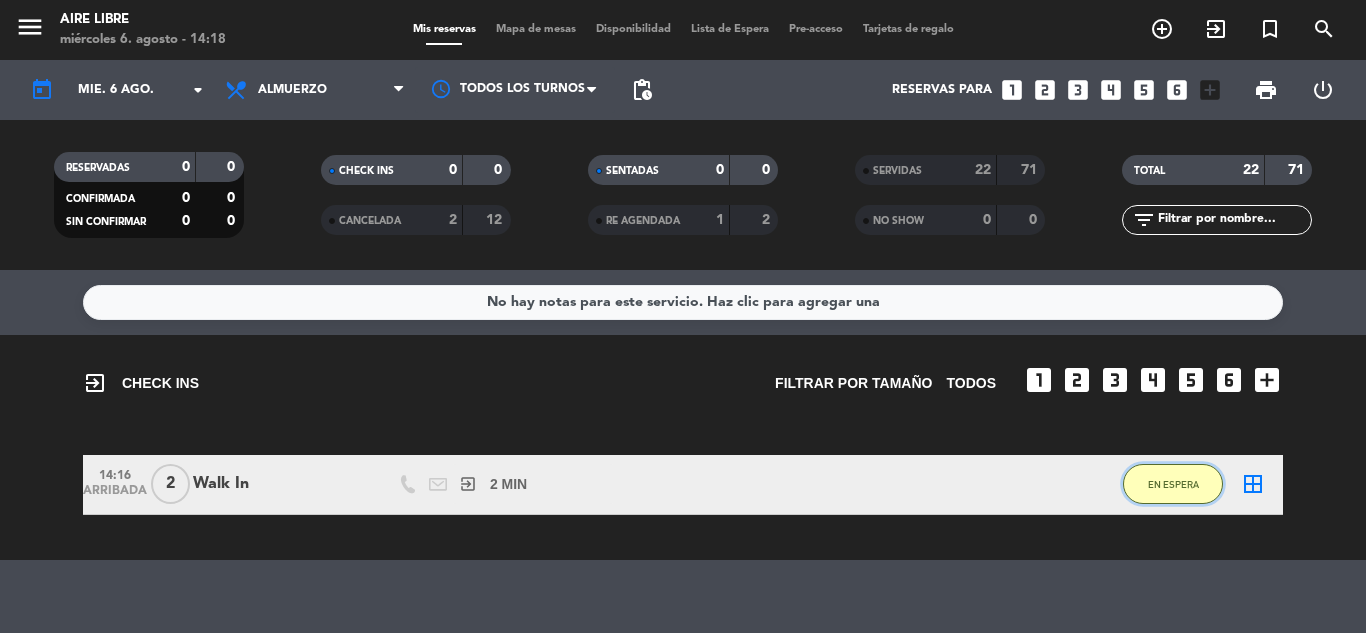 click on "EN ESPERA" 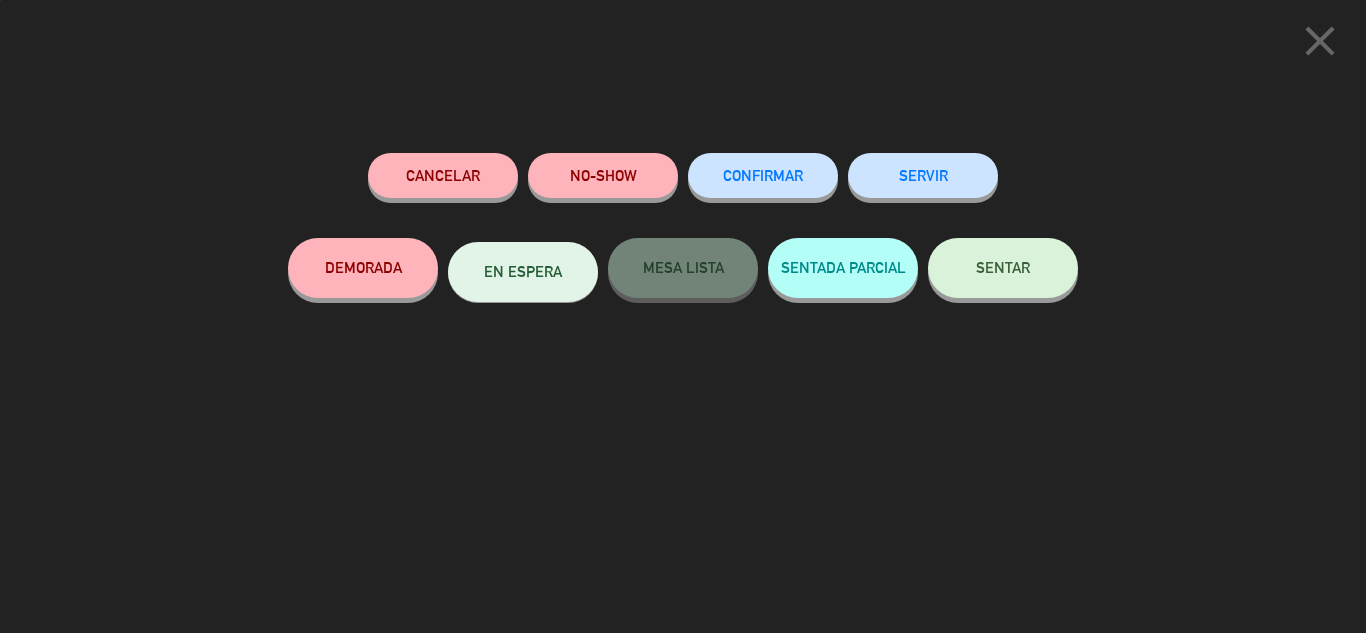 click on "SENTAR" 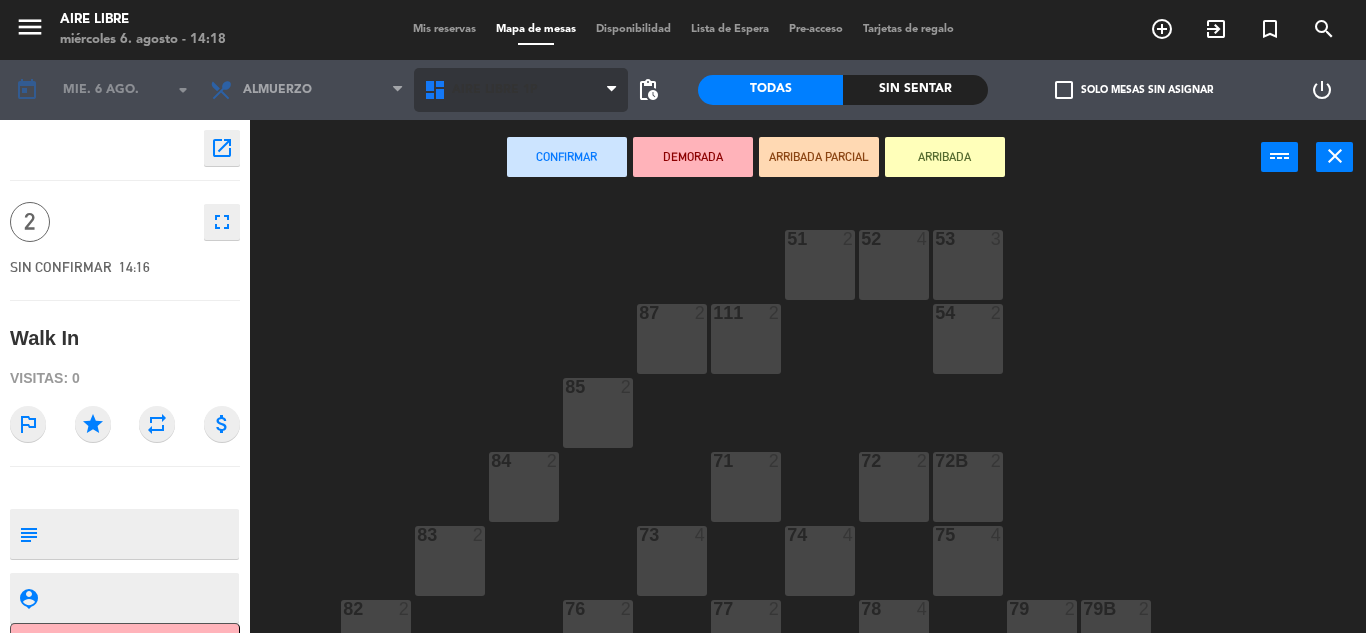 click on "Aire Libre 1P" at bounding box center (521, 90) 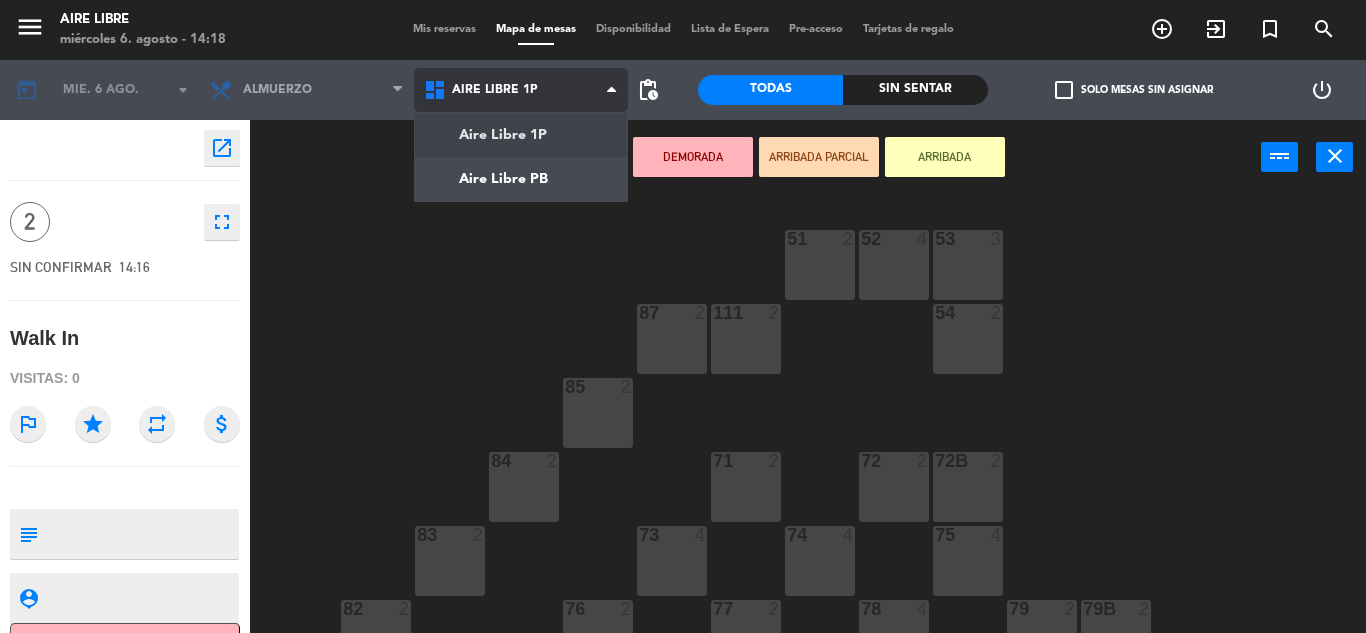 click on "menu  Aire Libre   [DAY] [NUMBER]. [MONTH] - [TIME]   Mis reservas   Mapa de mesas   Disponibilidad   Lista de Espera   Pre-acceso   Tarjetas de regalo  add_circle_outline exit_to_app turned_in_not search today    mié. 6 ago. arrow_drop_down  Desayuno  Brunch  Almuerzo  Cena  Almuerzo  Desayuno  Brunch  Almuerzo  Cena  Aire Libre 1P   Aire Libre PB   Aire Libre 1P   Aire Libre 1P   Aire Libre PB  pending_actions  Todas  Sin sentar  check_box_outline_blank   Solo mesas sin asignar   power_settings_new    open_in_new 2    fullscreen  SIN CONFIRMAR   [TIME]   Walk In  Visitas: 0 outlined_flag star repeat attach_money subject                              person_pin                              Cancelar   Confirmar   DEMORADA   ARRIBADA PARCIAL   ARRIBADA  power_input close 51  2  52  4  53  3  111  2  54  2  87  2  85  2  72  2  84  2  71  2  72B  2  83  2  73  4  74  4  75  4  82  2  76  2  78  4  77  2  79  2  79B  2  113  2  112  2  81  5  81b  2  86 lock  2  62  2  61  4  67  2  62B lock  2  67B  2  63  4  64  2" 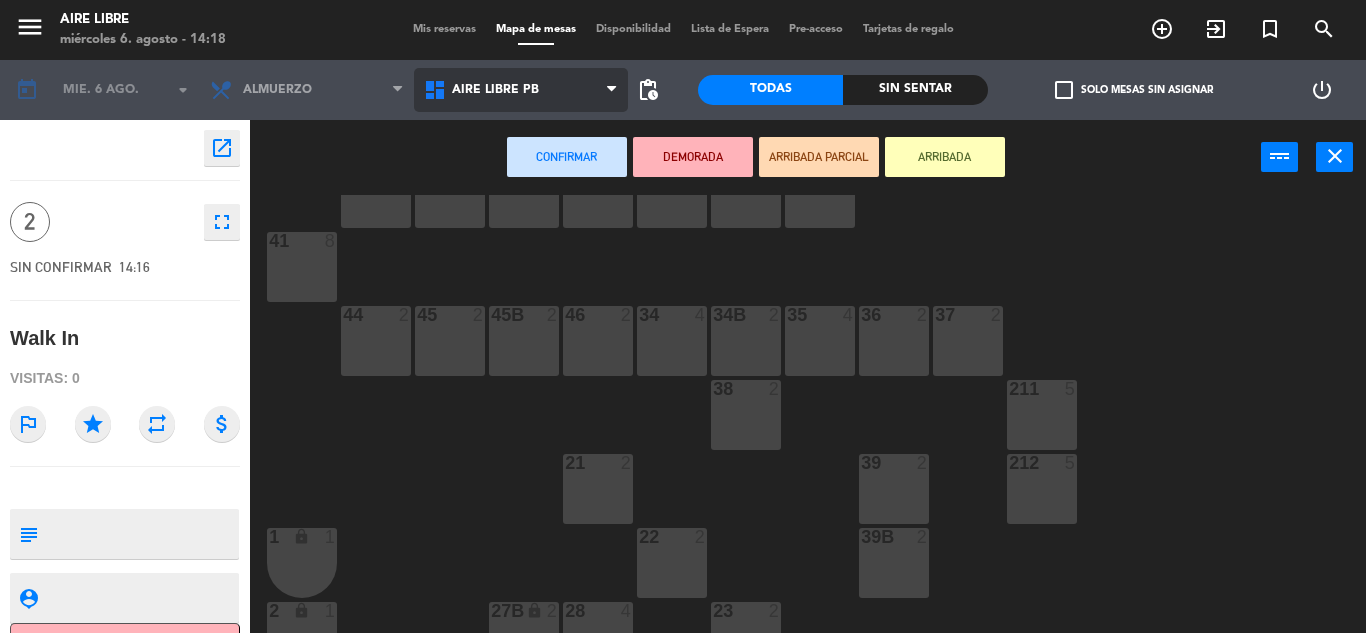scroll, scrollTop: 77, scrollLeft: 0, axis: vertical 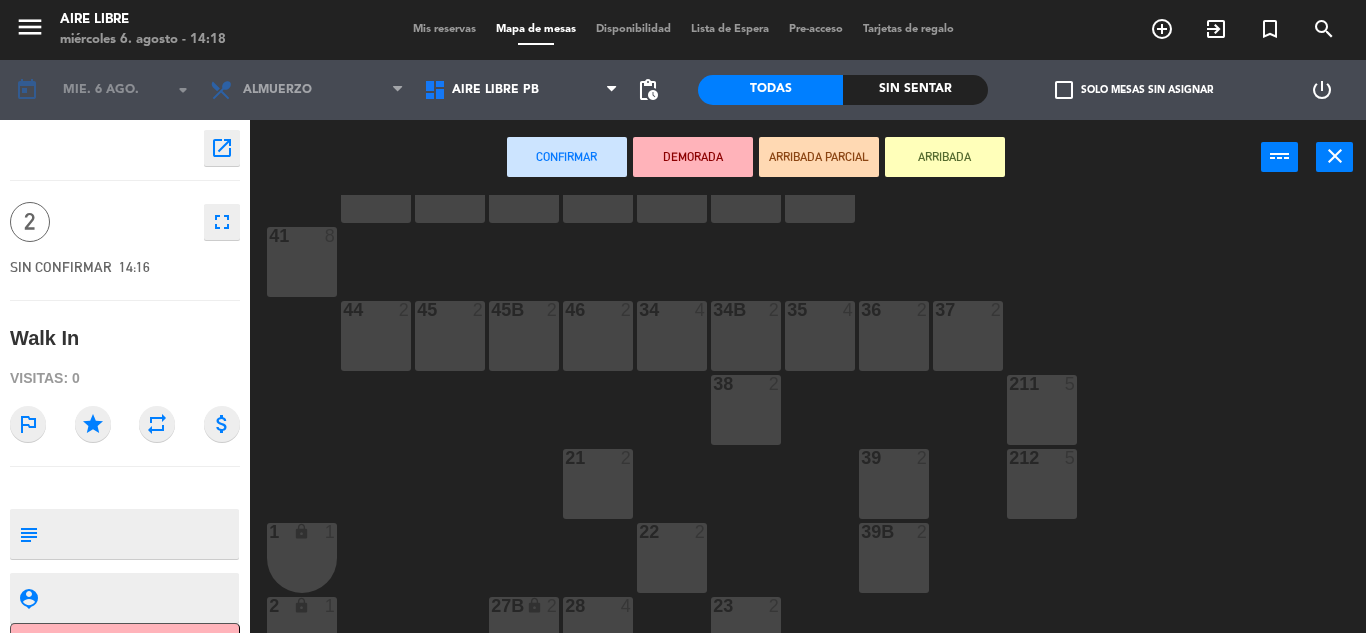click on "34B  2" at bounding box center [746, 336] 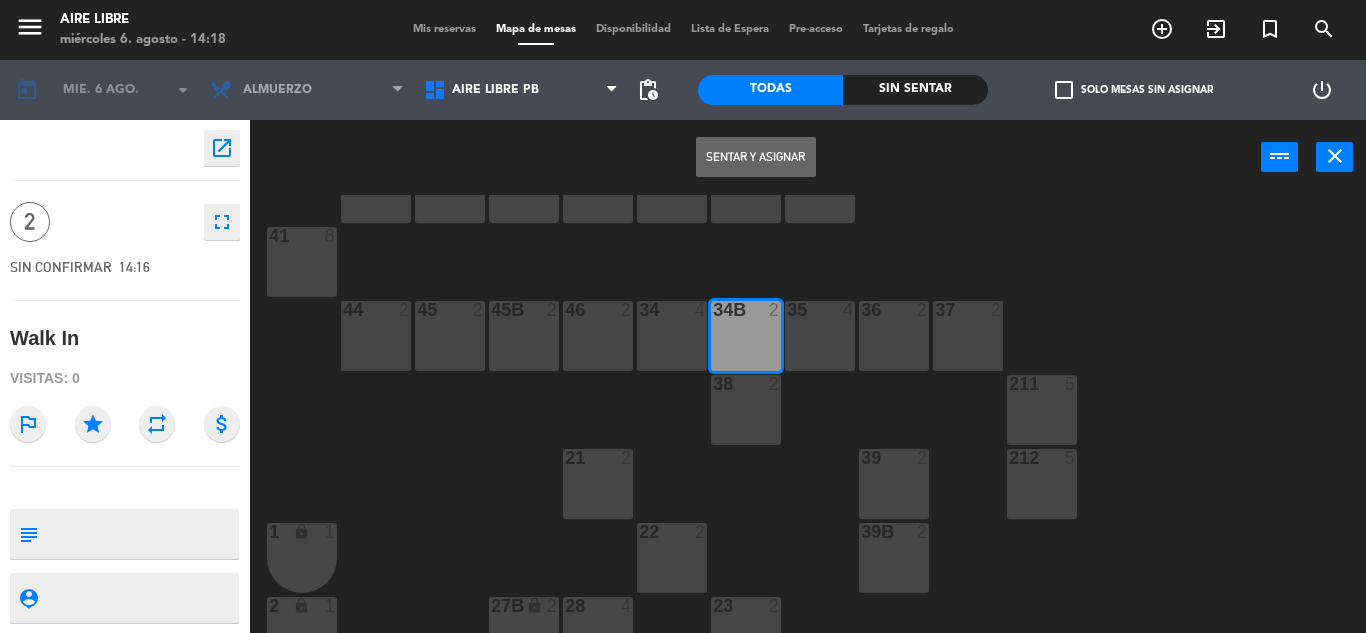 click on "Sentar y Asignar" at bounding box center (756, 157) 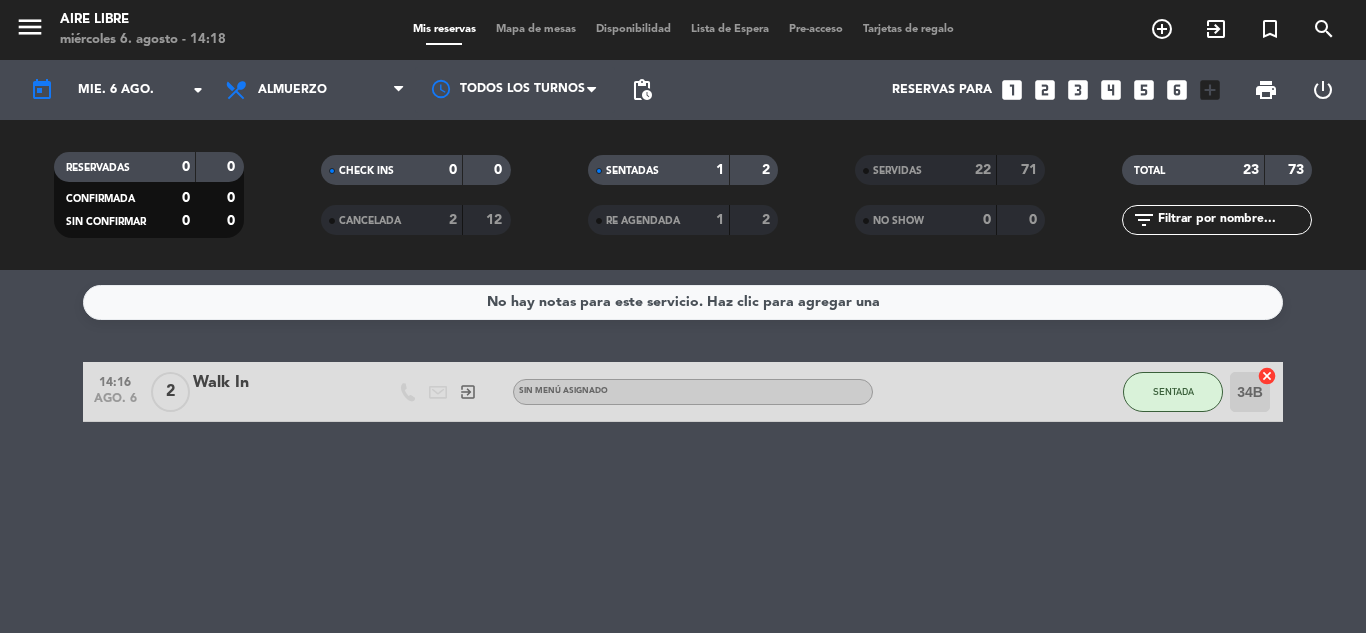 click on "SENTADA" 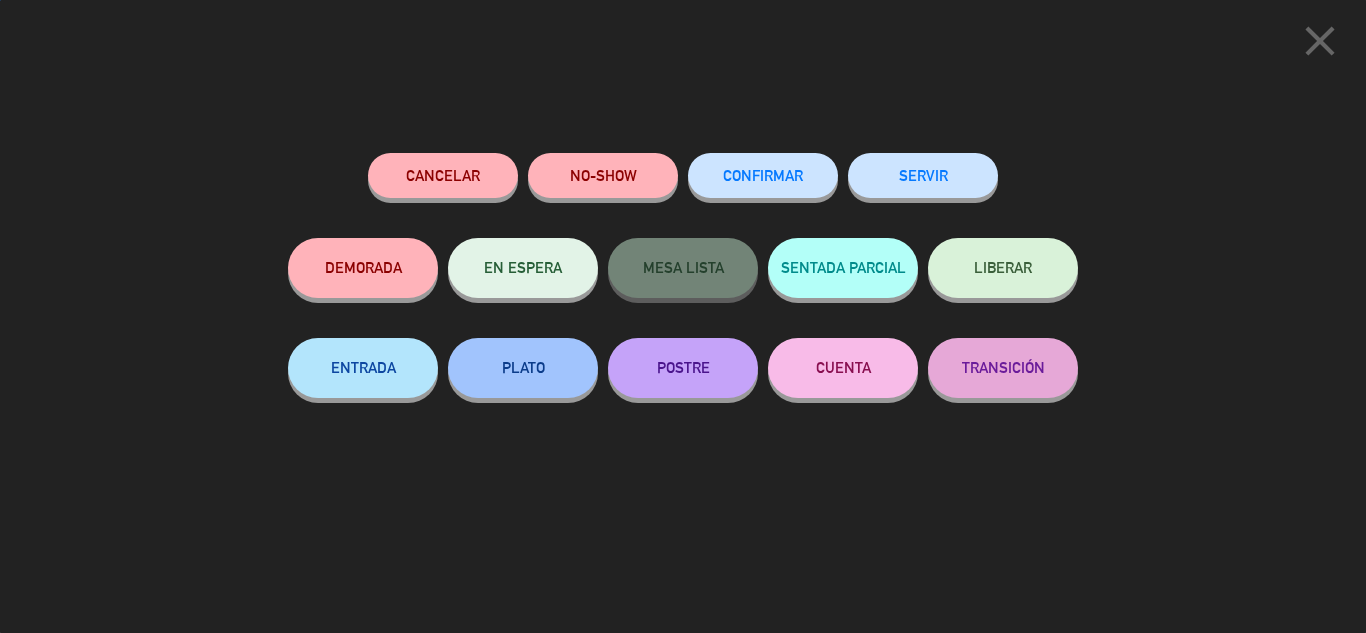 click on "LIBERAR" 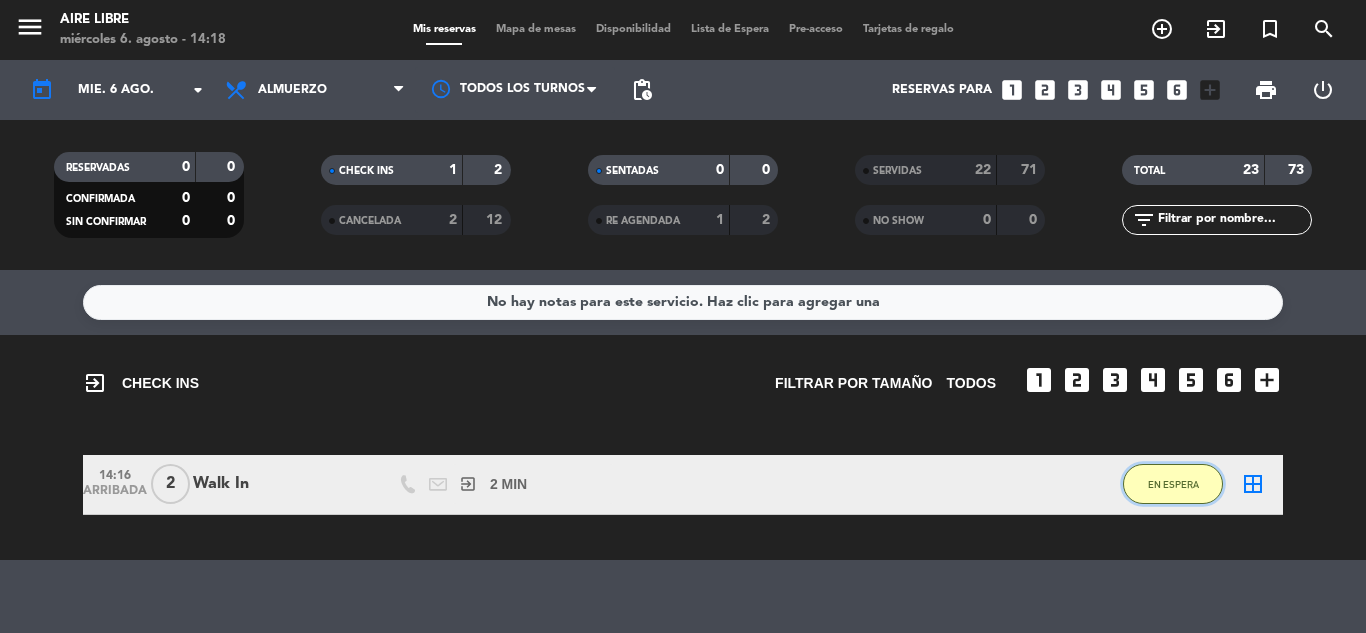 click on "EN ESPERA" 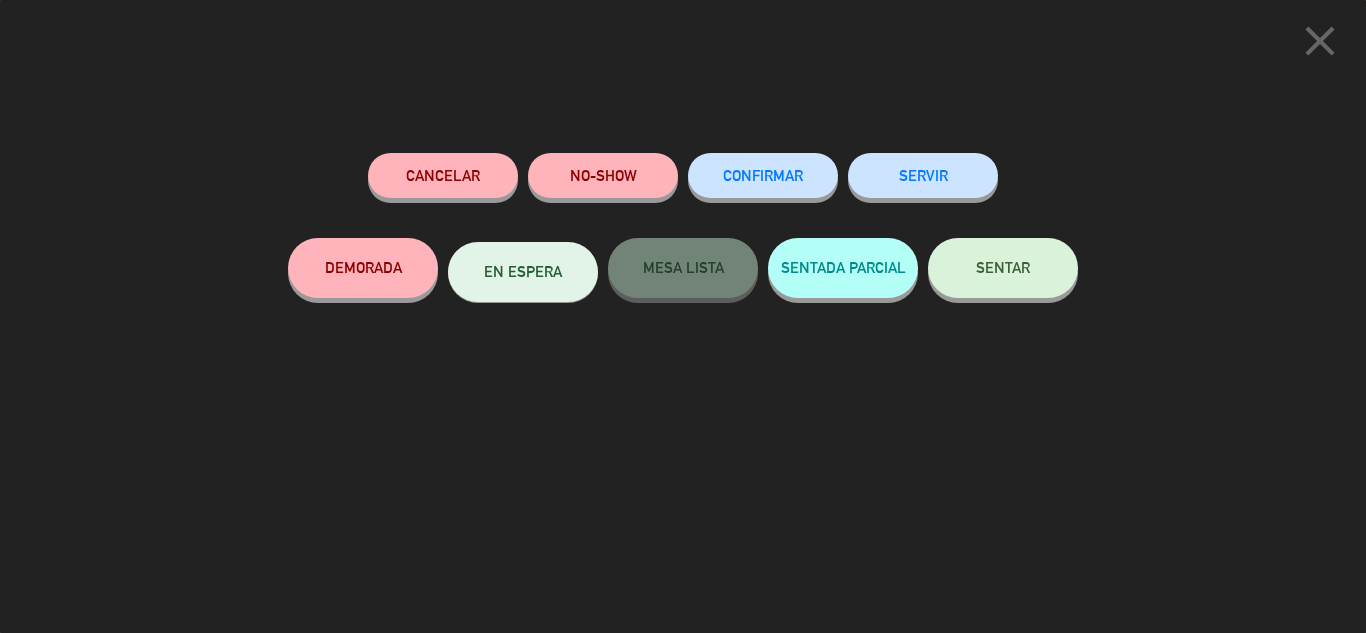click on "SENTAR" 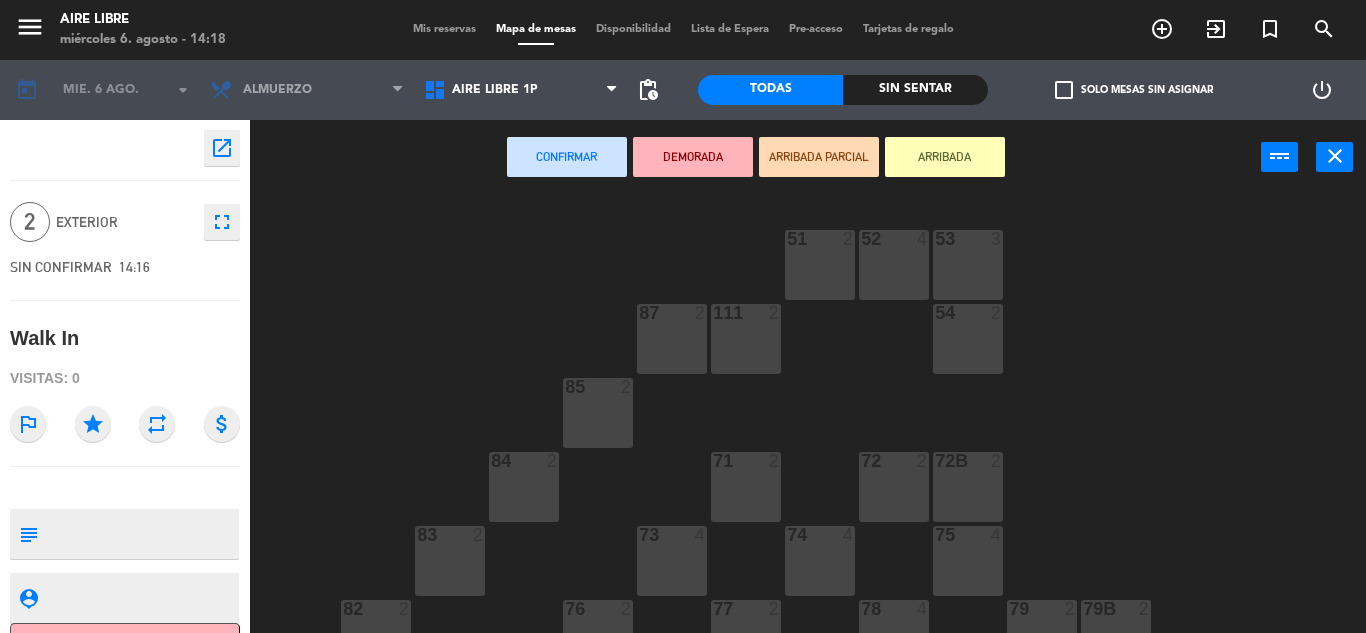 click on "74  4" at bounding box center (820, 561) 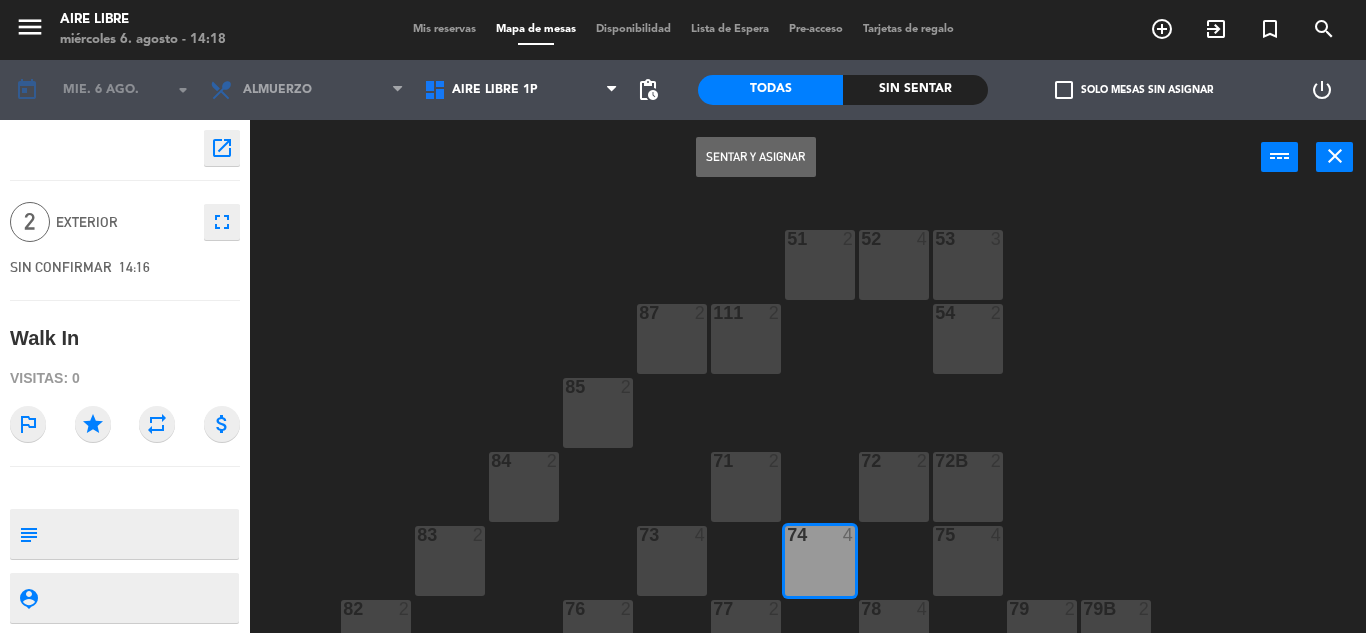 click on "Sentar y Asignar" at bounding box center [756, 157] 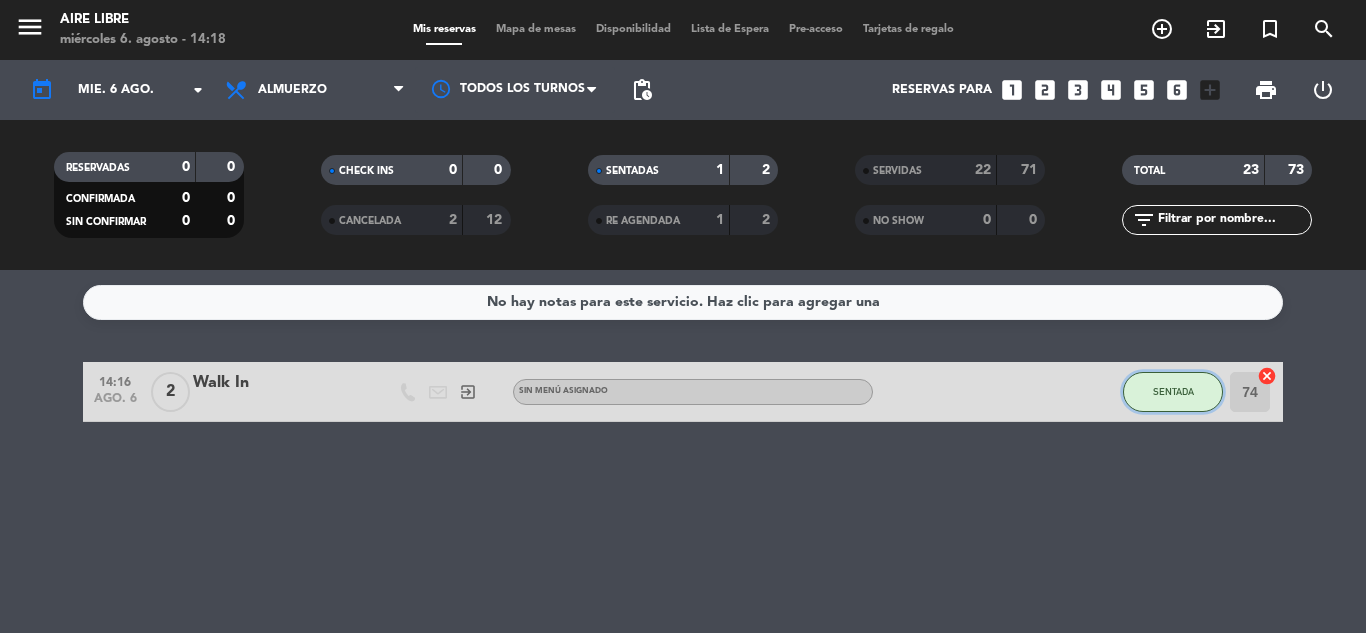 click on "SENTADA" 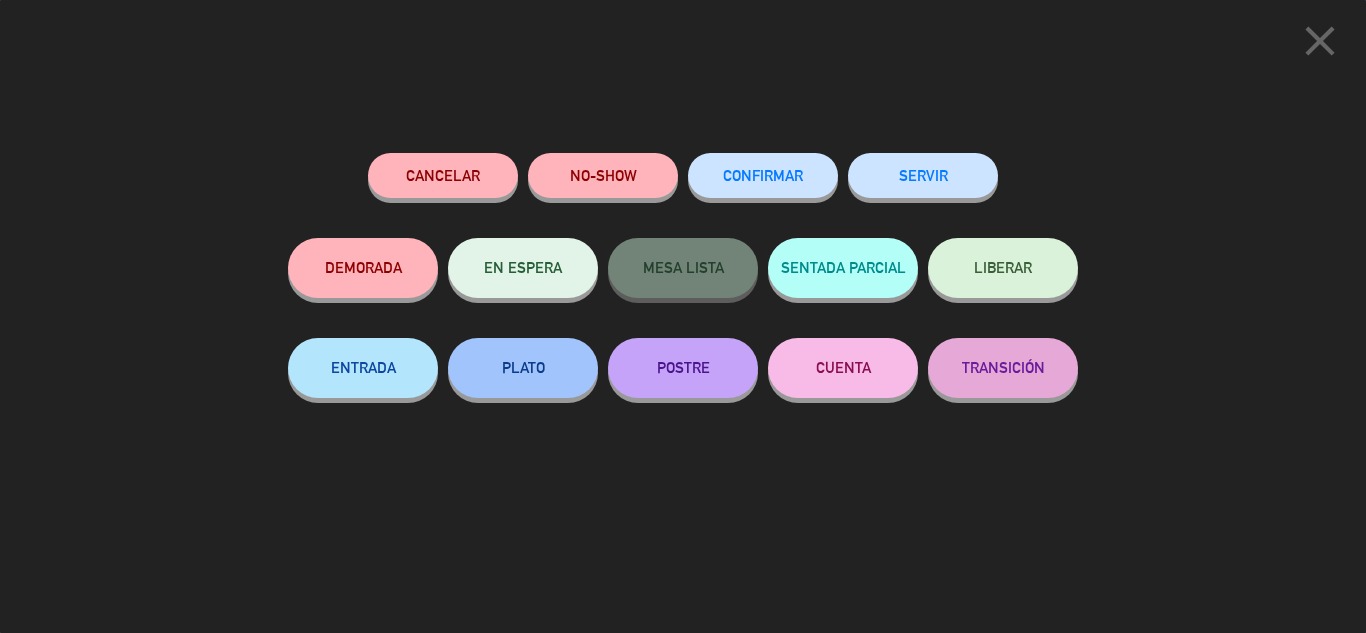 click on "SERVIR" 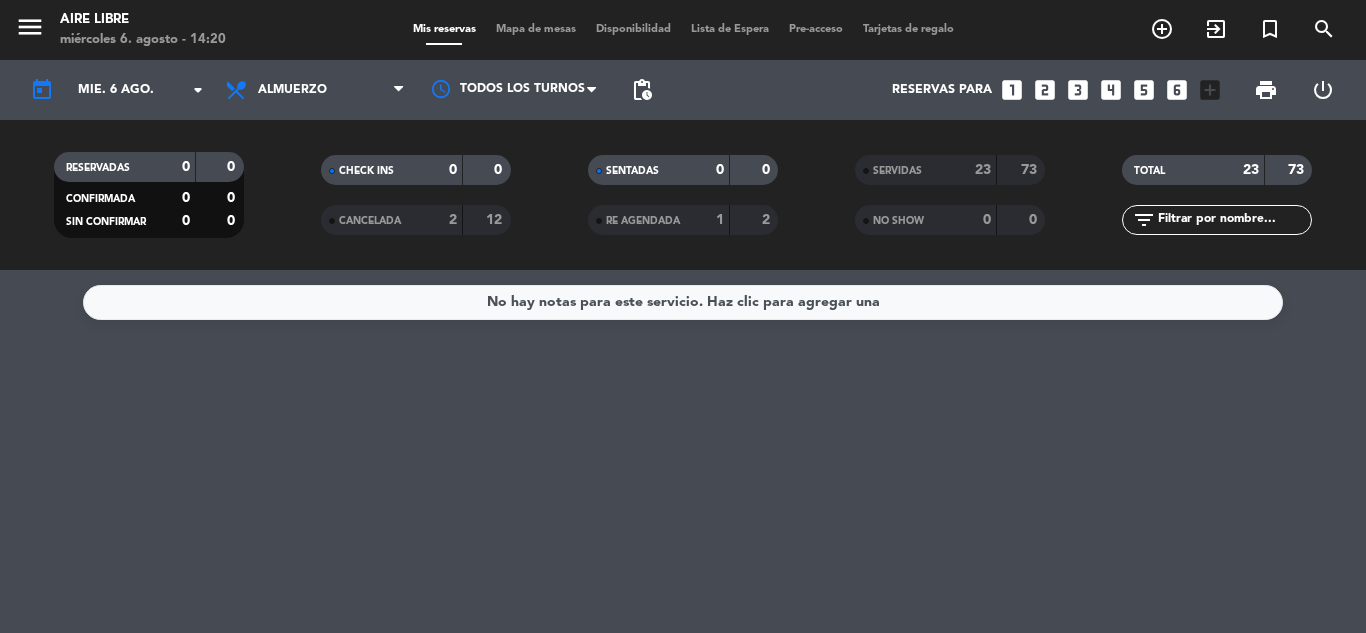 click on "exit_to_app" at bounding box center [1162, 29] 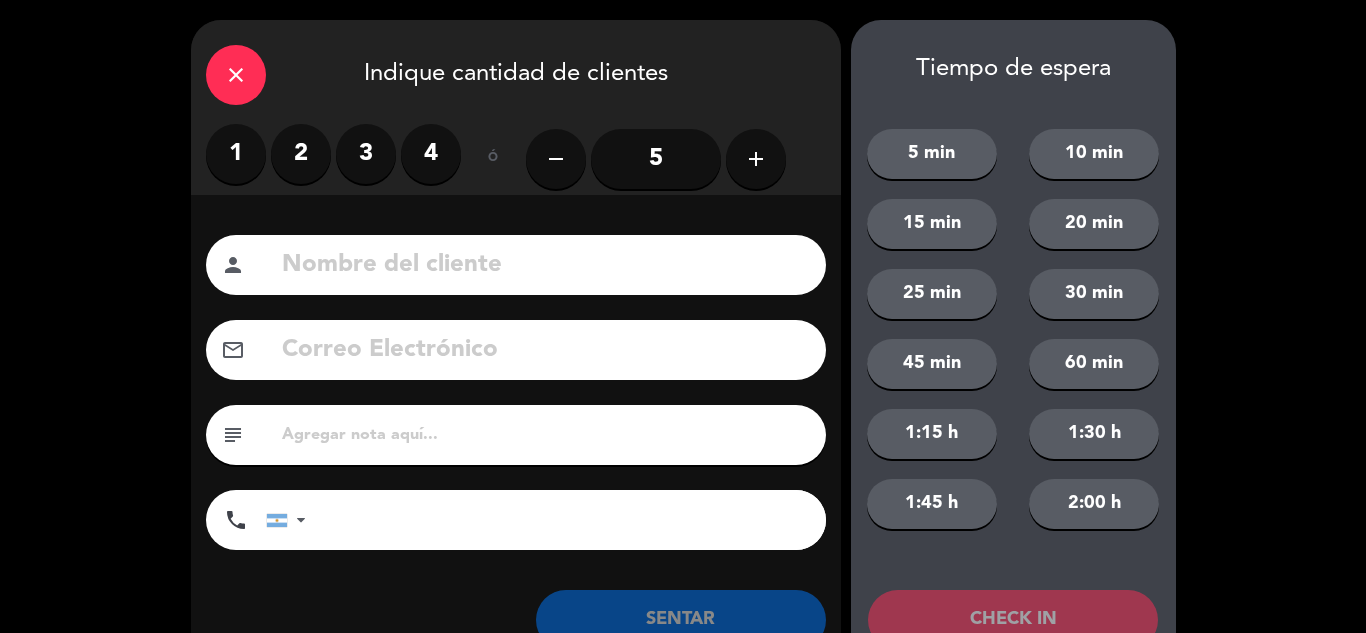 click on "2" at bounding box center [301, 154] 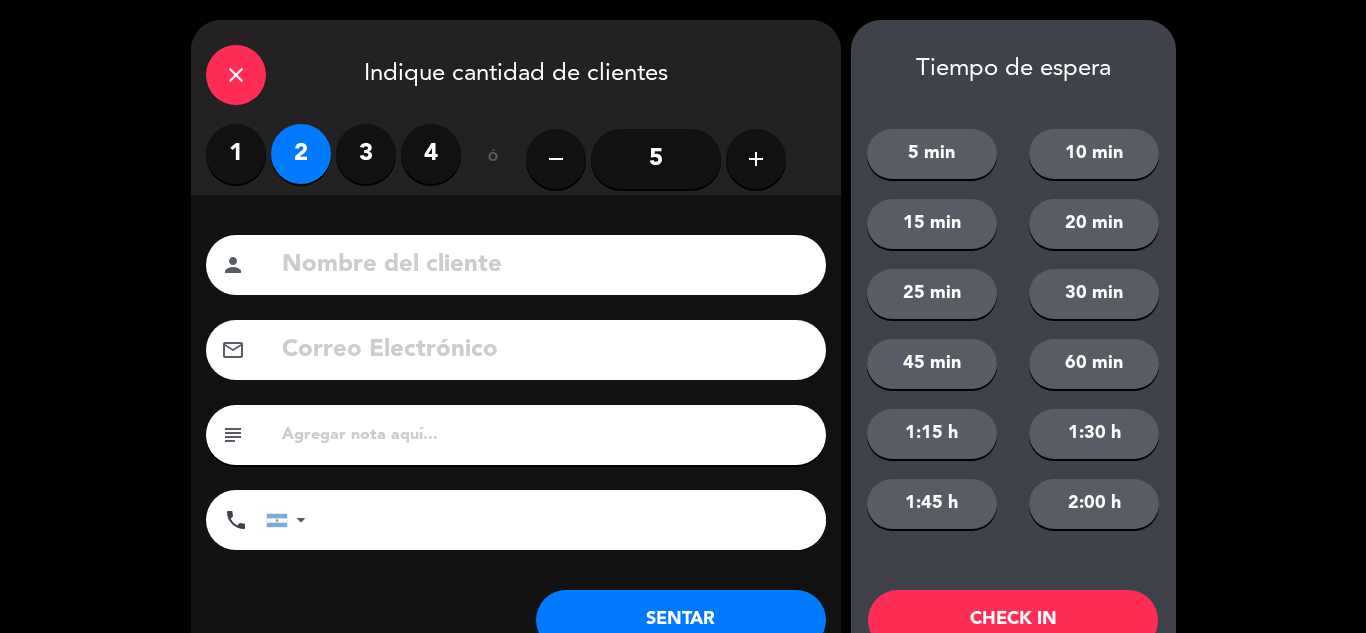 click on "SENTAR" 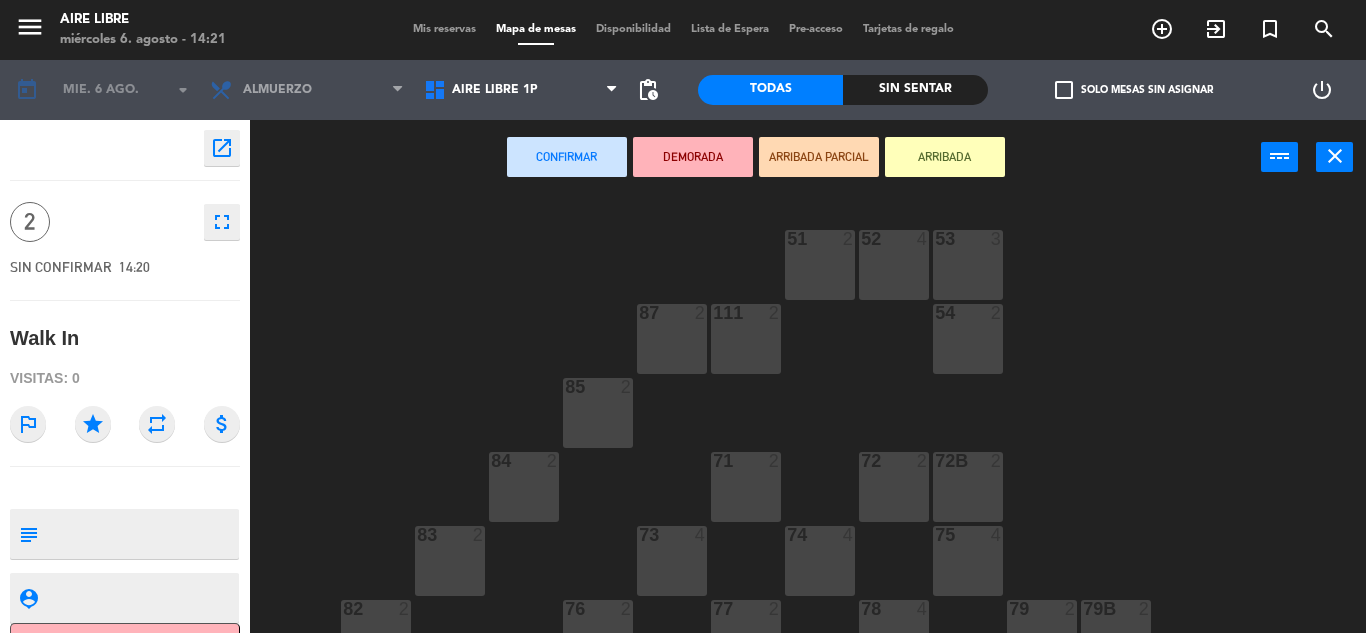 click on "ARRIBADA" at bounding box center (945, 157) 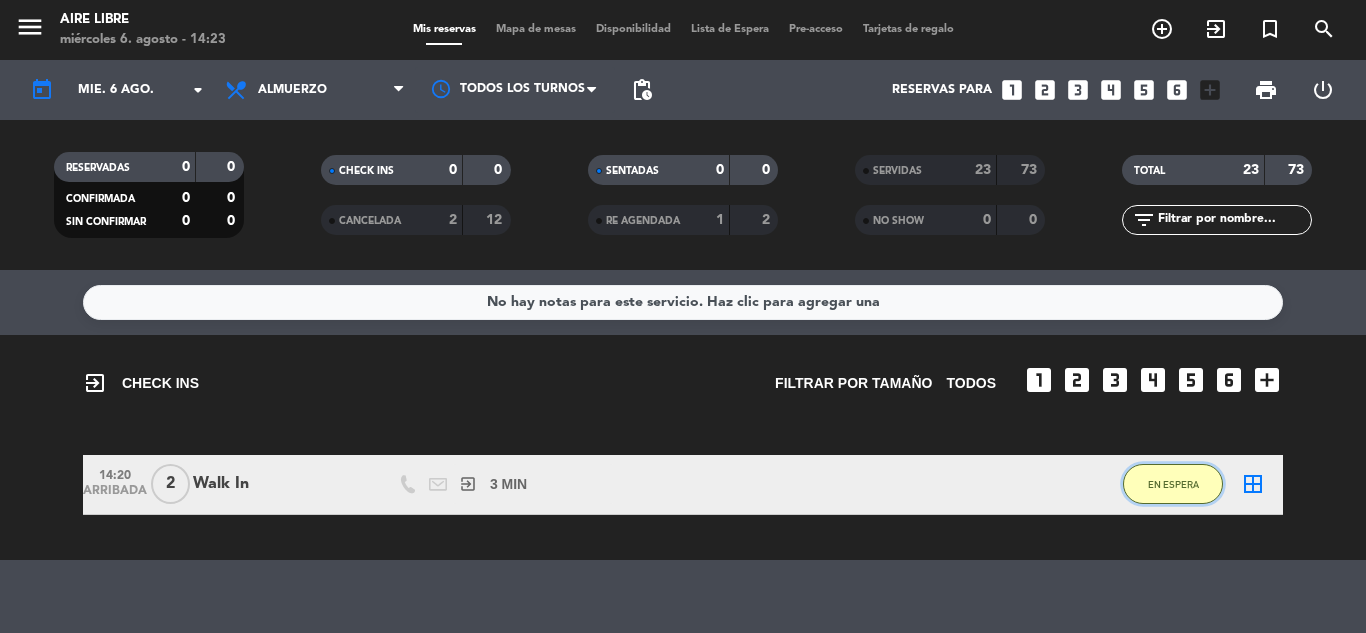 click on "EN ESPERA" 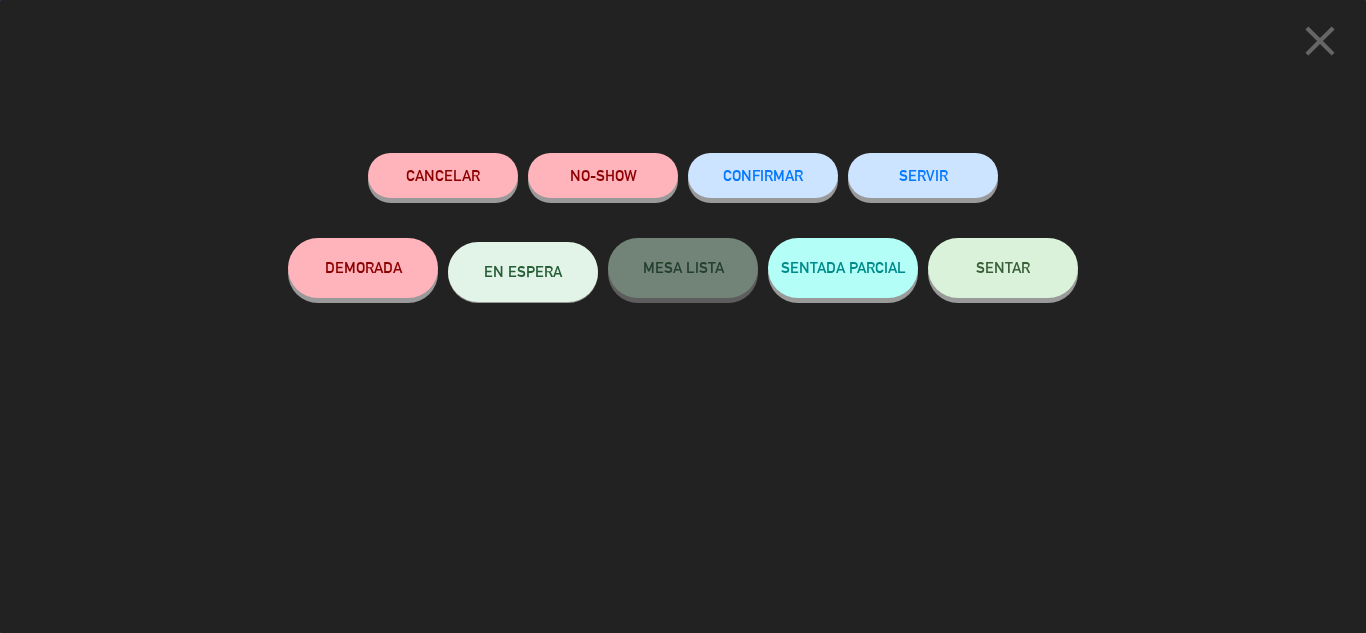 click on "SENTAR" 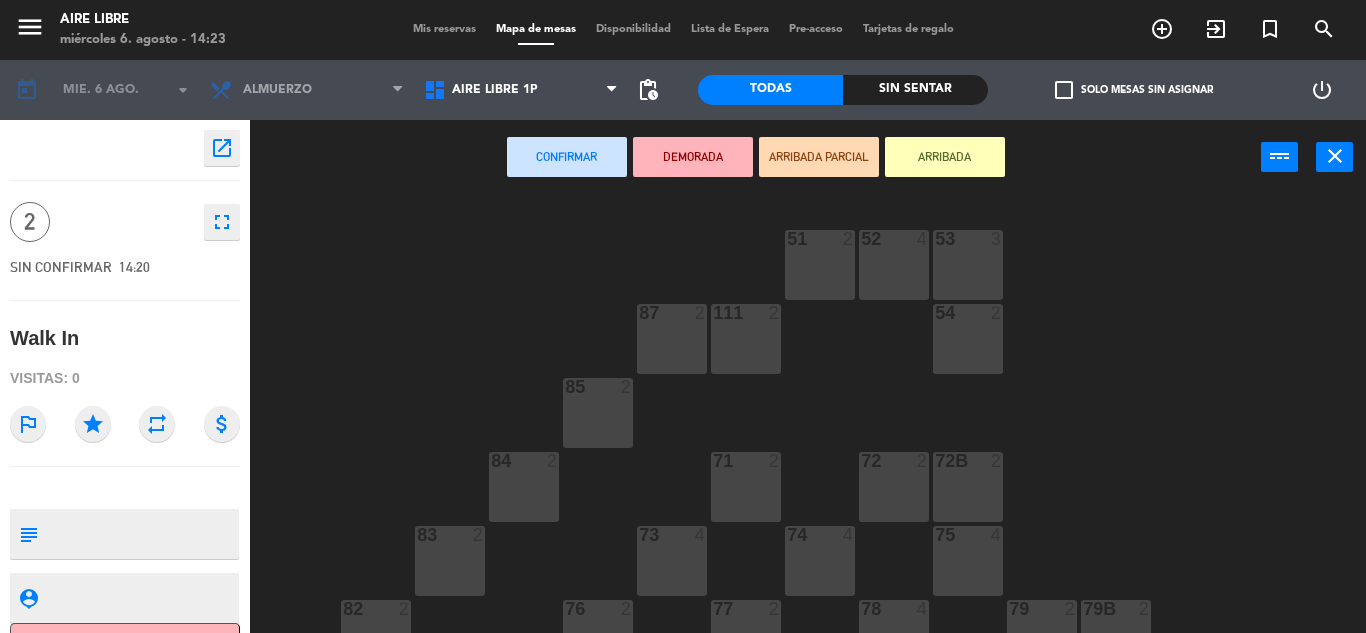 click on "87  2" at bounding box center (672, 339) 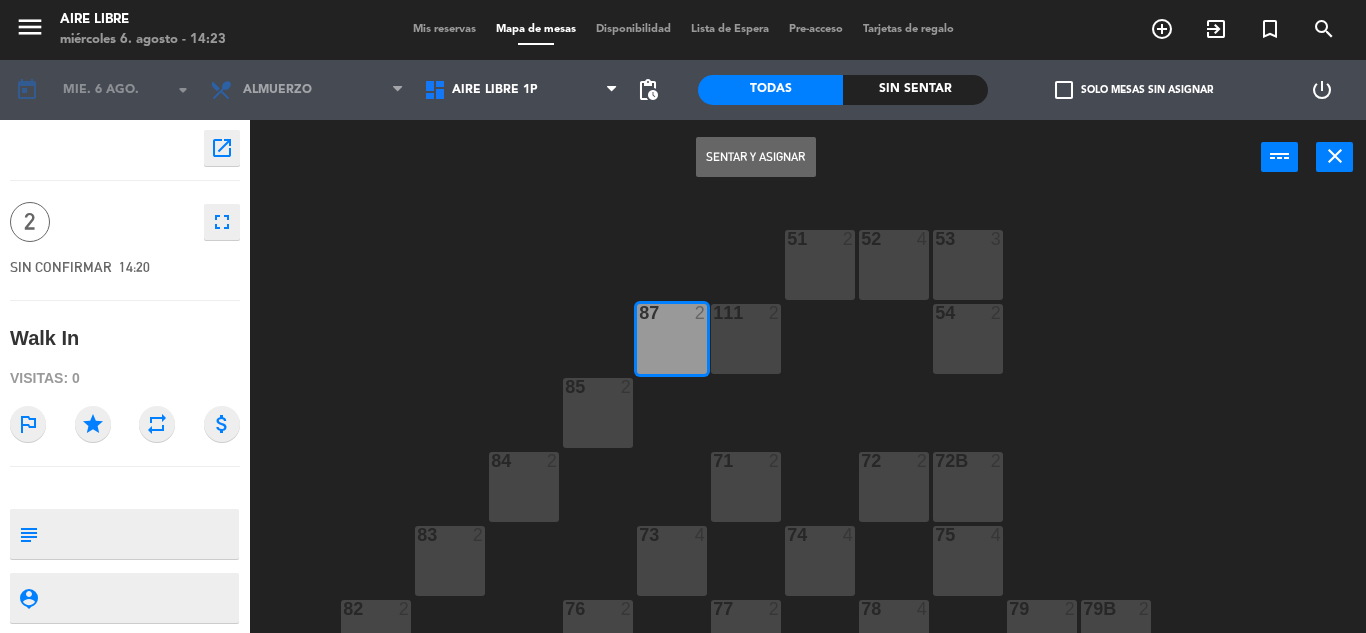 click on "Sentar y Asignar" at bounding box center [756, 157] 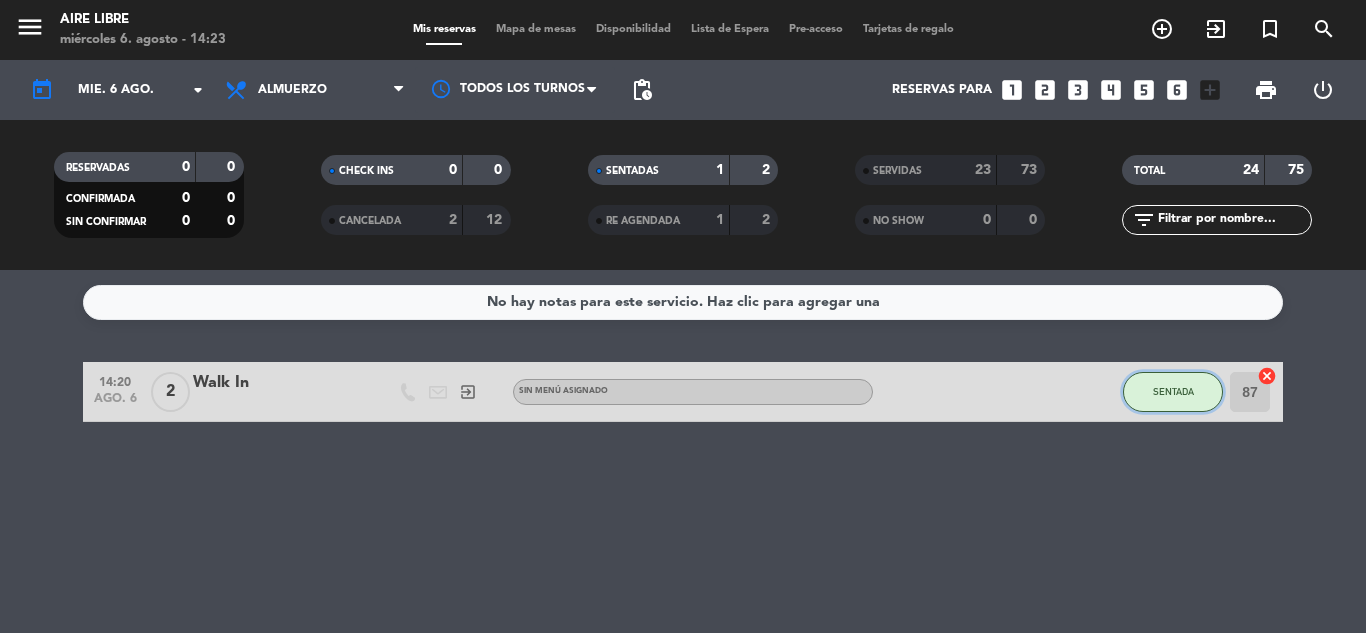 click on "SENTADA" 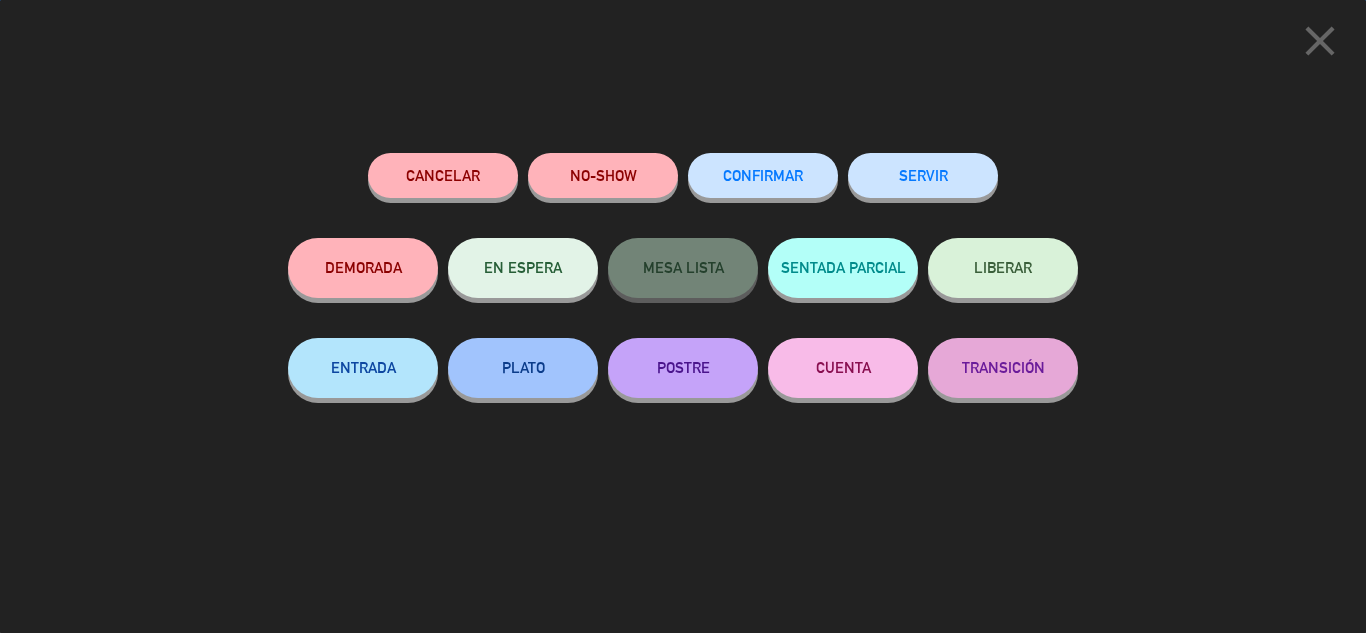 click on "SERVIR" 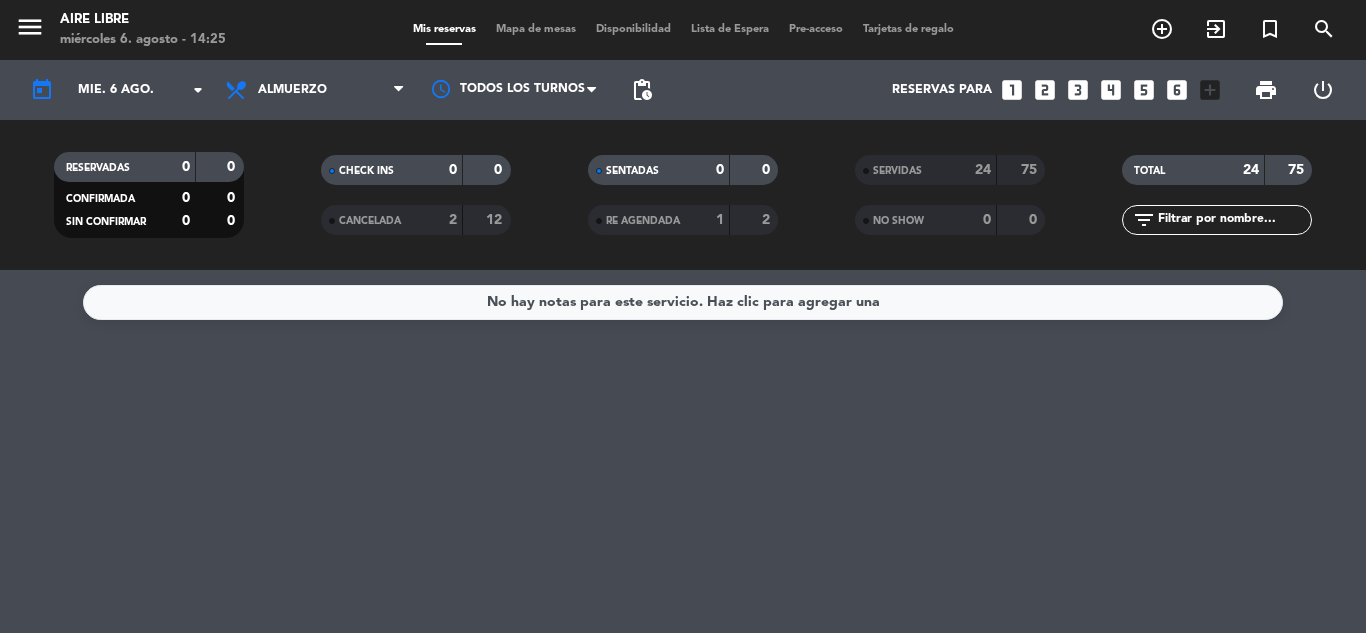 click on "exit_to_app" at bounding box center (1162, 29) 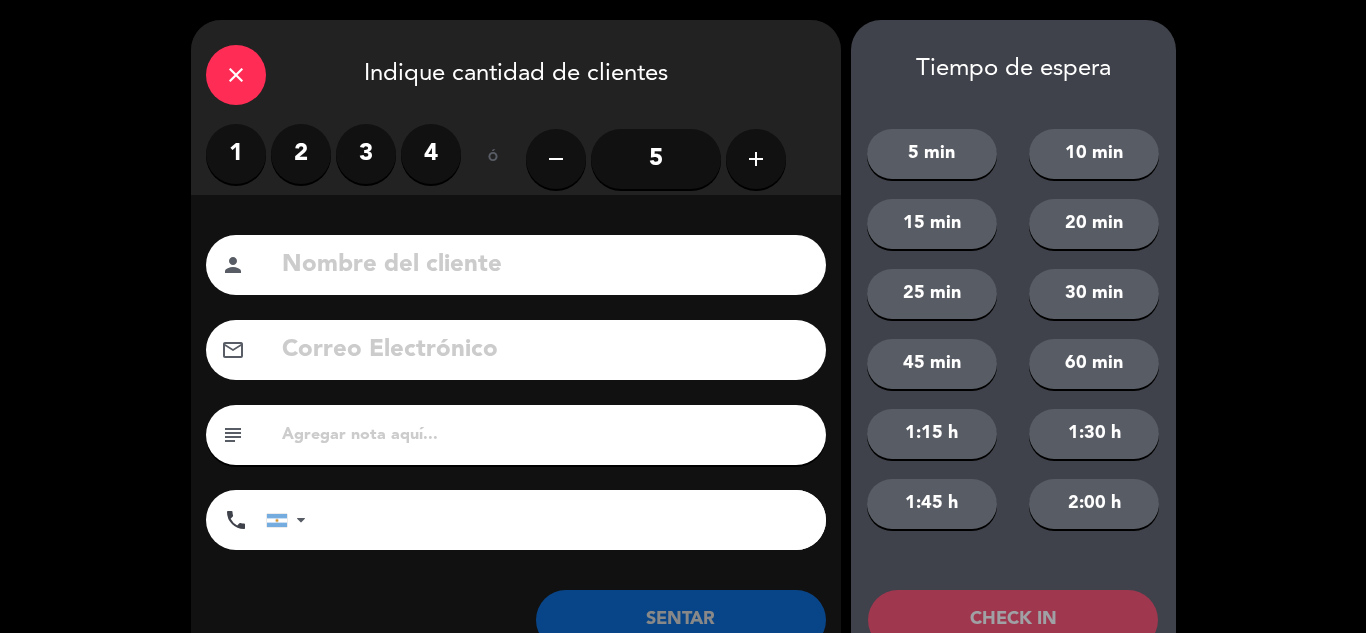 click on "2" at bounding box center [301, 154] 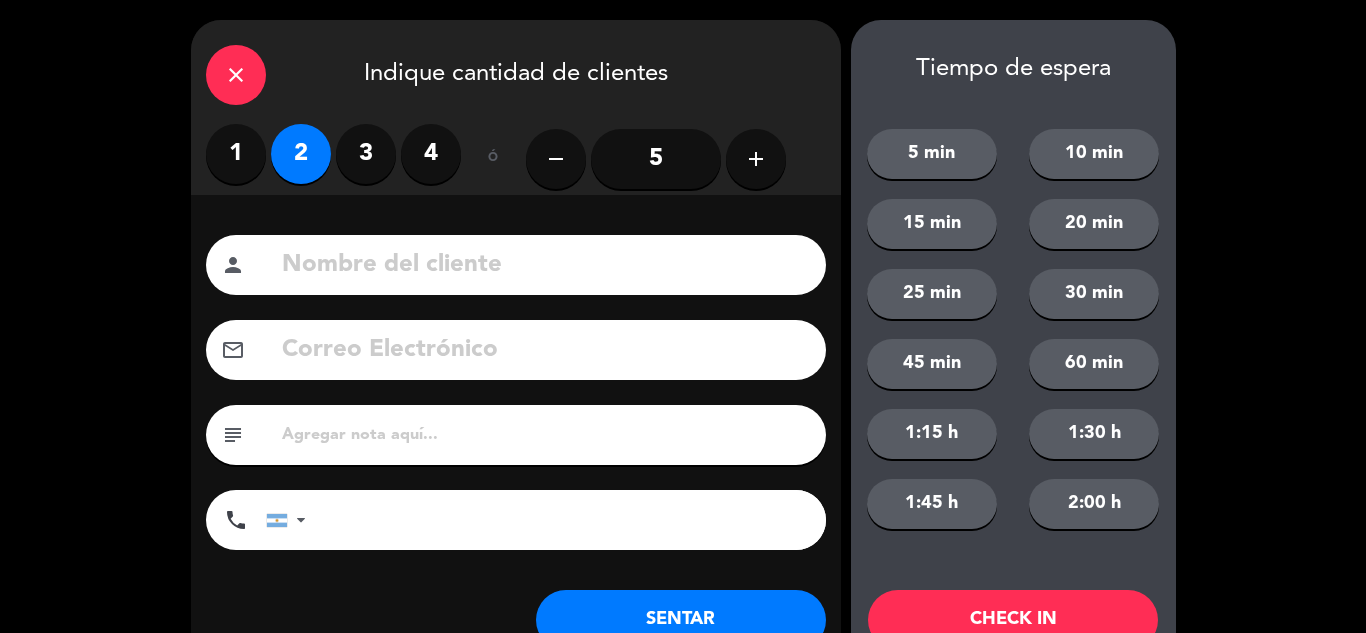 click on "SENTAR" 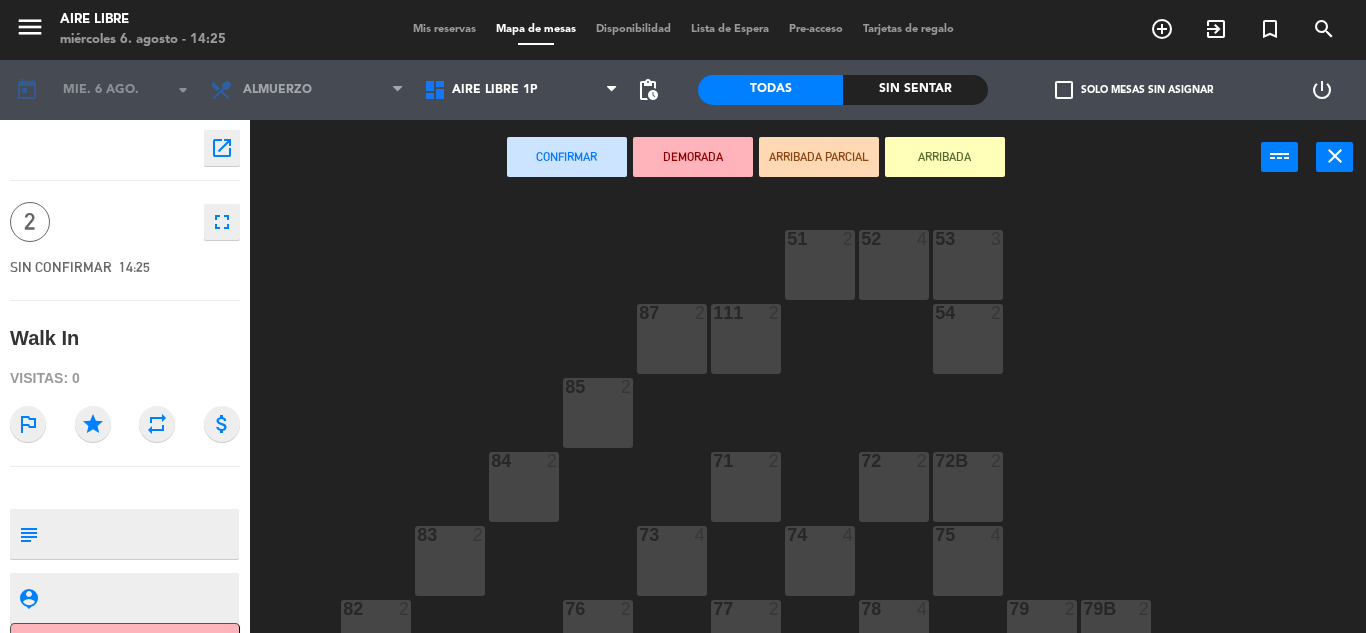 click on "ARRIBADA" at bounding box center (945, 157) 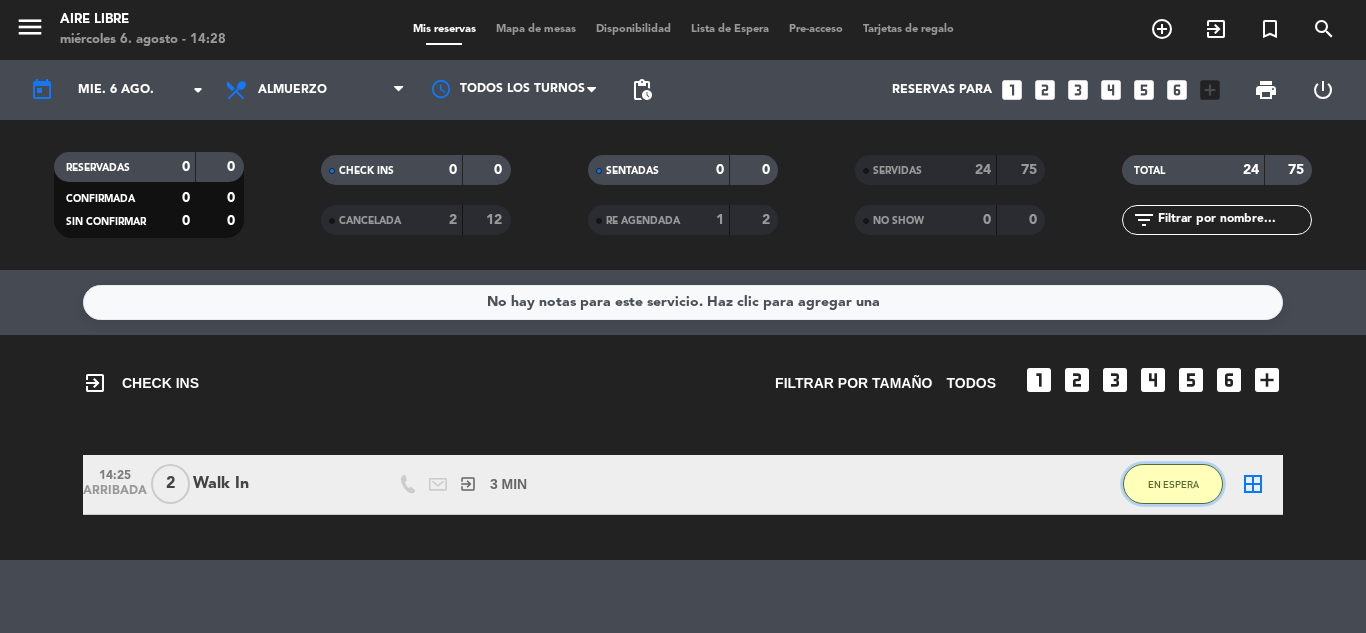 click on "EN ESPERA" 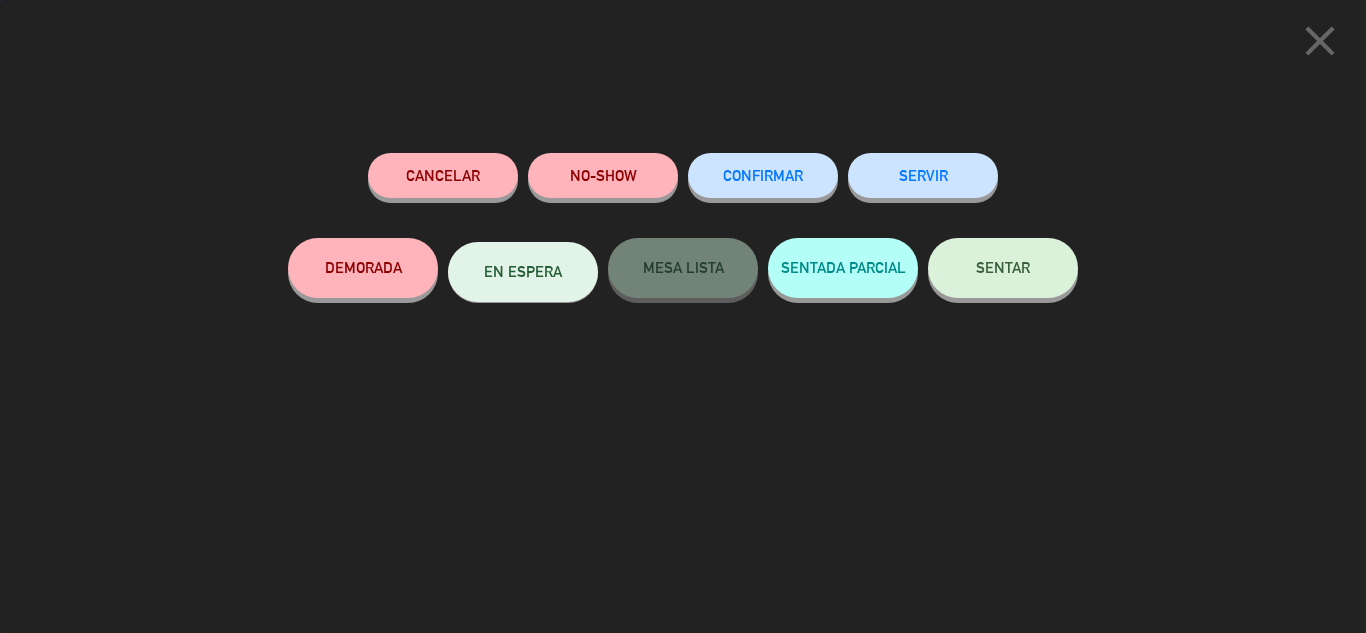 click on "SENTAR" 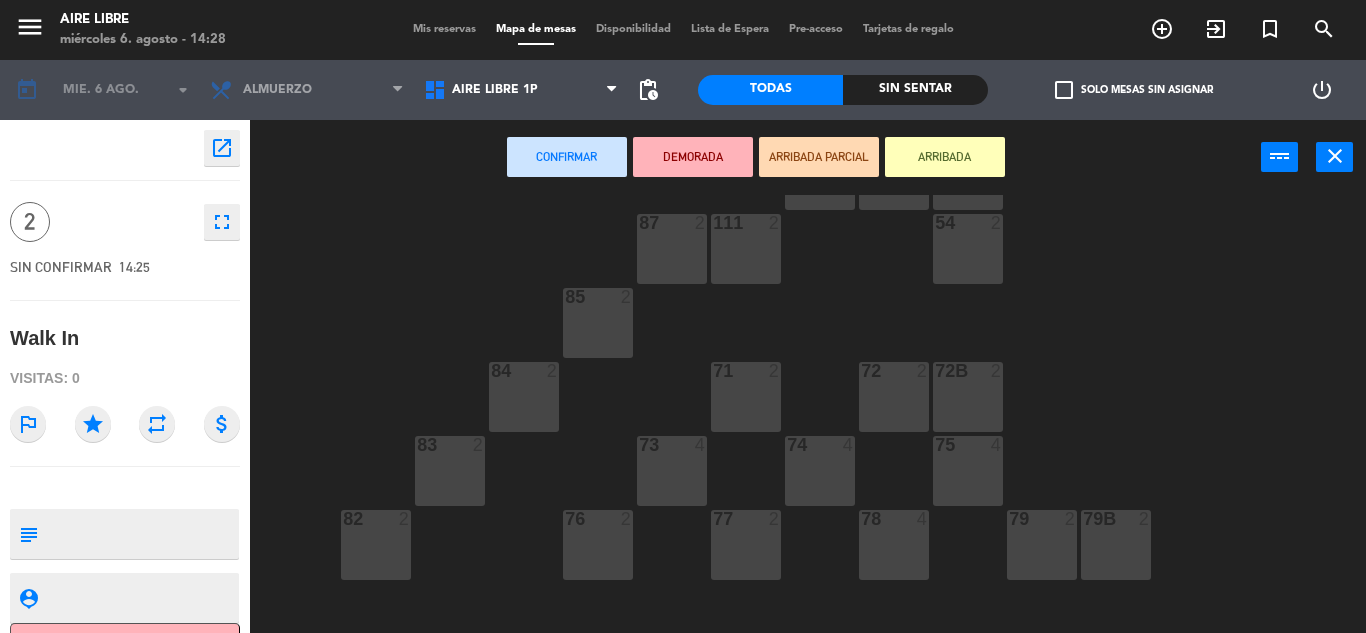 scroll, scrollTop: 48, scrollLeft: 0, axis: vertical 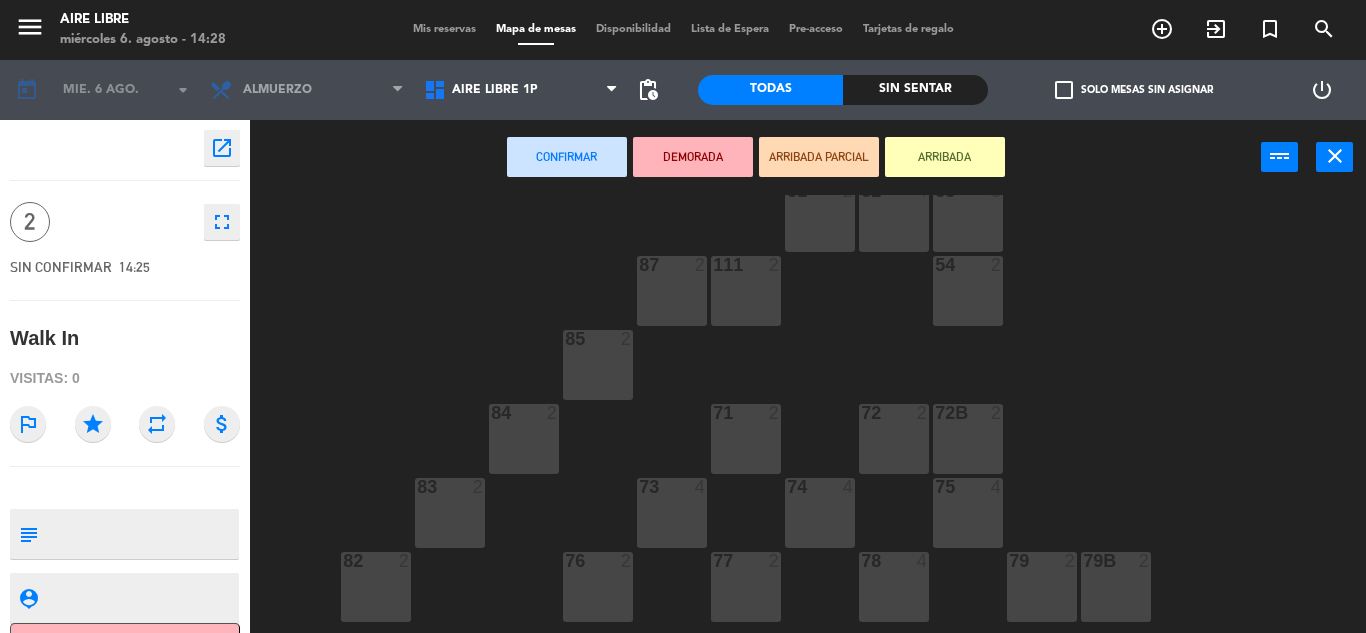 click on "71  2" at bounding box center [746, 439] 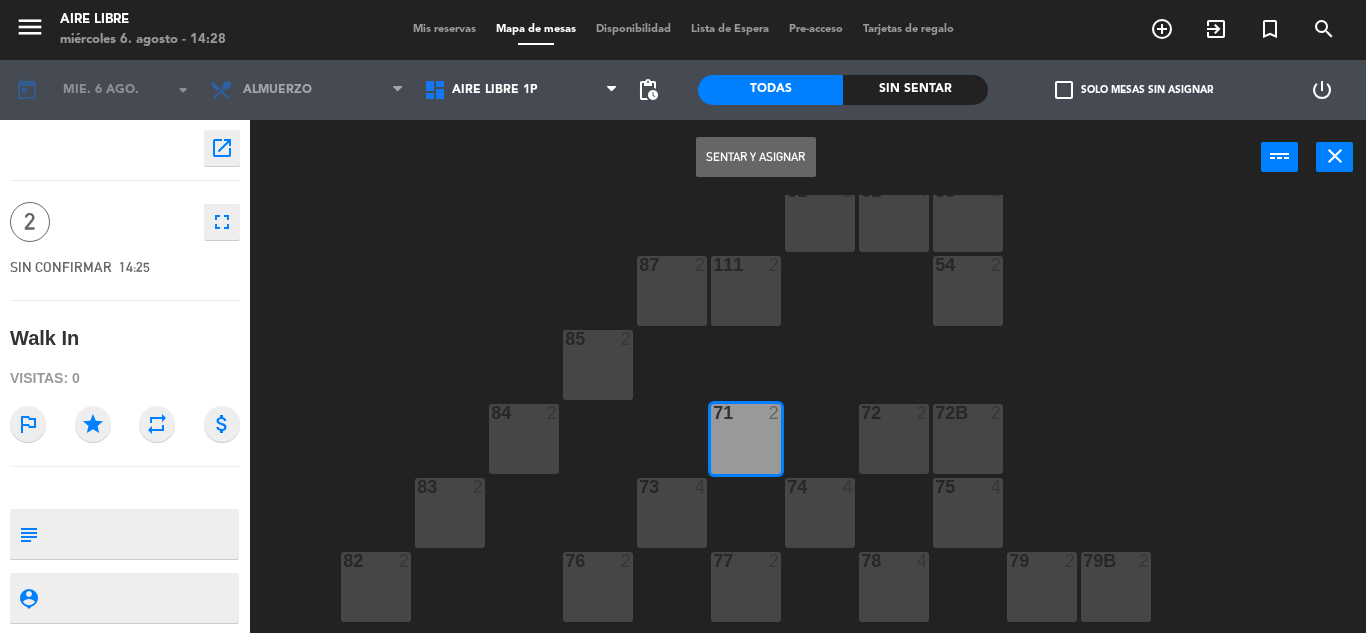 click on "Sentar y Asignar" at bounding box center [756, 157] 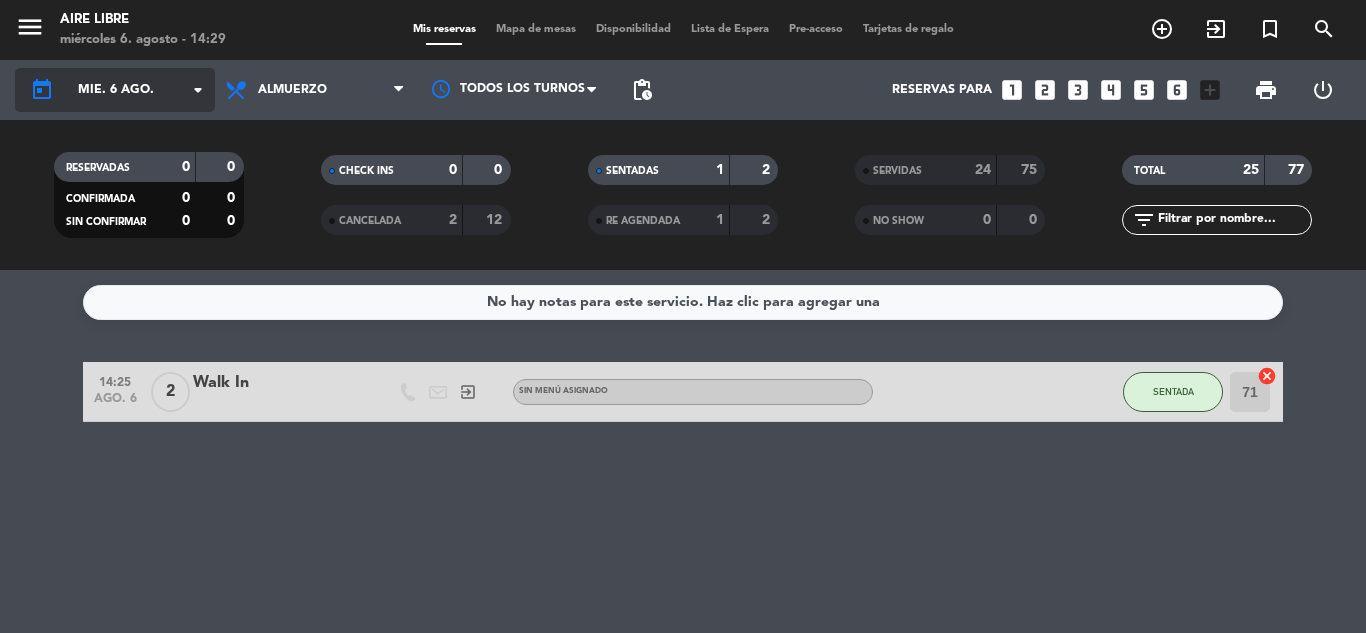 click on "mié. 6 ago." 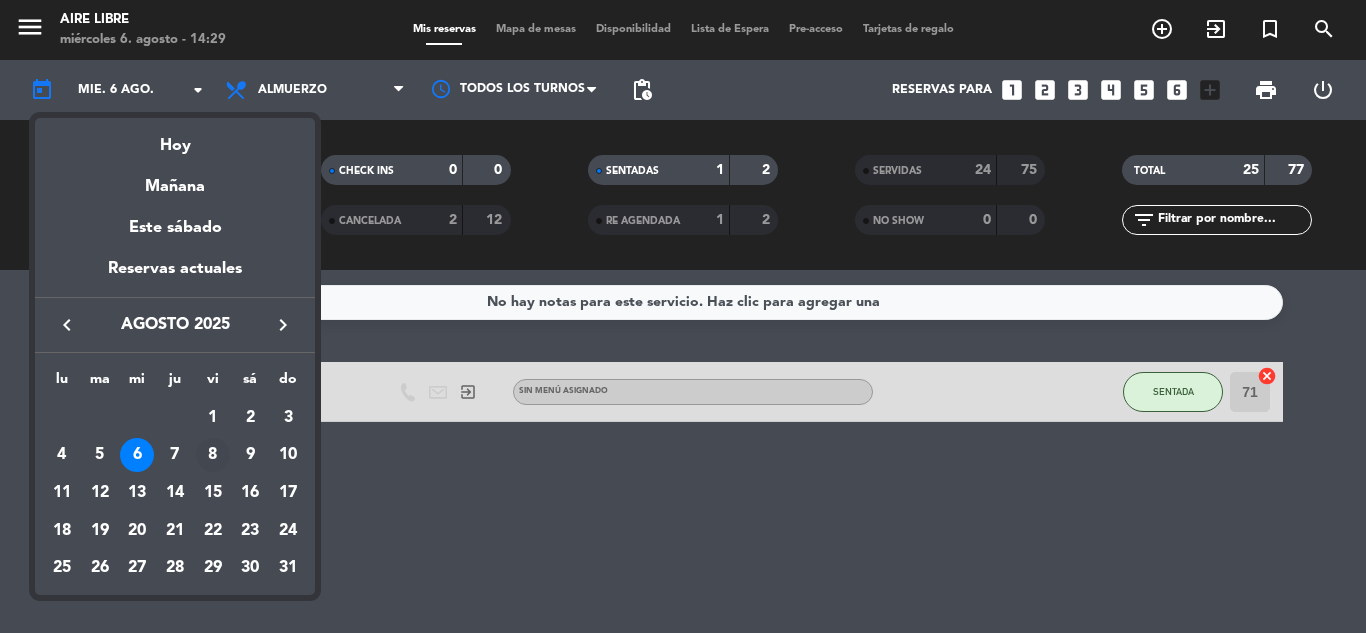 click on "8" at bounding box center (213, 455) 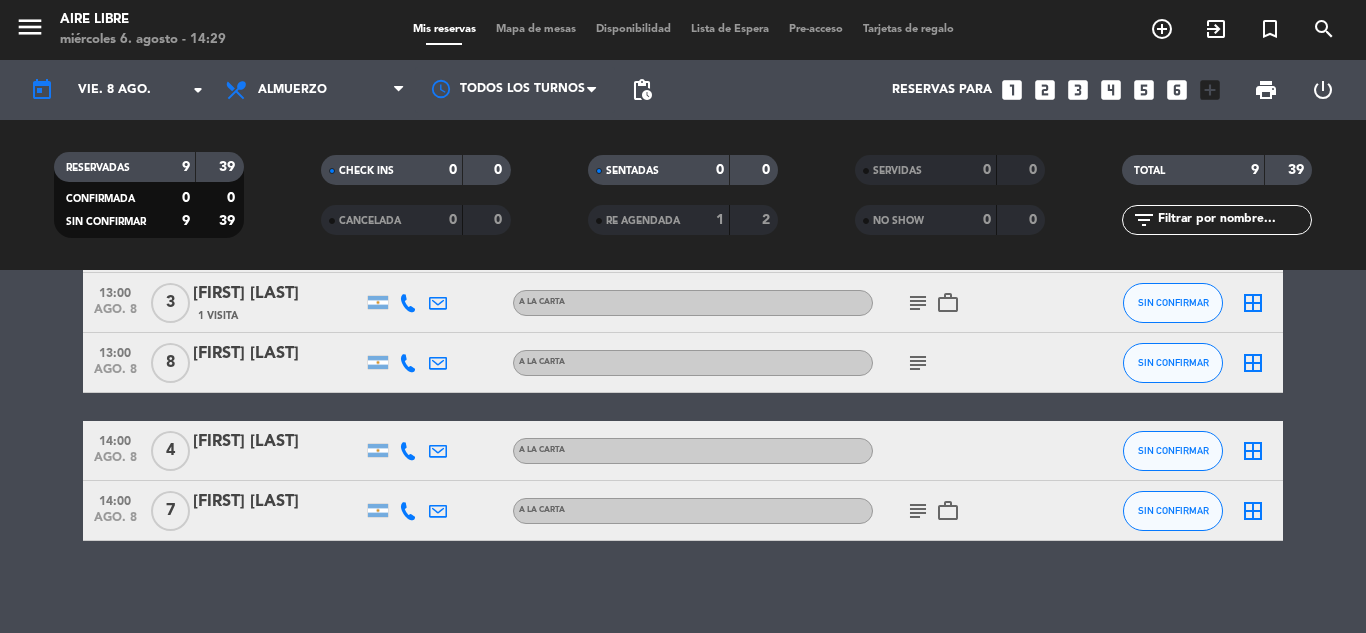 scroll, scrollTop: 425, scrollLeft: 0, axis: vertical 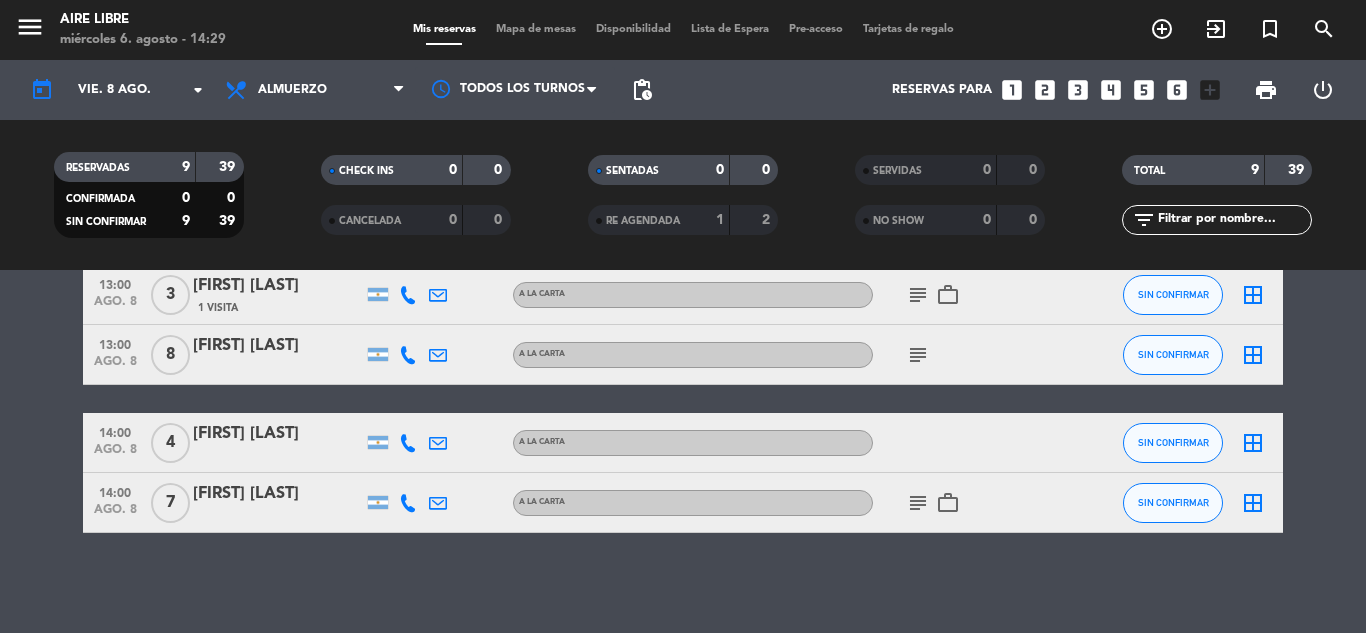 click on "subject" 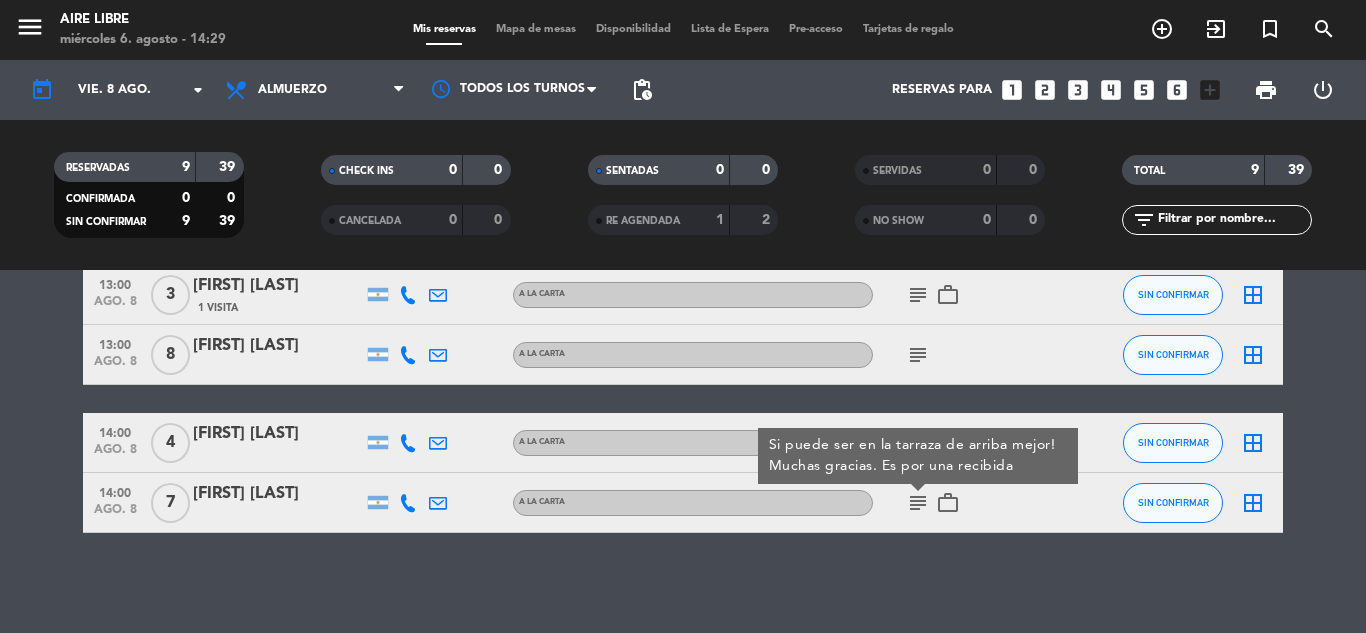 click on "subject" 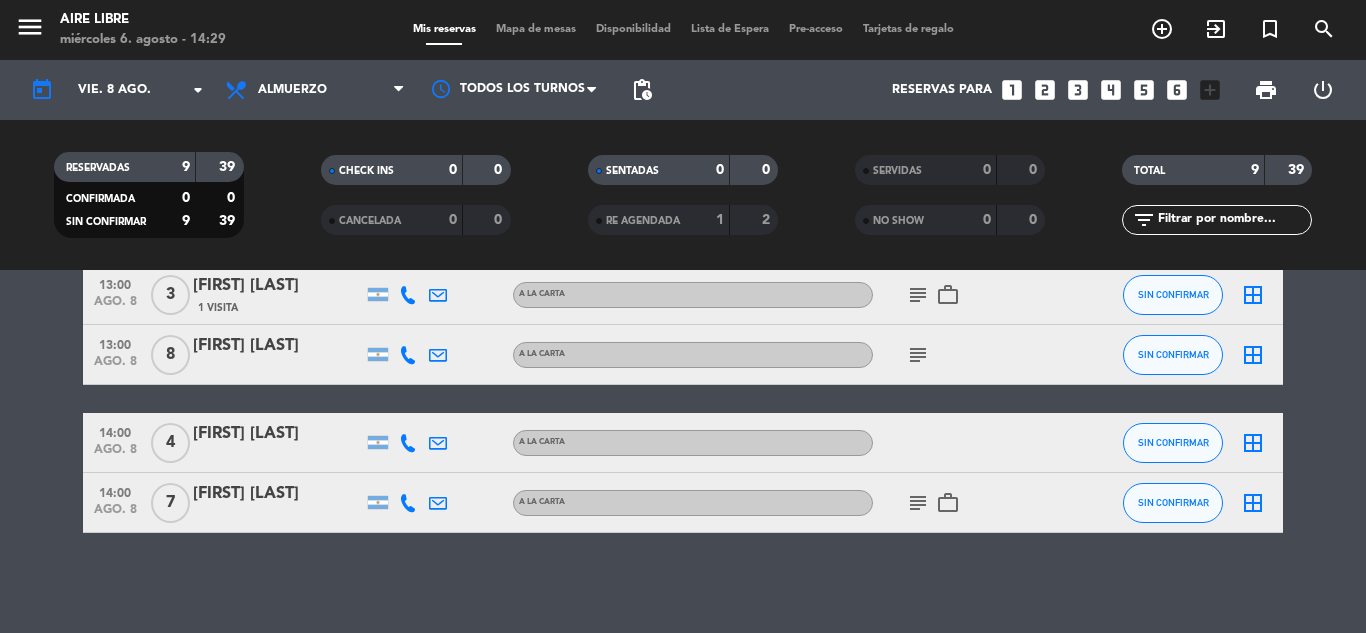 click on "subject" 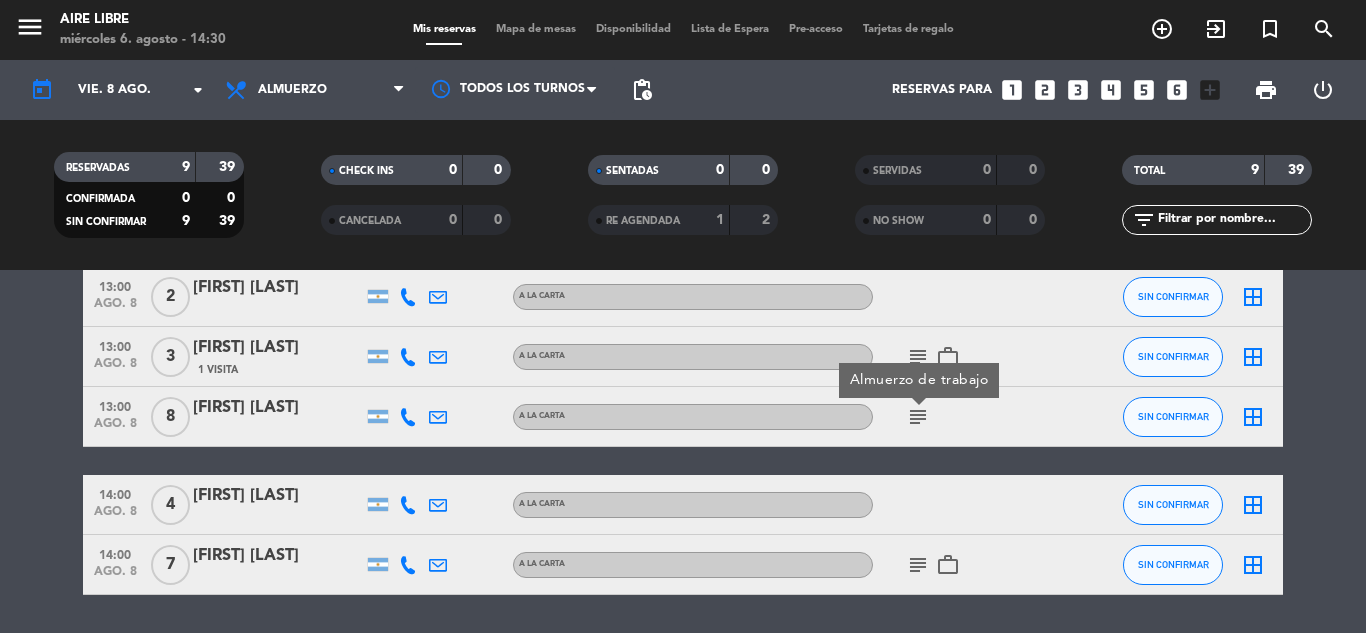 scroll, scrollTop: 361, scrollLeft: 0, axis: vertical 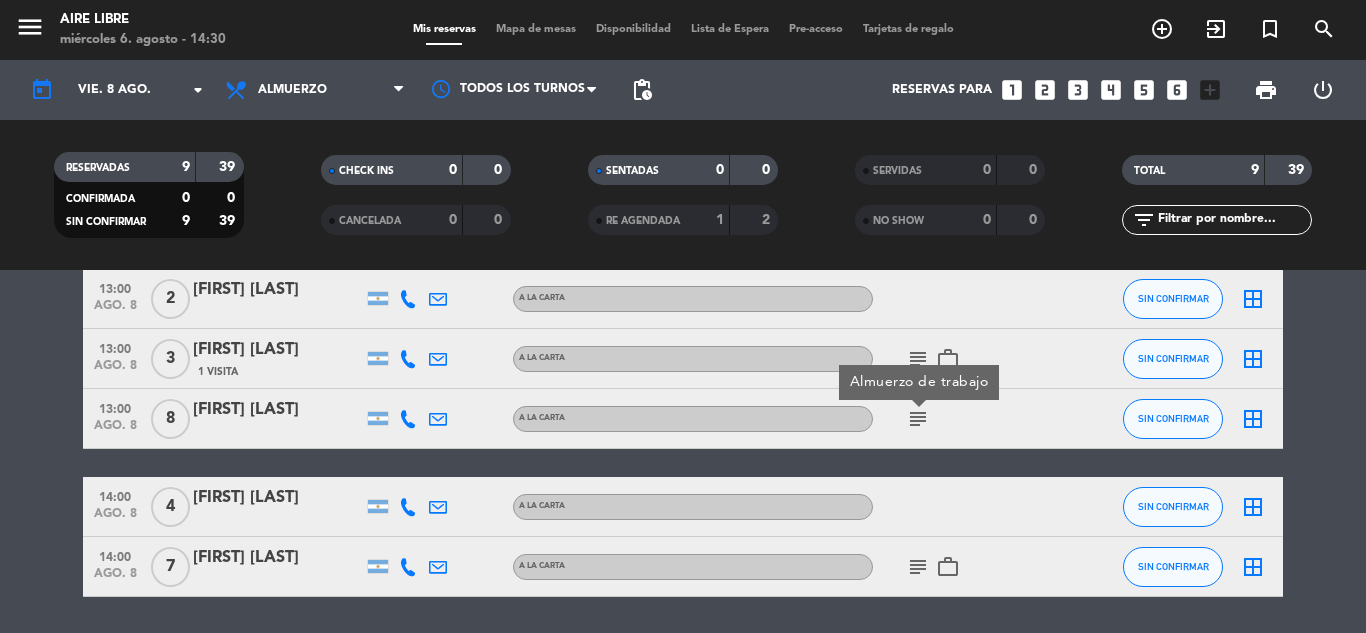click on "subject" 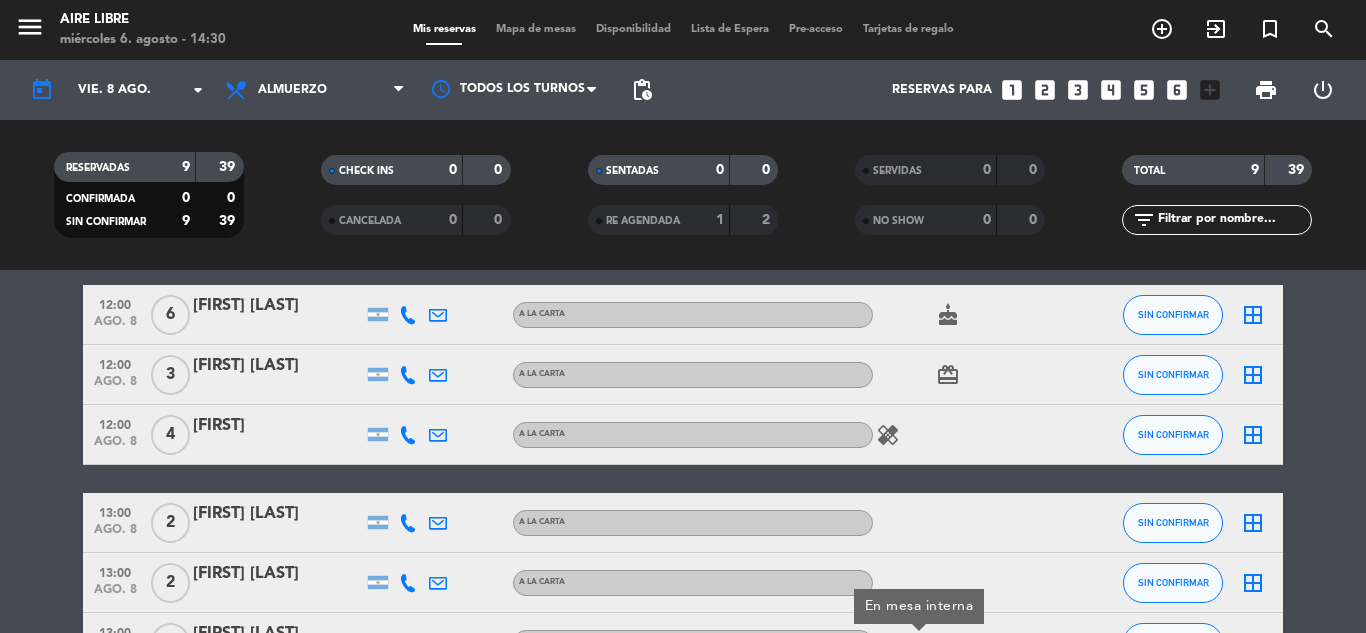 scroll, scrollTop: 58, scrollLeft: 0, axis: vertical 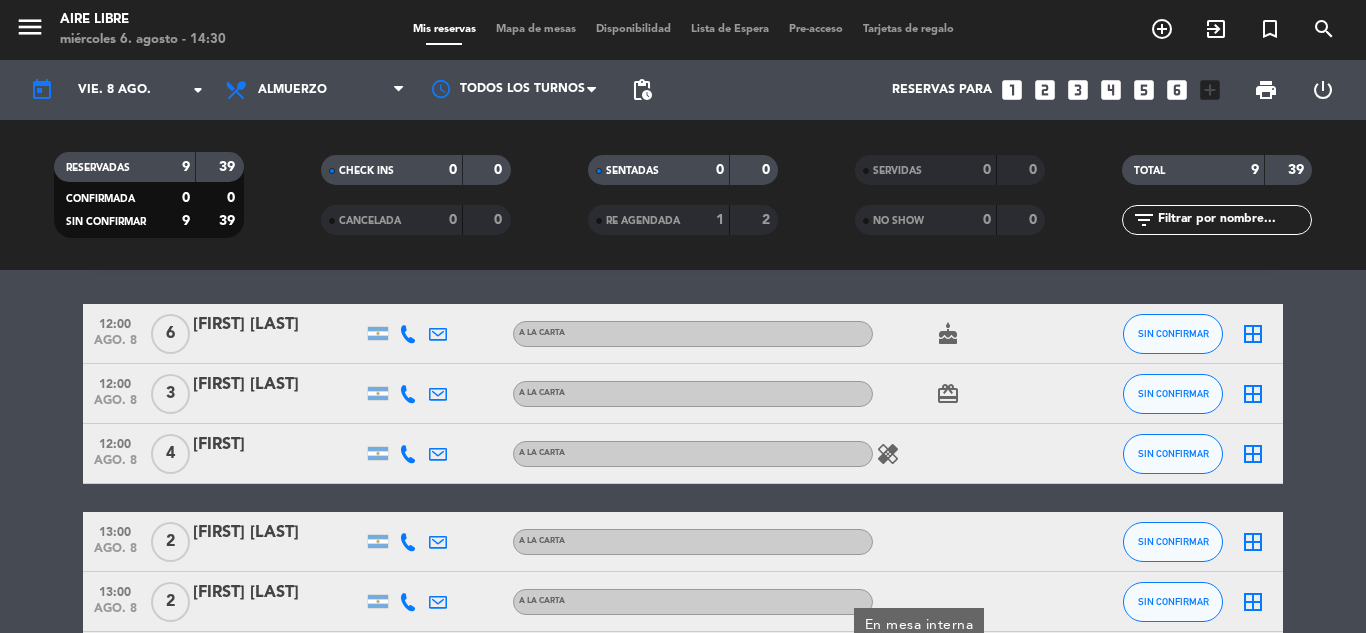 click on "A LA CARTA" 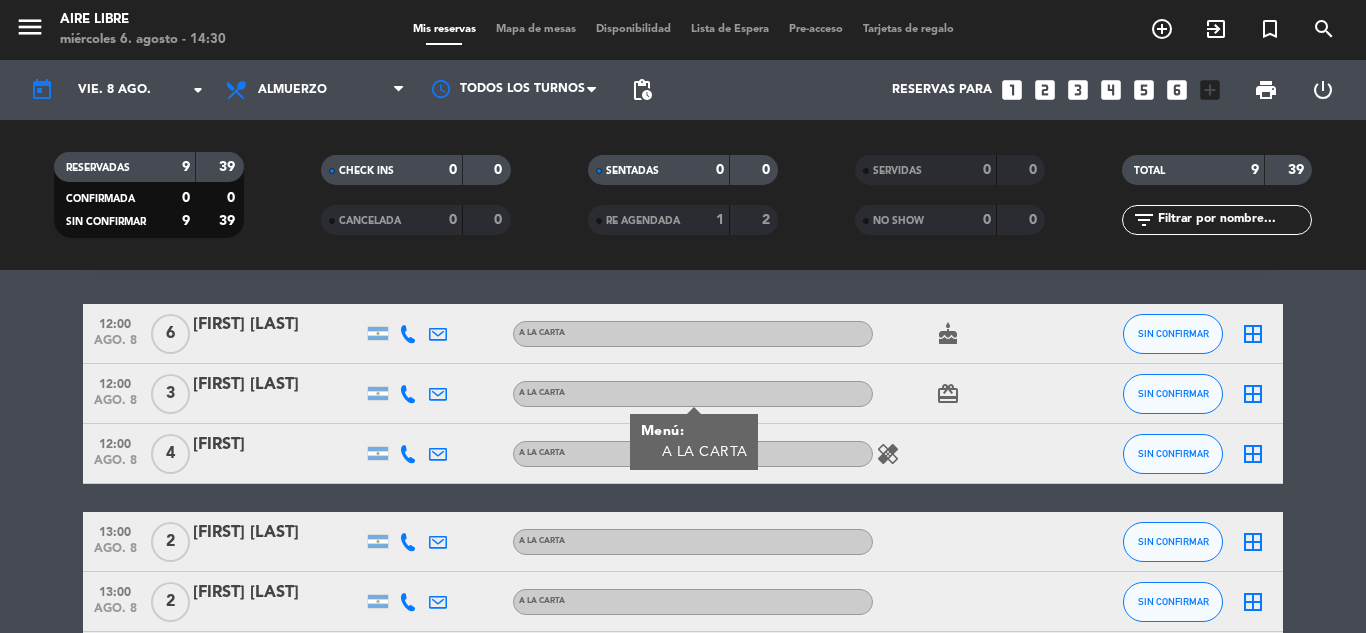 click on "[TIME]   ago. 8   6   [FIRST] [LAST]   A LA CARTA  cake  SIN CONFIRMAR  border_all   [TIME]   ago. 8   3   [FIRST] [LAST]   A LA CARTA Menú: A LA CARTA  card_giftcard  SIN CONFIRMAR  border_all   [TIME]   ago. 8   4   [FIRST]   A LA CARTA  healing  SIN CONFIRMAR  border_all   [TIME]   ago. 8   2   [FIRST] [LAST]   A LA CARTA SIN CONFIRMAR  border_all   [TIME]   ago. 8   2   [FIRST] [LAST]   A LA CARTA SIN CONFIRMAR  border_all   [TIME]   ago. 8   3   [FIRST] [LAST]   1 Visita   A LA CARTA  subject   work_outline  SIN CONFIRMAR  border_all   [TIME]   ago. 8   8   [FIRST] [LAST]   A LA CARTA  subject  SIN CONFIRMAR  border_all   [TIME]   ago. 8   4   [FIRST] [LAST]   A LA CARTA SIN CONFIRMAR  border_all   [TIME]   ago. 8   7   [FIRST] [LAST]   A LA CARTA  subject   work_outline  SIN CONFIRMAR  border_all" 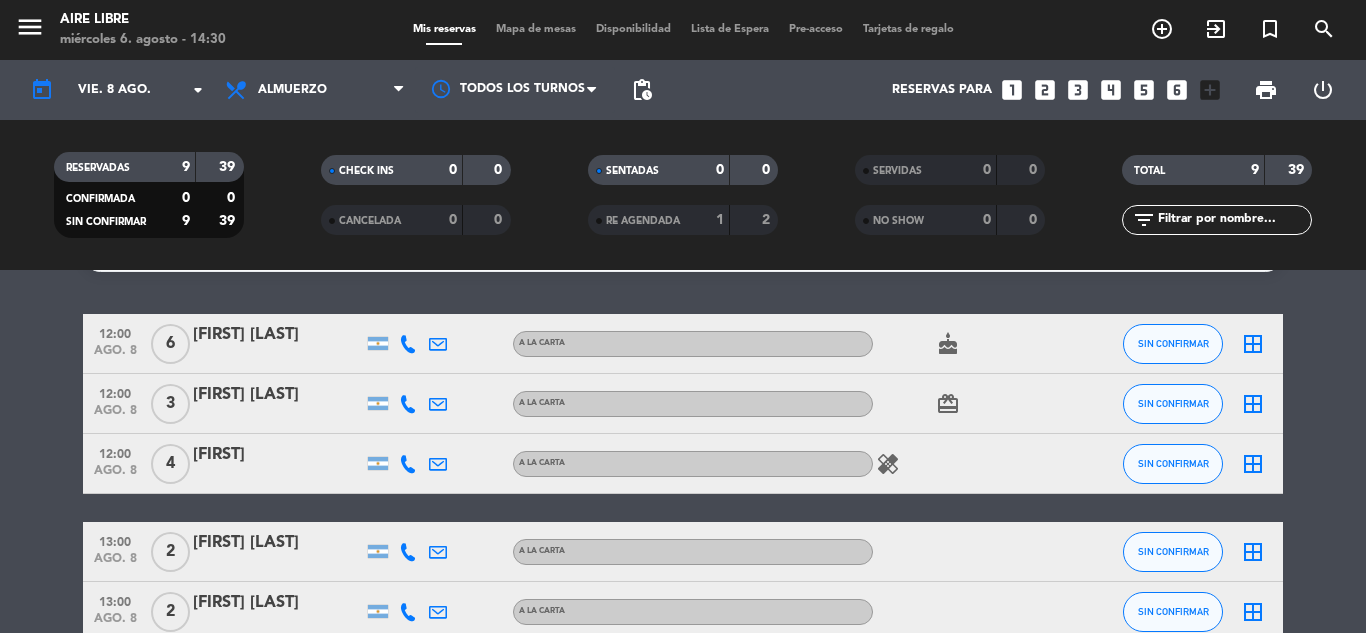 scroll, scrollTop: 0, scrollLeft: 0, axis: both 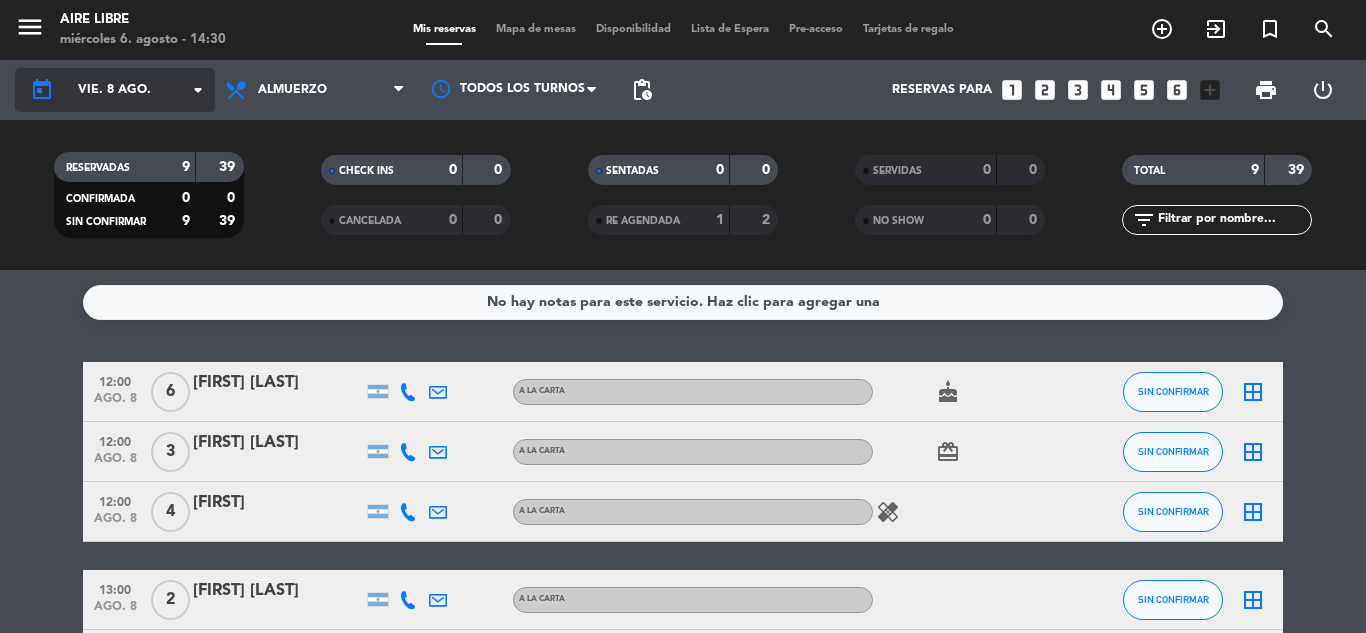 click on "vie. 8 ago." 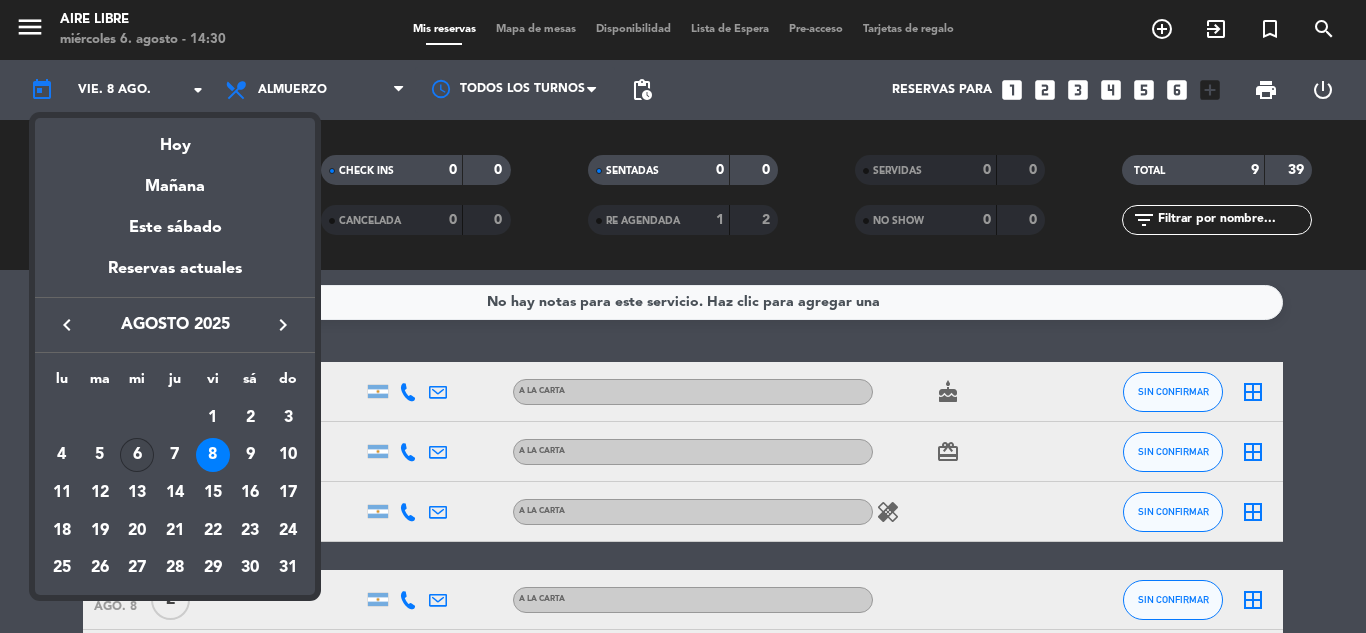 click on "6" at bounding box center (137, 455) 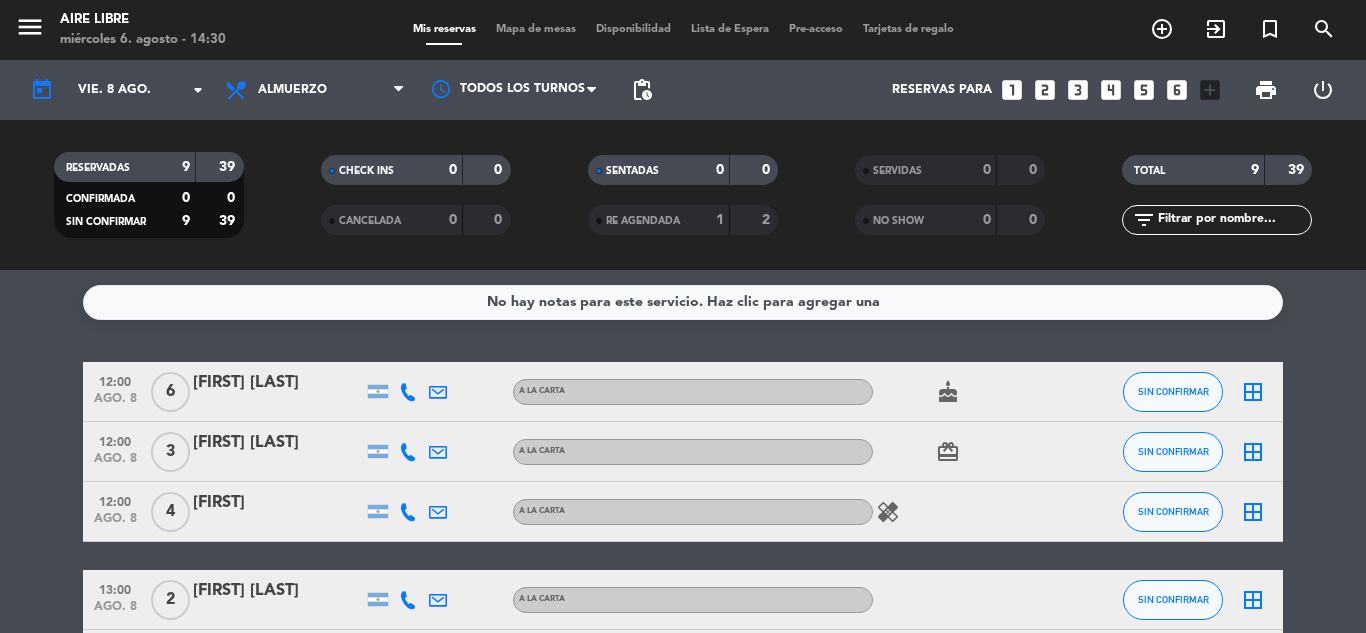 type on "mié. 6 ago." 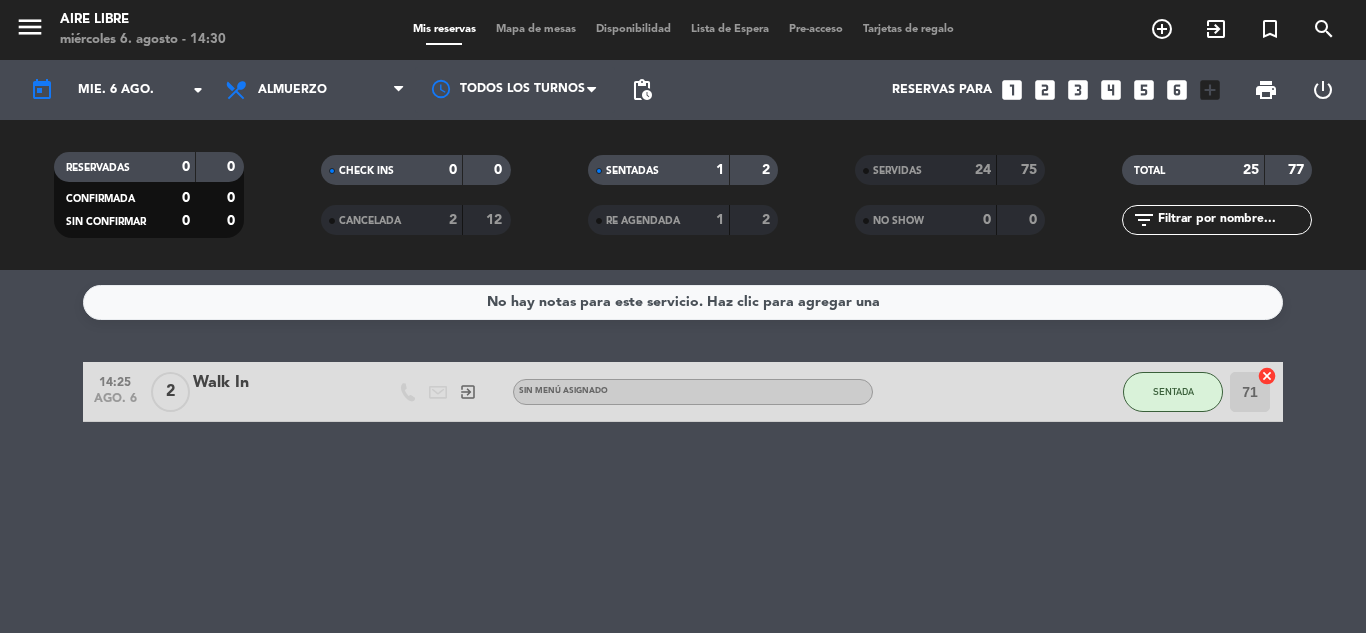 click on "SENTADA" 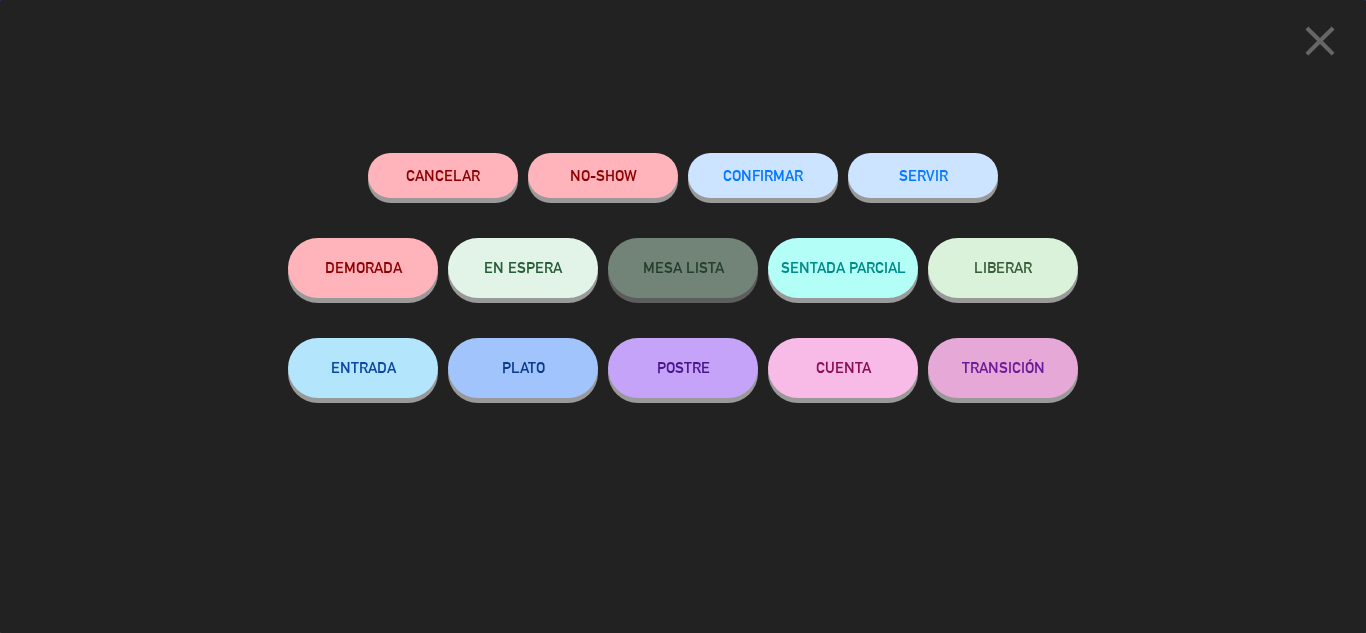 click on "SERVIR" 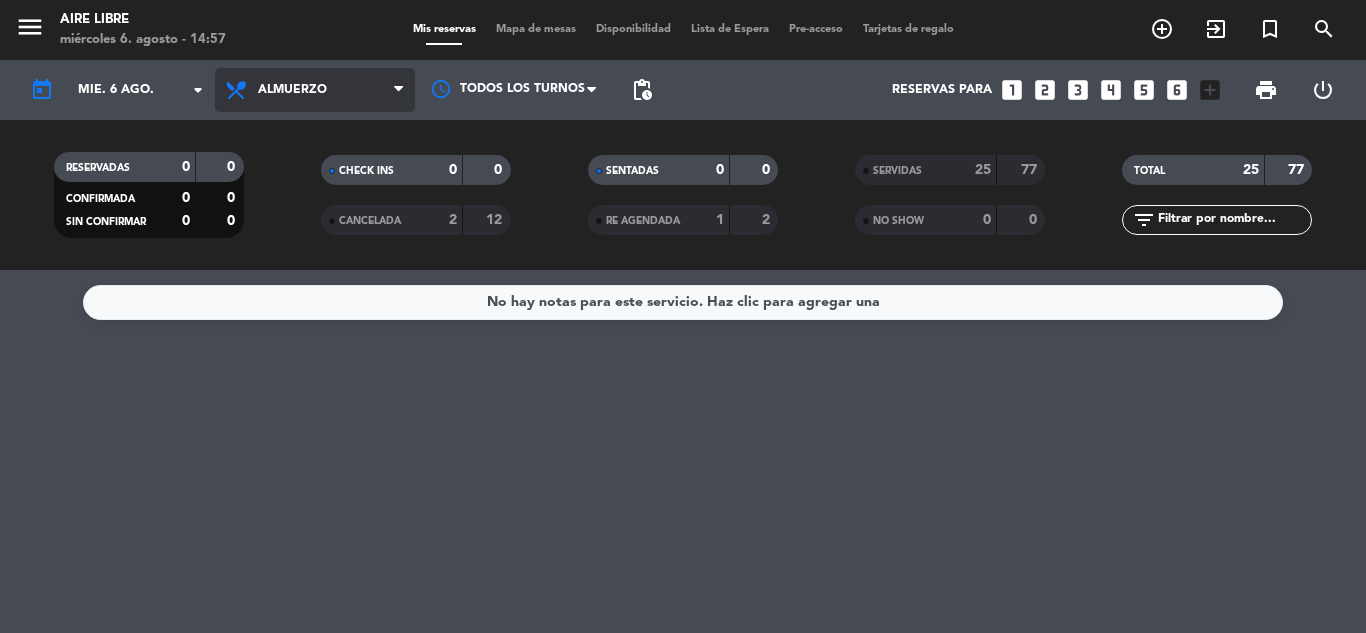 click on "Almuerzo" at bounding box center [315, 90] 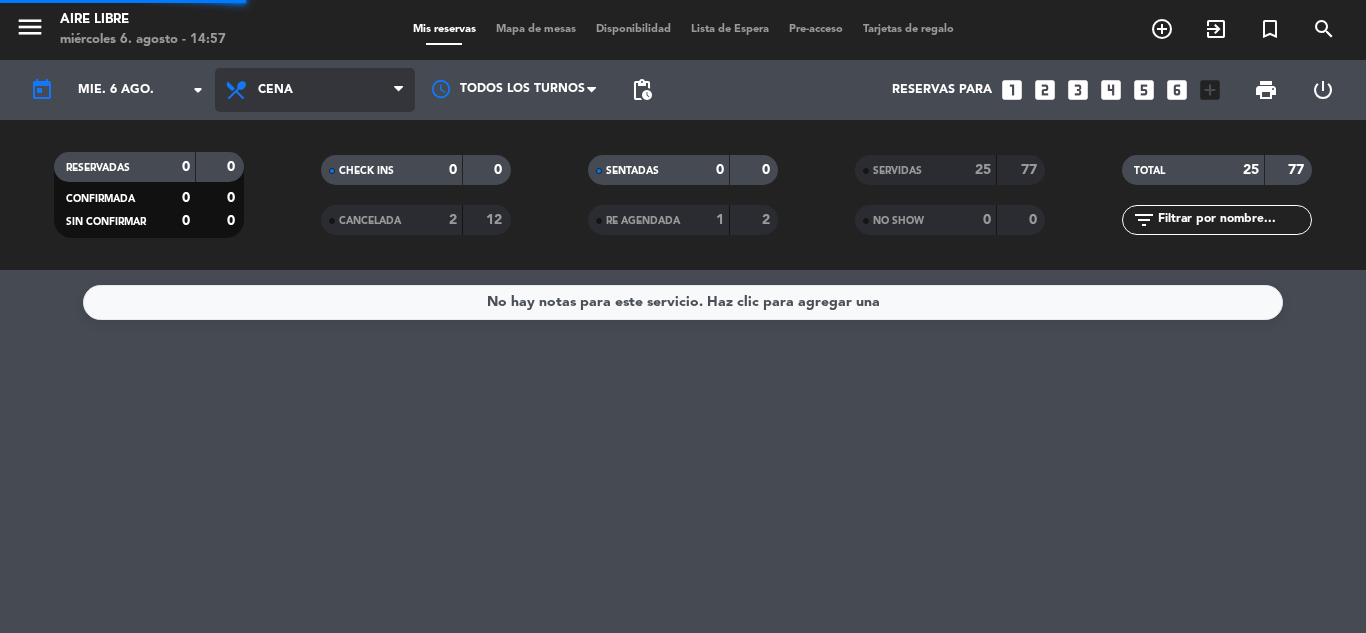 click on "menu  Aire Libre   miércoles 6. agosto - 14:57   Mis reservas   Mapa de mesas   Disponibilidad   Lista de Espera   Pre-acceso   Tarjetas de regalo  add_circle_outline exit_to_app turned_in_not search today    mié. 6 ago. arrow_drop_down  Todos los servicios  Desayuno  Brunch  Almuerzo  Cena  Cena  Todos los servicios  Desayuno  Brunch  Almuerzo  Cena Todos los turnos pending_actions  Reservas para   looks_one   looks_two   looks_3   looks_4   looks_5   looks_6   add_box  print  power_settings_new   RESERVADAS   0   0   CONFIRMADA   0   0   SIN CONFIRMAR   0   0   CHECK INS   0   0   CANCELADA   2   12   SENTADAS   0   0   RE AGENDADA   1   2   SERVIDAS   25   77   NO SHOW   0   0   TOTAL   25   77  filter_list  No hay notas para este servicio. Haz clic para agregar una" 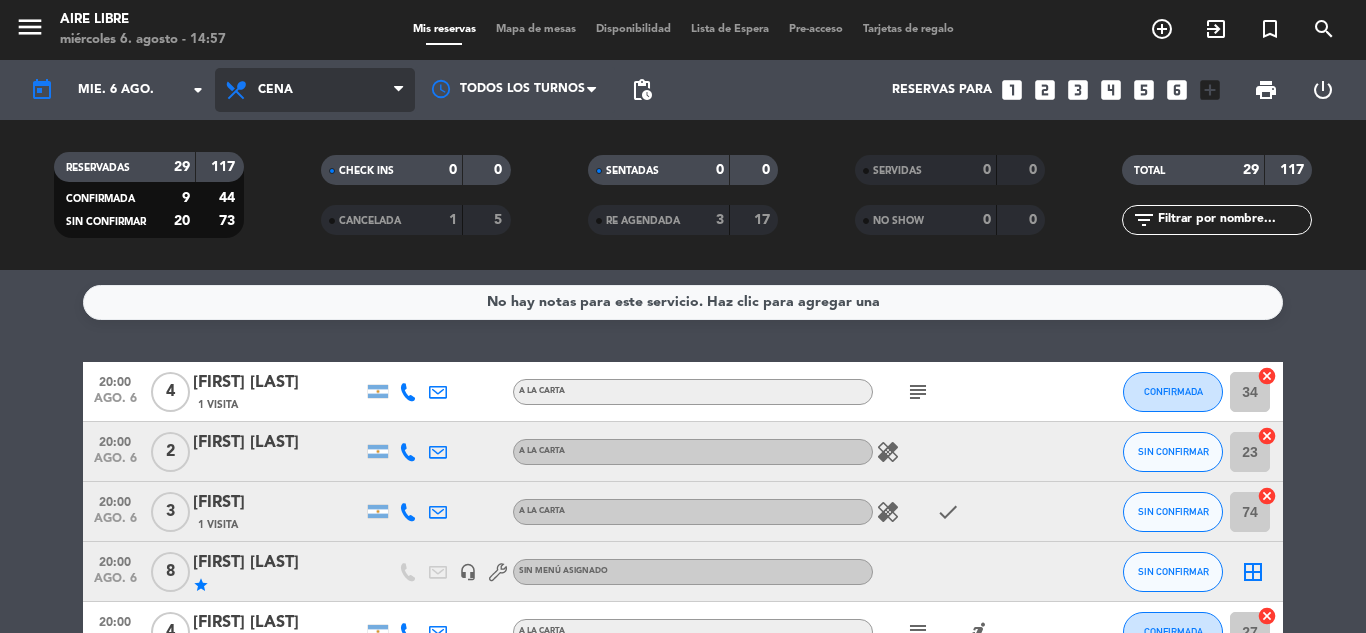 click on "Cena" at bounding box center (315, 90) 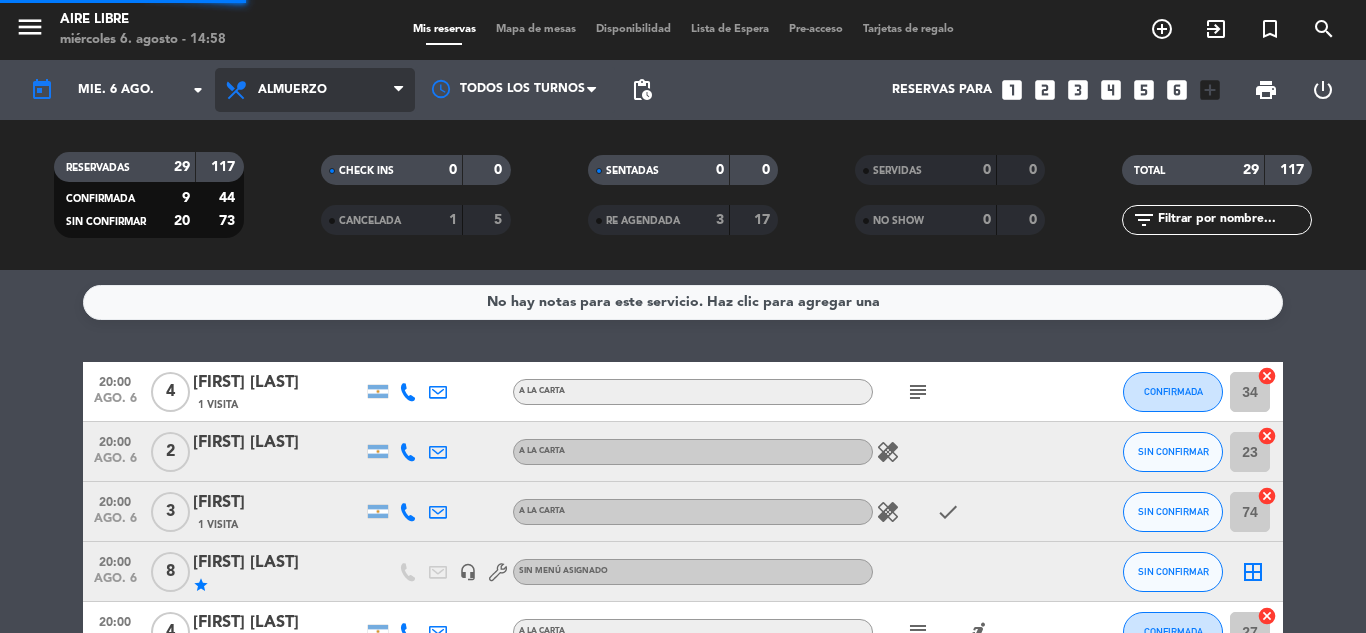 click on "menu  Aire Libre   miércoles 6. agosto - 14:58   Mis reservas   Mapa de mesas   Disponibilidad   Lista de Espera   Pre-acceso   Tarjetas de regalo  add_circle_outline exit_to_app turned_in_not search today    mié. 6 ago. arrow_drop_down  Todos los servicios  Desayuno  Brunch  Almuerzo  Cena  Almuerzo  Todos los servicios  Desayuno  Brunch  Almuerzo  Cena Todos los turnos pending_actions  Reservas para   looks_one   looks_two   looks_3   looks_4   looks_5   looks_6   add_box  print  power_settings_new   RESERVADAS   29   117   CONFIRMADA   9   44   SIN CONFIRMAR   20   73   CHECK INS   0   0   CANCELADA   1   5   SENTADAS   0   0   RE AGENDADA   3   17   SERVIDAS   0   0   NO SHOW   0   0   TOTAL   29   117  filter_list" 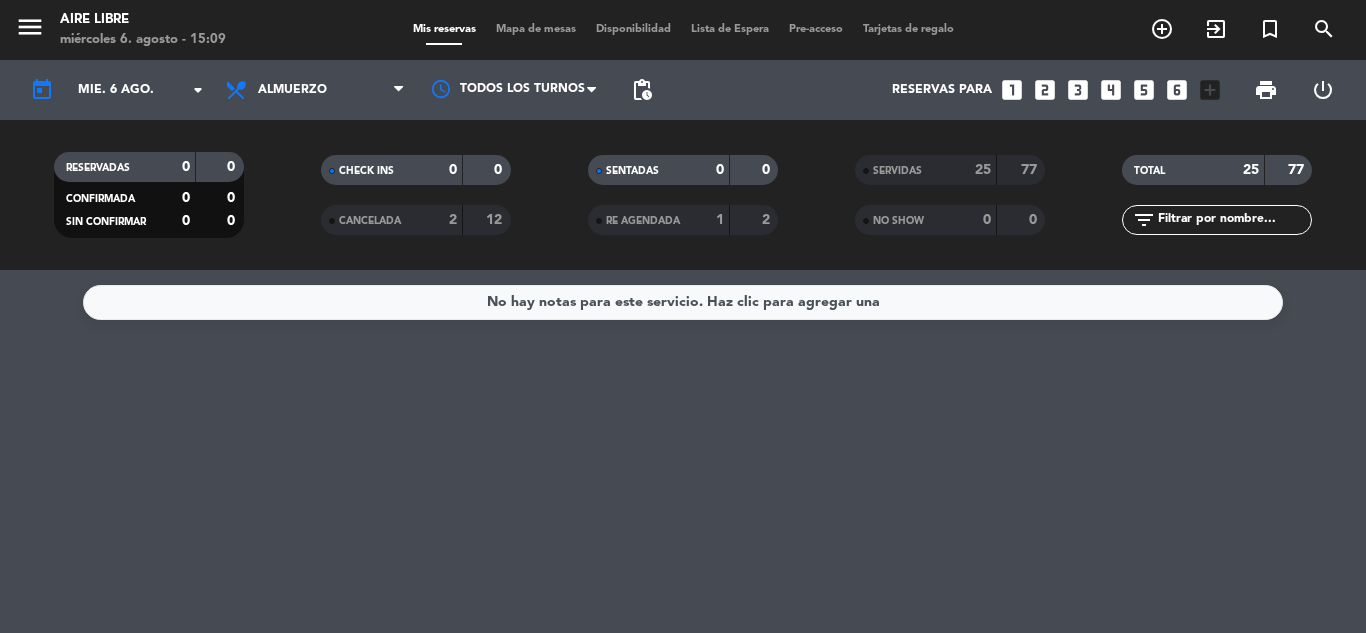 click on "exit_to_app" at bounding box center (1162, 29) 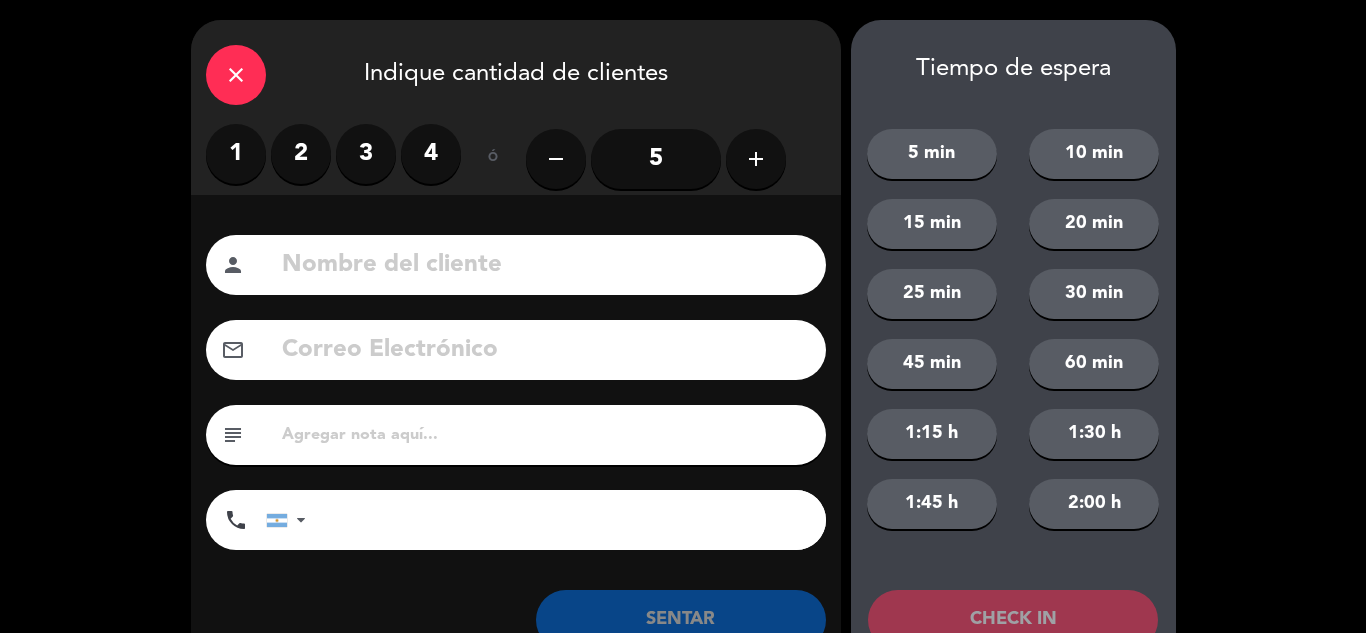 click on "1" at bounding box center [236, 154] 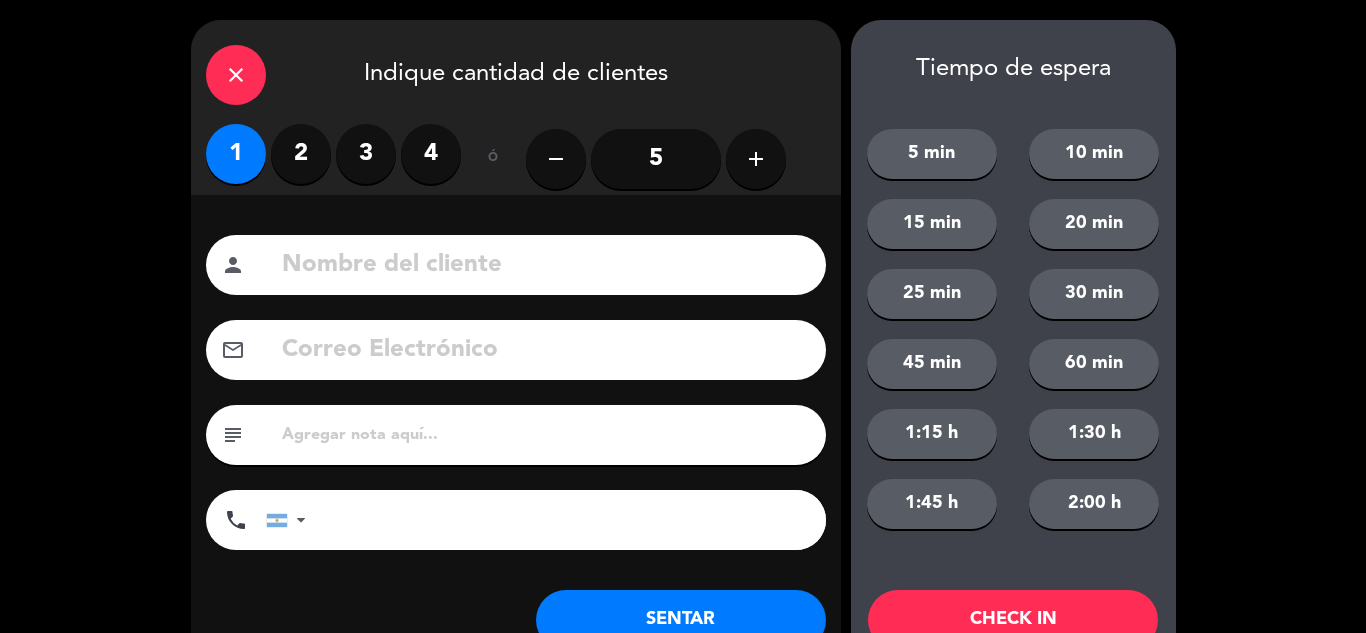 click on "SENTAR" 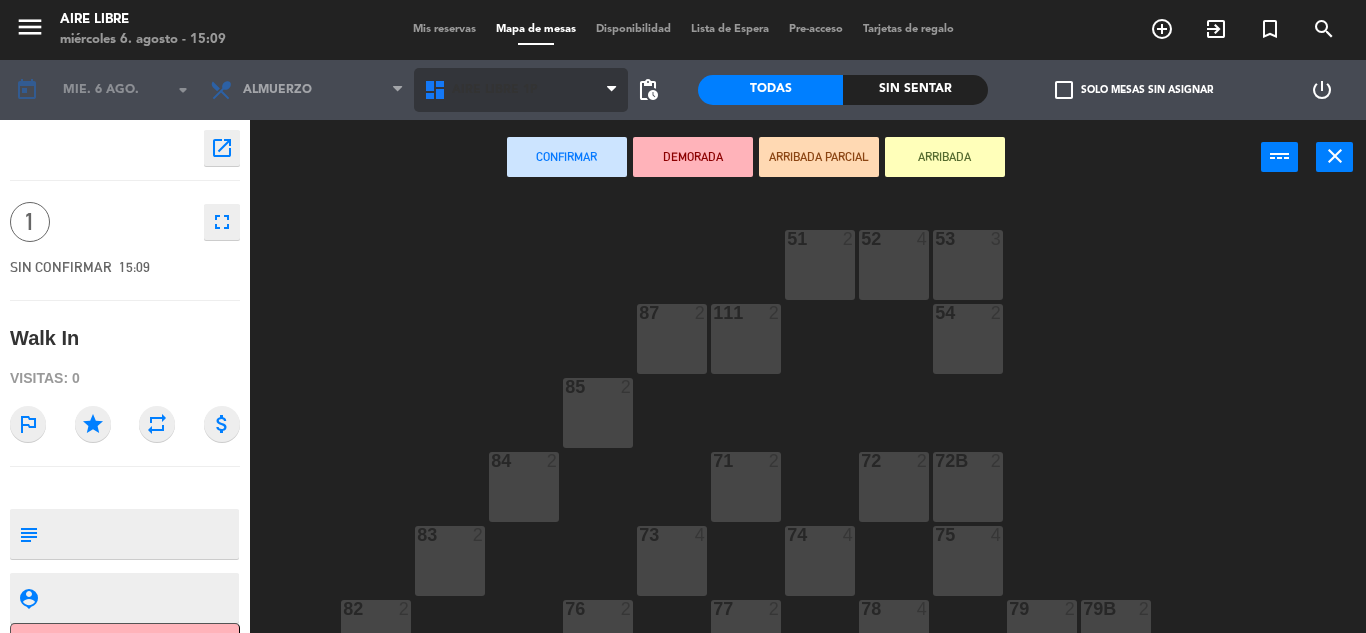click on "Aire Libre 1P" at bounding box center [521, 90] 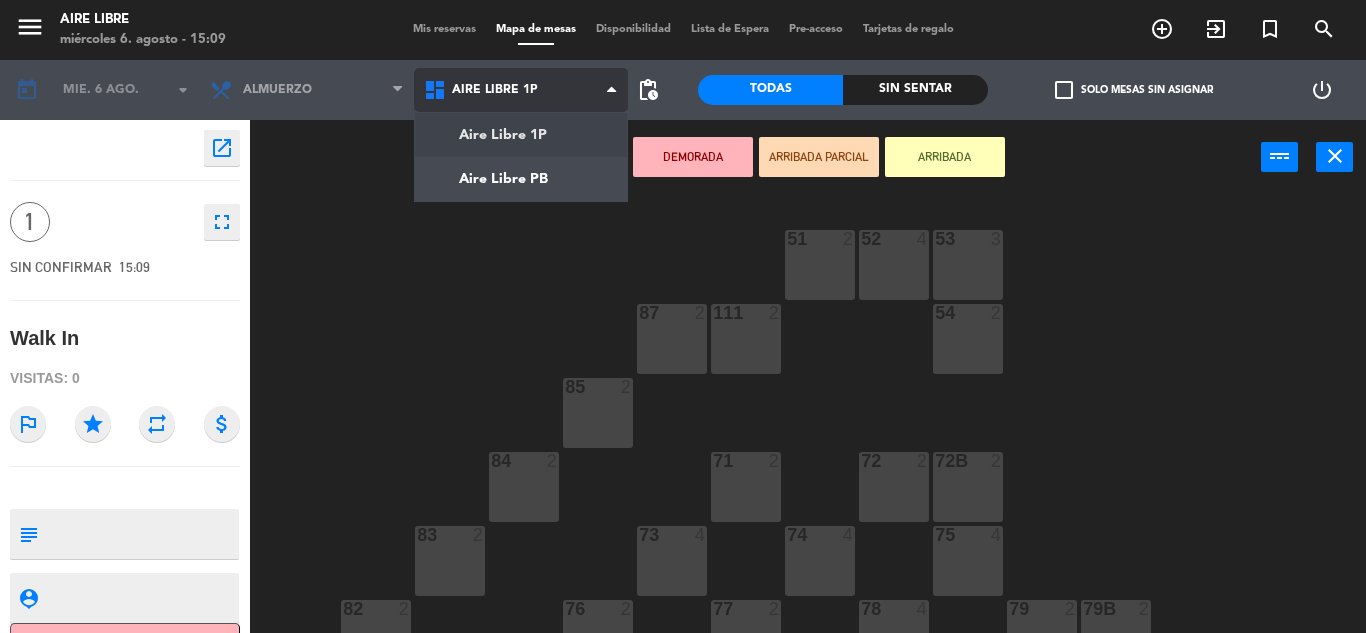 click on "menu  Aire Libre   [DAY] [NUMBER]. [MONTH] - [TIME]   Mis reservas   Mapa de mesas   Disponibilidad   Lista de Espera   Pre-acceso   Tarjetas de regalo  add_circle_outline exit_to_app turned_in_not search today    mié. 6 ago. arrow_drop_down  Desayuno  Brunch  Almuerzo  Cena  Almuerzo  Desayuno  Brunch  Almuerzo  Cena  Aire Libre 1P   Aire Libre PB   Aire Libre 1P   Aire Libre 1P   Aire Libre PB  pending_actions  Todas  Sin sentar  check_box_outline_blank   Solo mesas sin asignar   power_settings_new    open_in_new 1    fullscreen  SIN CONFIRMAR   [TIME]   Walk In  Visitas: 0 outlined_flag star repeat attach_money subject                              person_pin                              Cancelar   Confirmar   DEMORADA   ARRIBADA PARCIAL   ARRIBADA  power_input close 51  2  52  4  53  3  111  2  54  2  87  2  85  2  72  2  84  2  71  2  72B  2  83  2  73  4  74  4  75  4  82  2  76  2  78  4  77  2  79  2  79B  2  113  2  112  2  81  5  81b  2  86 lock  2  62  2  61  4  67  2  62B lock  2  67B  2  63  4  64  2" 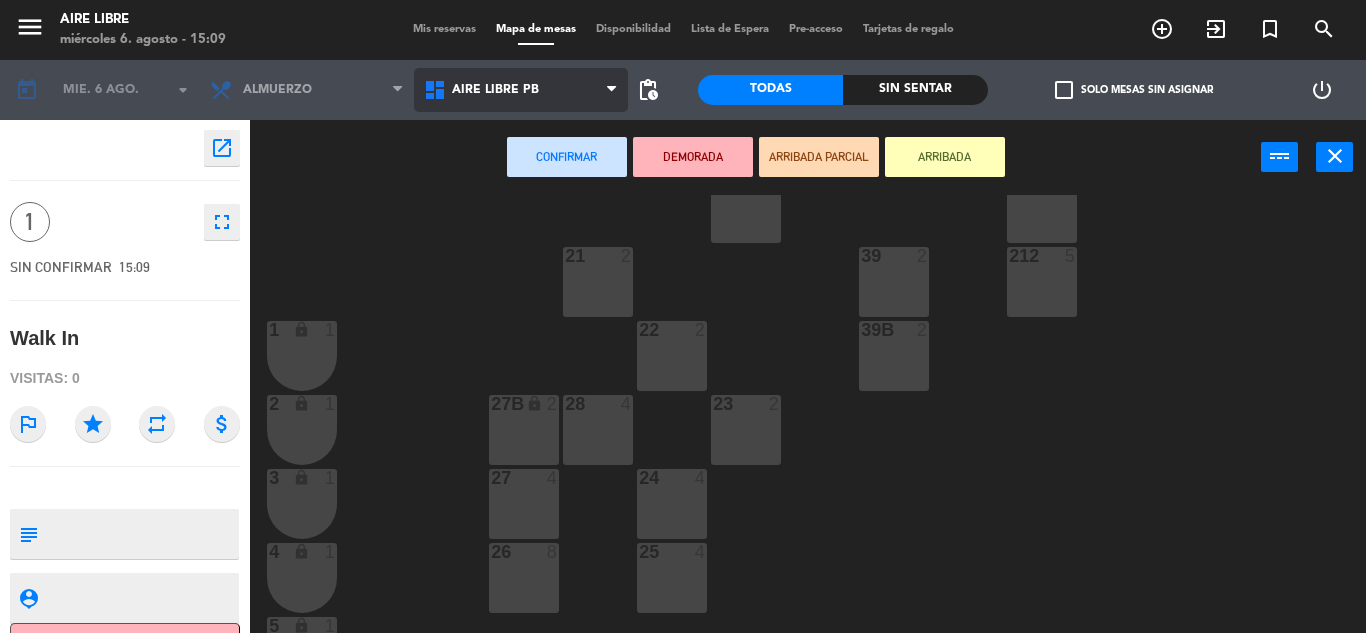 scroll, scrollTop: 281, scrollLeft: 0, axis: vertical 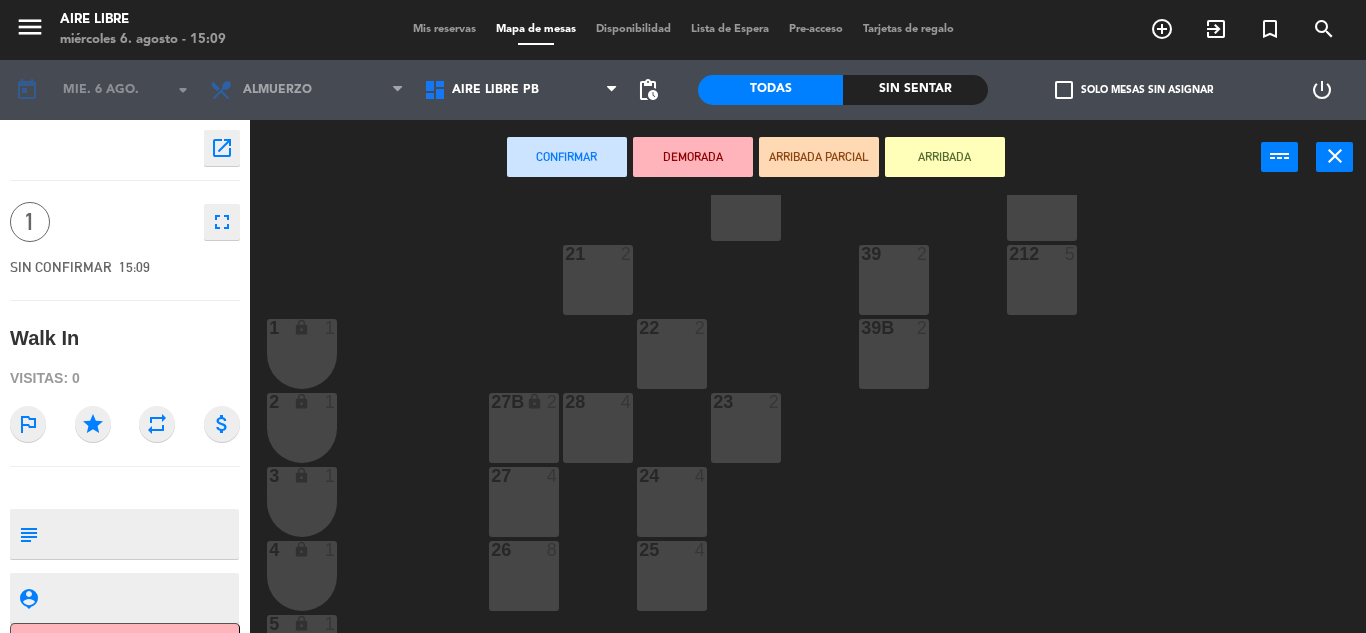 click on "3 lock  1" at bounding box center [302, 502] 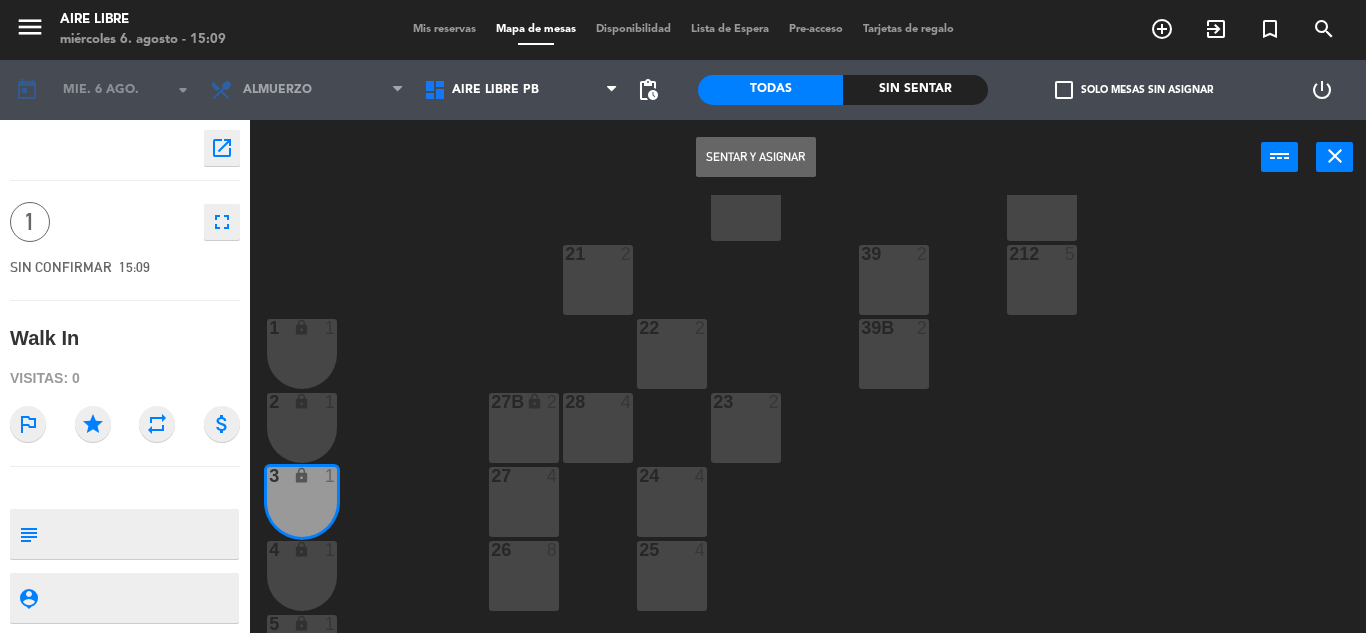 click on "Sentar y Asignar" at bounding box center [756, 157] 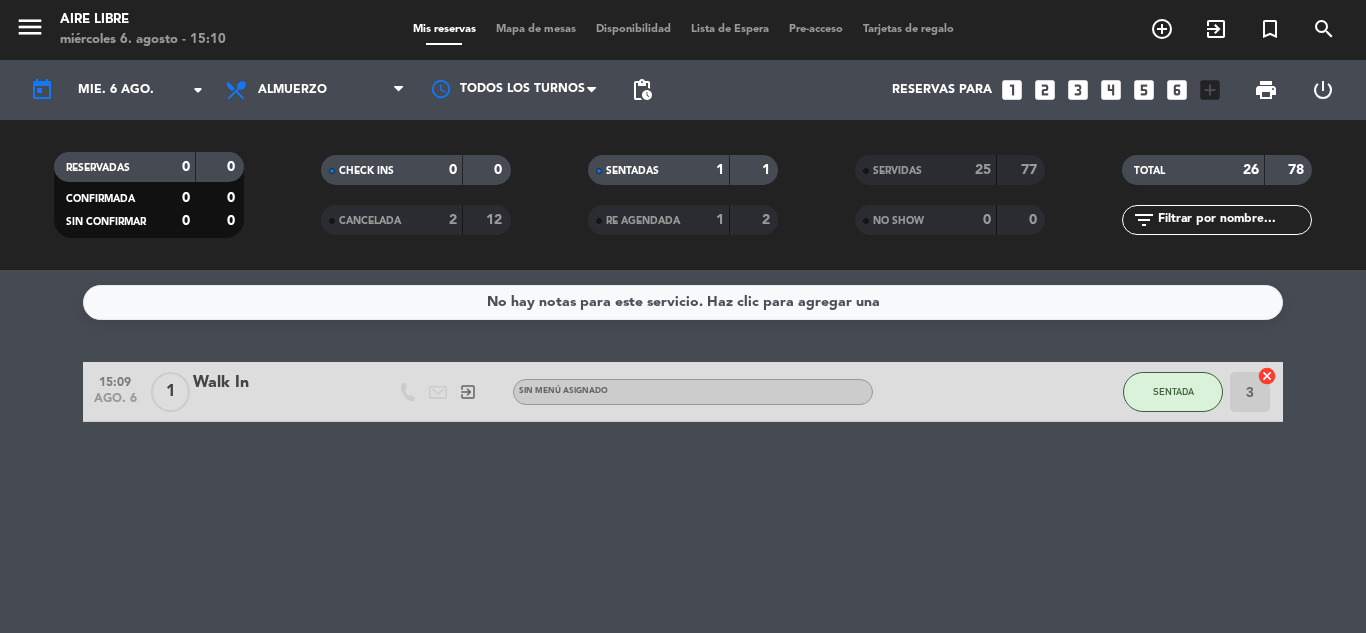 click on "SENTADA" 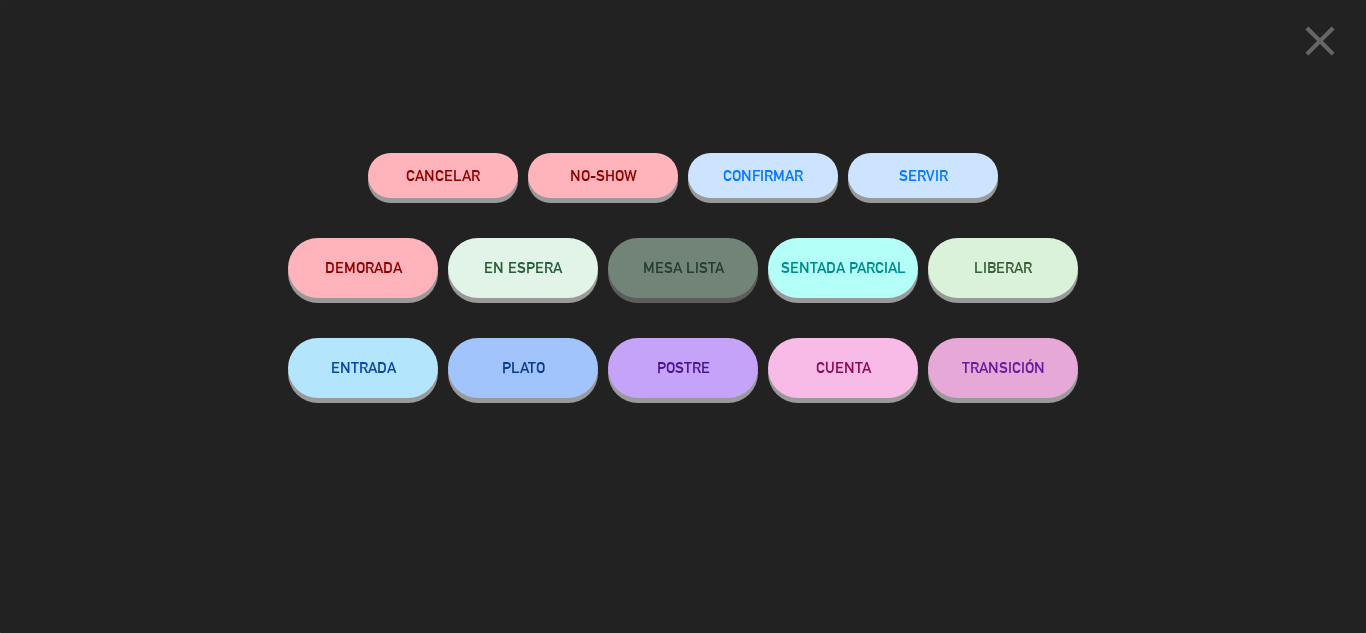 click on "SERVIR" 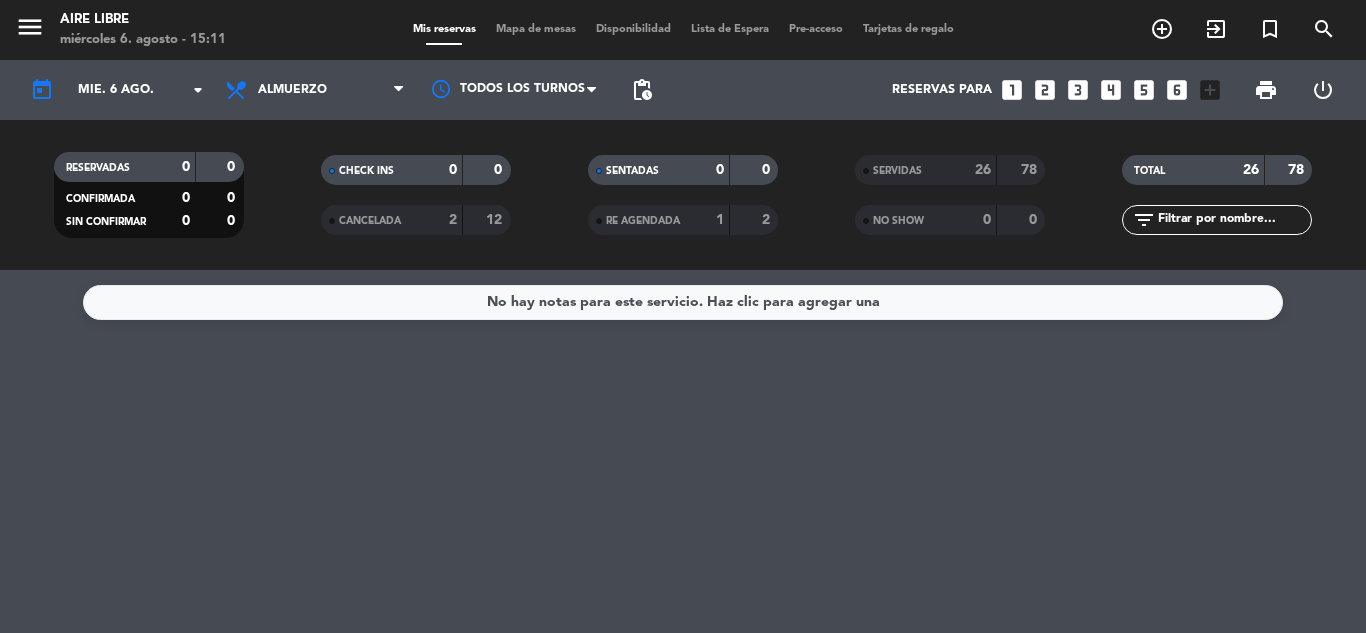 click on "RESERVADAS   0   0   CONFIRMADA   0   0   SIN CONFIRMAR   0   0   CHECK INS   0   0   CANCELADA   2   12   SENTADAS   0   0   RE AGENDADA   1   2   SERVIDAS   26   78   NO SHOW   0   0   TOTAL   26   78  filter_list" 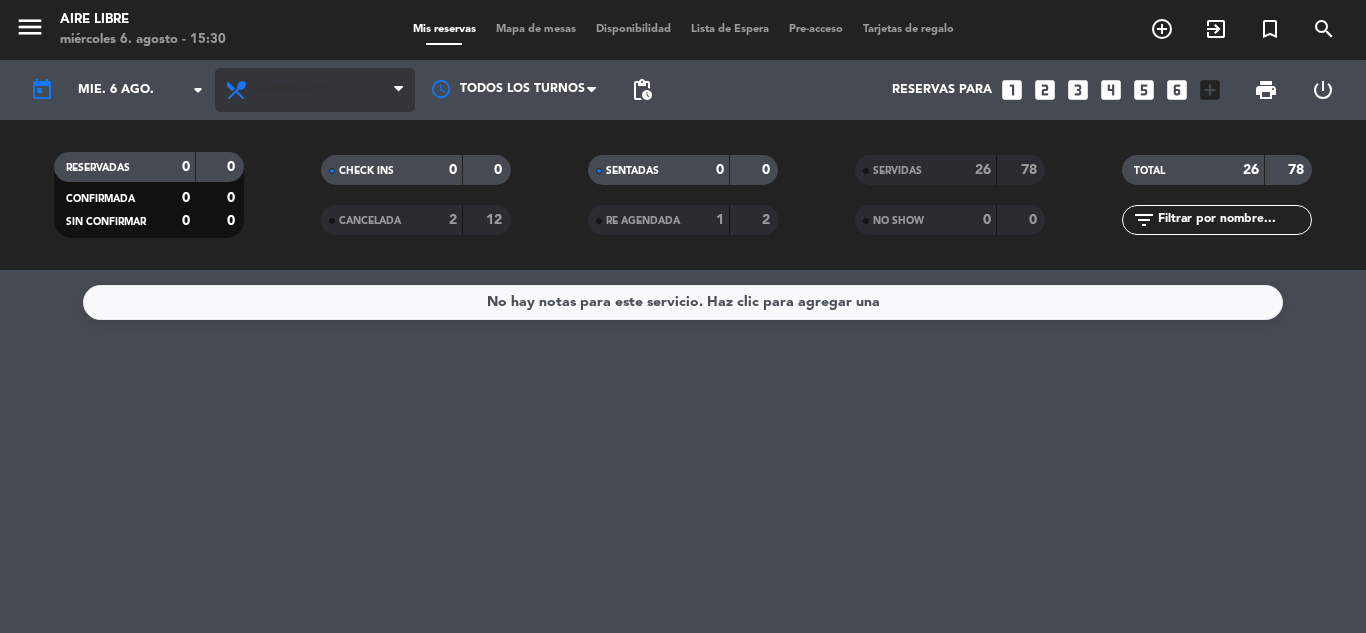 click on "Almuerzo" at bounding box center (315, 90) 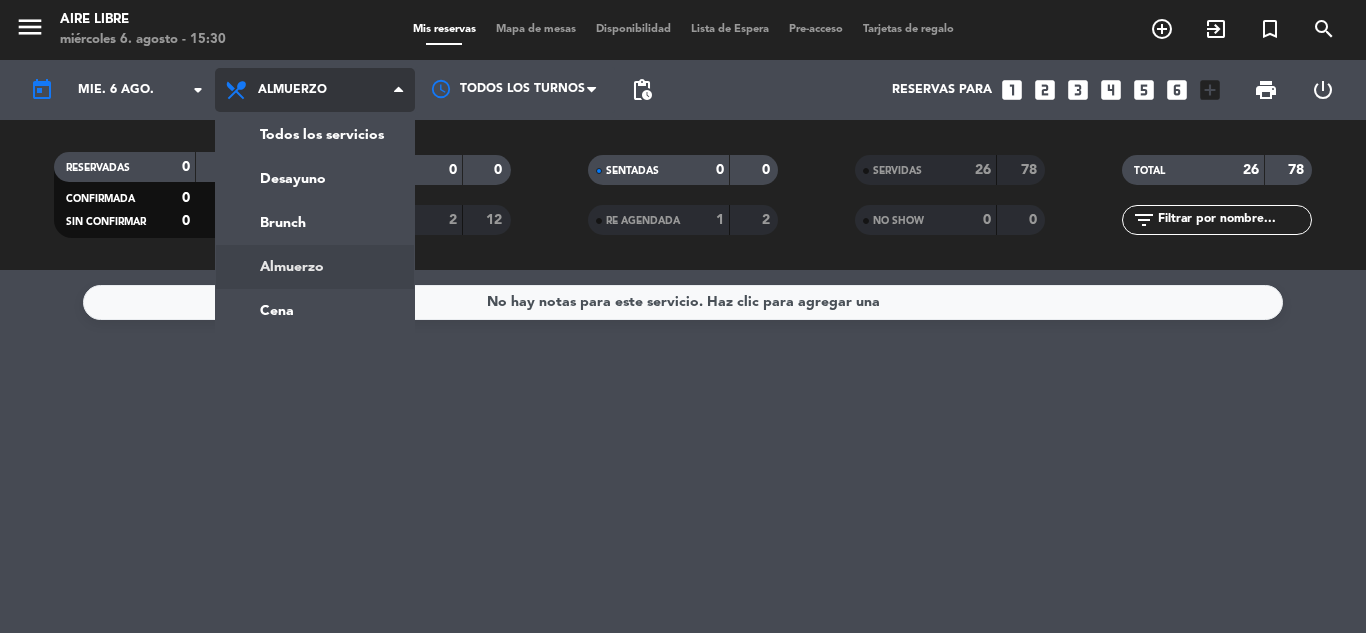 click on "menu  Aire Libre   [DAY] [NUMBER]. [MONTH] - [TIME]   Mis reservas   Mapa de mesas   Disponibilidad   Lista de Espera   Pre-acceso   Tarjetas de regalo  add_circle_outline exit_to_app turned_in_not search today    mié. 6 ago. arrow_drop_down  Todos los servicios  Desayuno  Brunch  Almuerzo  Cena  Almuerzo  Todos los servicios  Desayuno  Brunch  Almuerzo  Cena Todos los turnos pending_actions  Reservas para   looks_one   looks_two   looks_3   looks_4   looks_5   looks_6   add_box  print  power_settings_new   RESERVADAS   0   0   CONFIRMADA   0   0   SIN CONFIRMAR   0   0   CHECK INS   0   0   CANCELADA   2   12   SENTADAS   0   0   RE AGENDADA   1   2   SERVIDAS   26   78   NO SHOW   0   0   TOTAL   26   78  filter_list" 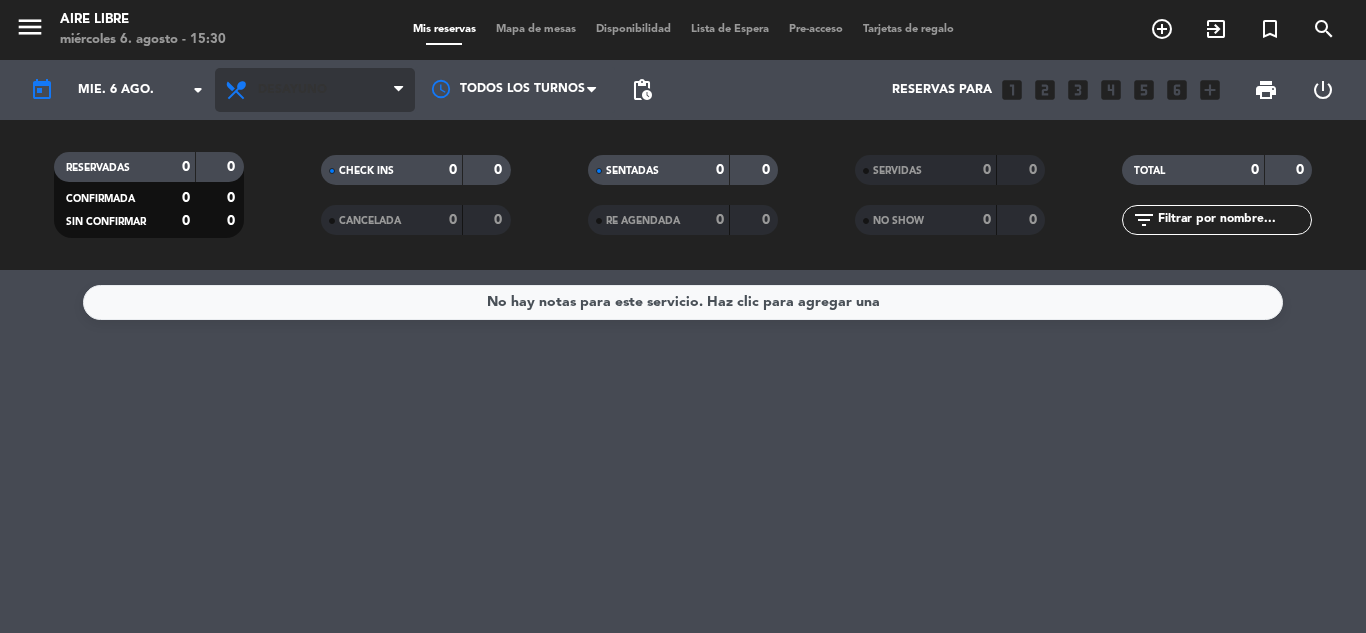 click on "Desayuno" at bounding box center (315, 90) 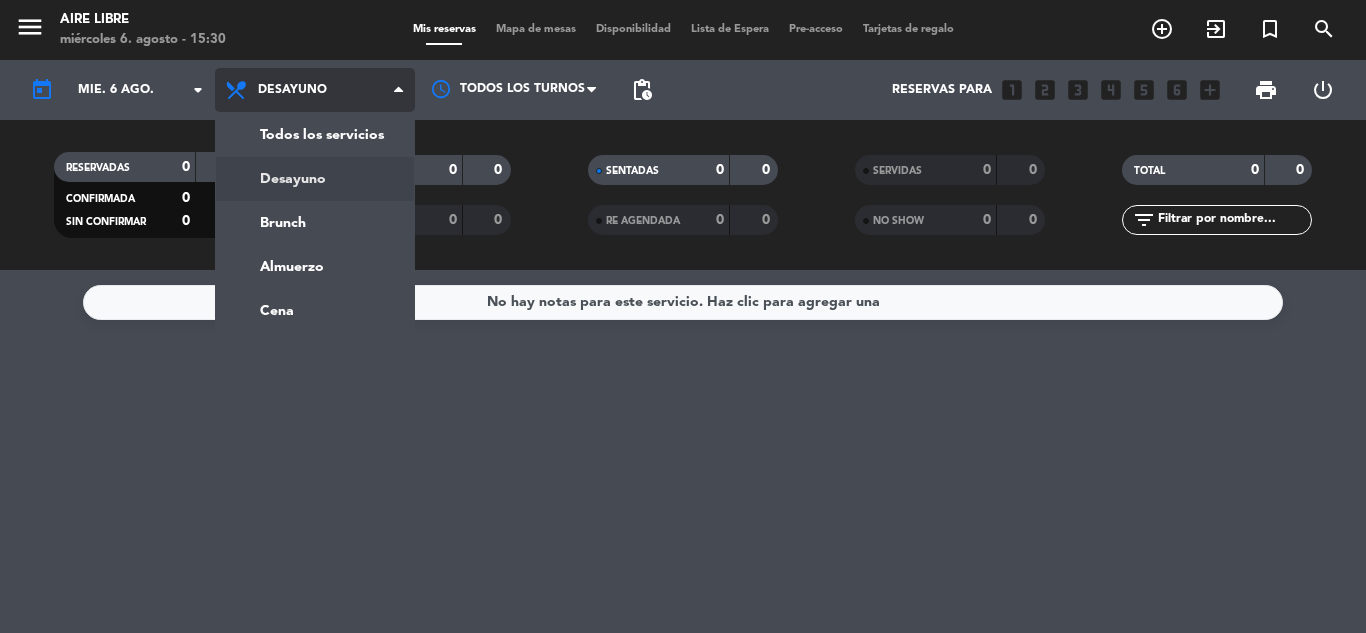 click on "menu  Aire Libre   miércoles 6. agosto - 15:30   Mis reservas   Mapa de mesas   Disponibilidad   Lista de Espera   Pre-acceso   Tarjetas de regalo  add_circle_outline exit_to_app turned_in_not search today    mié. 6 ago. arrow_drop_down  Todos los servicios  Desayuno  Brunch  Almuerzo  Cena  Desayuno  Todos los servicios  Desayuno  Brunch  Almuerzo  Cena Todos los turnos pending_actions  Reservas para   looks_one   looks_two   looks_3   looks_4   looks_5   looks_6   add_box  print  power_settings_new   RESERVADAS   0   0   CONFIRMADA   0   0   SIN CONFIRMAR   0   0   CHECK INS   0   0   CANCELADA   0   0   SENTADAS   0   0   RE AGENDADA   0   0   SERVIDAS   0   0   NO SHOW   0   0   TOTAL   0   0  filter_list" 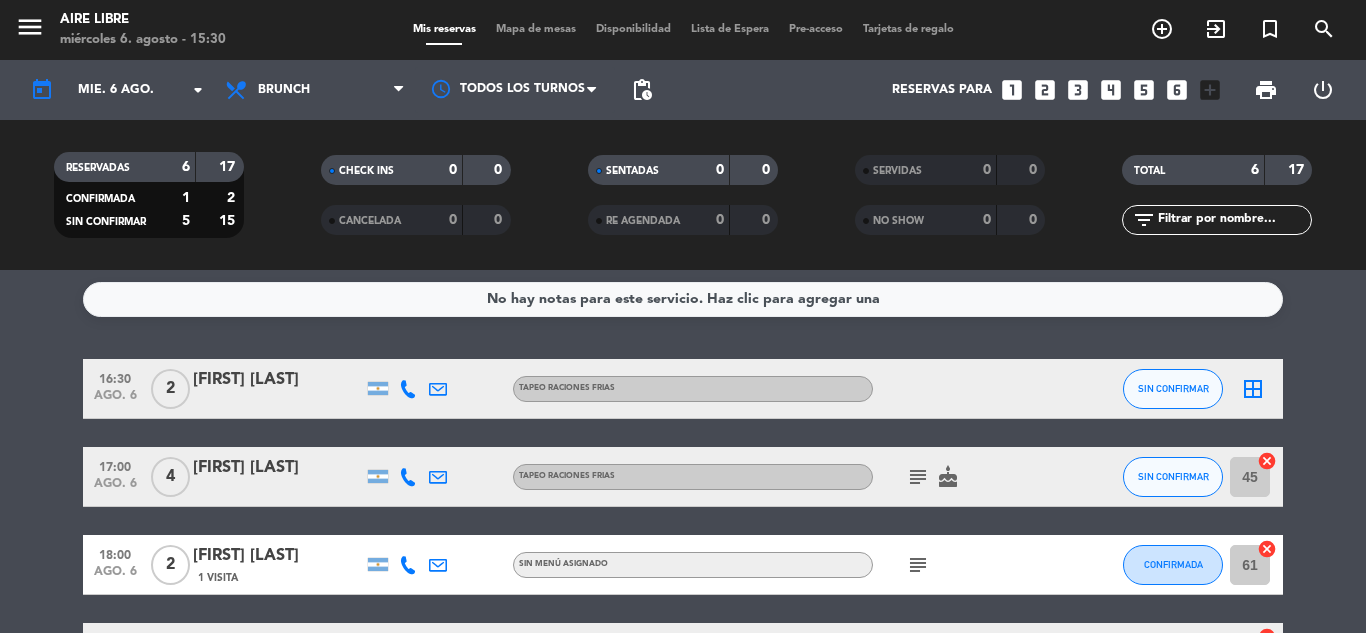 scroll, scrollTop: 0, scrollLeft: 0, axis: both 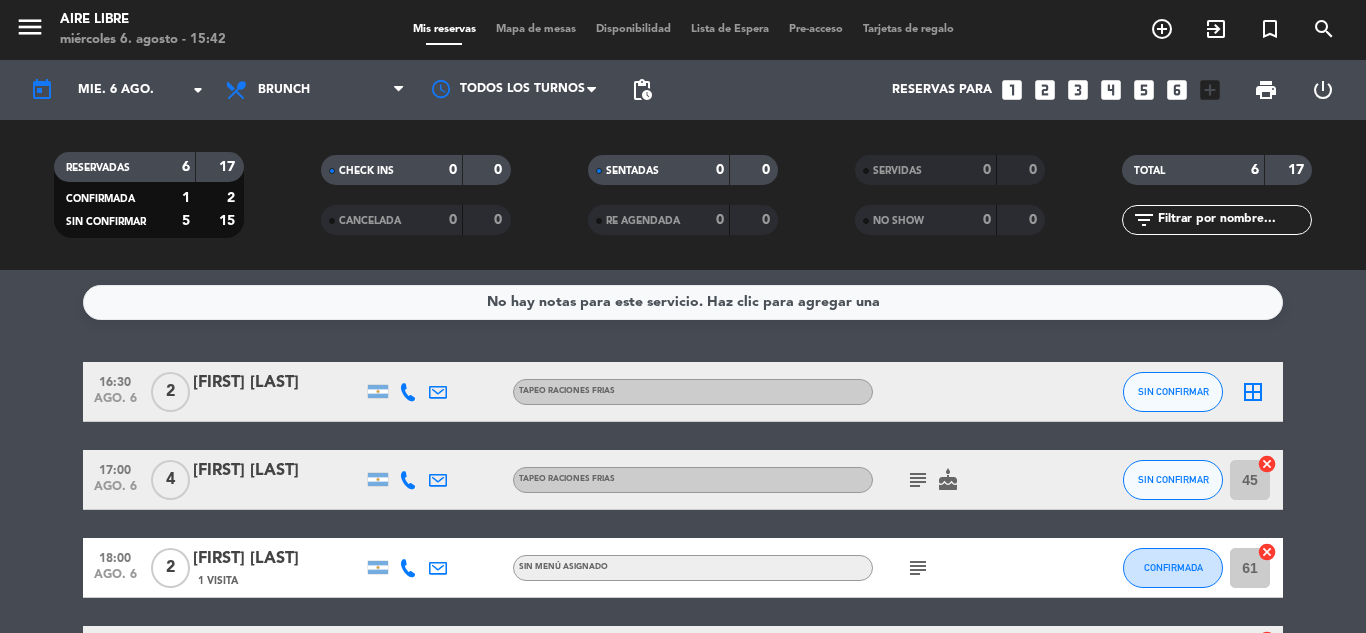click on "Reservas para   looks_one   looks_two   looks_3   looks_4   looks_5   looks_6   add_box" at bounding box center [946, 90] 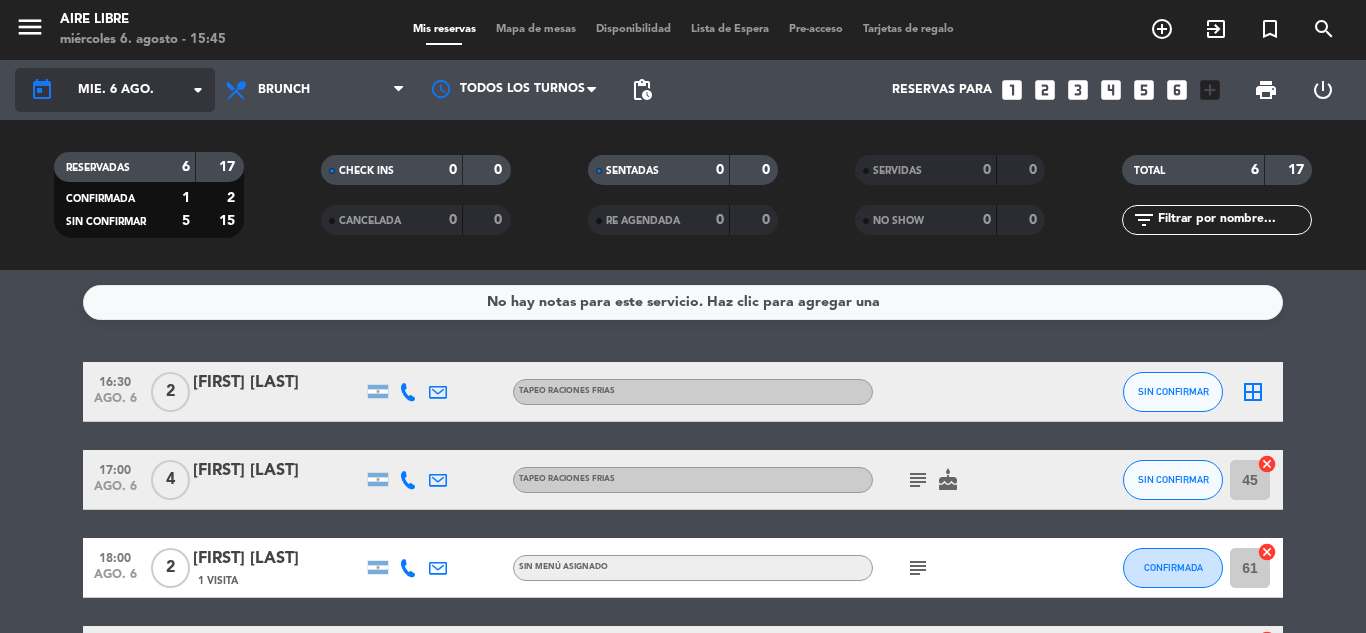click on "mié. 6 ago." 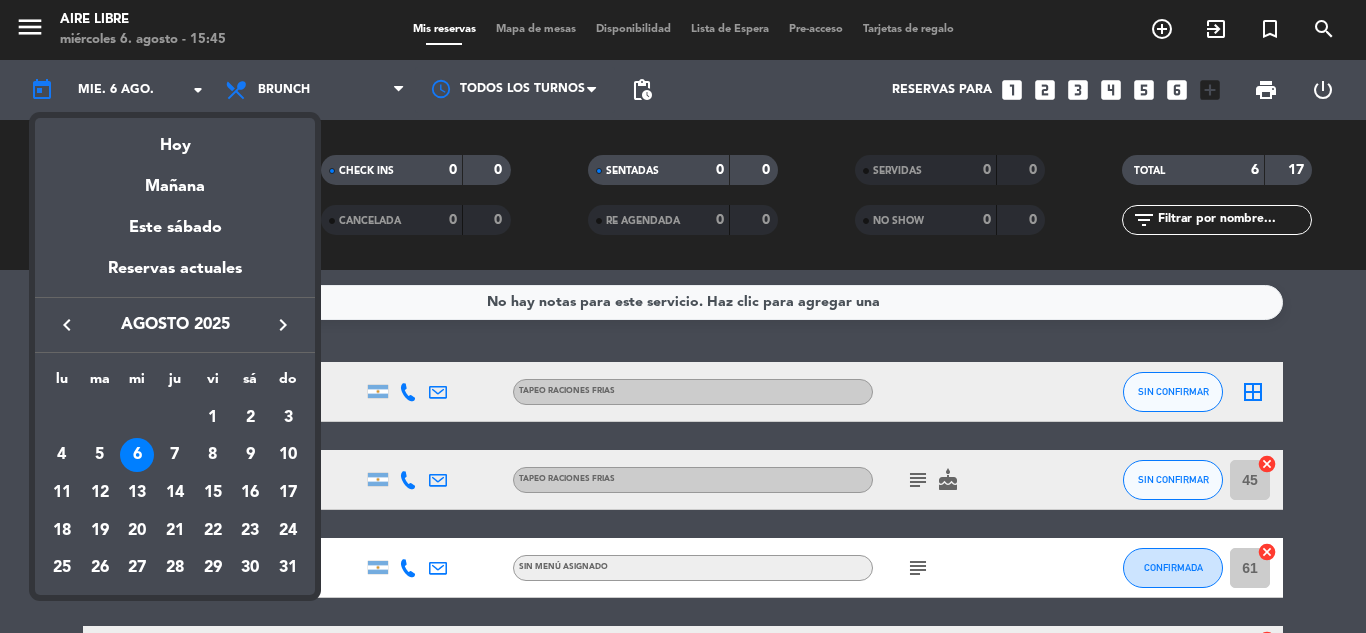click at bounding box center [683, 316] 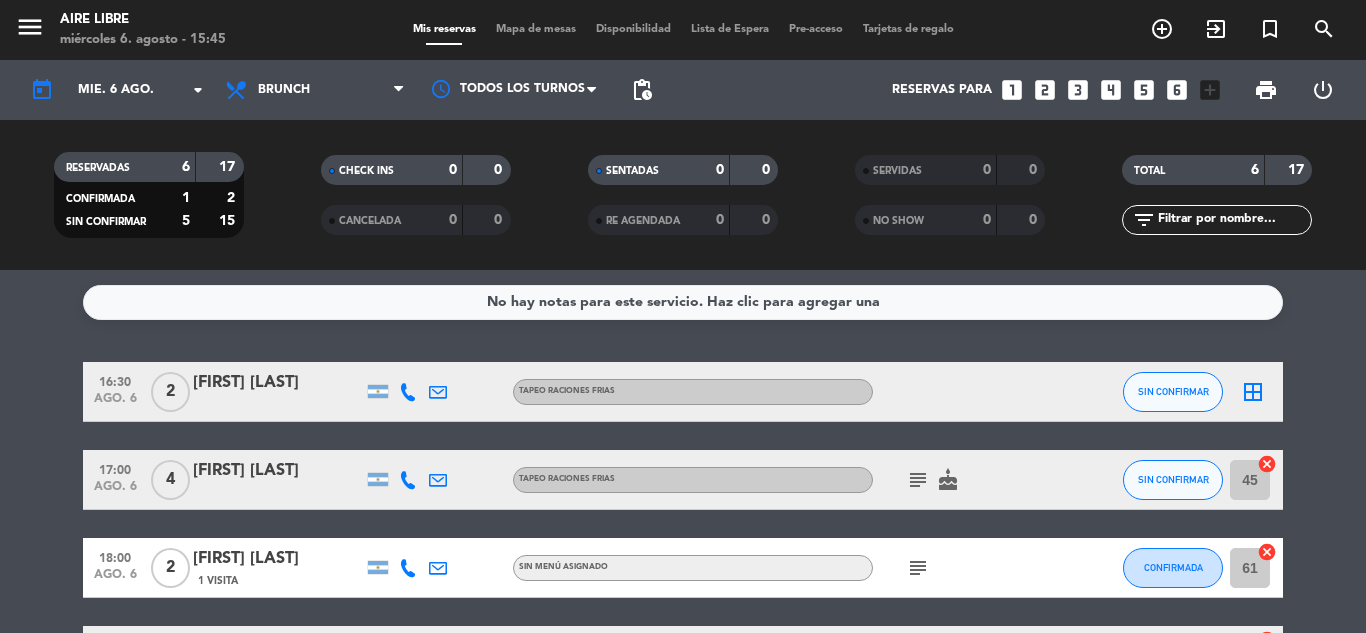 click on "Brunch" at bounding box center [315, 90] 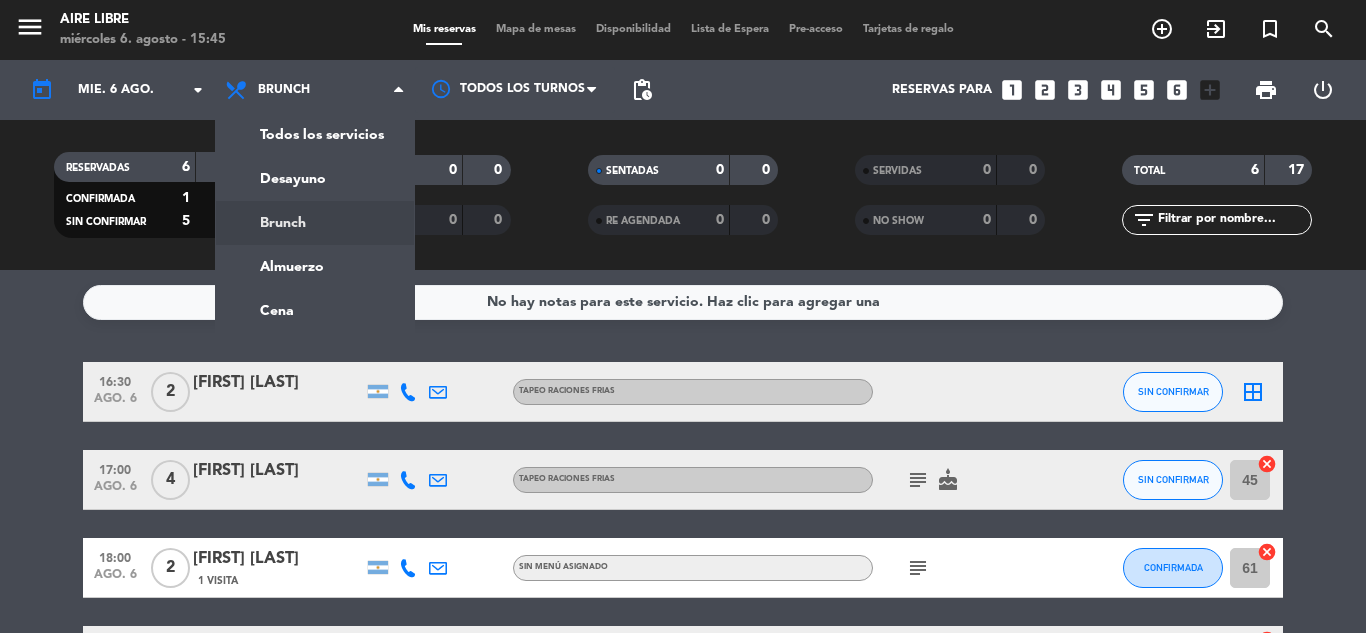 click on "Brunch" at bounding box center (315, 90) 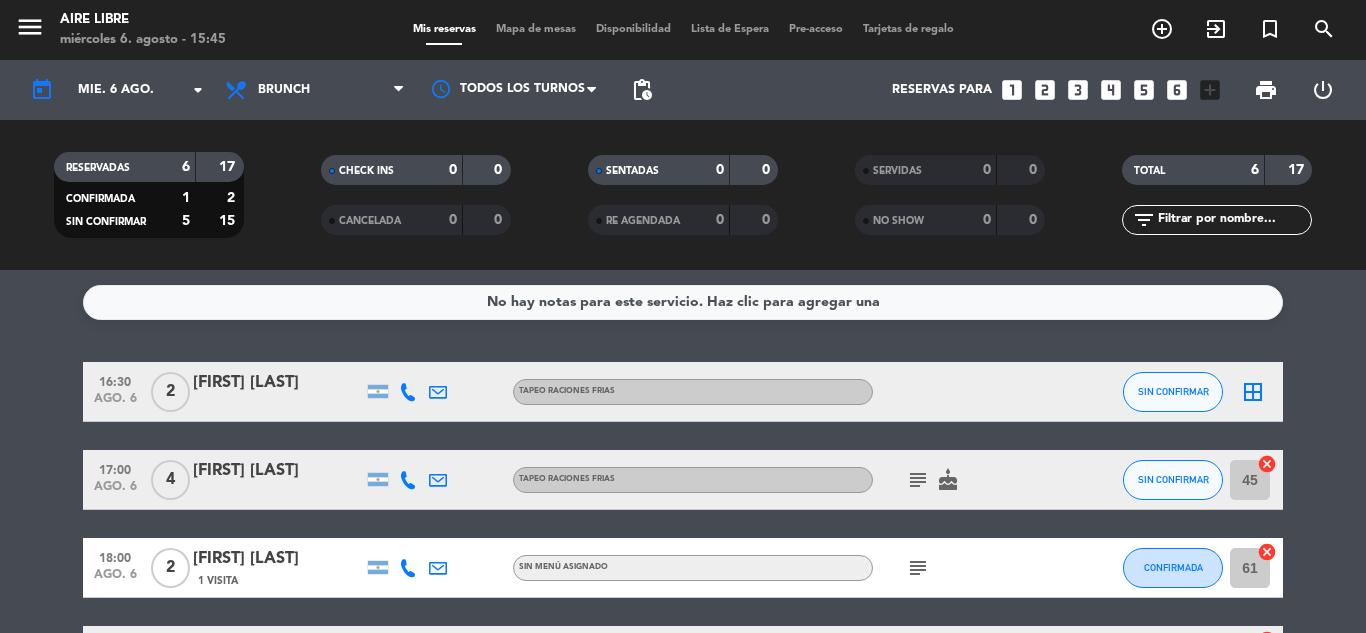 click on "subject" 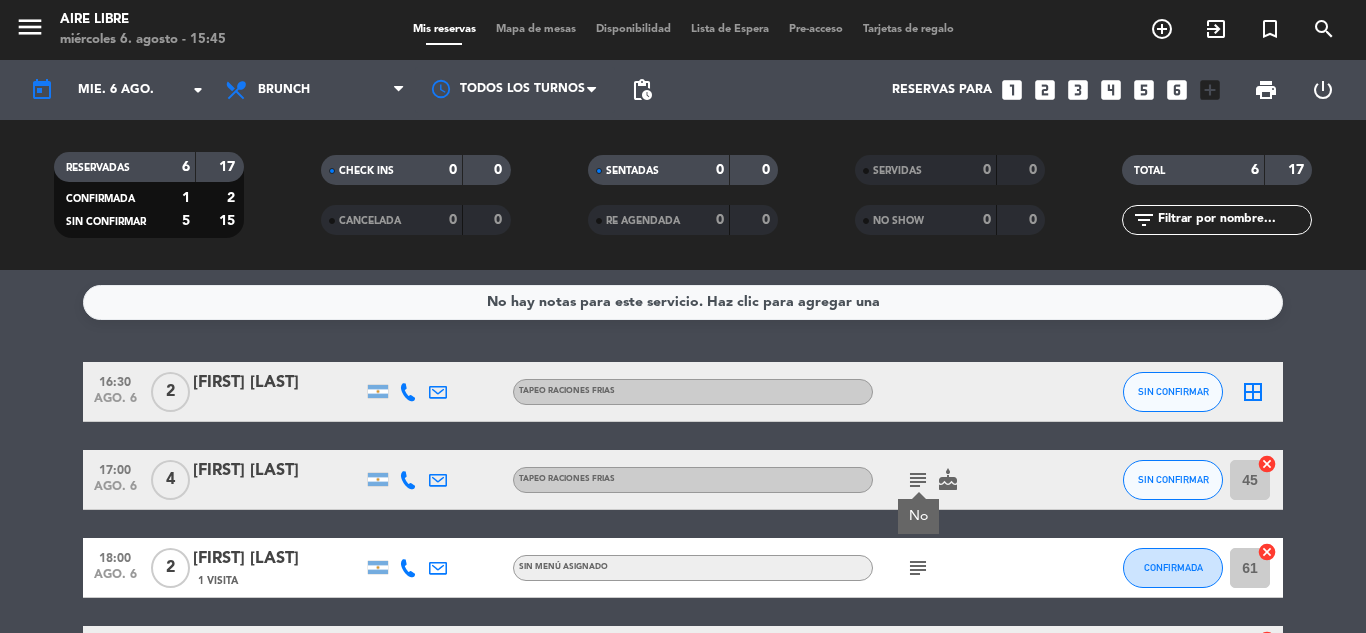 click on "subject" 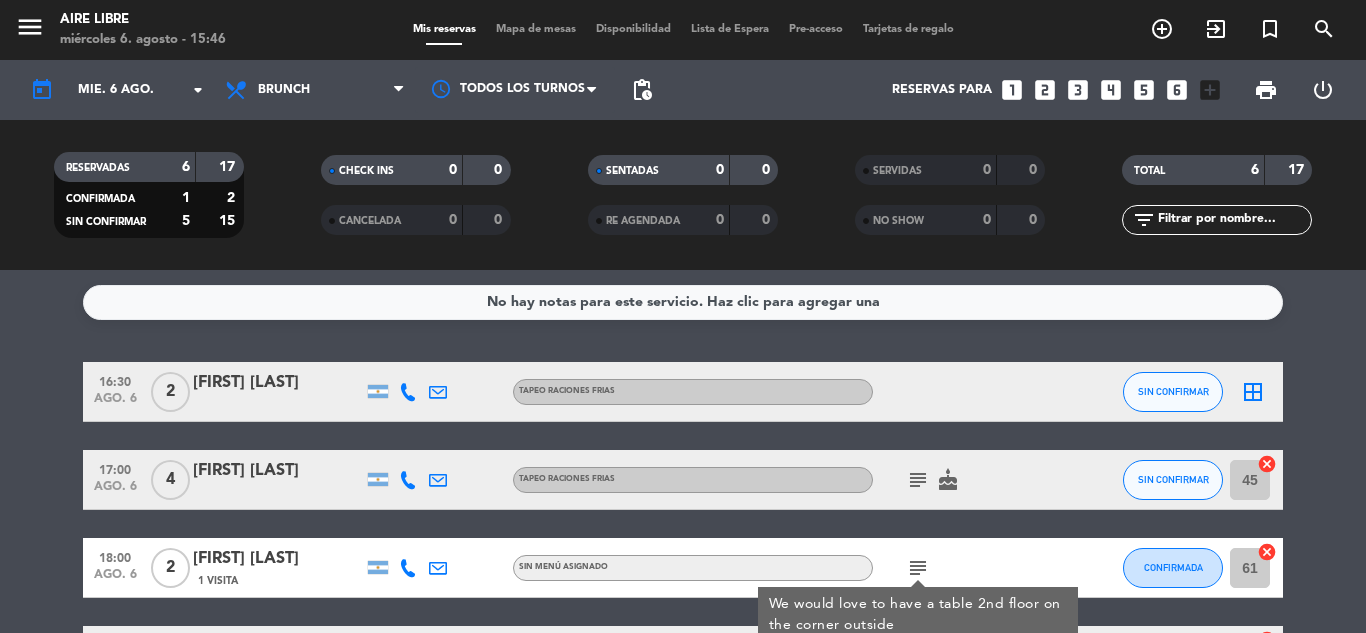 click on "16:30   ago. 6   2   [FIRST] [LAST]   TAPEO RACIONES FRIAS SIN CONFIRMAR  border_all   17:00   ago. 6   4   [FIRST] [LAST]   TAPEO RACIONES FRIAS  subject   cake  SIN CONFIRMAR 45  cancel   18:00   ago. 6   2   [FIRST] [LAST]   1 Visita  Sin menú asignado  subject  We would love to have a table 2nd floor on the corner outside CONFIRMADA 61  cancel   19:30   ago. 6   2   [FIRST] [LAST]   TAPEO RACIONES FRIAS SIN CONFIRMAR 14  cancel   19:30   ago. 6   3   [FIRST] [LAST]   TAPEO RACIONES FRIAS SIN CONFIRMAR 15  cancel   19:30   ago. 6   4   [FIRST] [LAST]   TAPEO RACIONES FRIAS SIN CONFIRMAR 25  cancel" 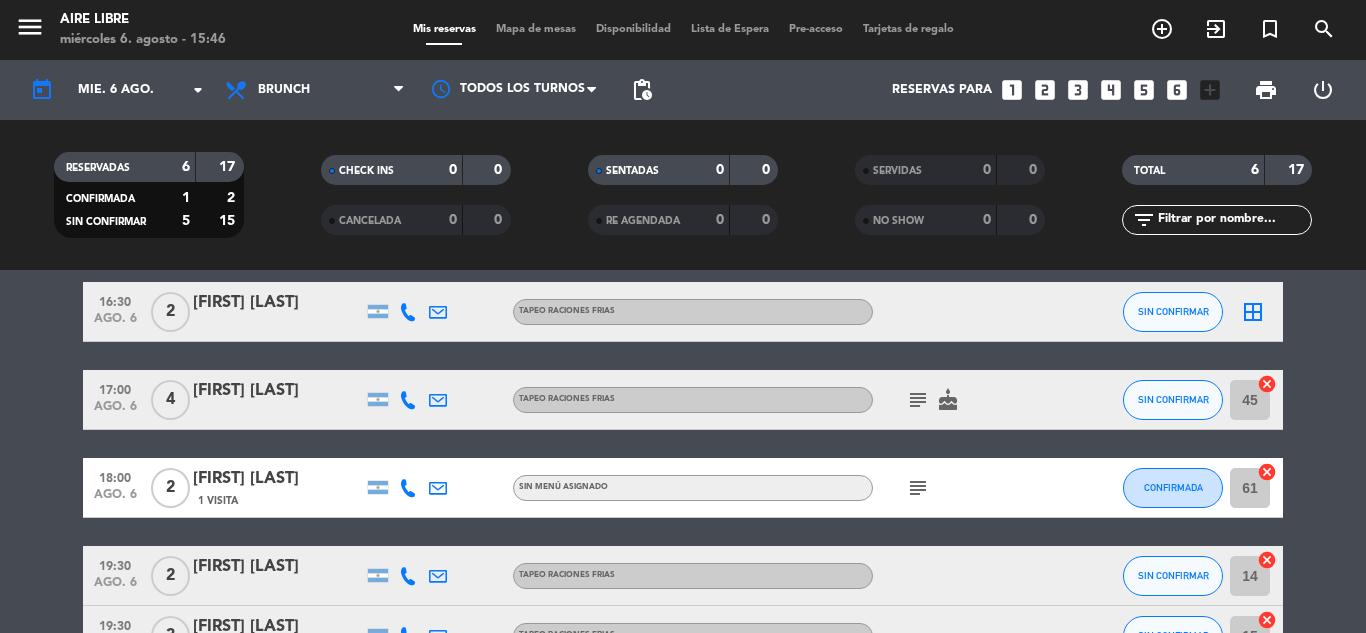 scroll, scrollTop: 120, scrollLeft: 0, axis: vertical 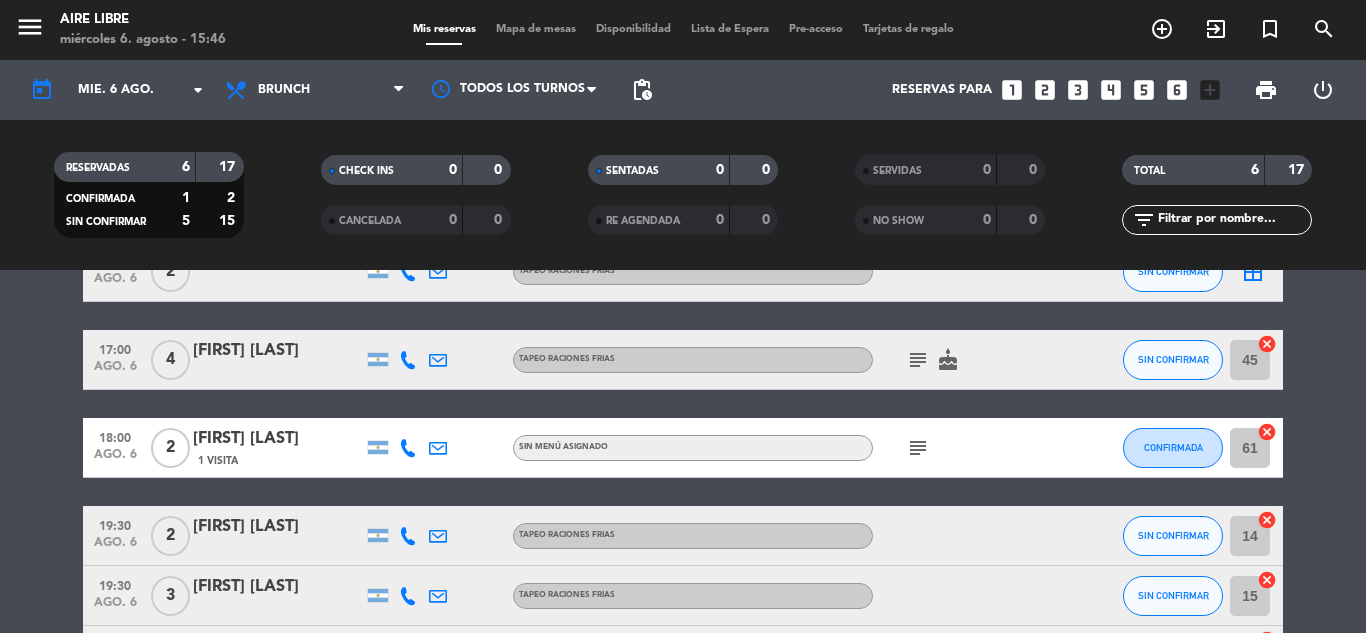click on "[TIME]   ago. 6   2   [FIRST] [LAST]   TAPEO RACIONES FRIAS SIN CONFIRMAR  border_all   [TIME]   ago. 6   4   [FIRST] [LAST]   TAPEO RACIONES FRIAS  subject   cake  SIN CONFIRMAR 45  cancel   [TIME]   ago. 6   2   [FIRST] [LAST]   1 Visita  Sin menú asignado  subject  CONFIRMADA 61  cancel   [TIME]   ago. 6   2   [FIRST] [LAST]   TAPEO RACIONES FRIAS SIN CONFIRMAR 14  cancel   [TIME]   ago. 6   3   [FIRST] [LAST]   TAPEO RACIONES FRIAS SIN CONFIRMAR 15  cancel   [TIME]   ago. 6   4   [FIRST] [LAST]   TAPEO RACIONES FRIAS SIN CONFIRMAR 25  cancel" 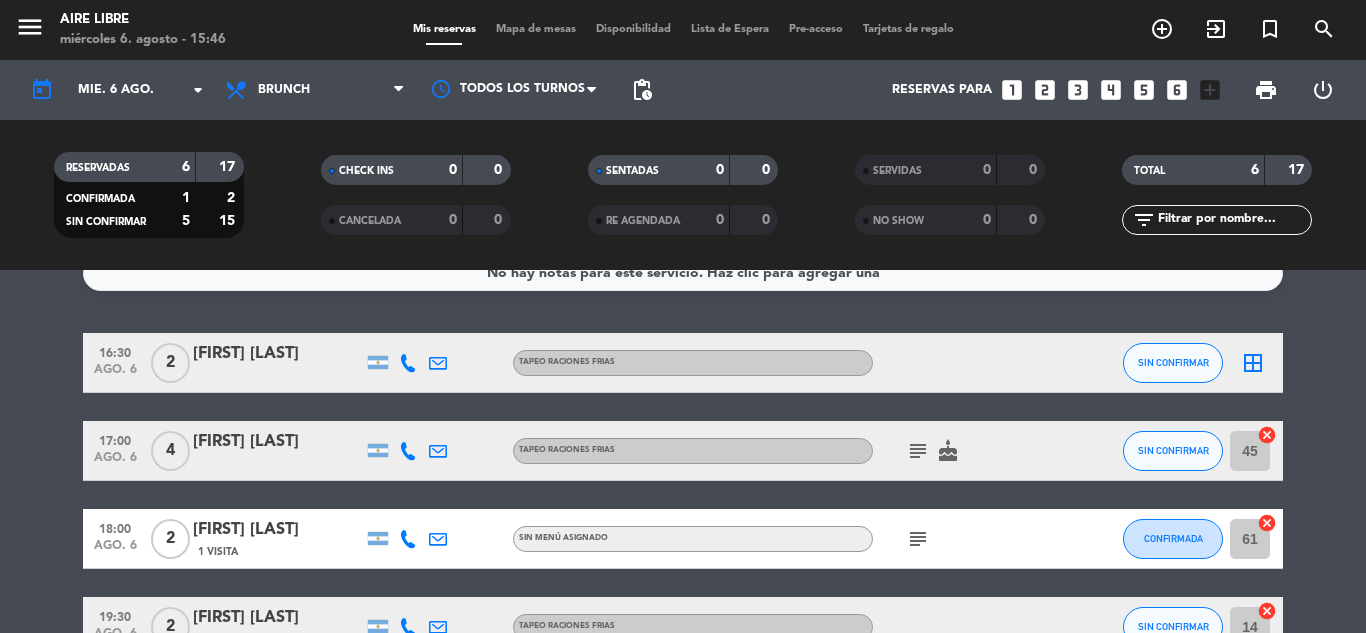scroll, scrollTop: 0, scrollLeft: 0, axis: both 